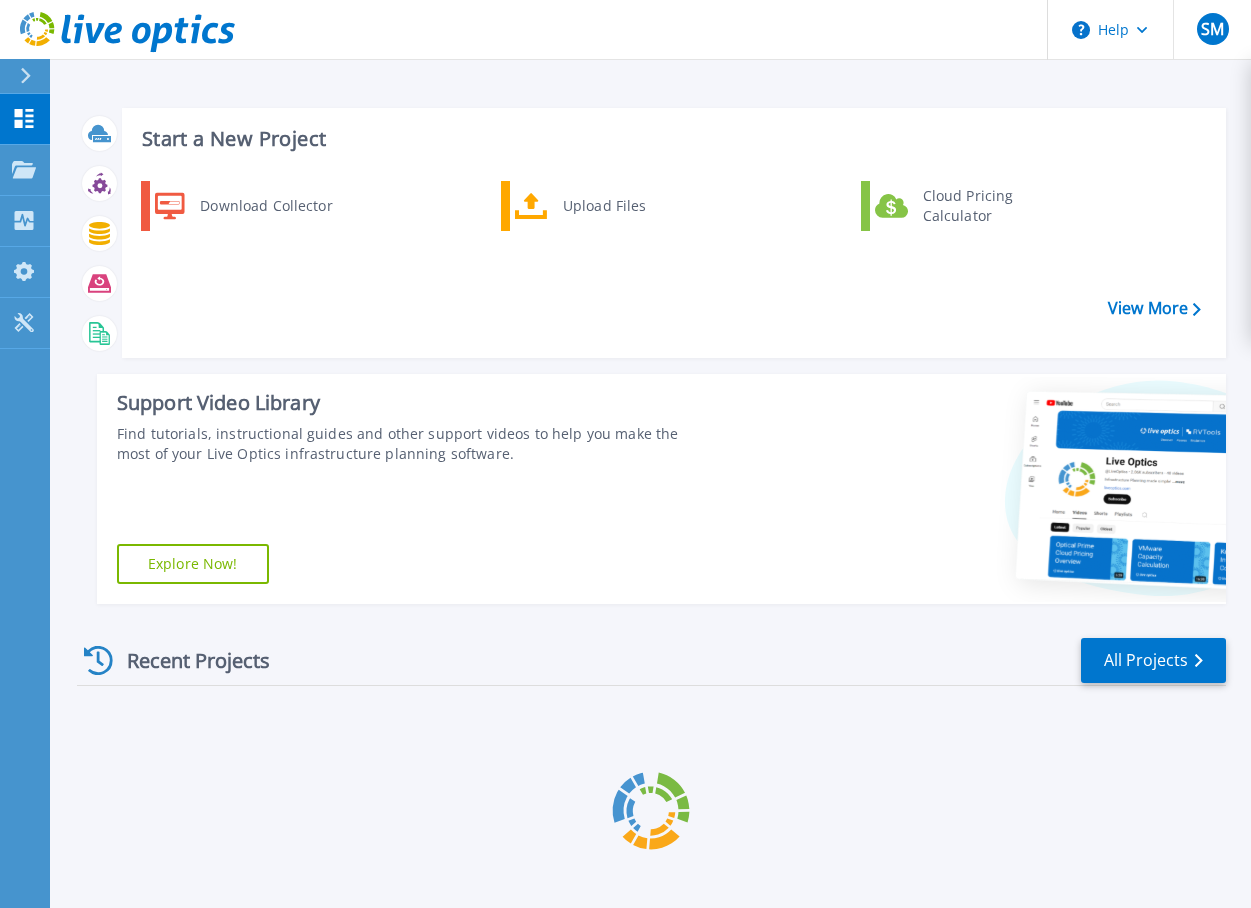 scroll, scrollTop: 0, scrollLeft: 0, axis: both 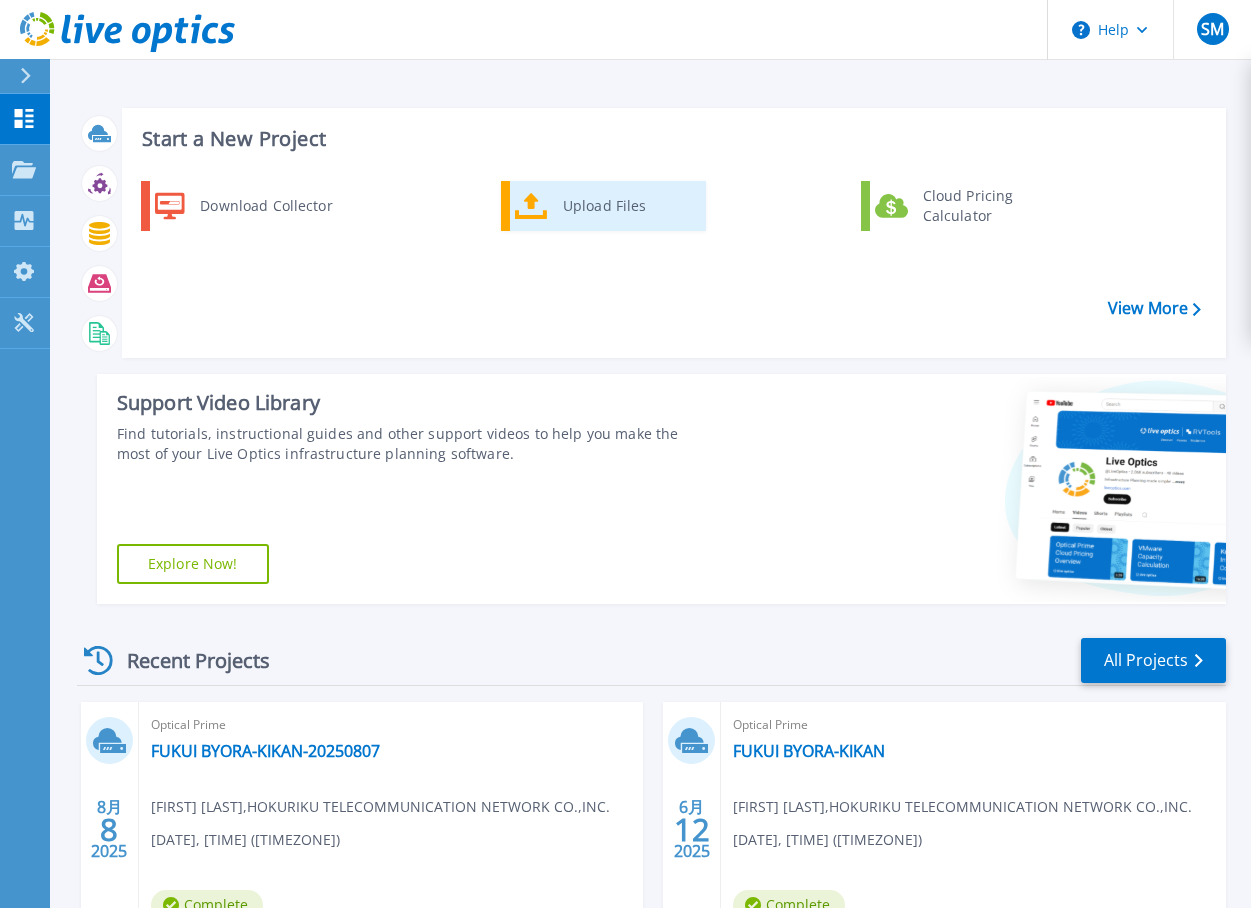 click on "Upload Files" at bounding box center [627, 206] 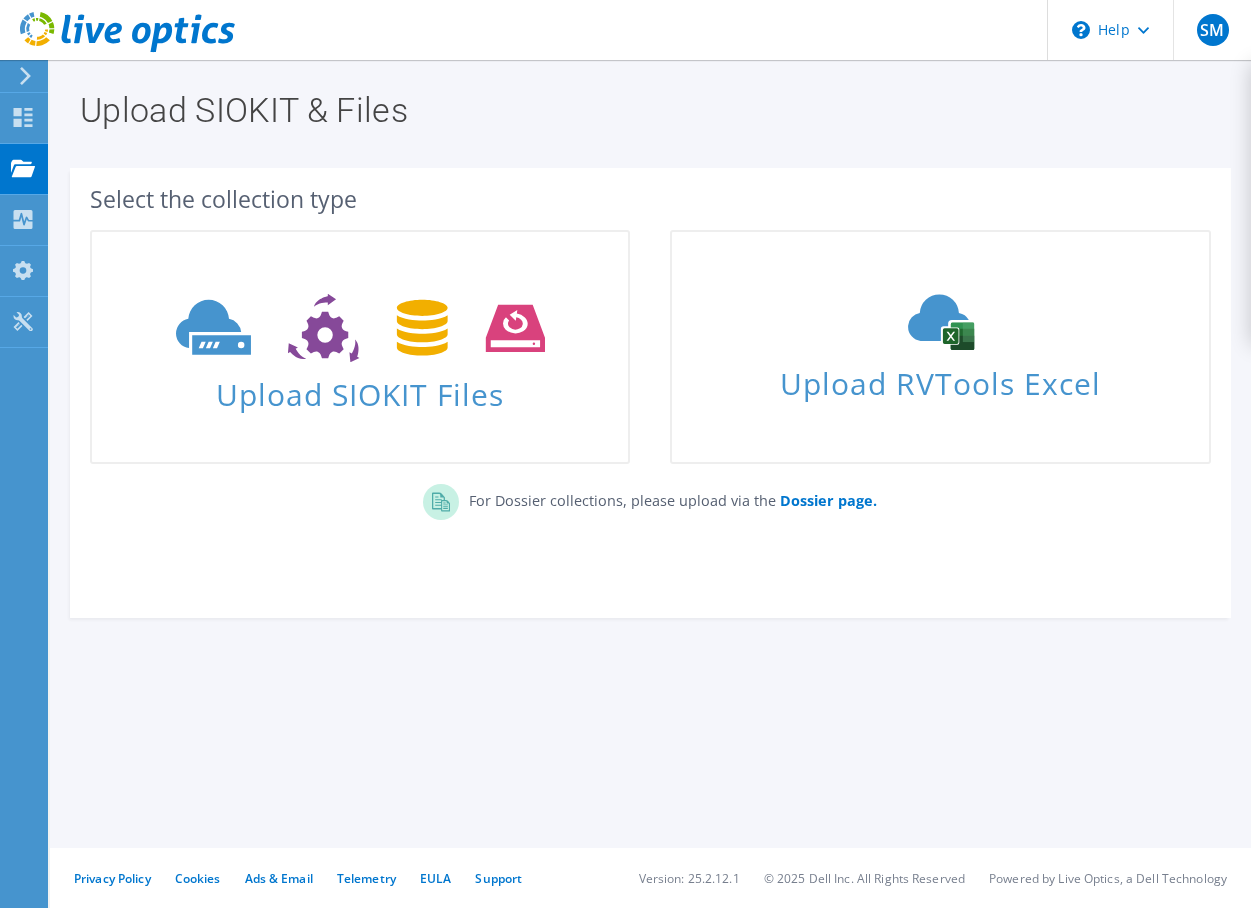 scroll, scrollTop: 0, scrollLeft: 0, axis: both 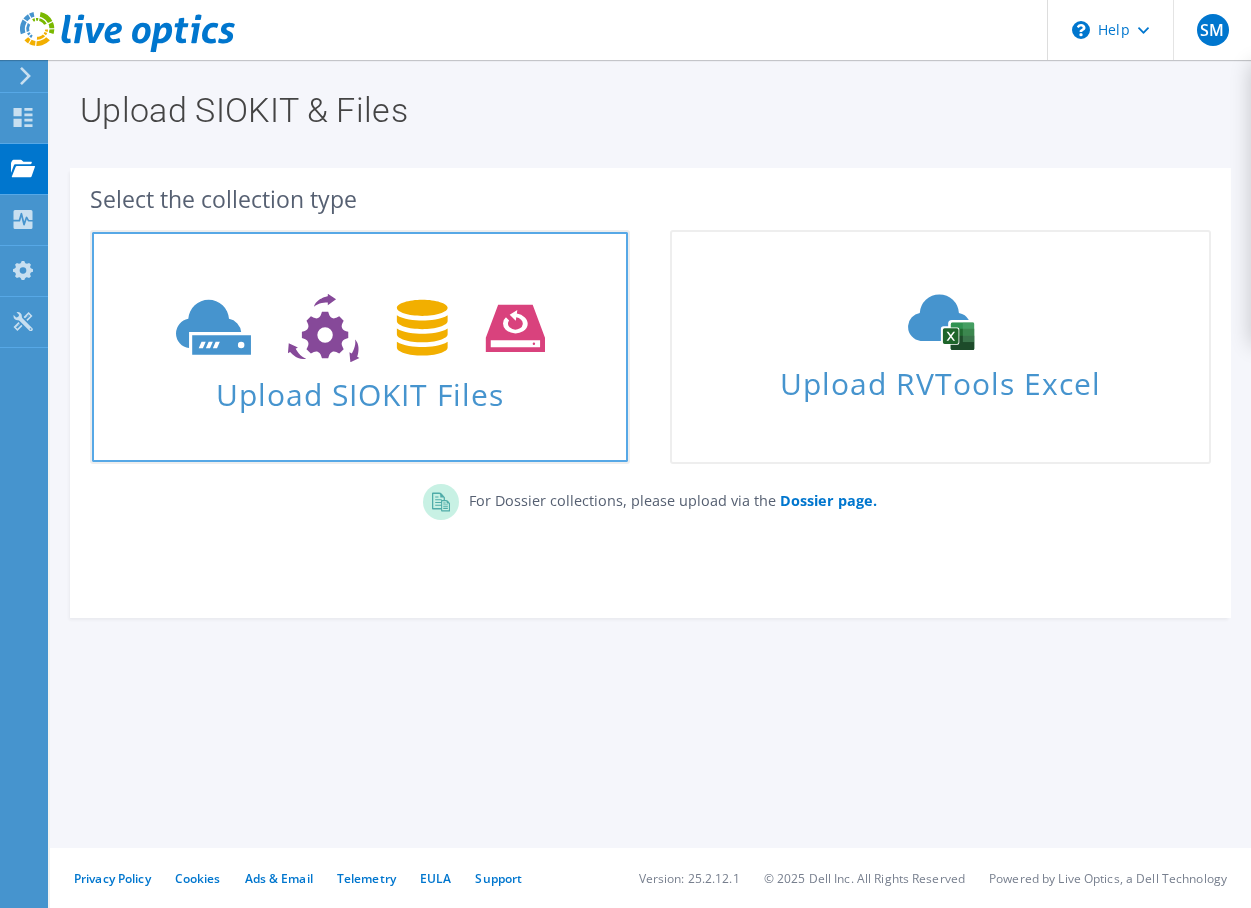 click 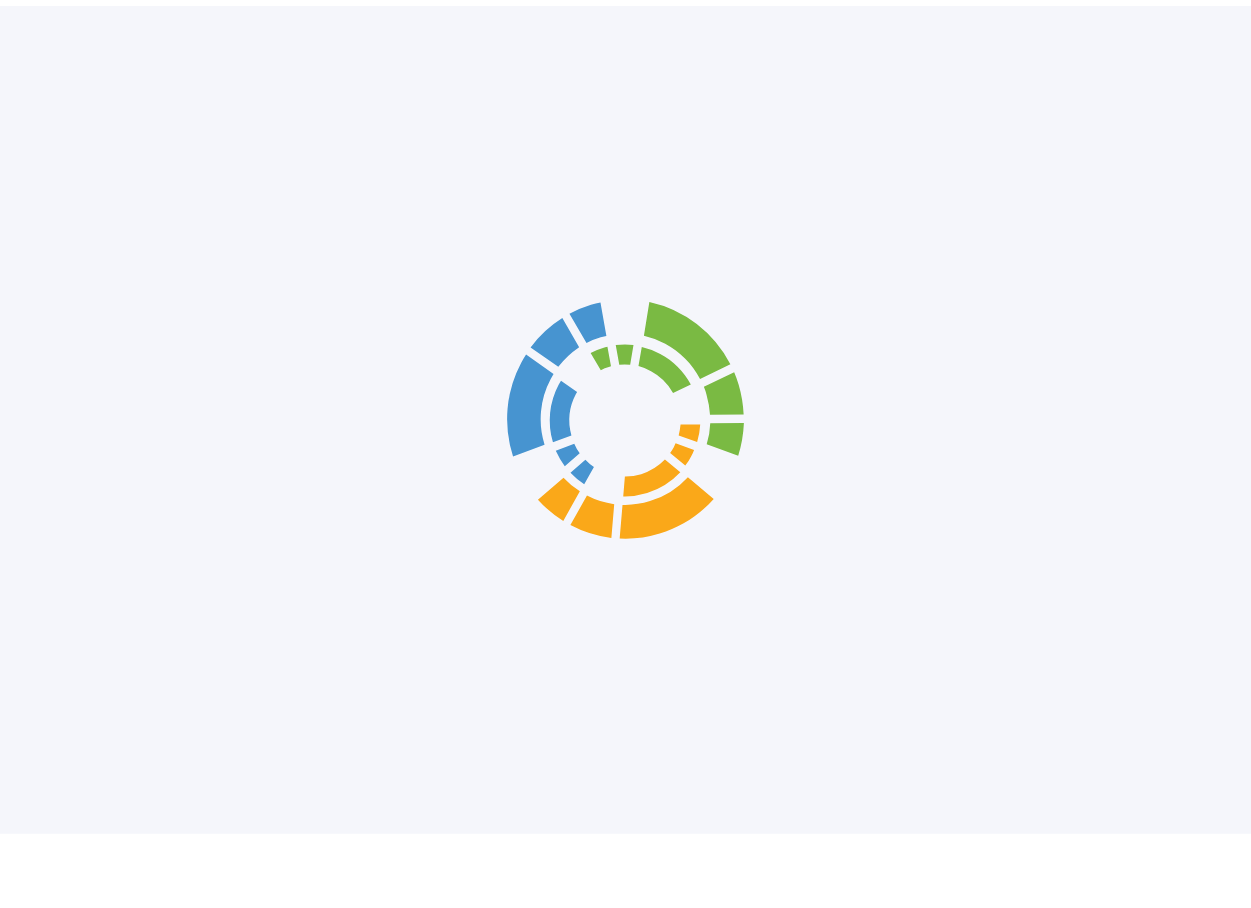scroll, scrollTop: 0, scrollLeft: 0, axis: both 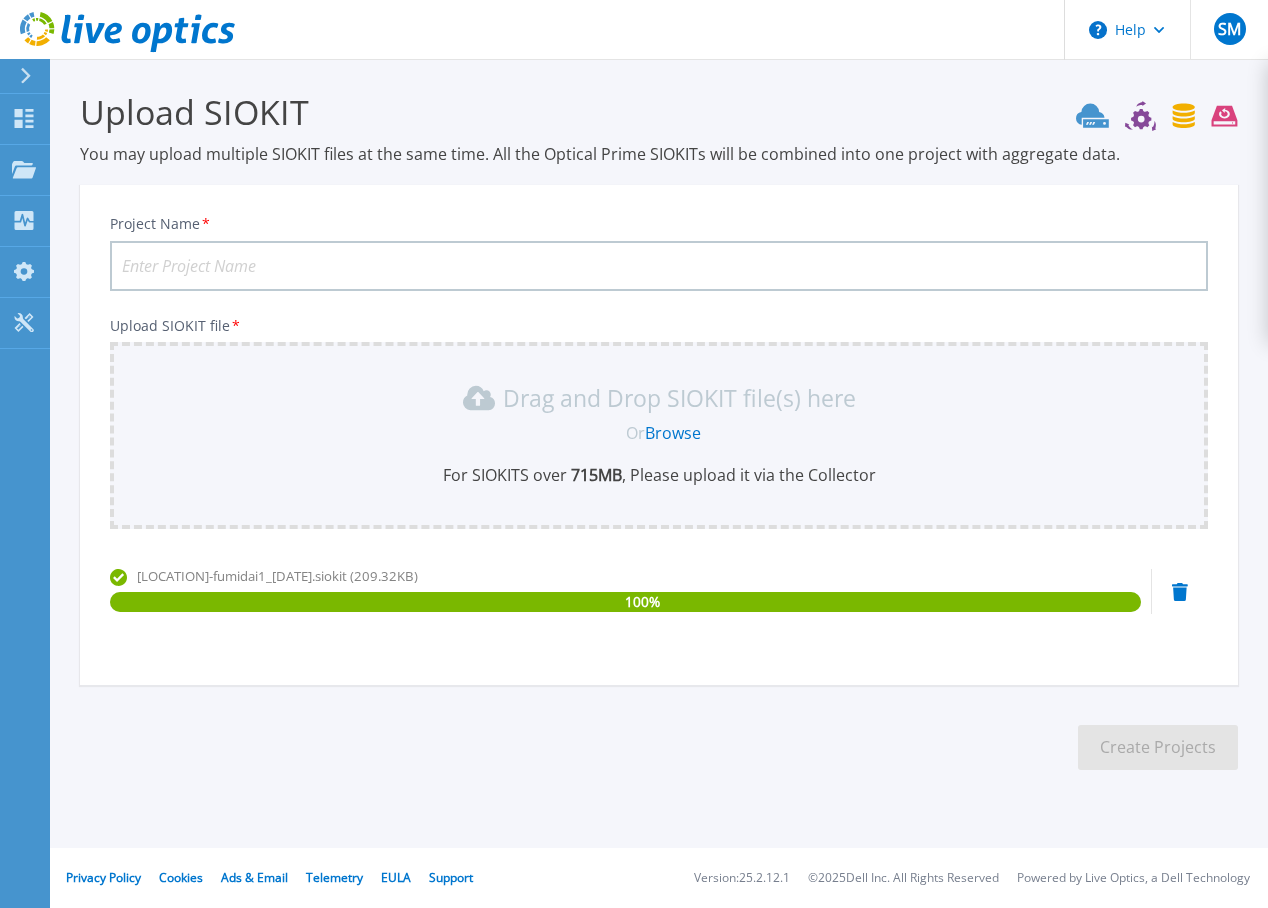 click on "Project Name *" at bounding box center (659, 266) 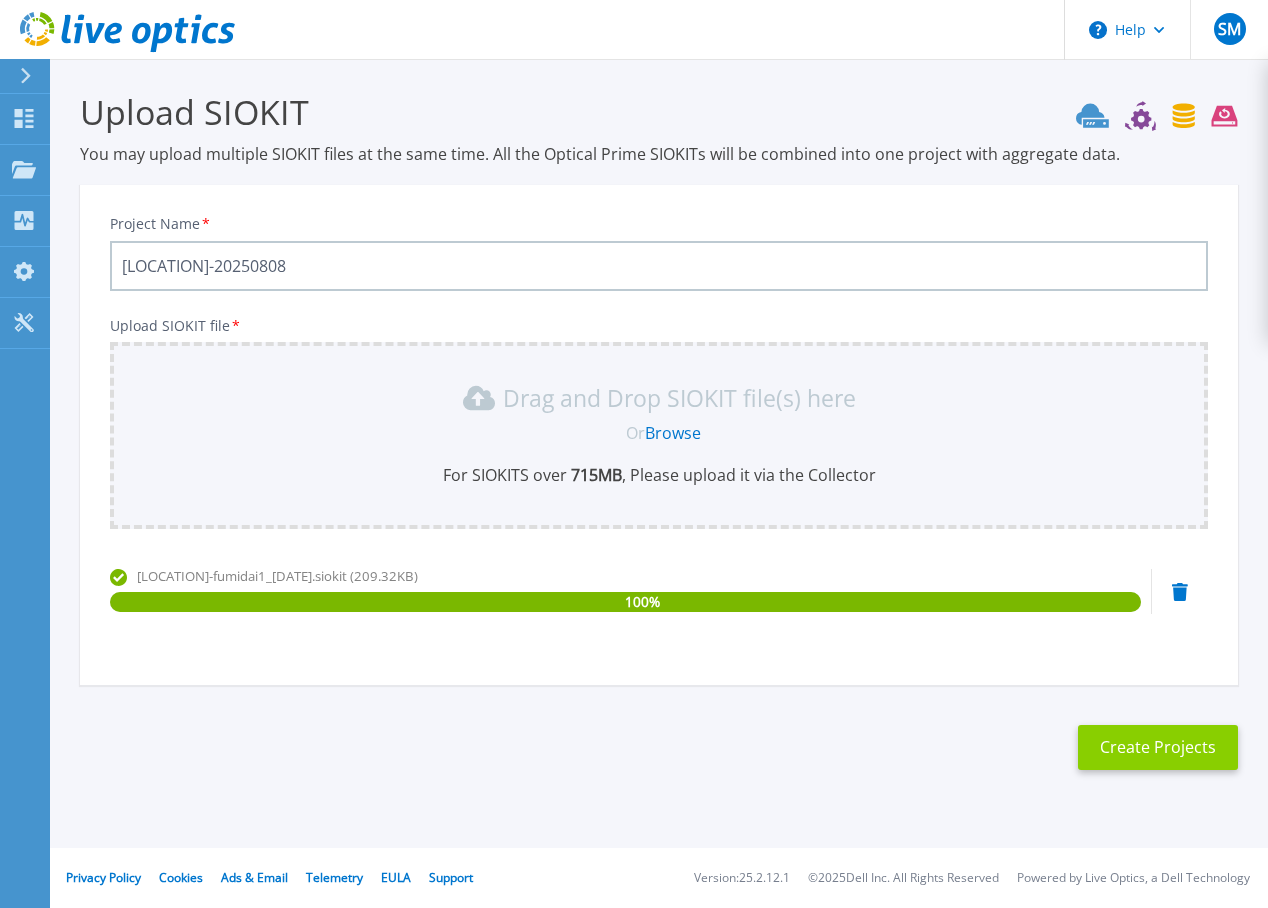 type on "fukuisv-20250808" 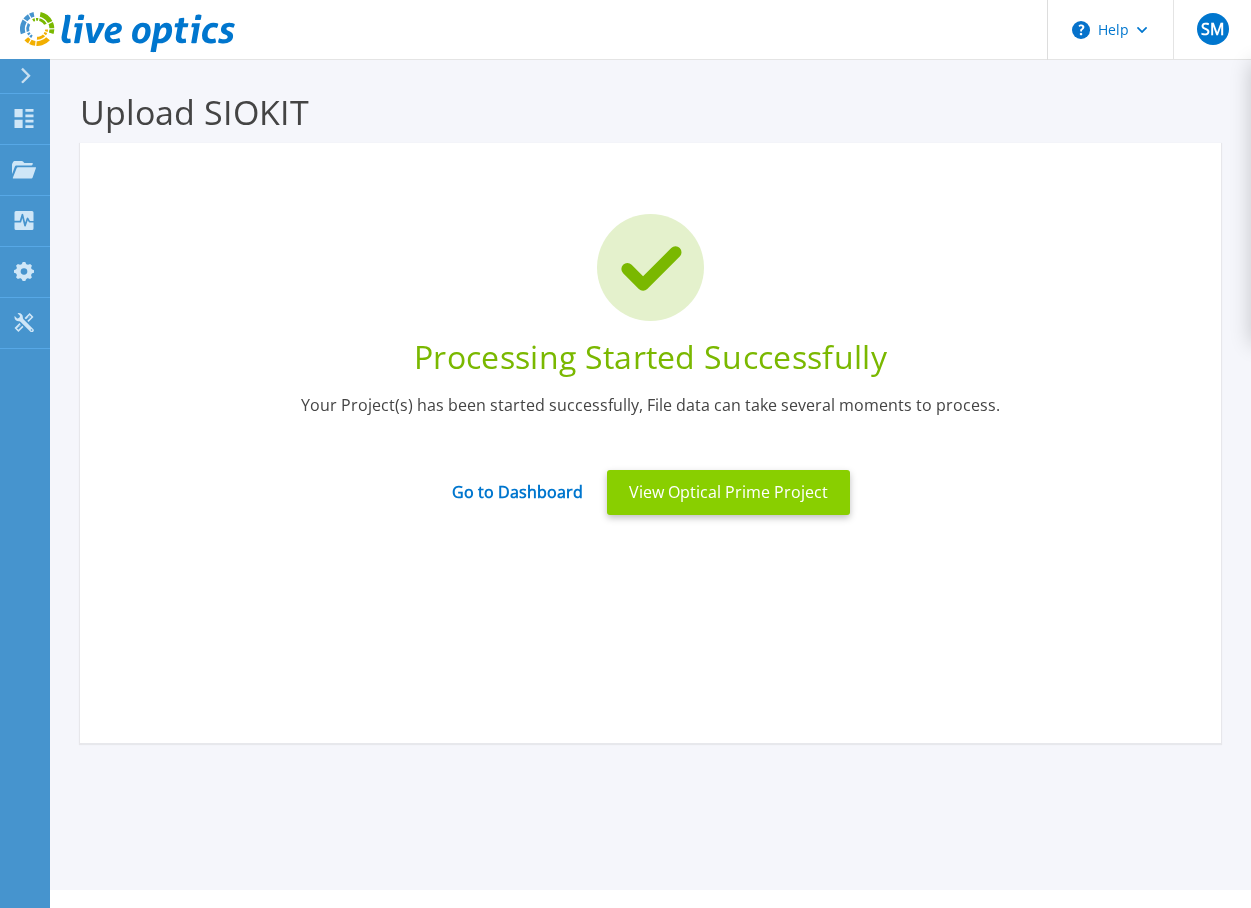 click on "View Optical Prime Project" at bounding box center (728, 492) 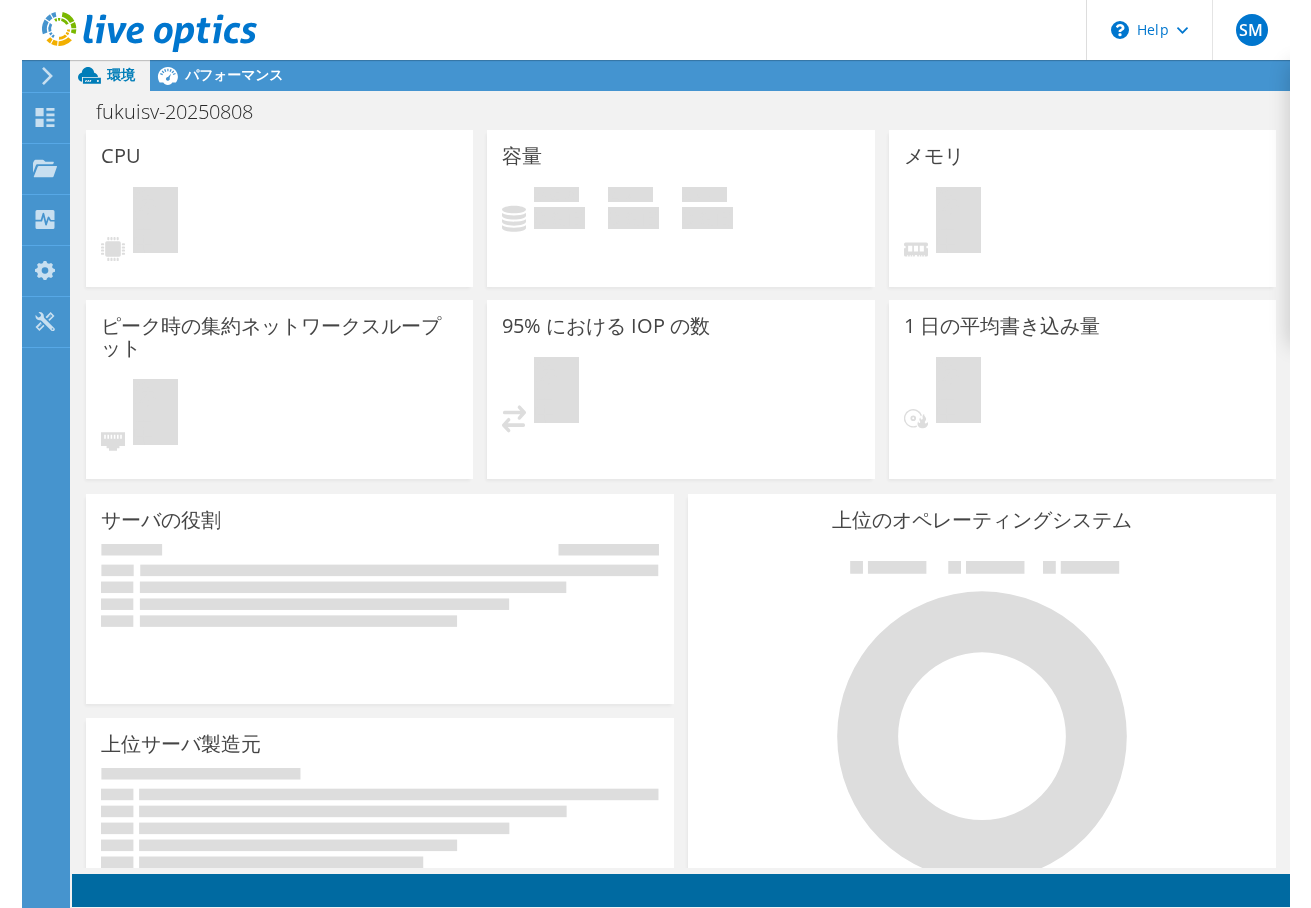 scroll, scrollTop: 0, scrollLeft: 0, axis: both 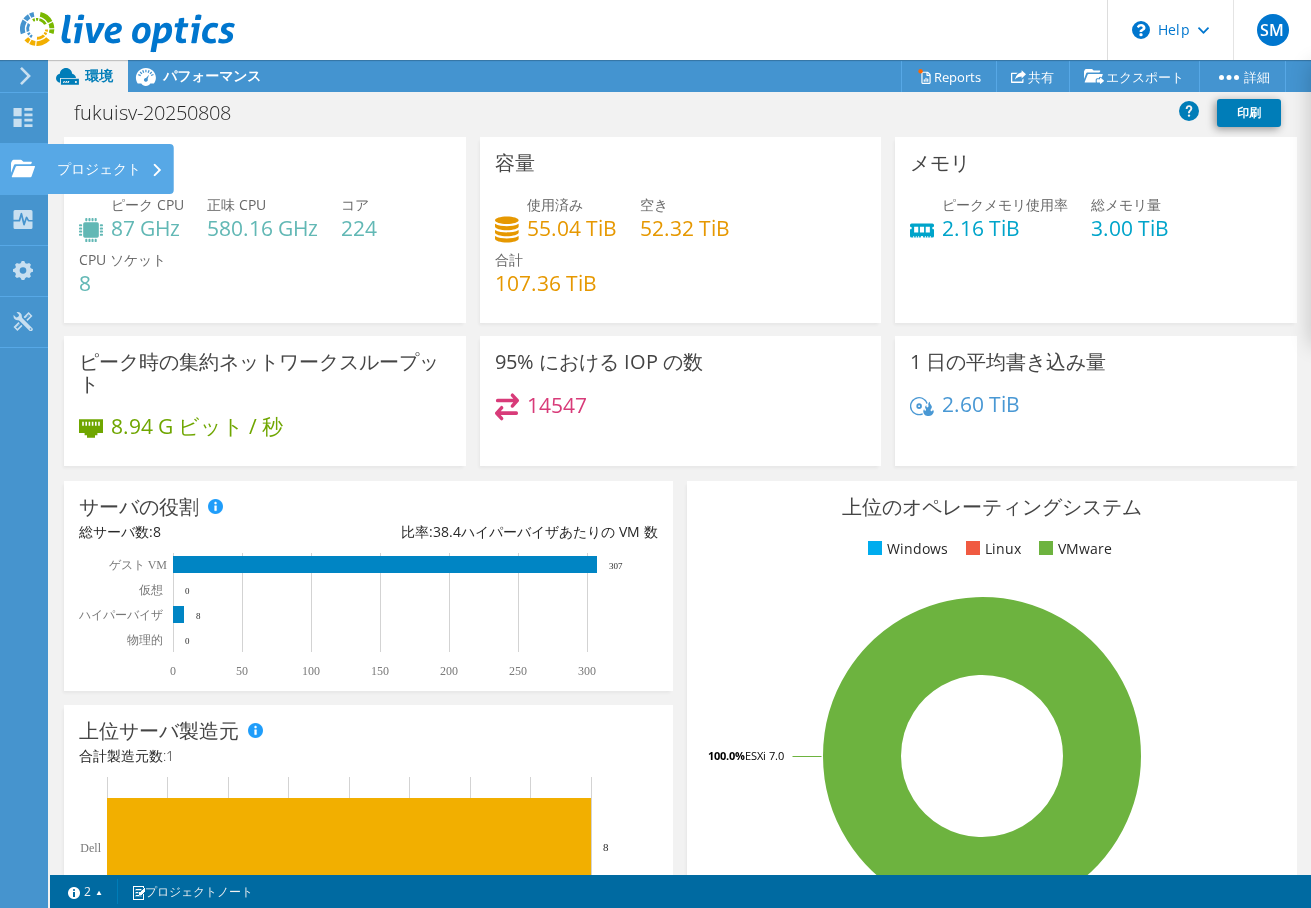 click 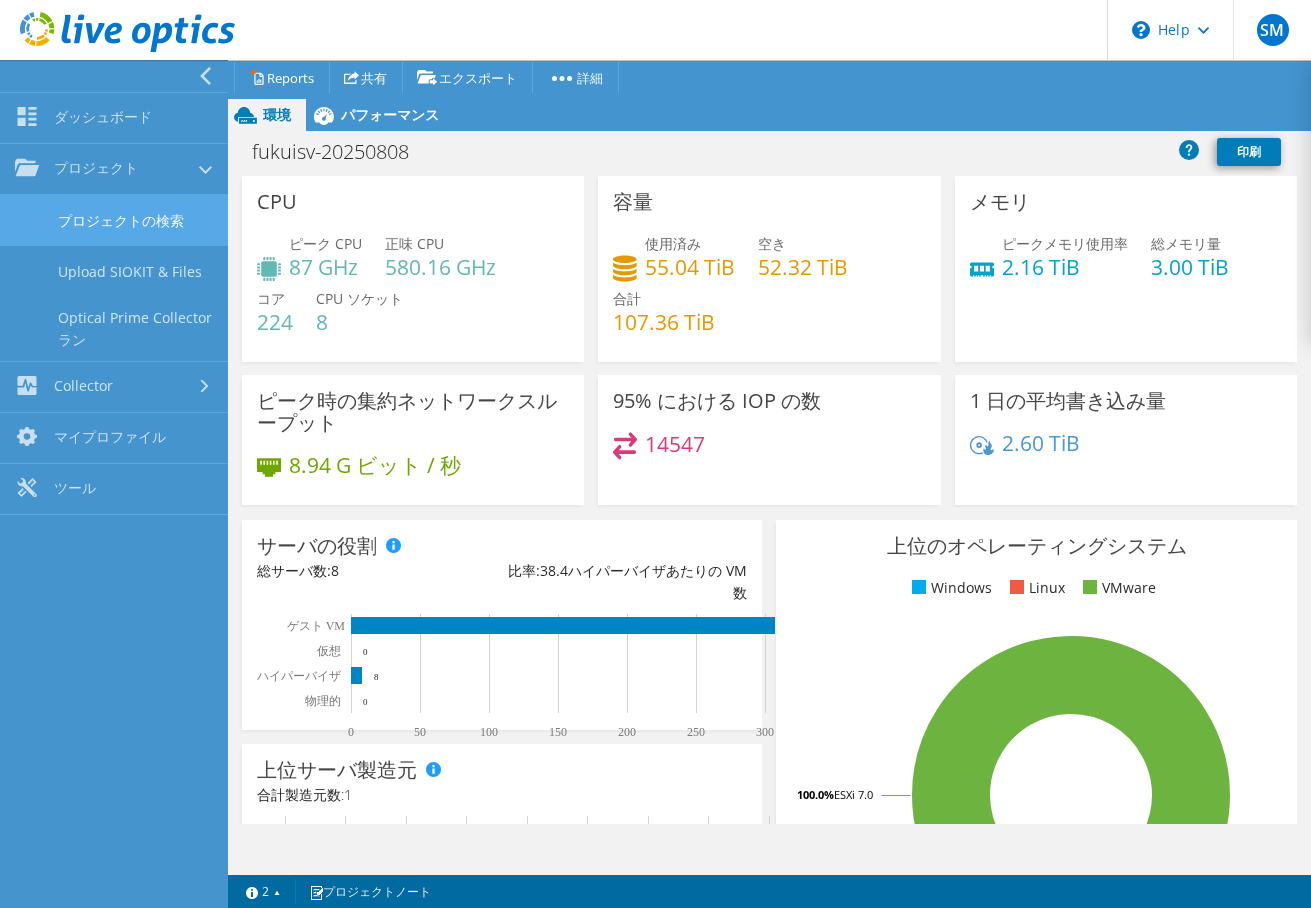 click on "プロジェクトの検索" at bounding box center (114, 220) 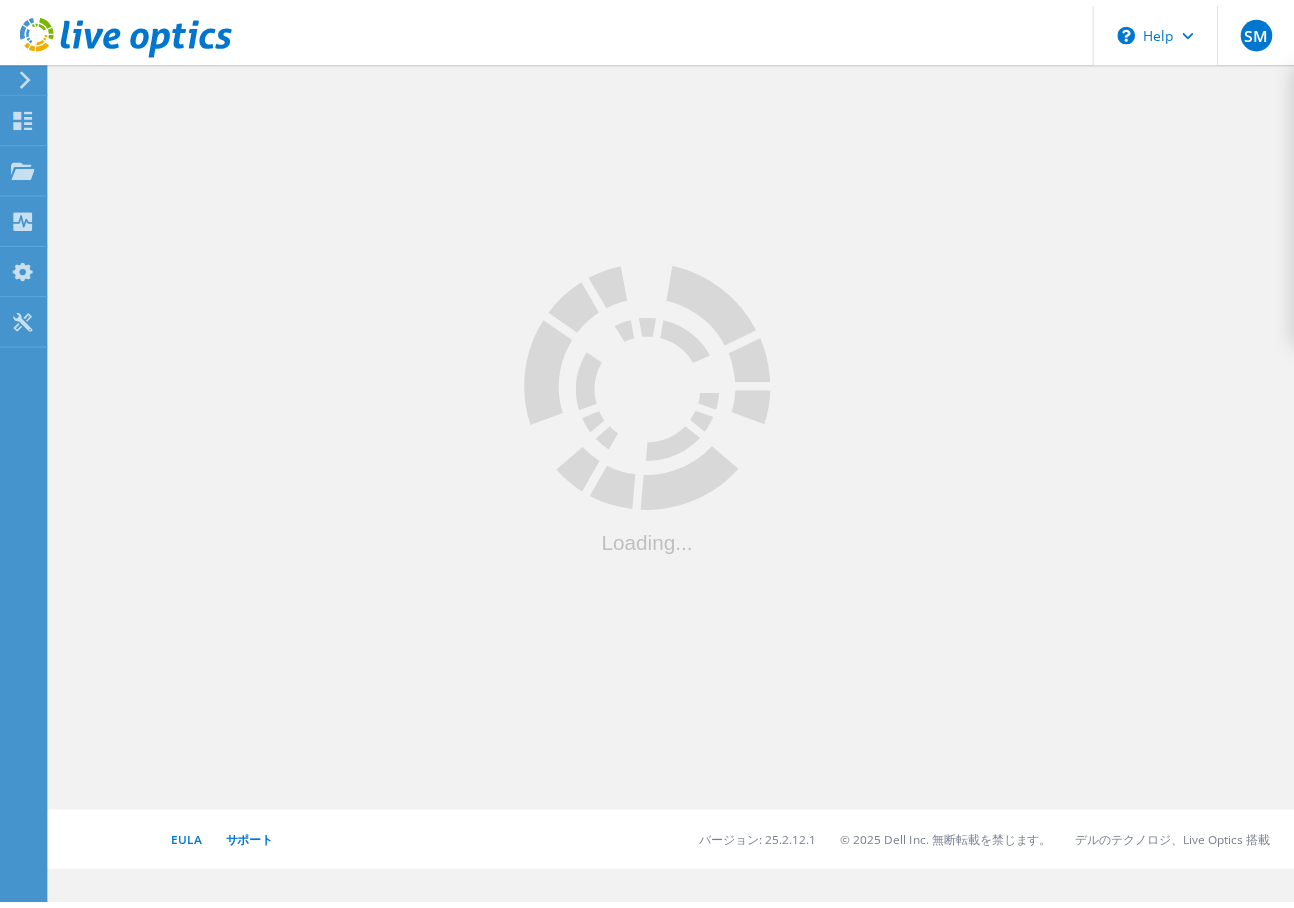 scroll, scrollTop: 0, scrollLeft: 0, axis: both 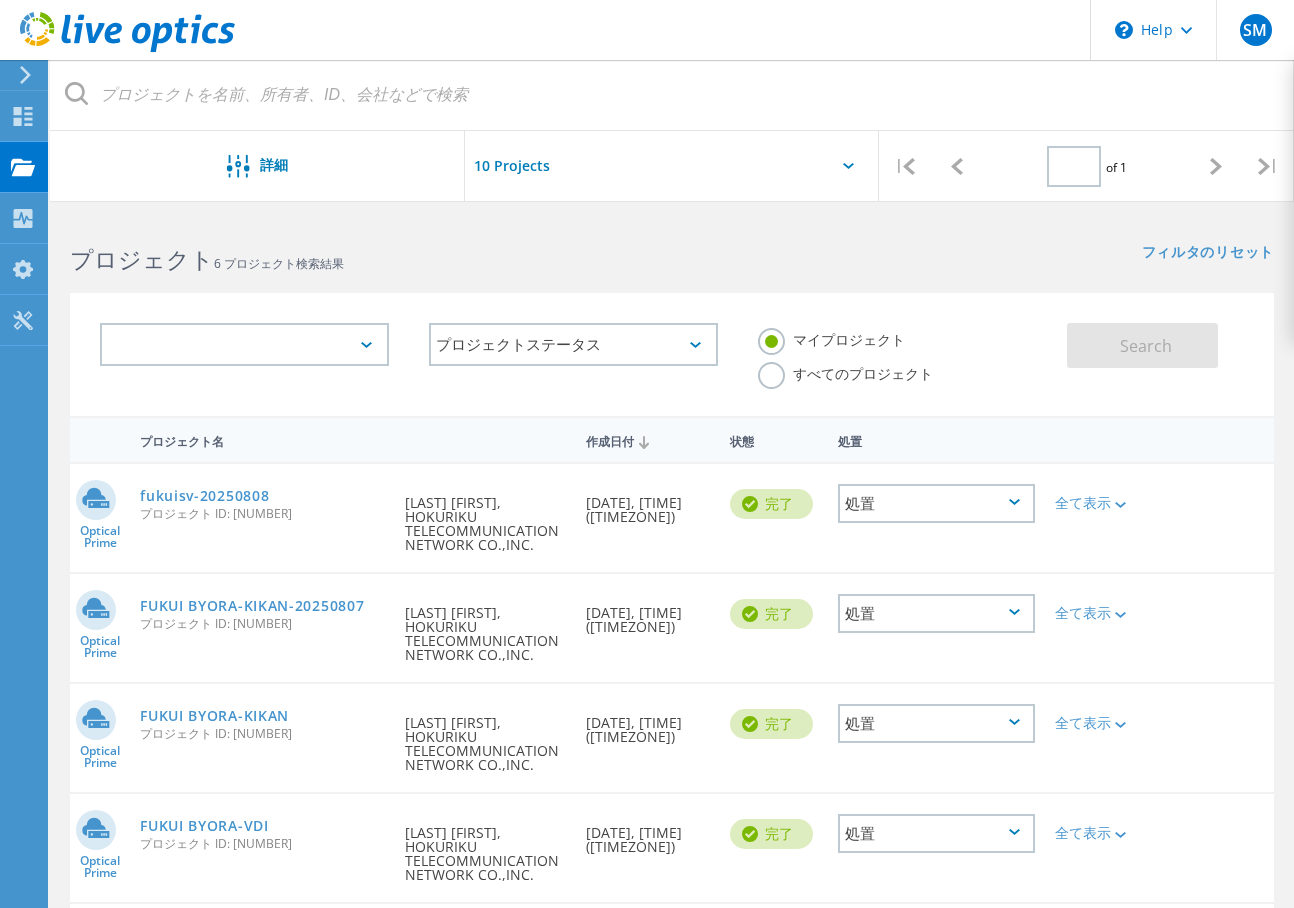 type on "1" 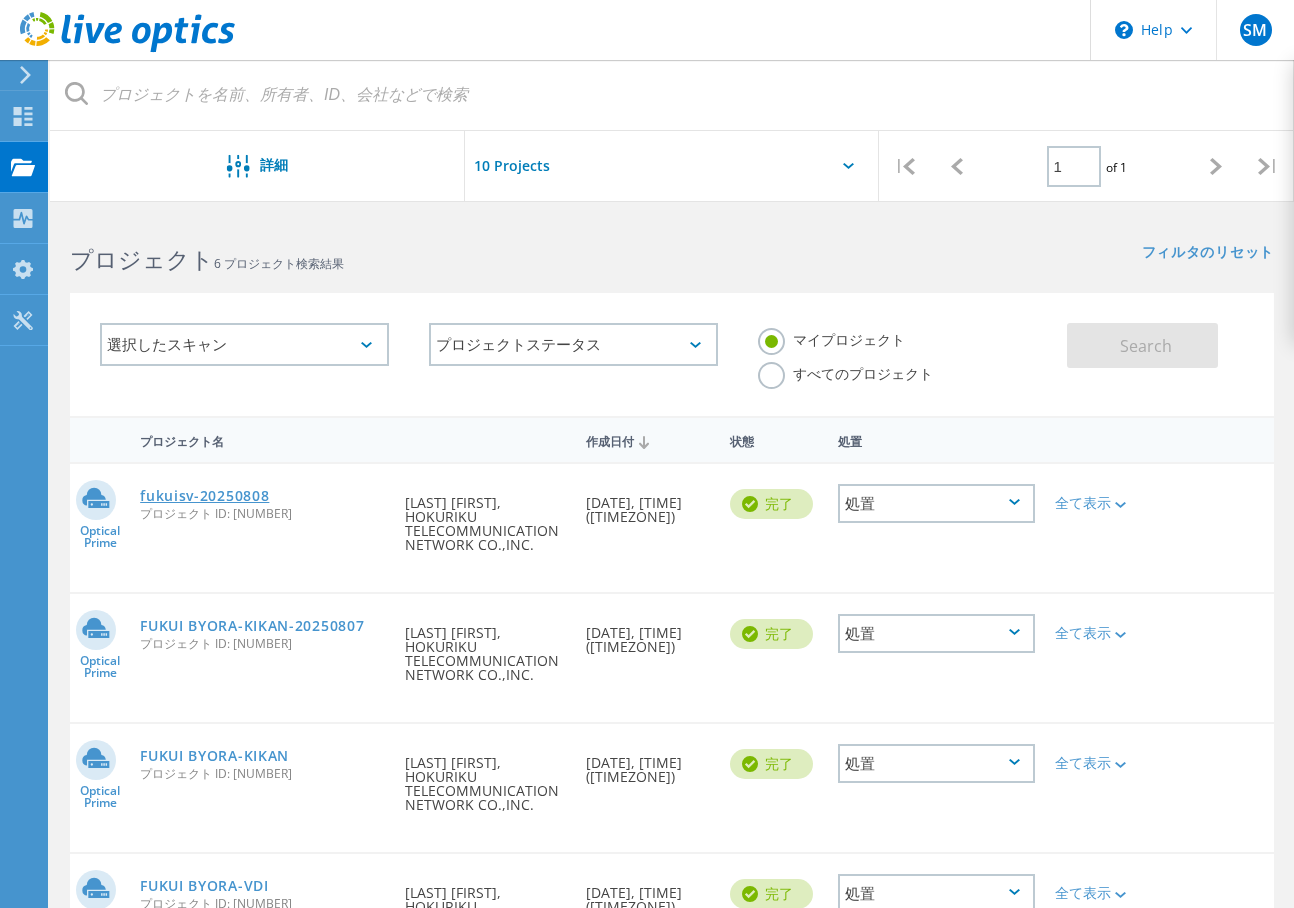 click on "[LOCATION]-20250808" 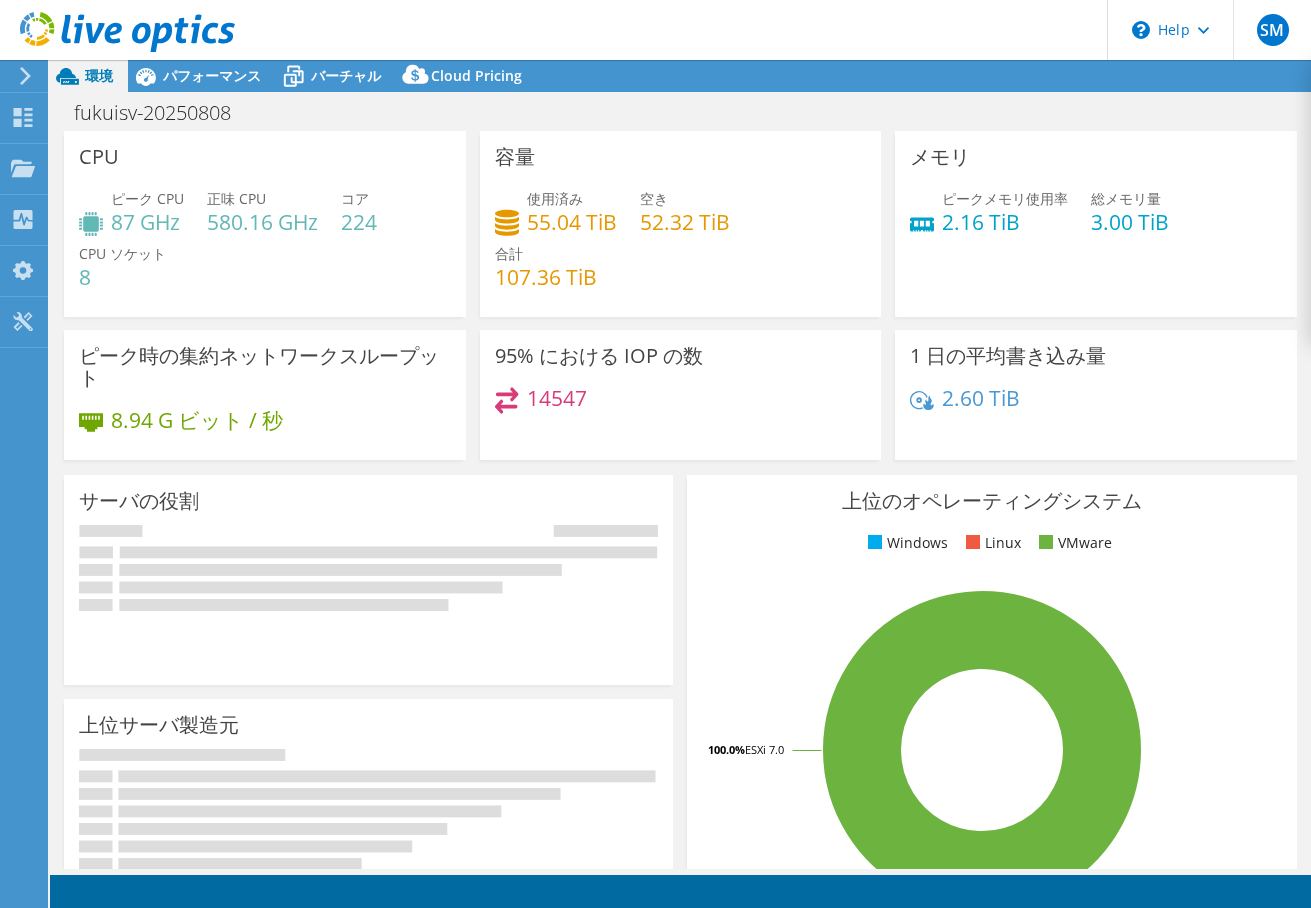 select on "USD" 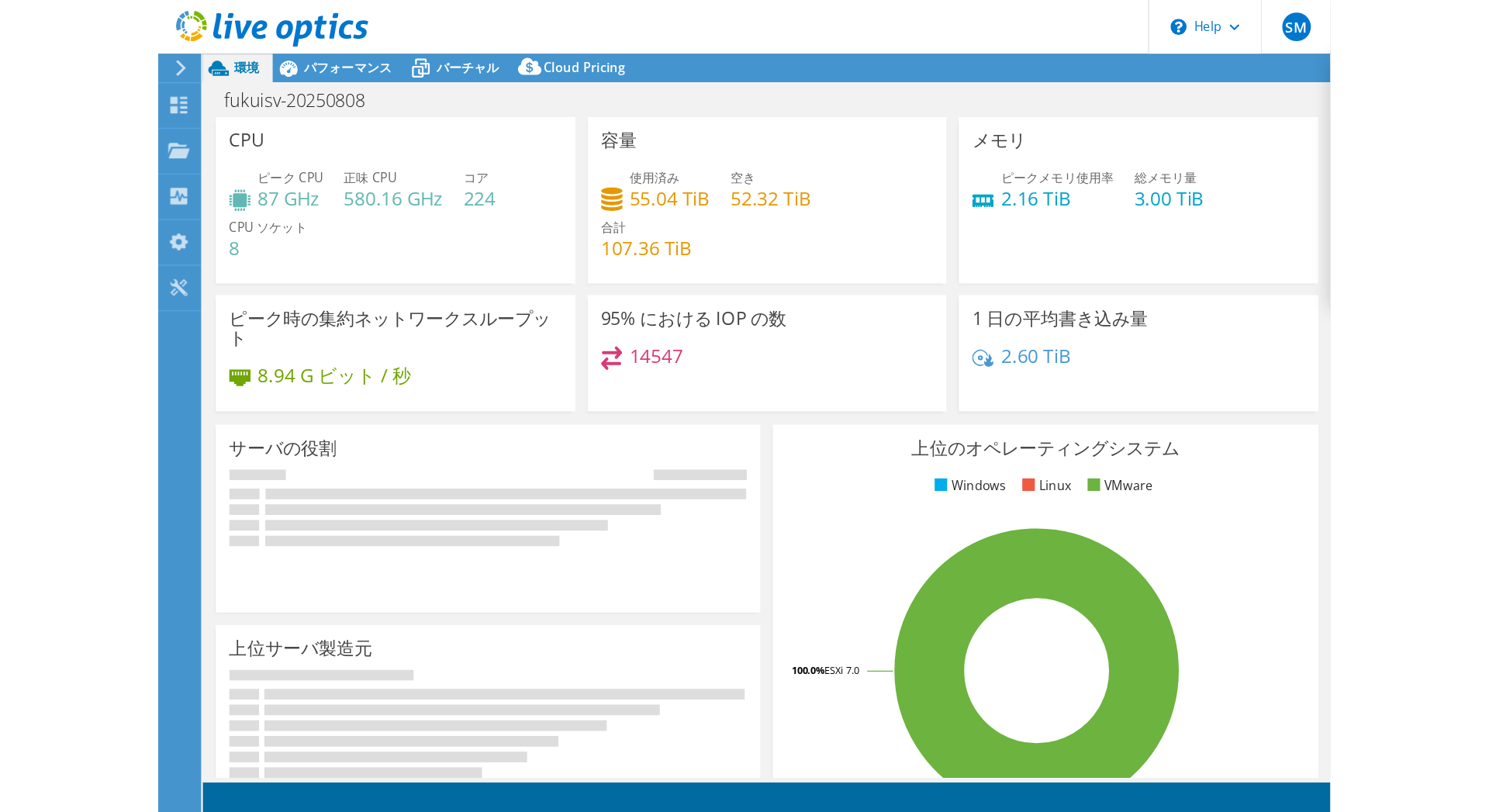 scroll, scrollTop: 0, scrollLeft: 0, axis: both 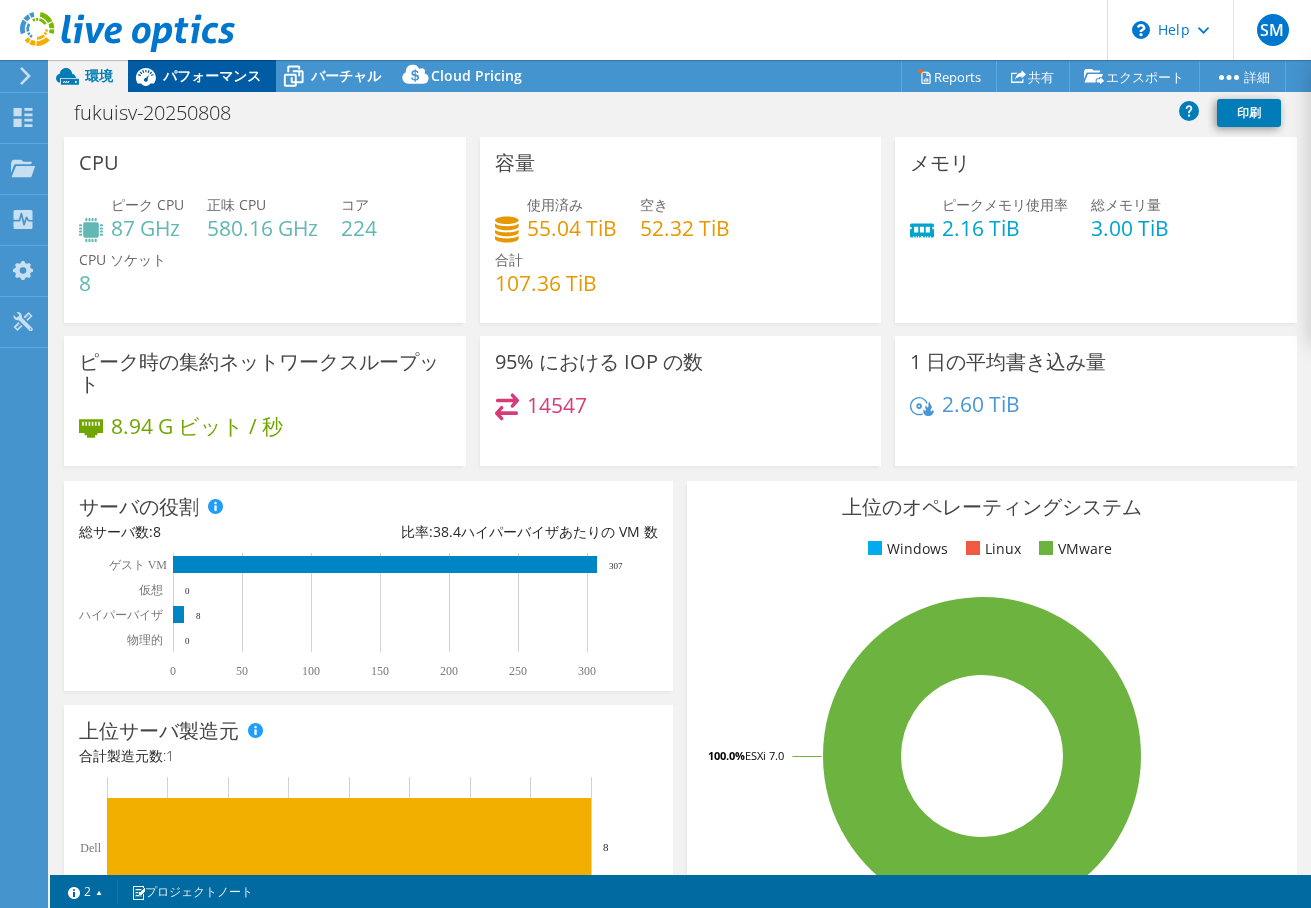 click on "パフォーマンス" at bounding box center [212, 75] 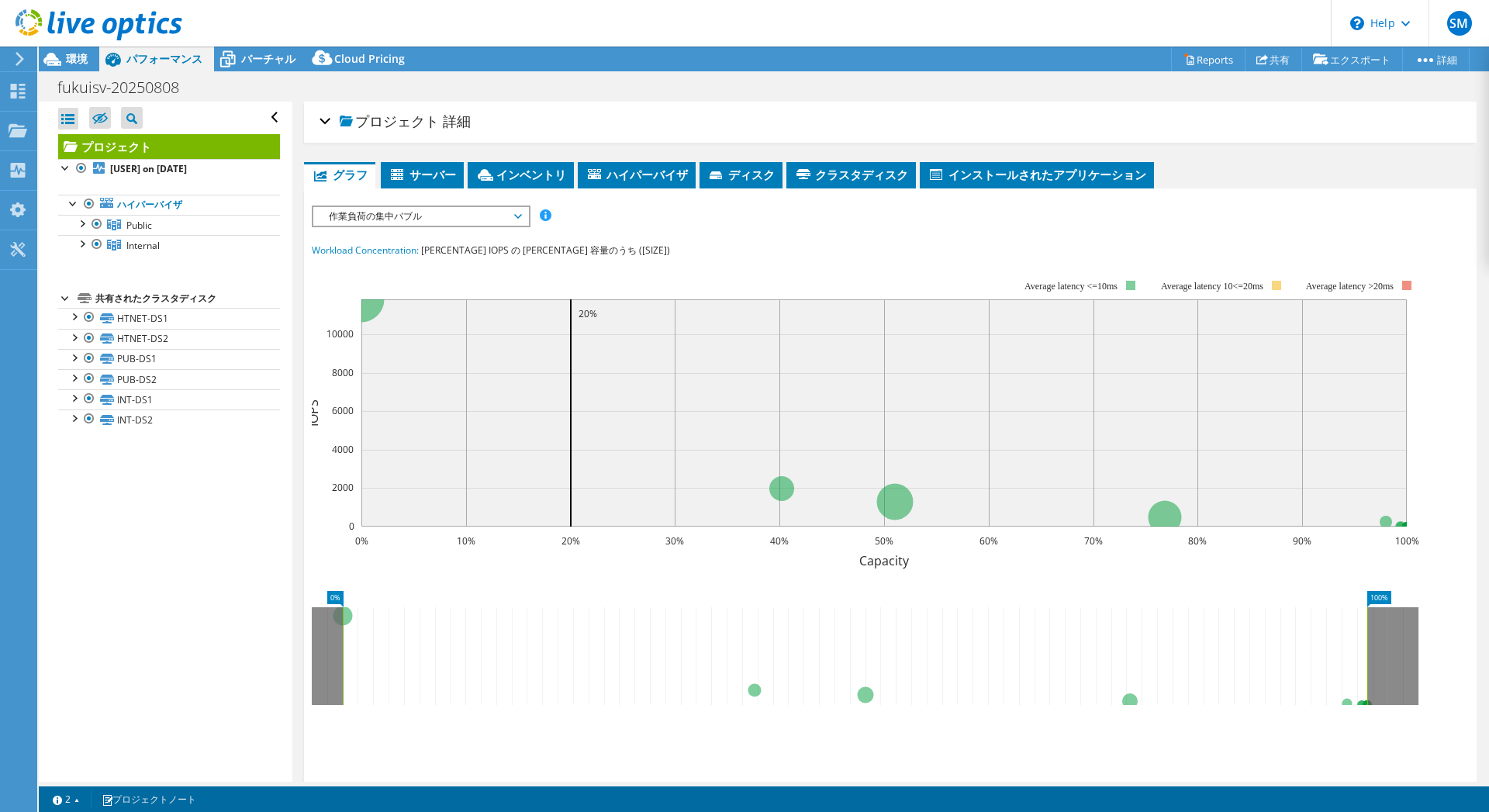 click on "作業負荷の集中バブル" at bounding box center (420, 216) 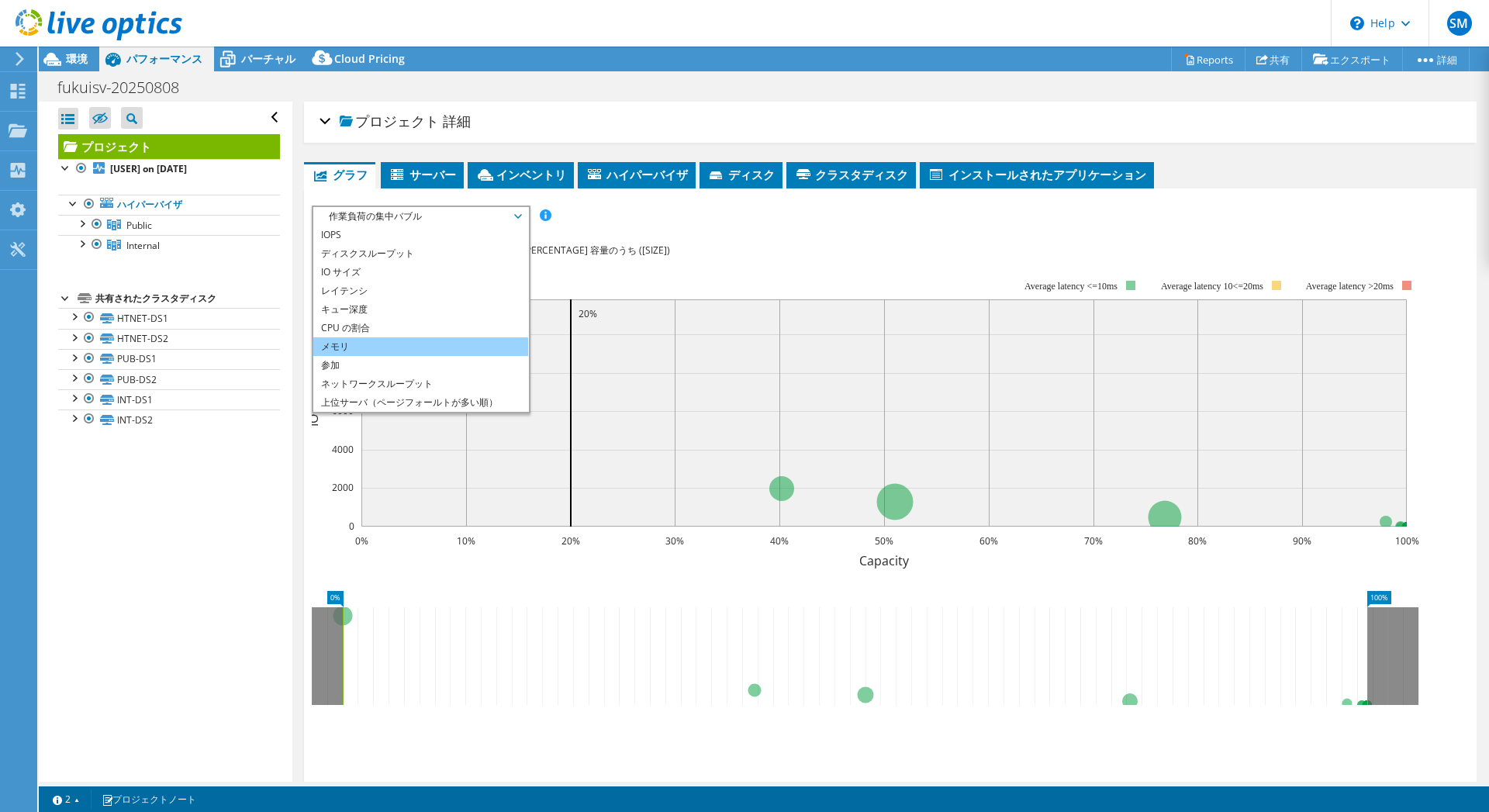 click on "メモリ" at bounding box center (420, 347) 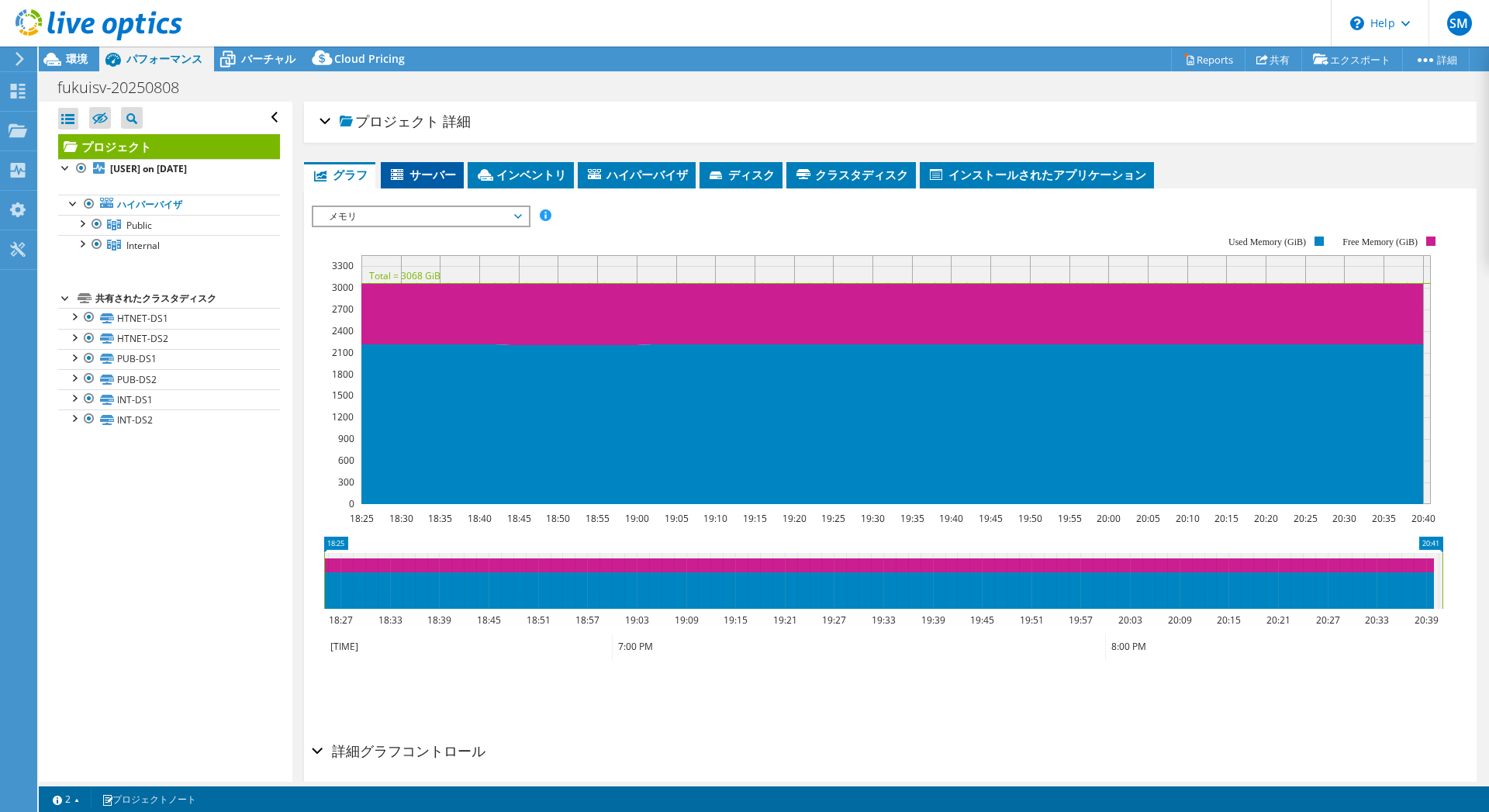 click on "サーバー" at bounding box center [422, 174] 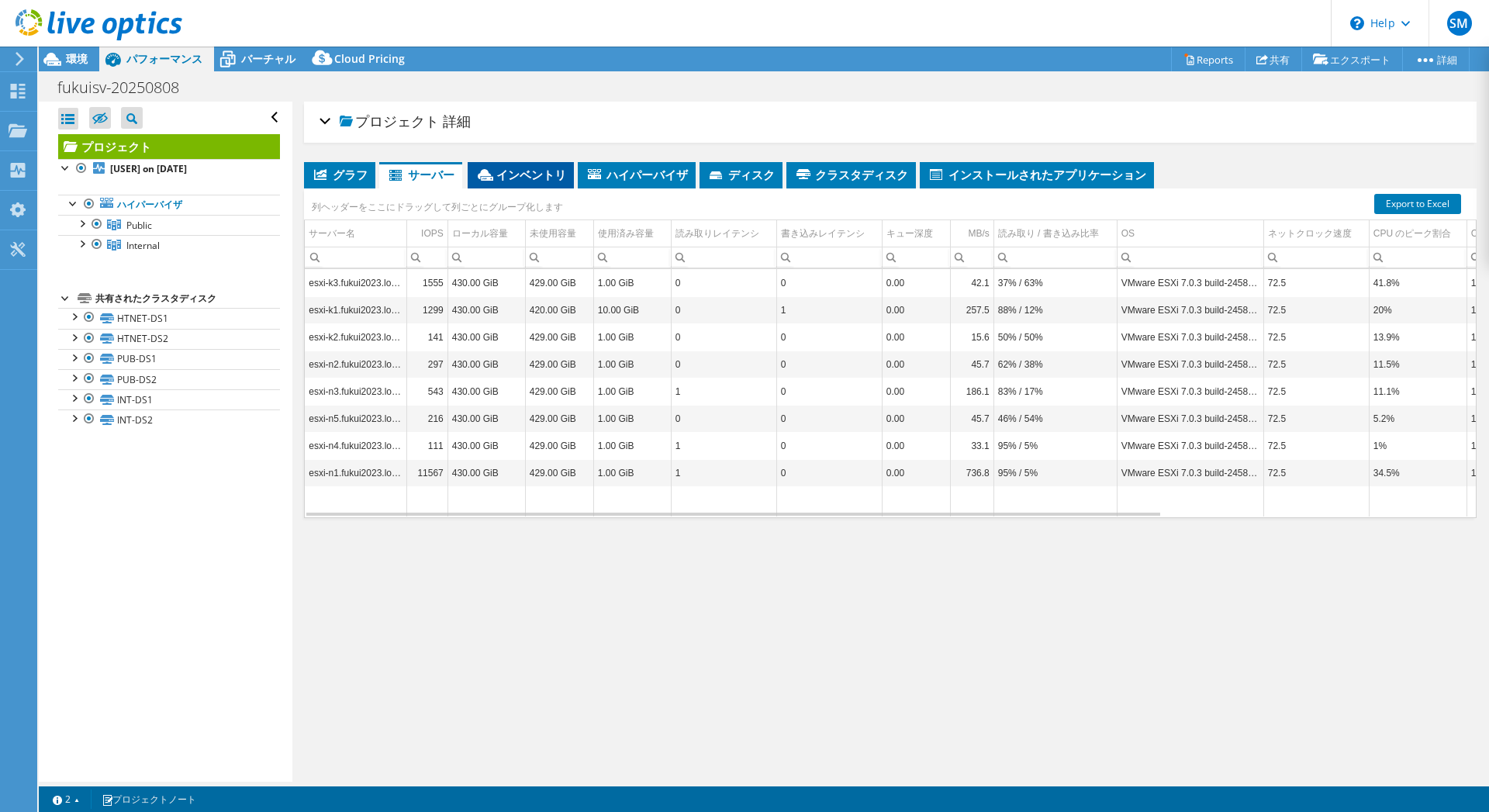 click on "インベントリ" at bounding box center [520, 174] 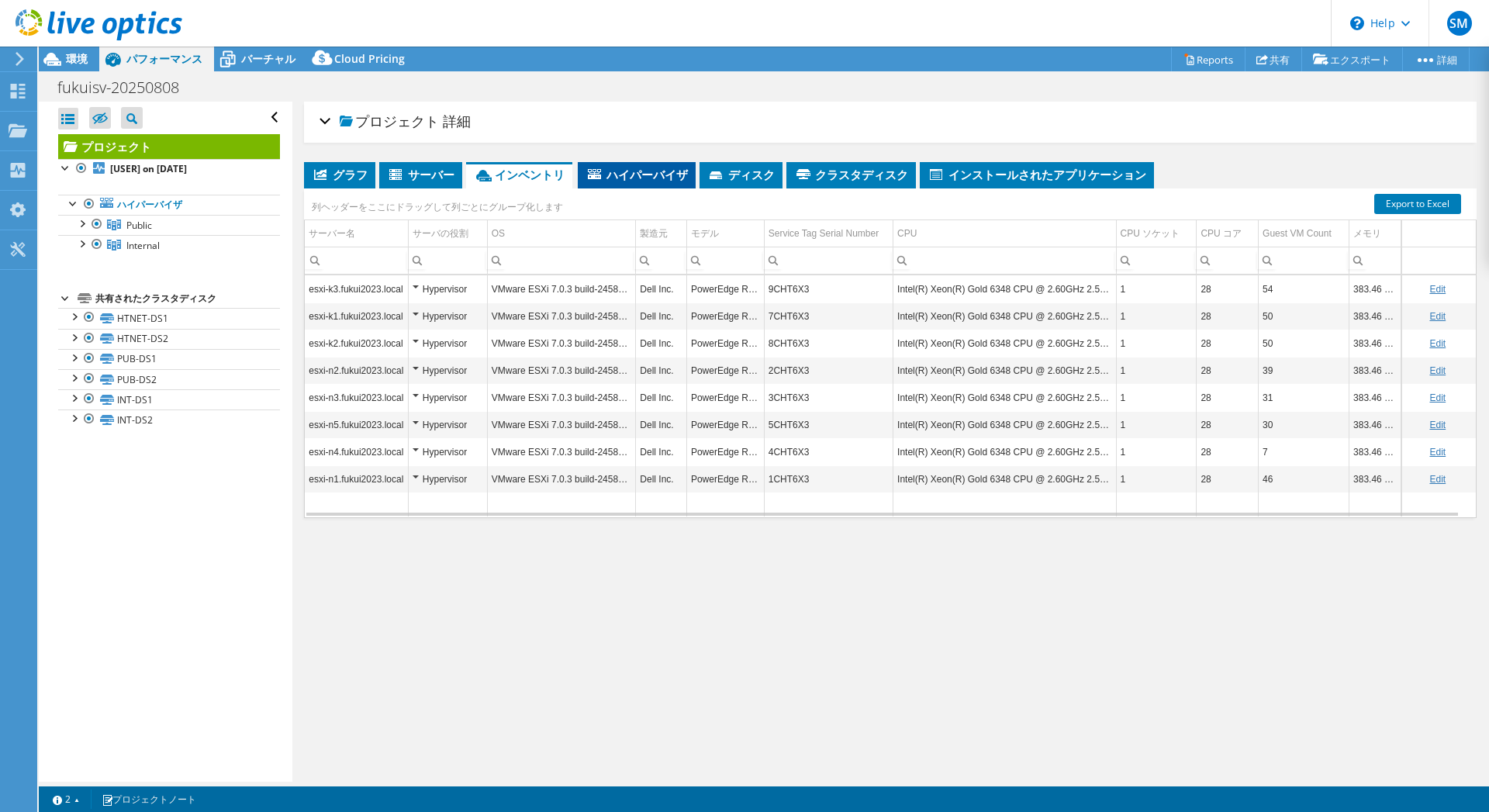 click on "ハイパーバイザ" at bounding box center (637, 174) 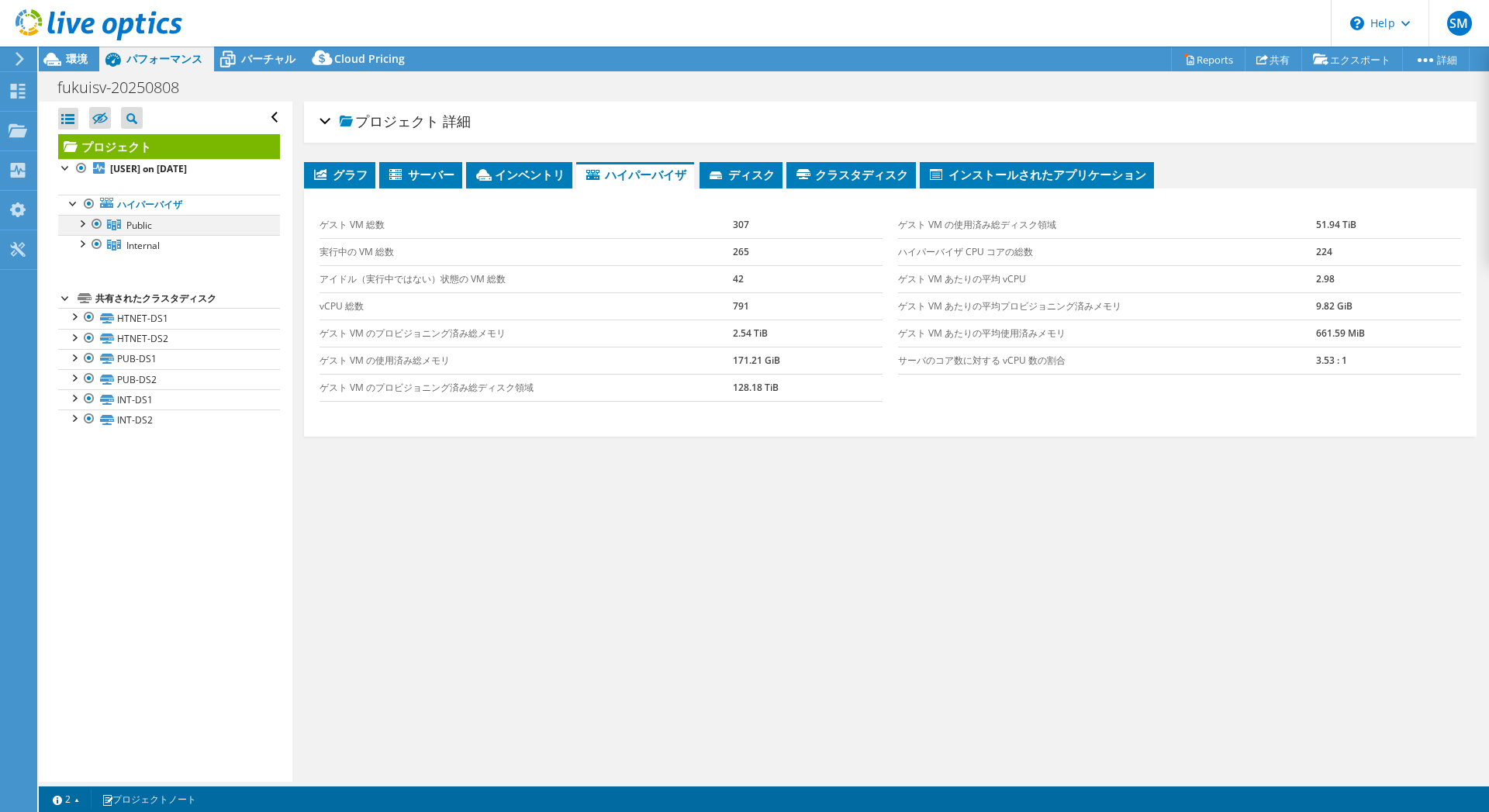 click at bounding box center [81, 223] 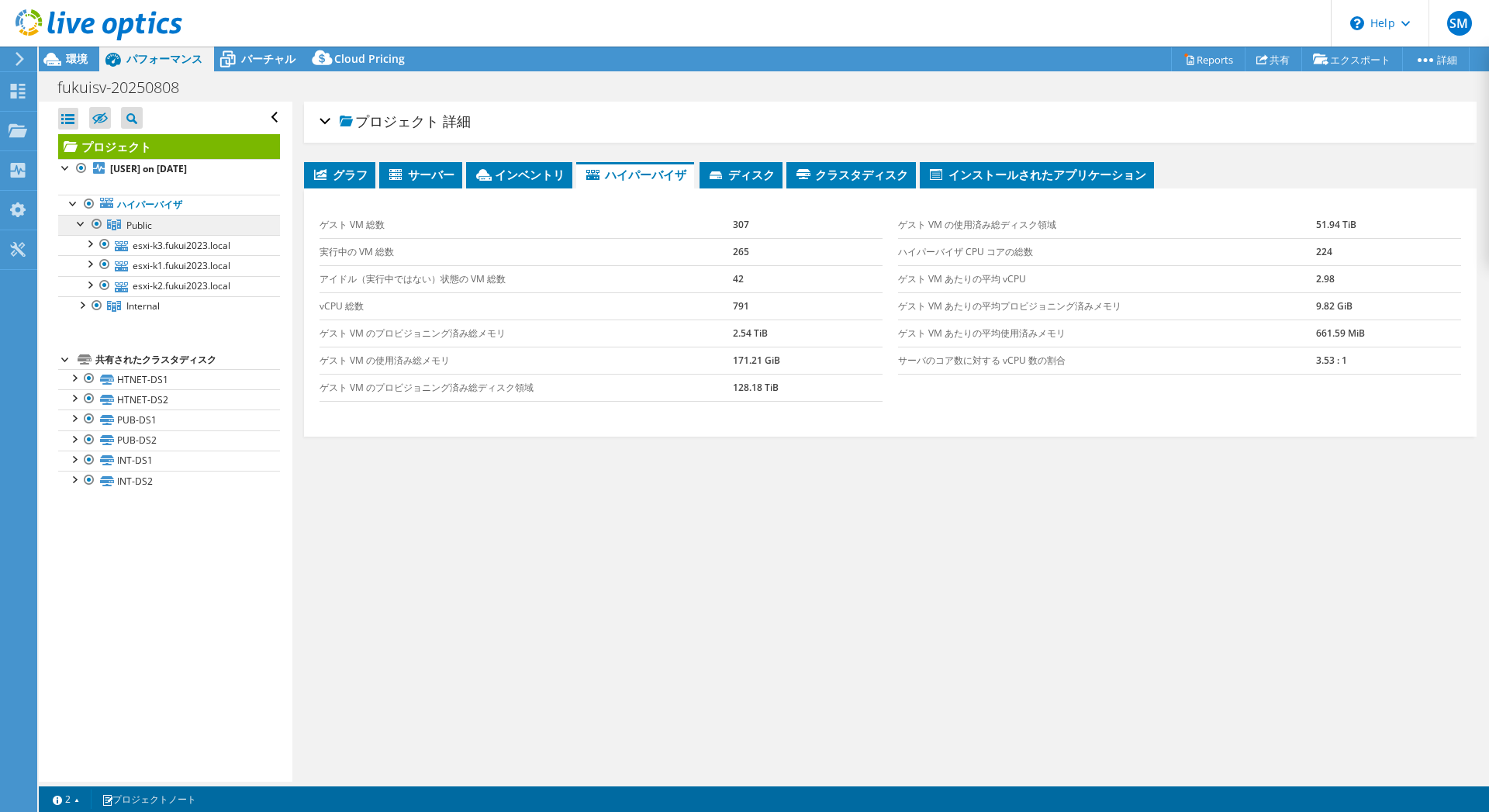 click on "Public" at bounding box center (169, 225) 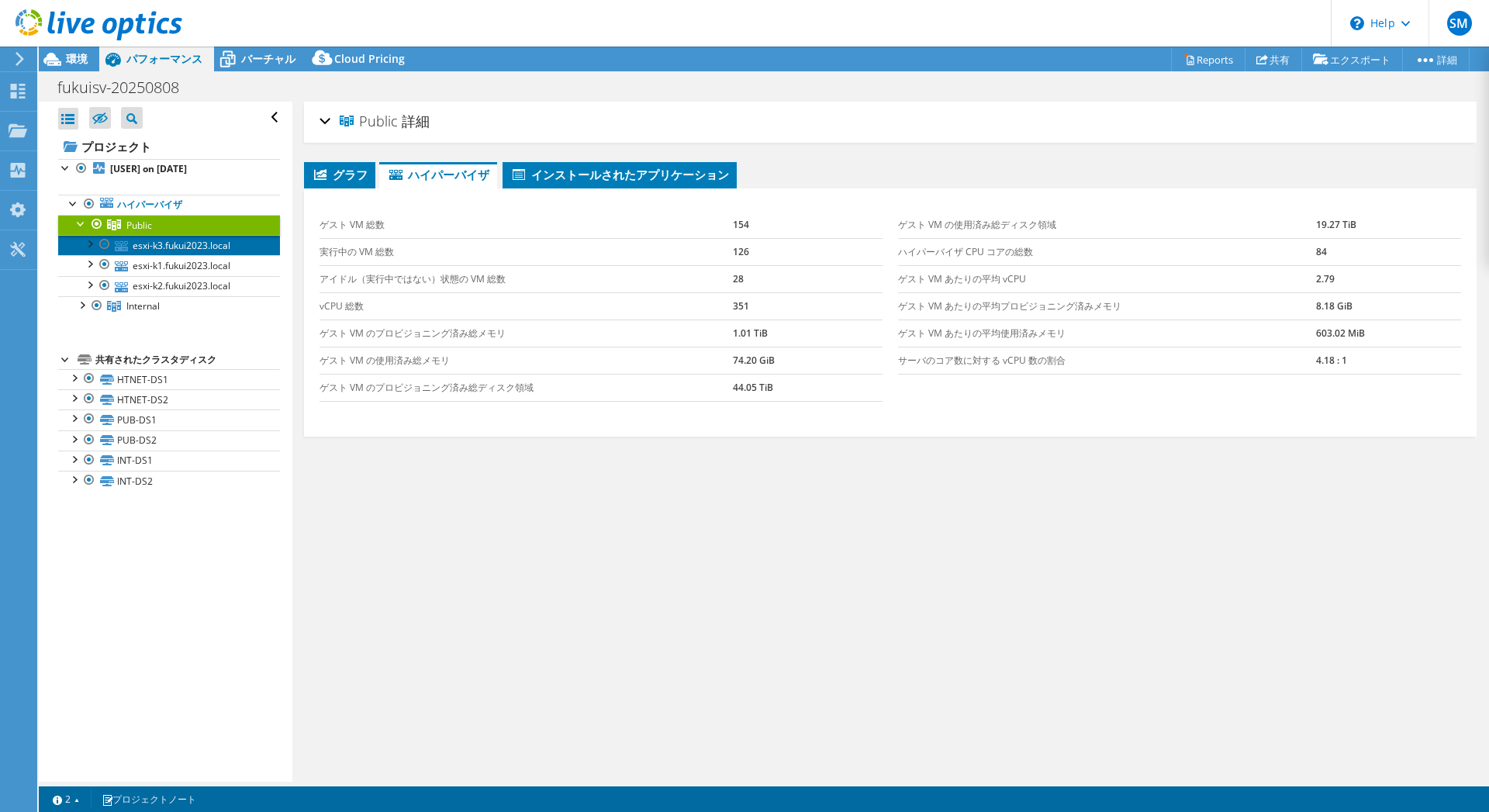 click on "esxi-k3.fukui2023.local" at bounding box center (169, 245) 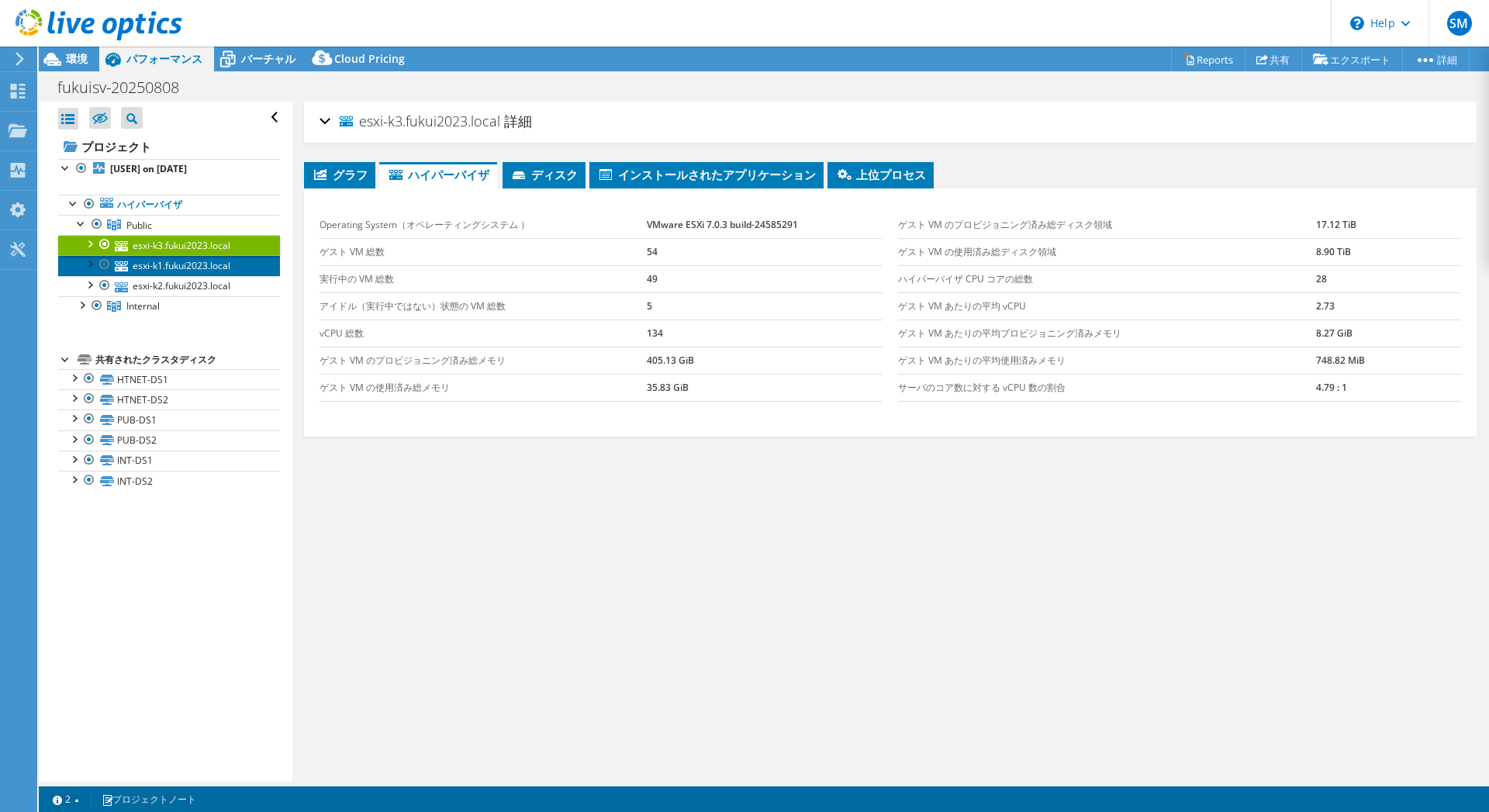 click on "esxi-k1.fukui2023.local" at bounding box center (169, 265) 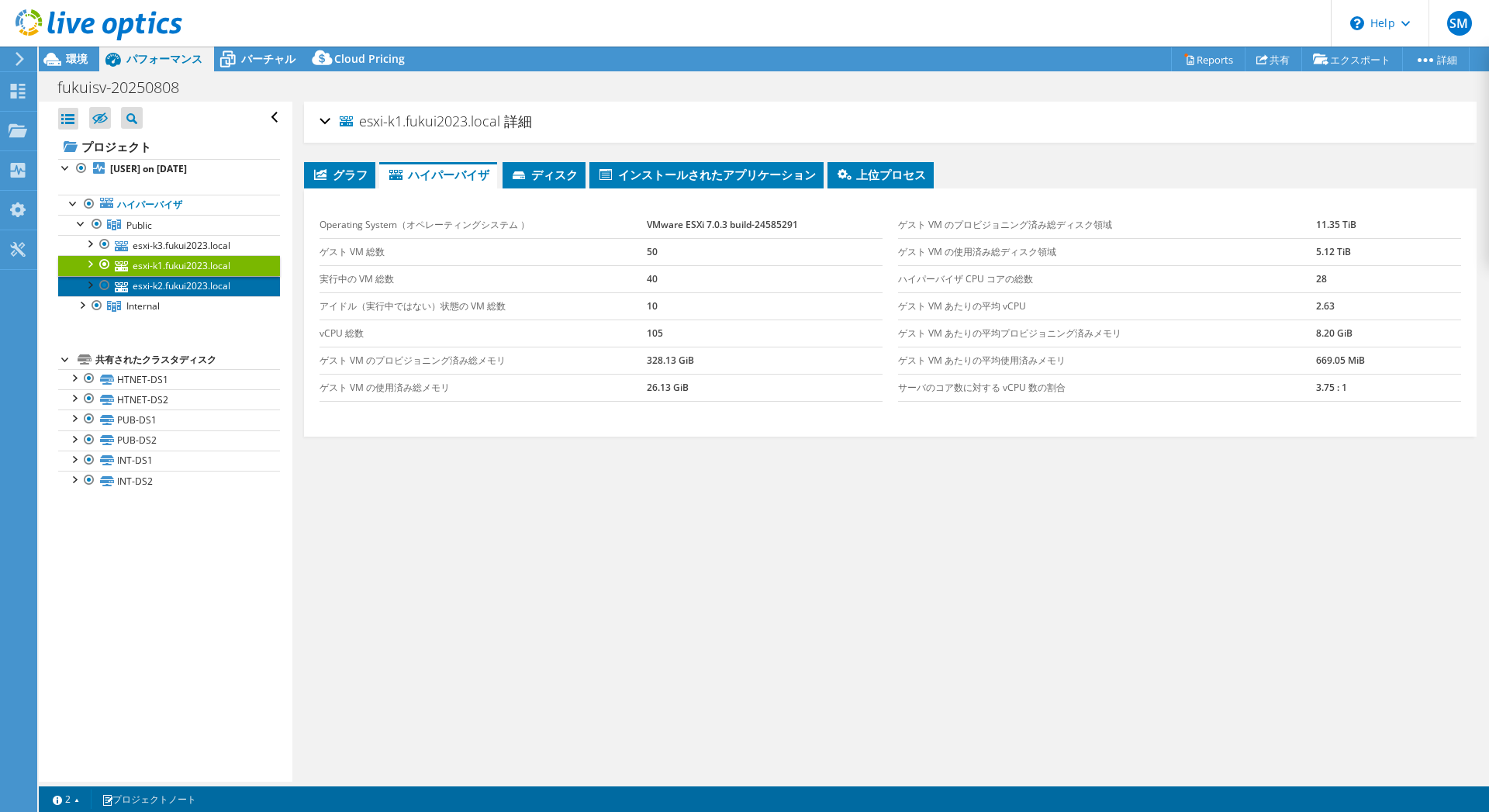 click on "esxi-k2.fukui2023.local" at bounding box center [169, 286] 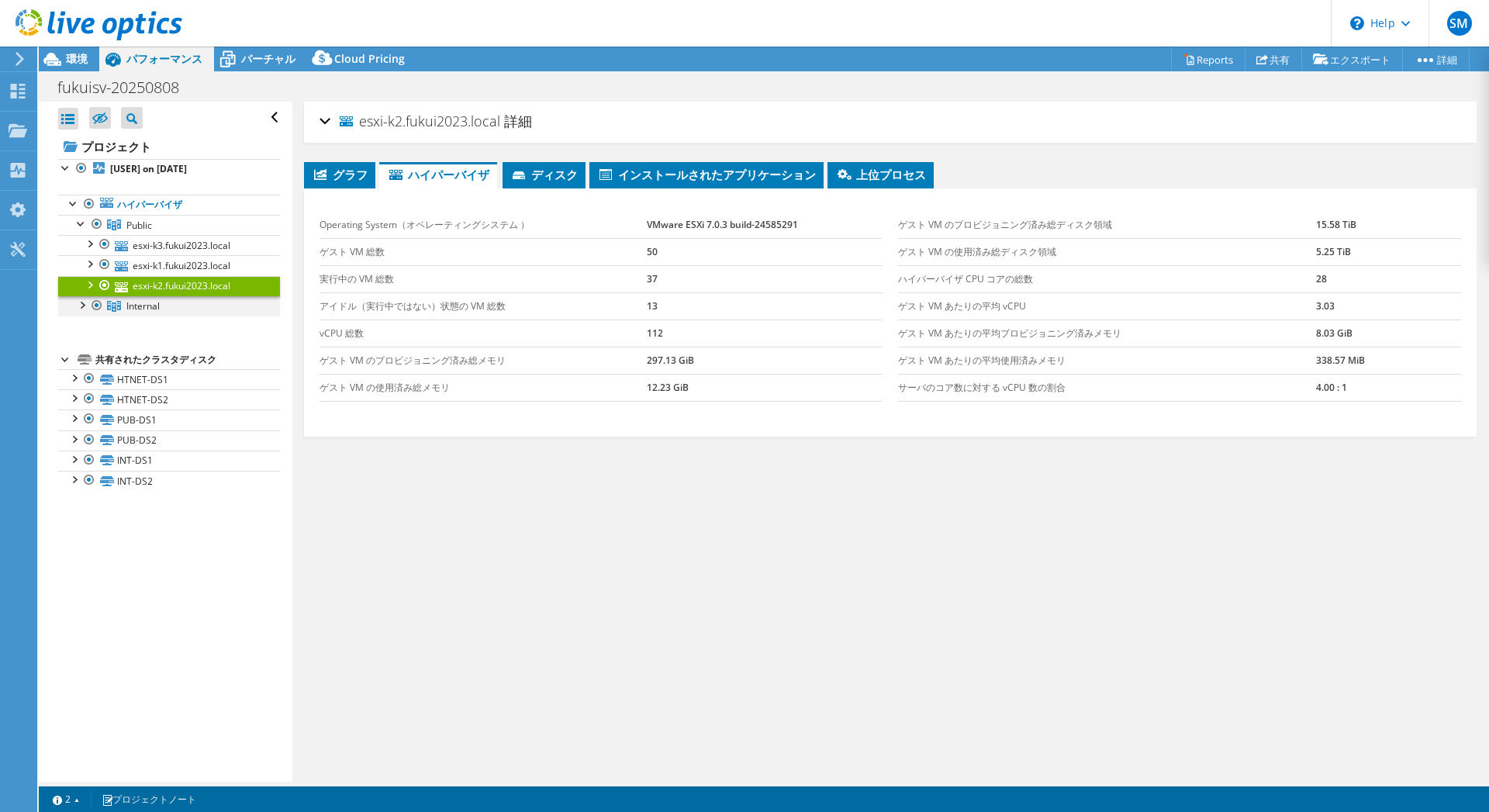 click at bounding box center (81, 304) 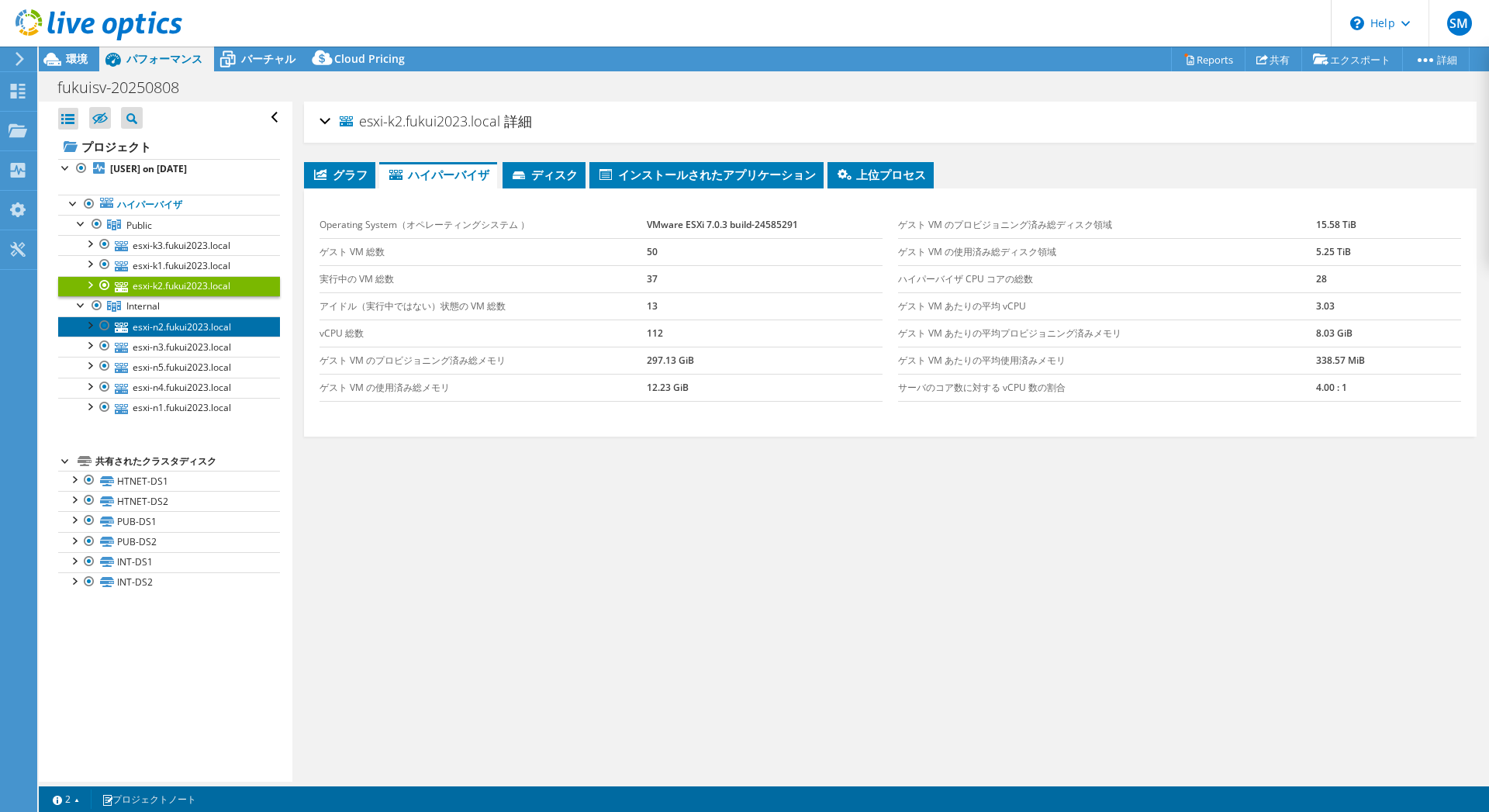 click on "esxi-n2.fukui2023.local" at bounding box center (169, 327) 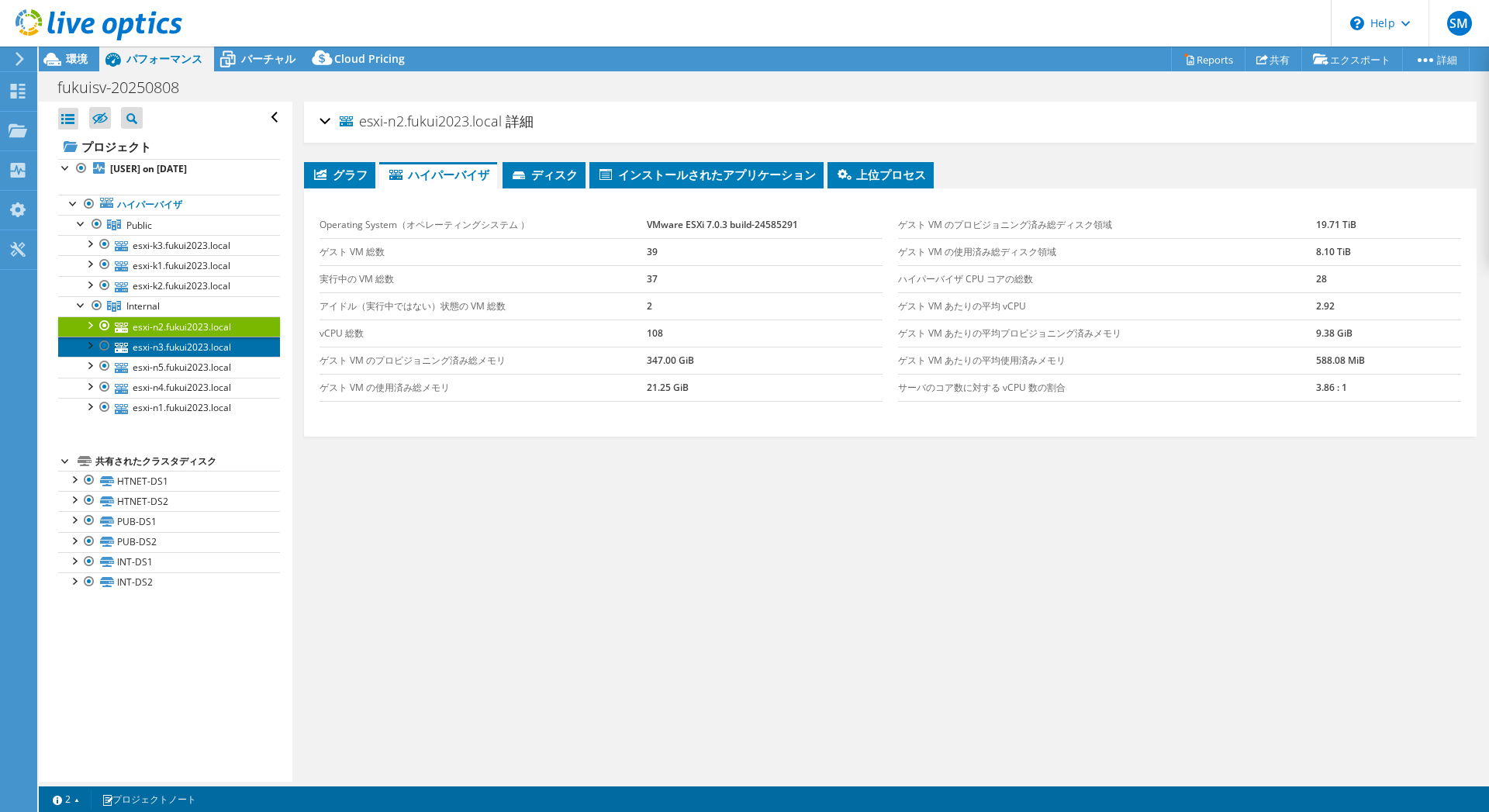 click on "esxi-n3.fukui2023.local" at bounding box center [169, 347] 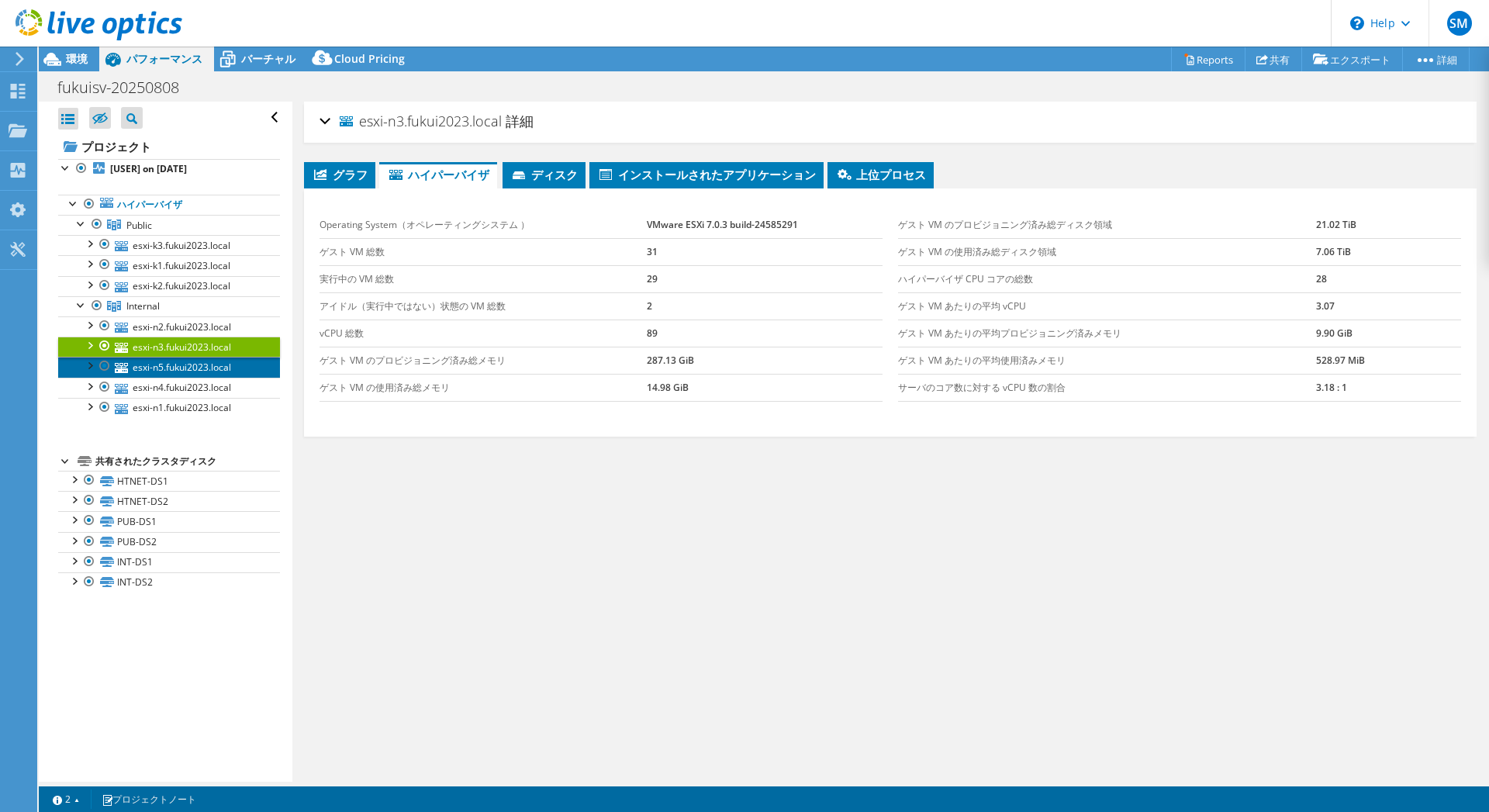 click on "esxi-n5.fukui2023.local" at bounding box center (169, 367) 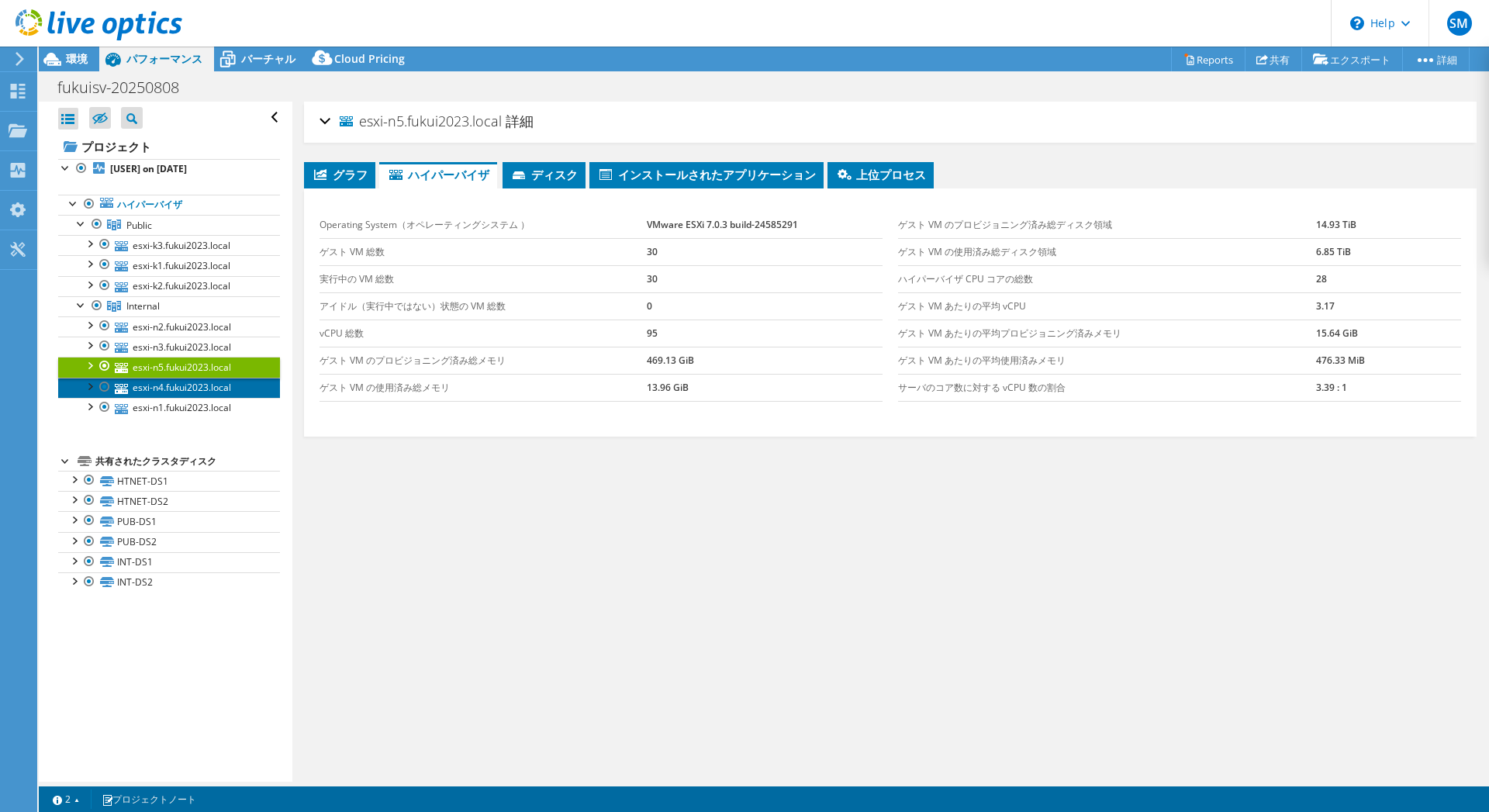 click on "esxi-n4.fukui2023.local" at bounding box center (169, 388) 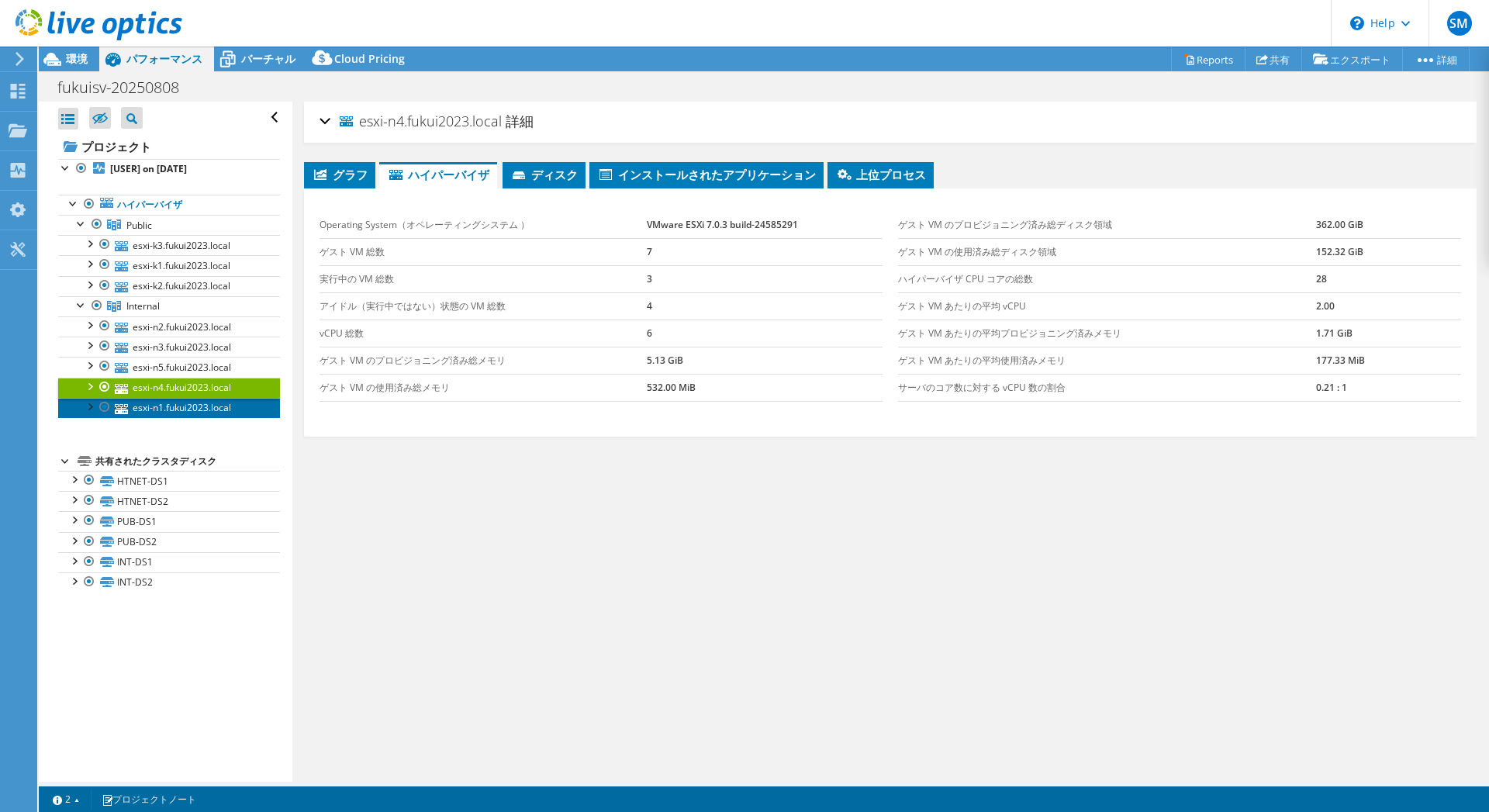 click on "esxi-n1.fukui2023.local" at bounding box center [169, 408] 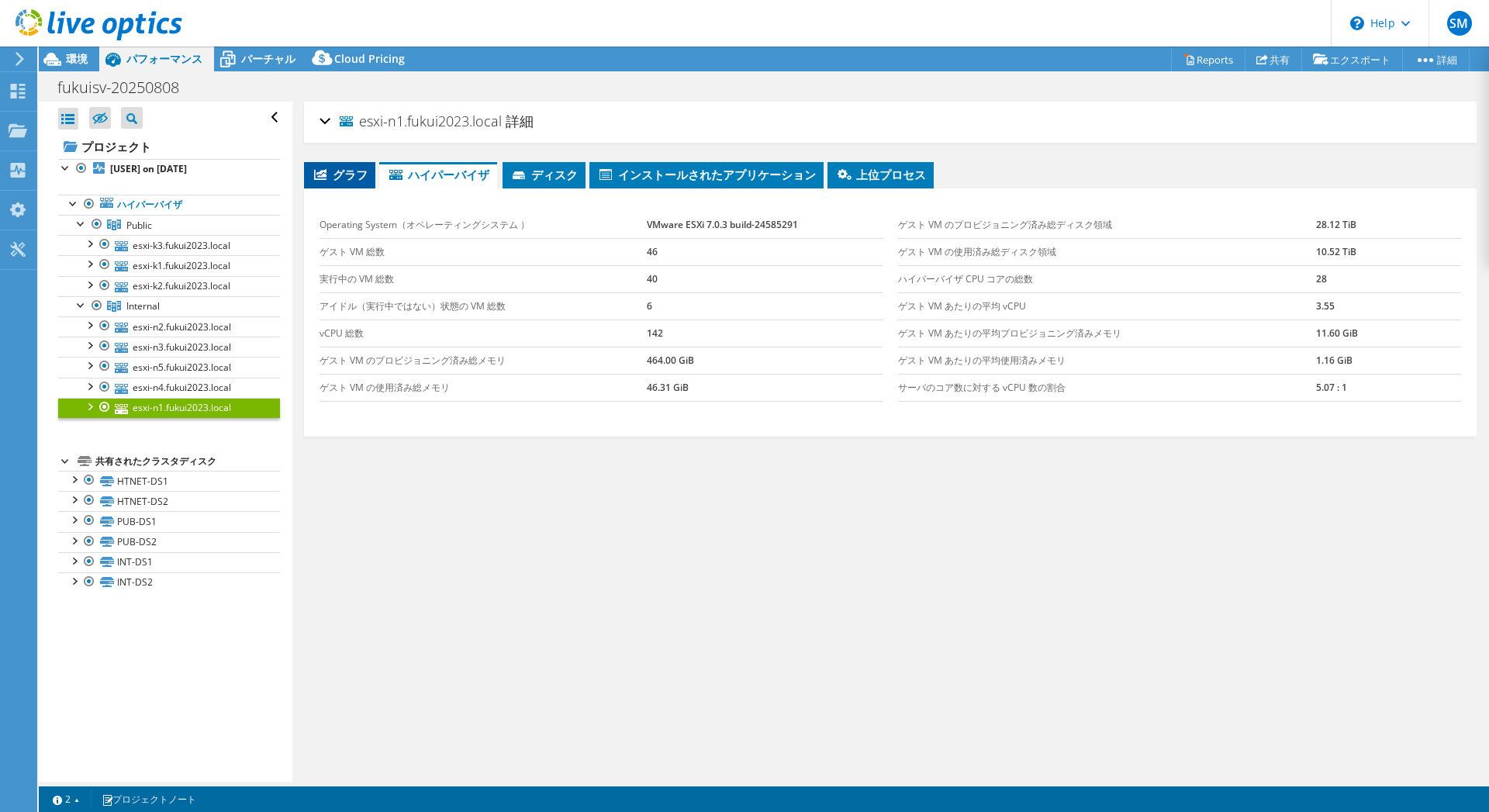 click on "グラフ" at bounding box center (340, 174) 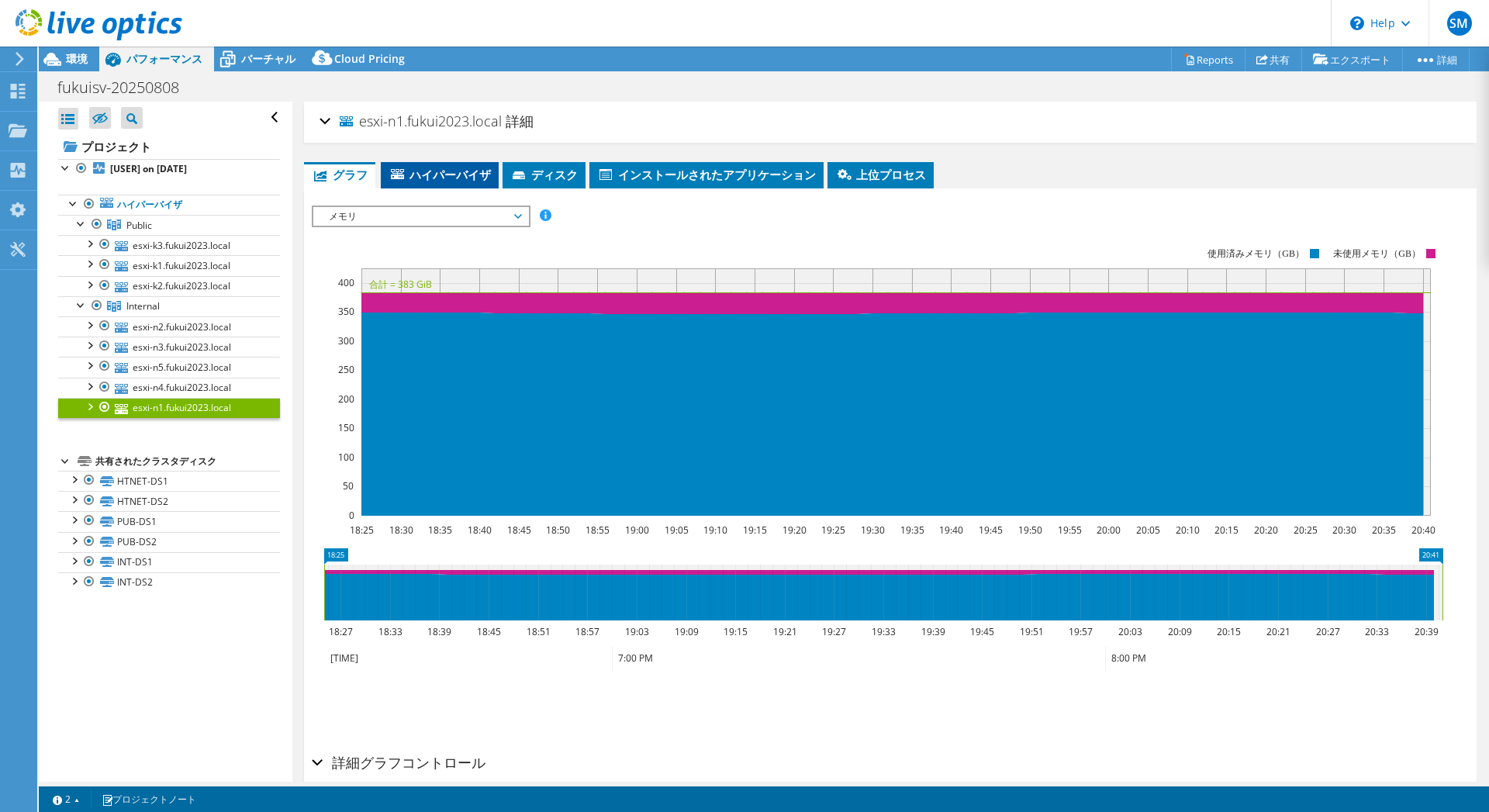 click on "ハイパーバイザ" at bounding box center (440, 174) 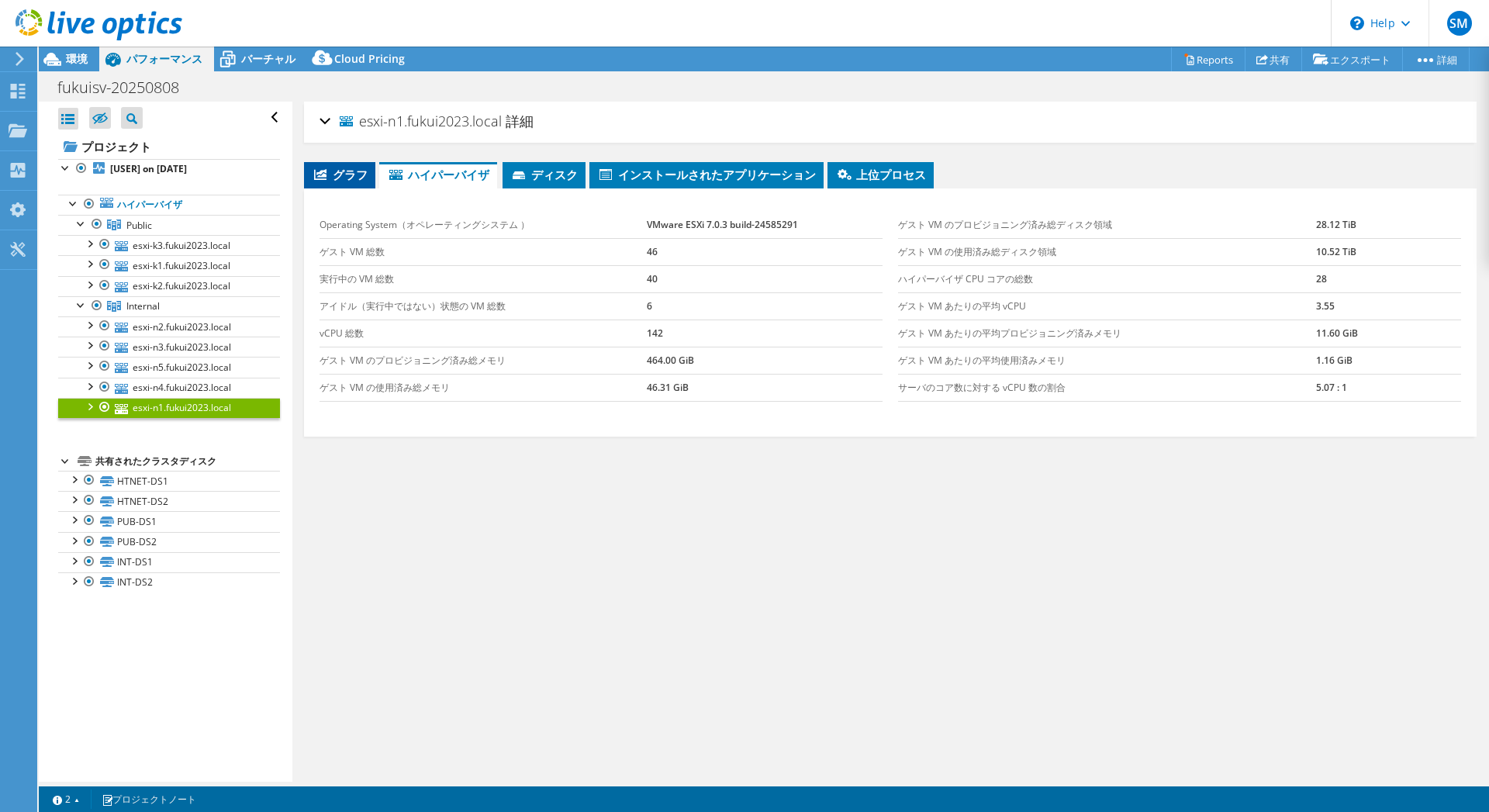 click on "グラフ" at bounding box center (340, 174) 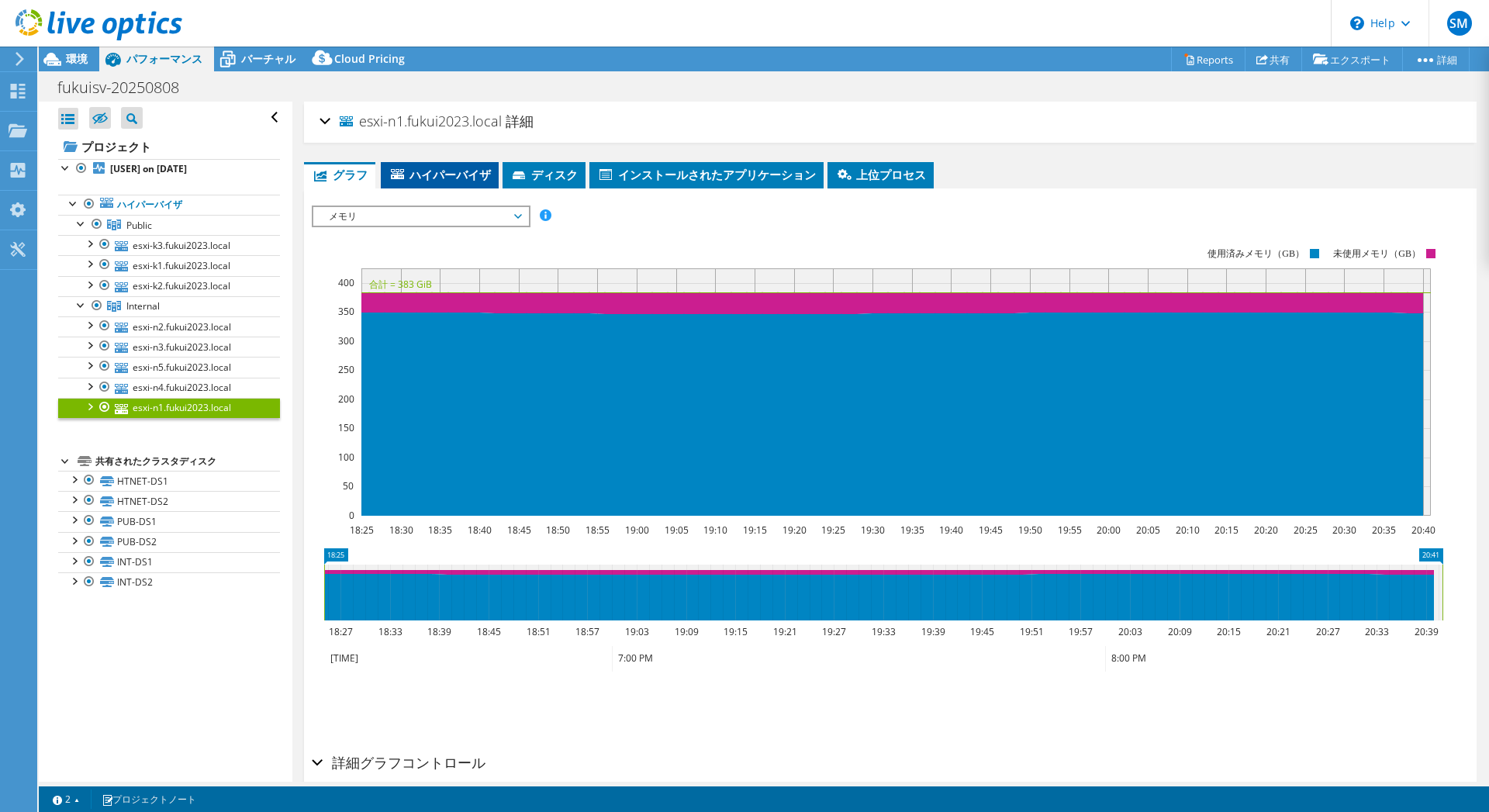 click on "ハイパーバイザ" at bounding box center [440, 174] 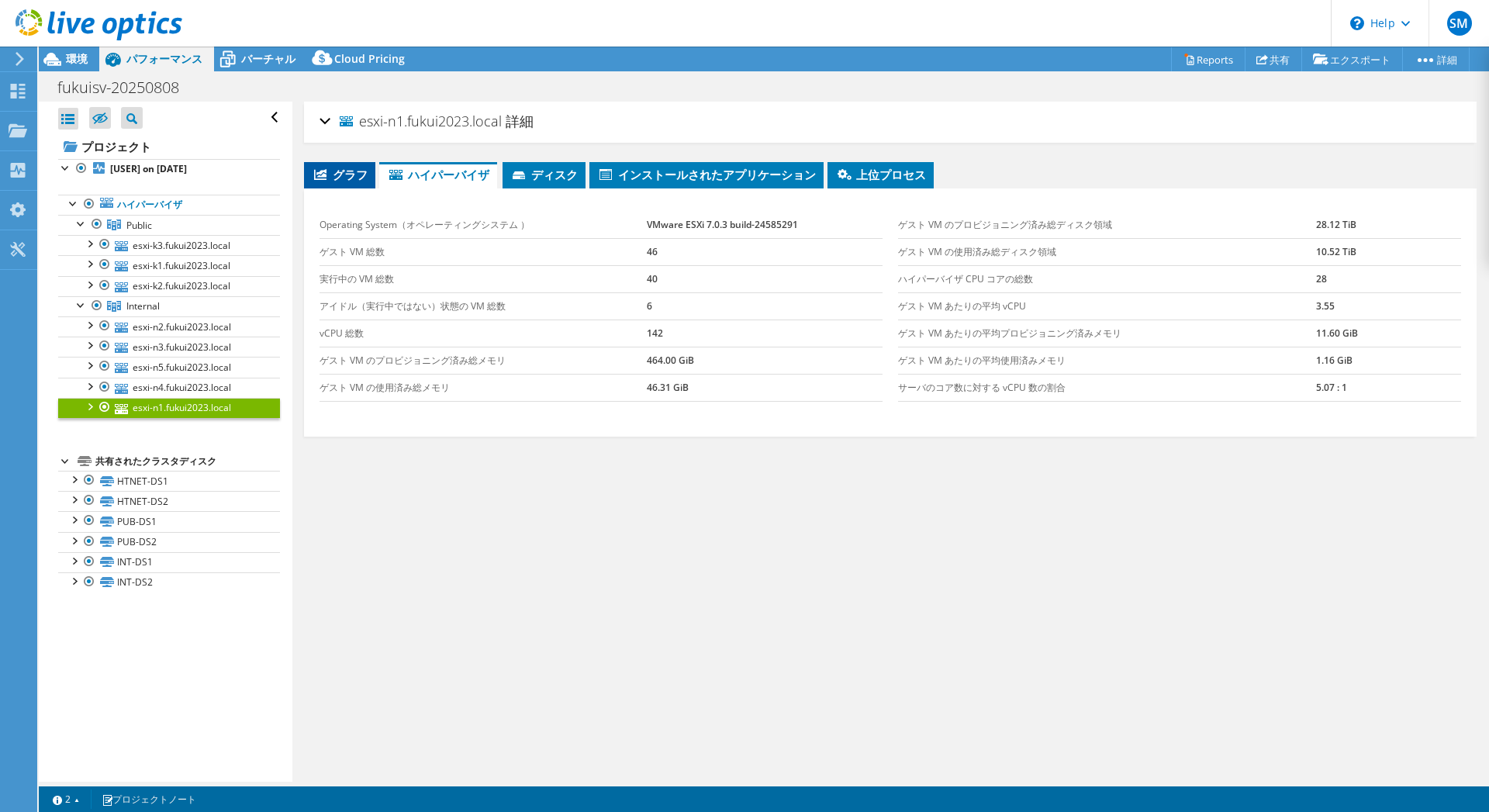 click on "グラフ" at bounding box center [340, 174] 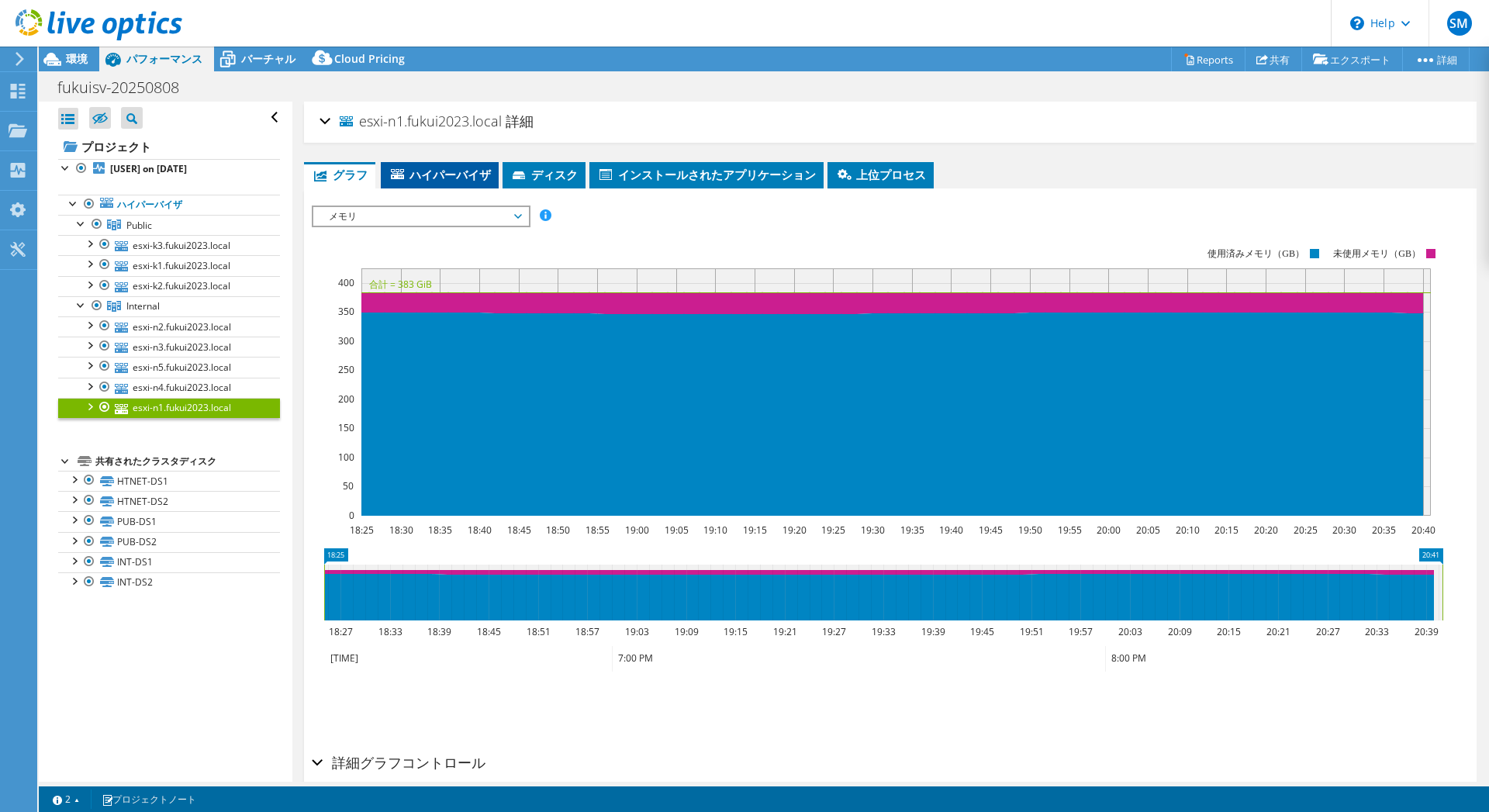 click on "ハイパーバイザ" at bounding box center [440, 174] 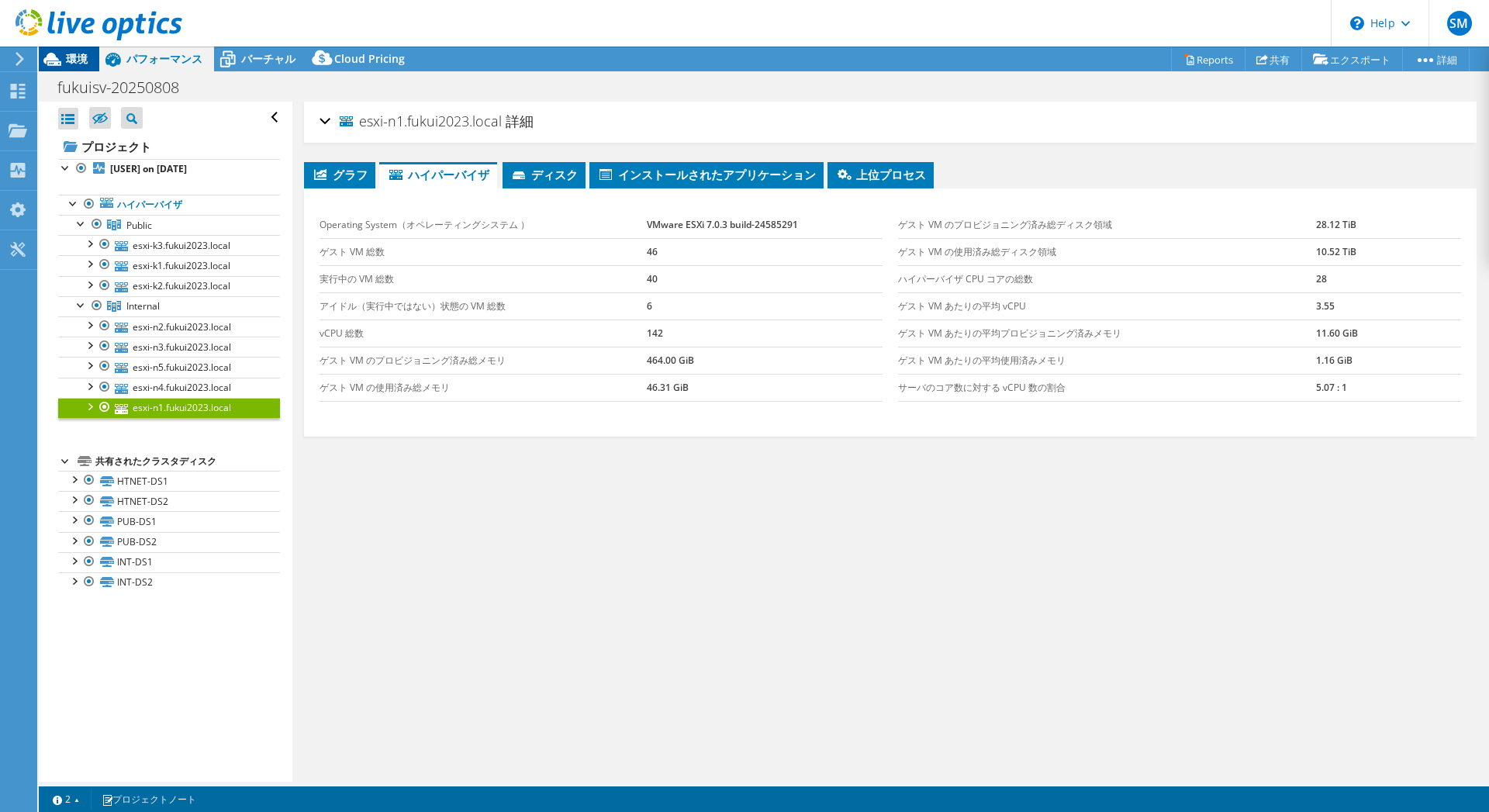 click on "環境" at bounding box center [77, 58] 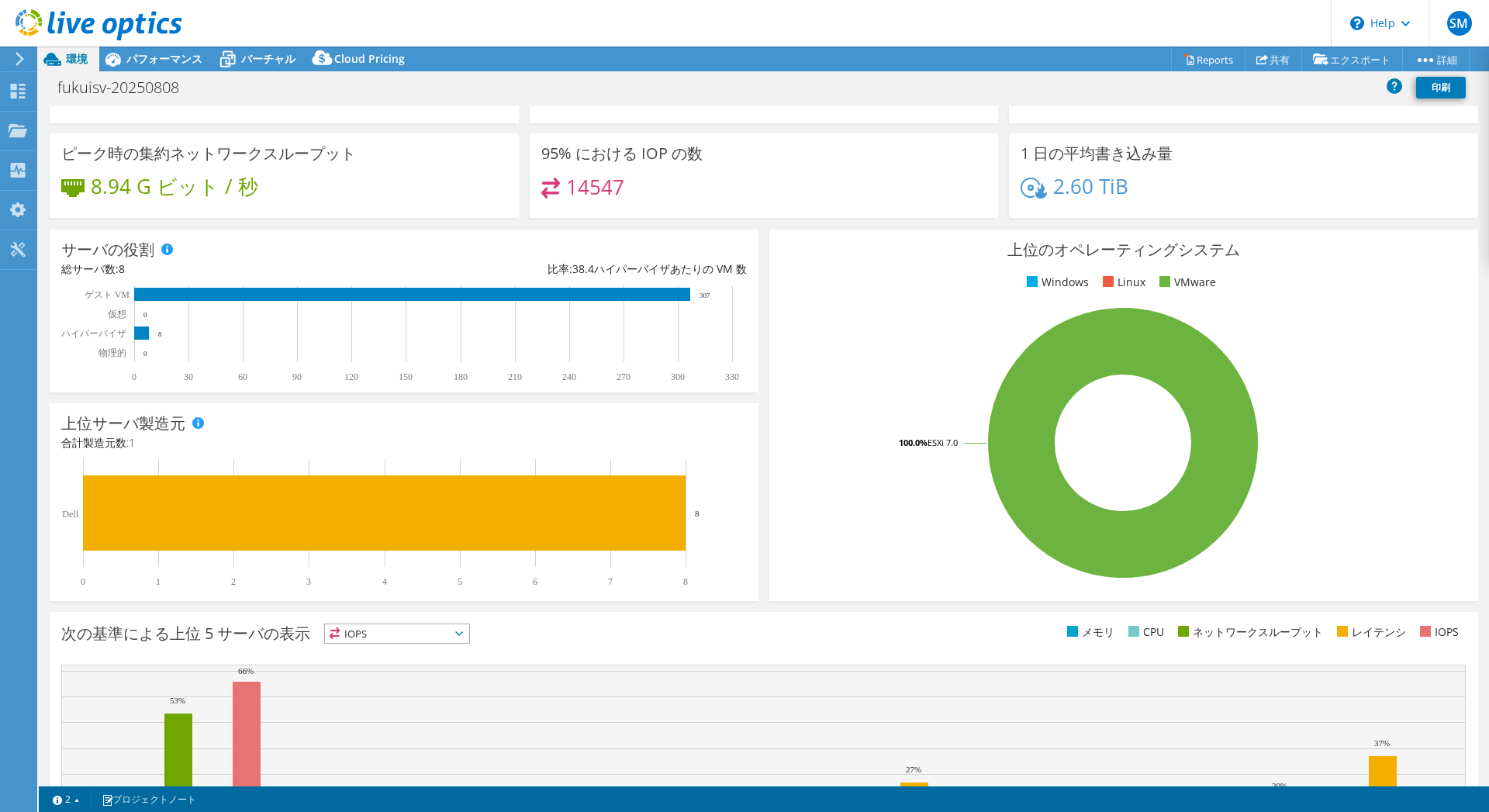 scroll, scrollTop: 0, scrollLeft: 0, axis: both 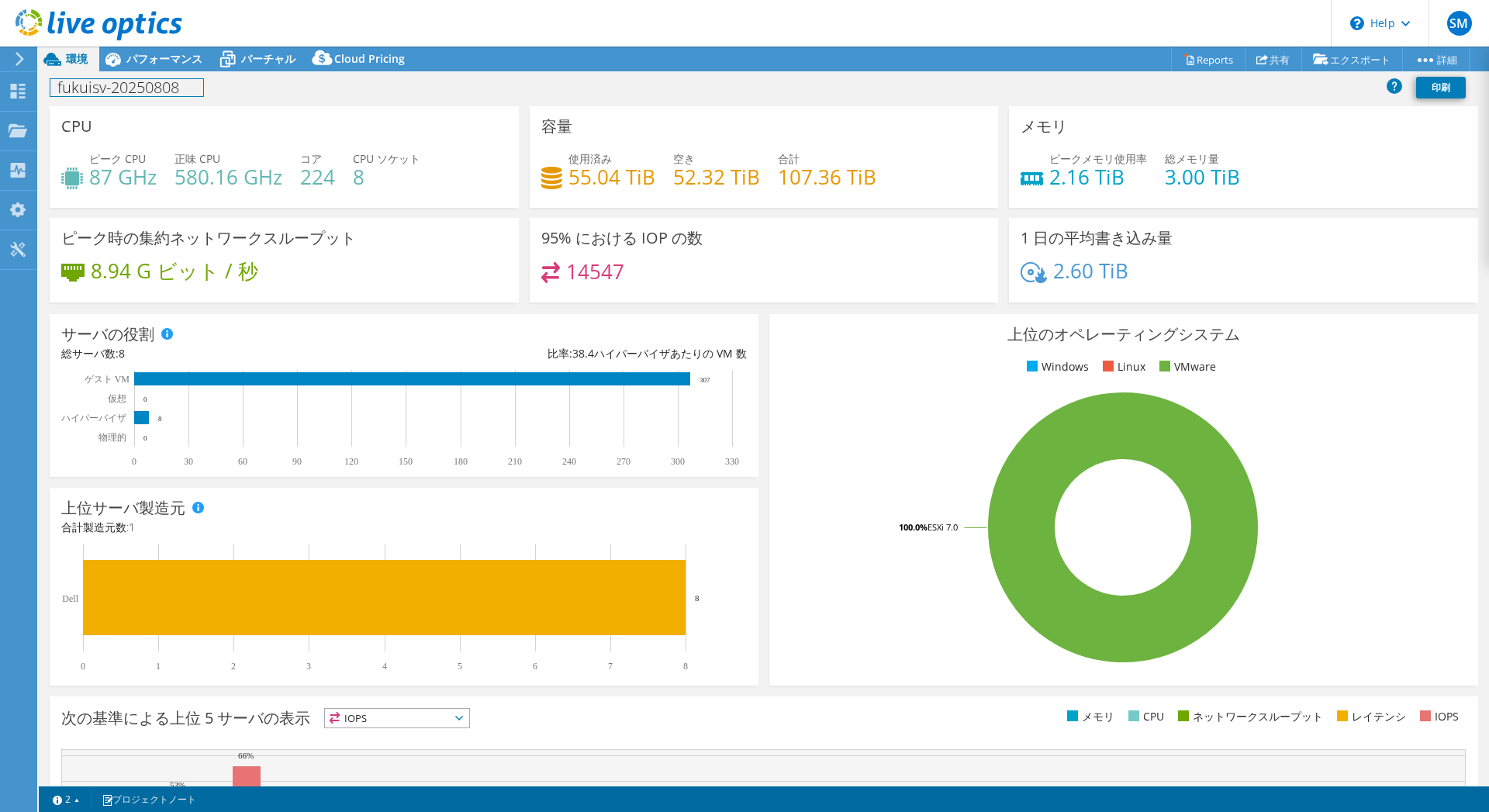 click on "fukuisv-20250808" at bounding box center (126, 88) 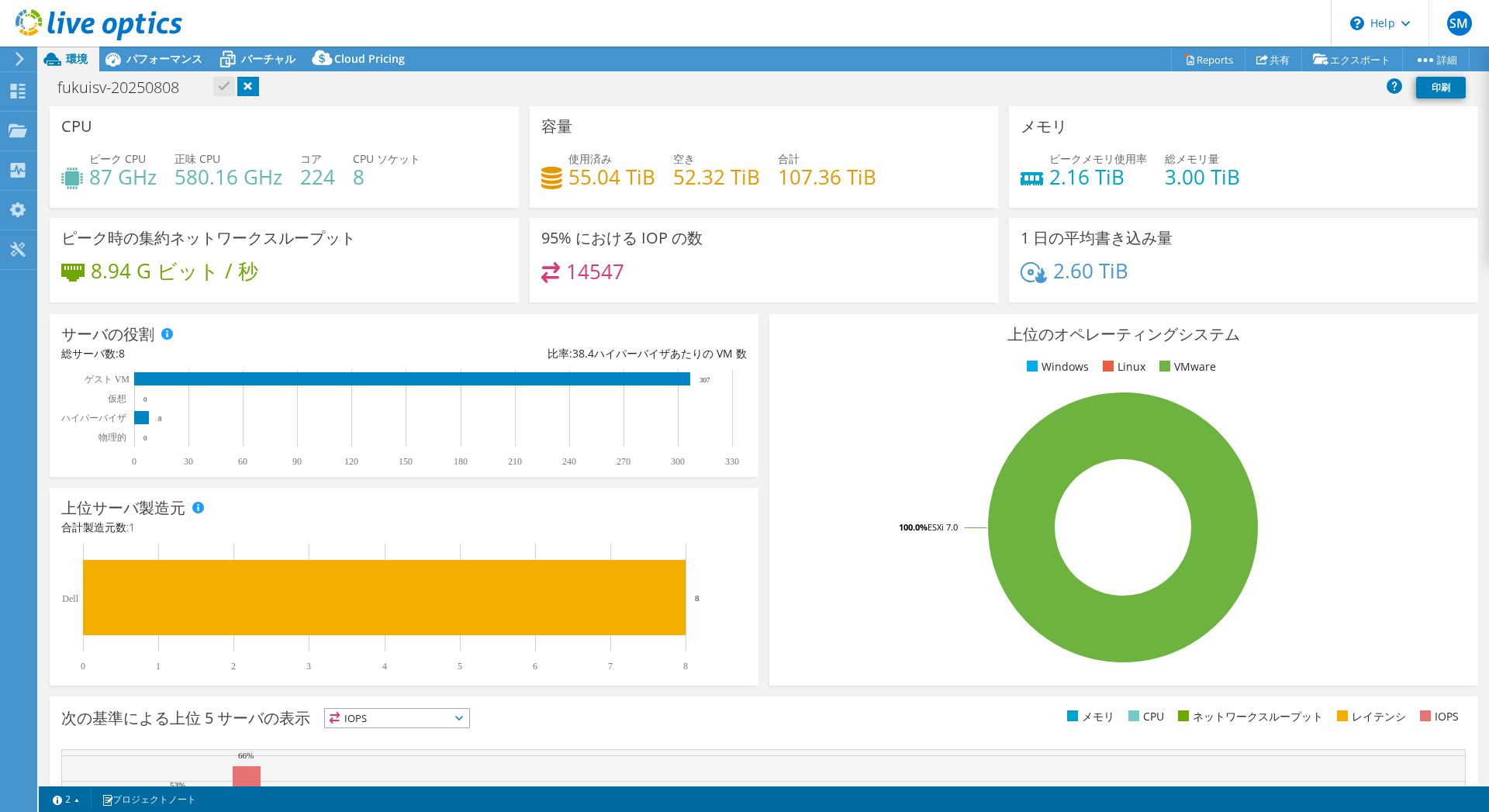 click on "メモリ
ピークメモリ使用率
2.16 TiB
総メモリ量
3.00 TiB" at bounding box center [1243, 157] 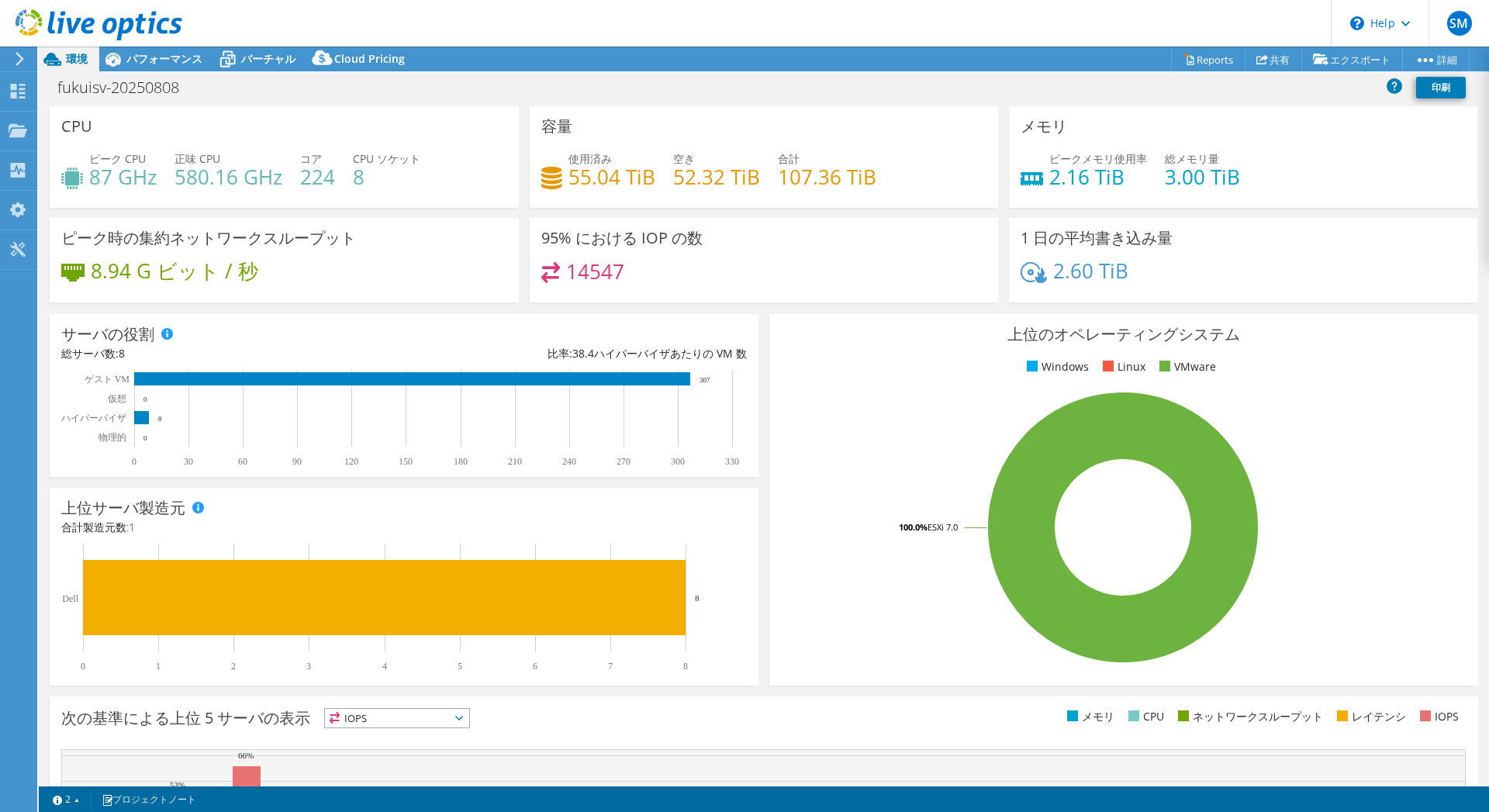 click on "3.00 TiB" at bounding box center (1202, 177) 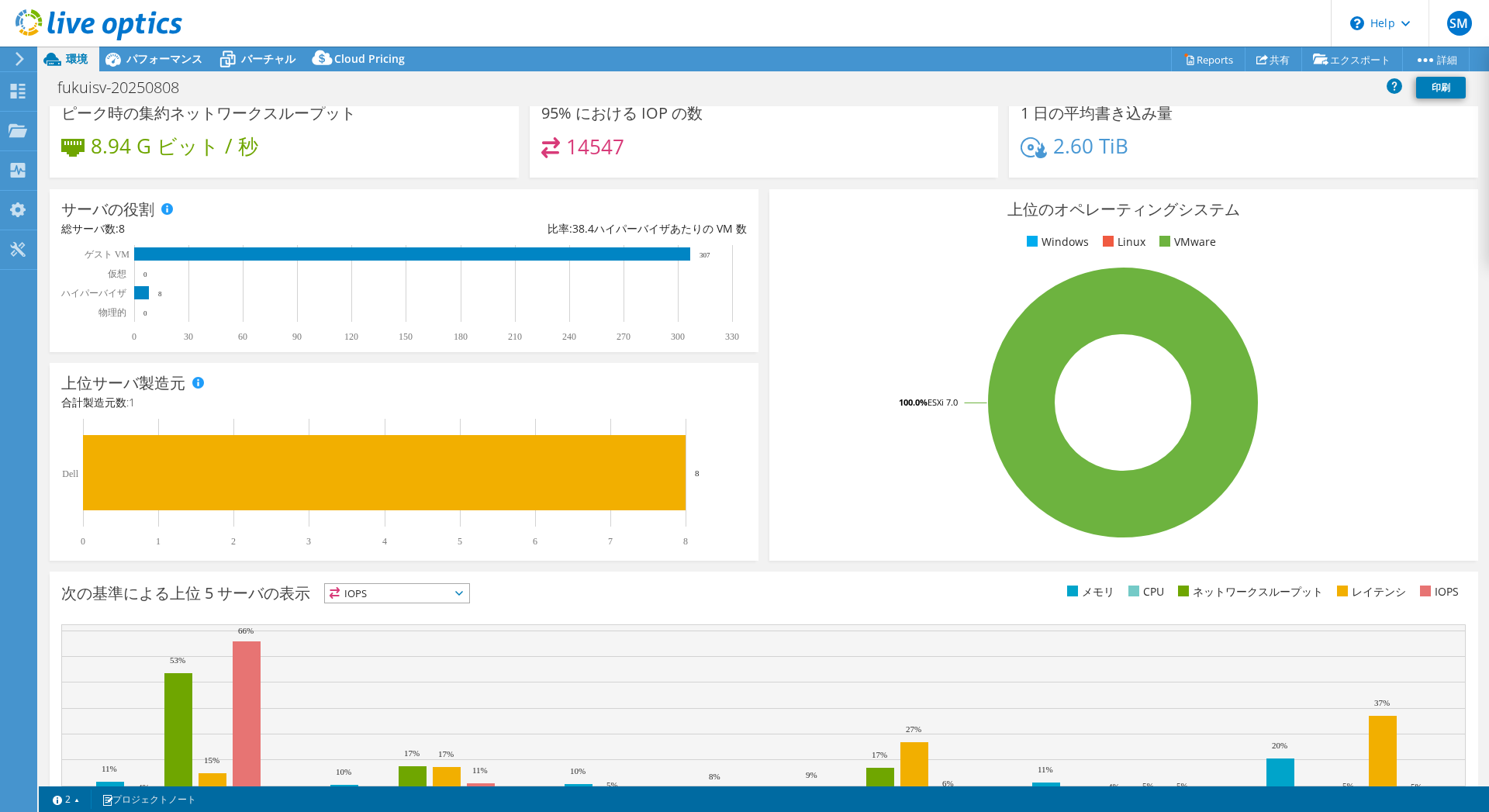 scroll, scrollTop: 0, scrollLeft: 0, axis: both 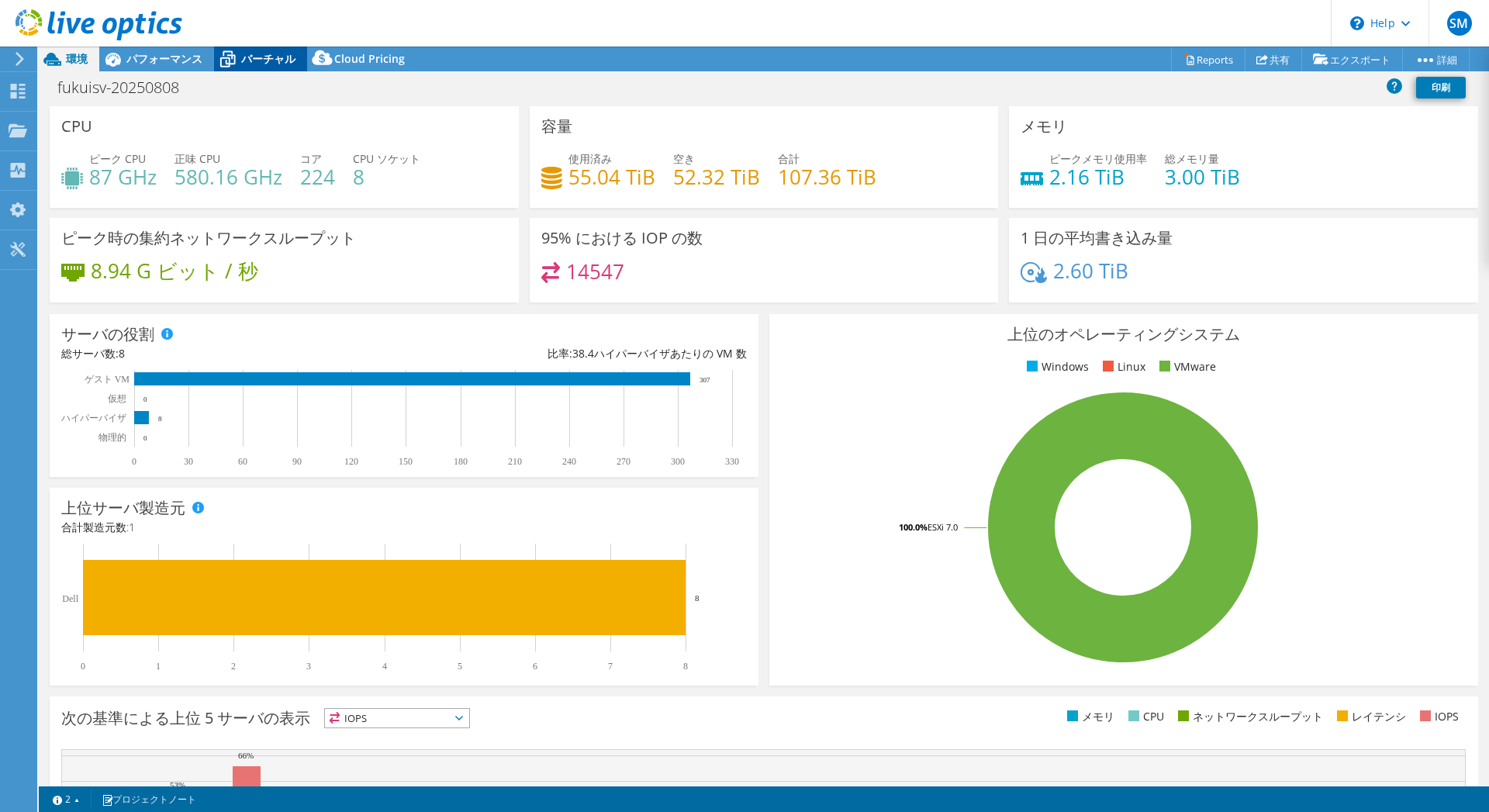 click on "バーチャル" at bounding box center [268, 58] 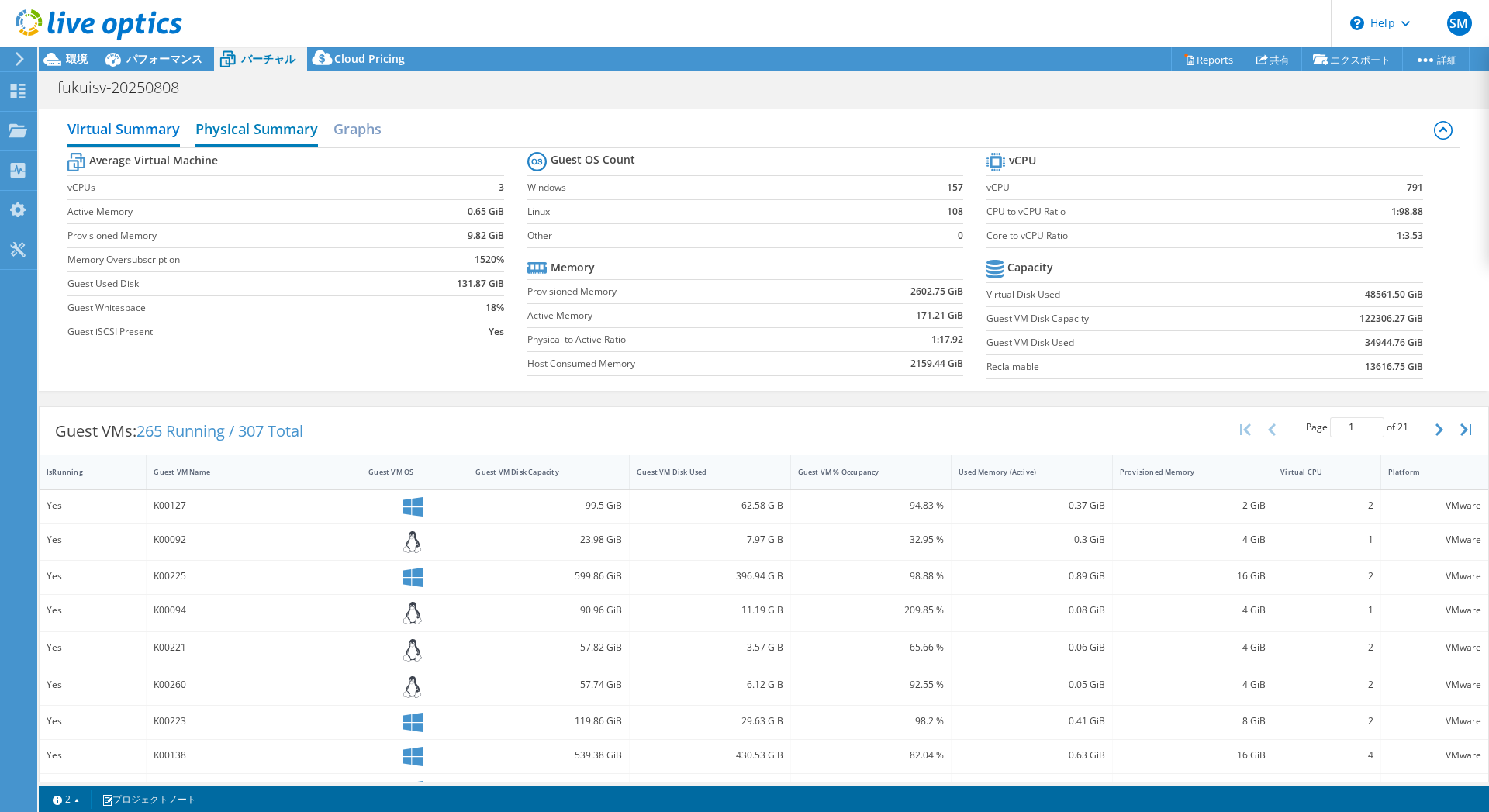 click on "Physical Summary" at bounding box center [257, 130] 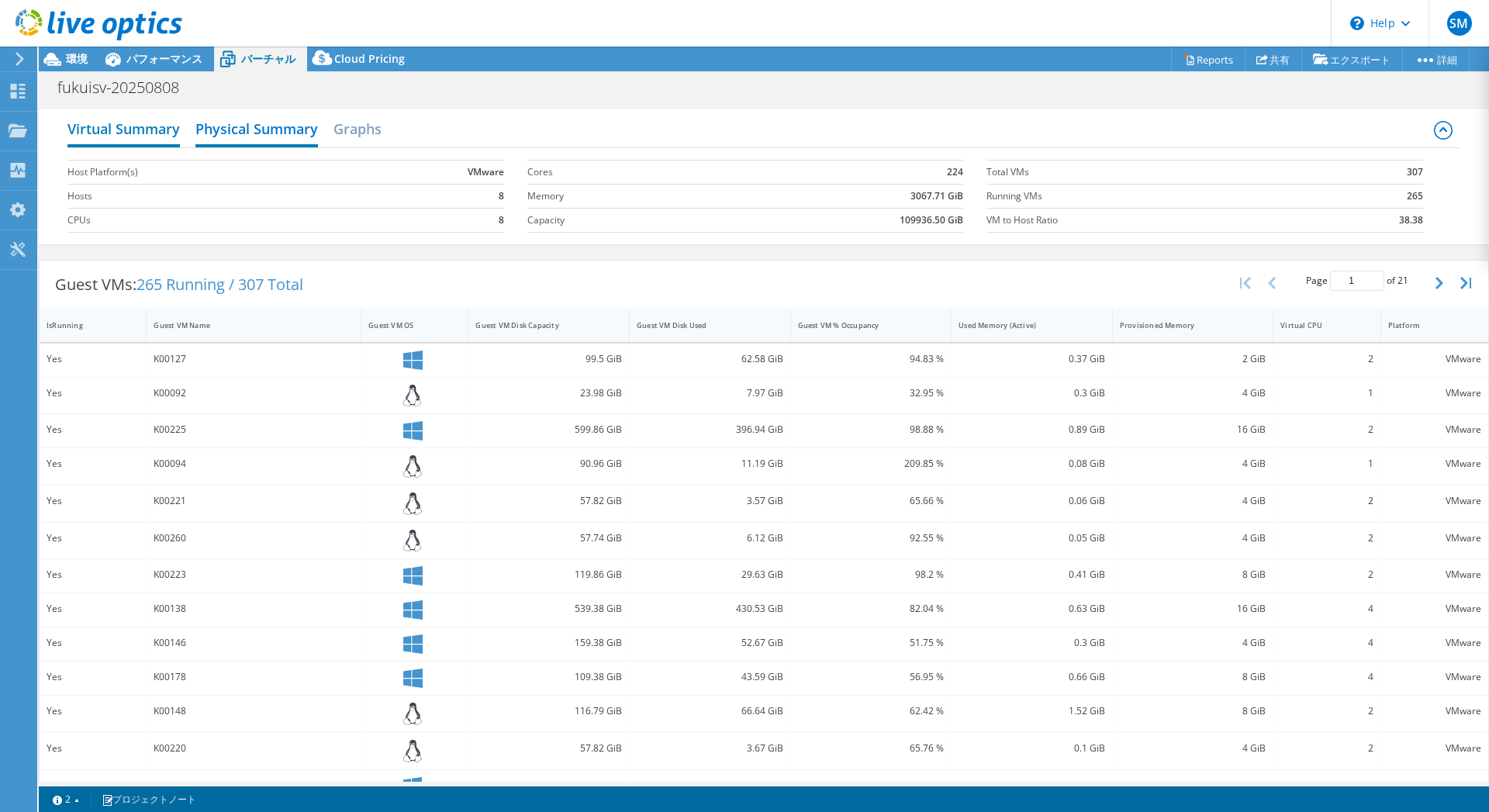 click on "Virtual Summary" at bounding box center [123, 130] 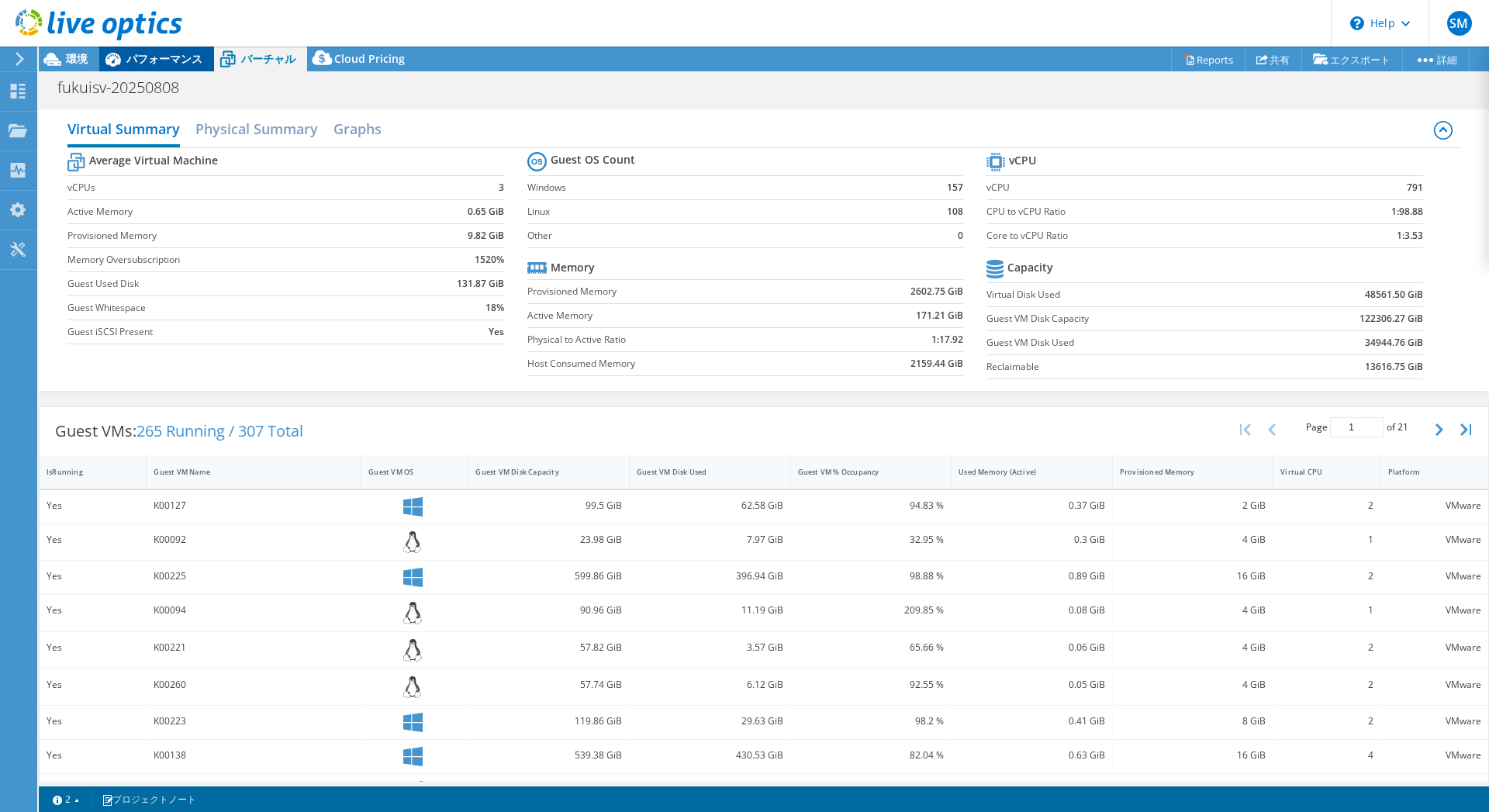 click on "パフォーマンス" at bounding box center [164, 58] 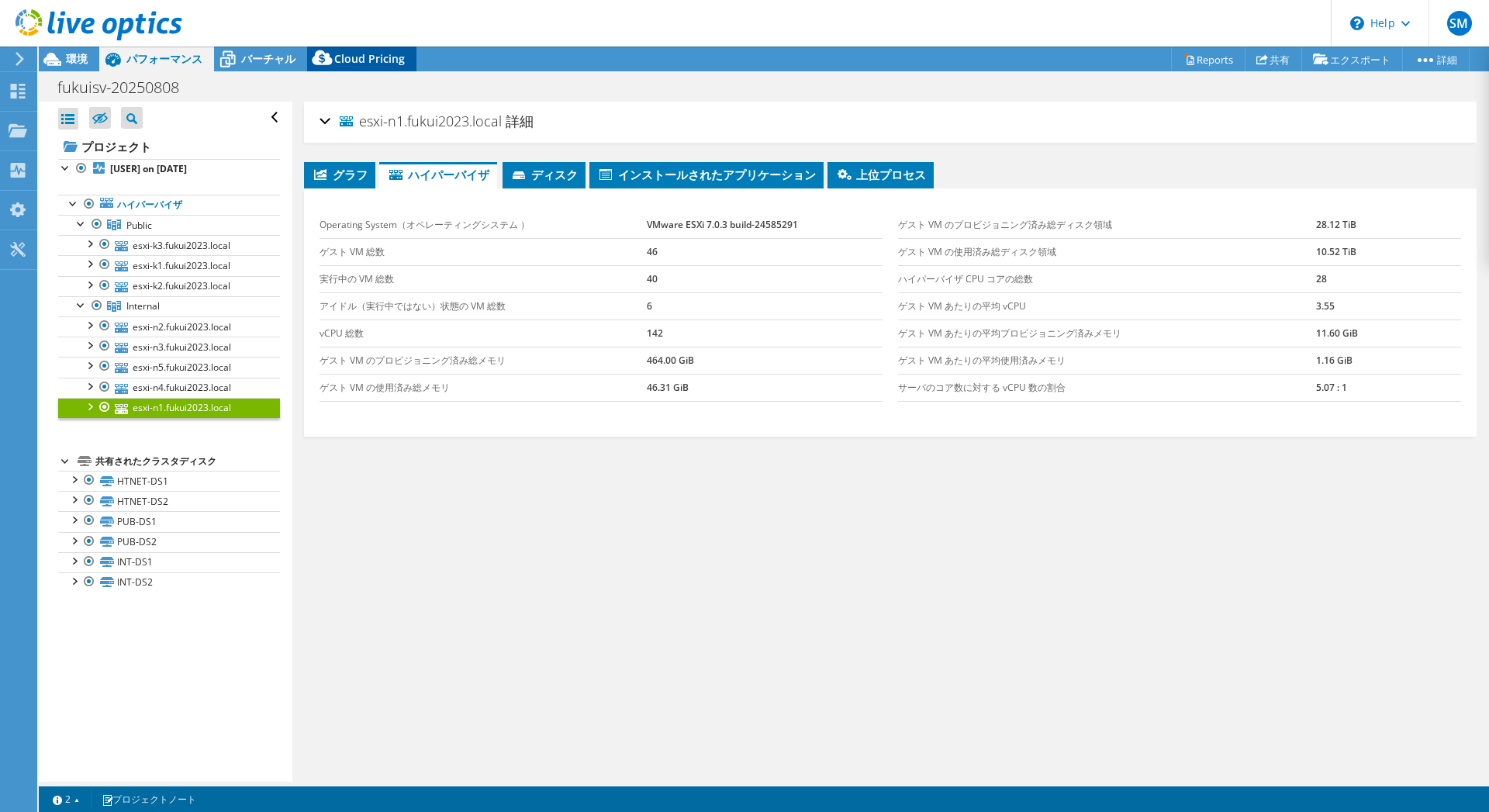 click on "Cloud Pricing" at bounding box center (369, 58) 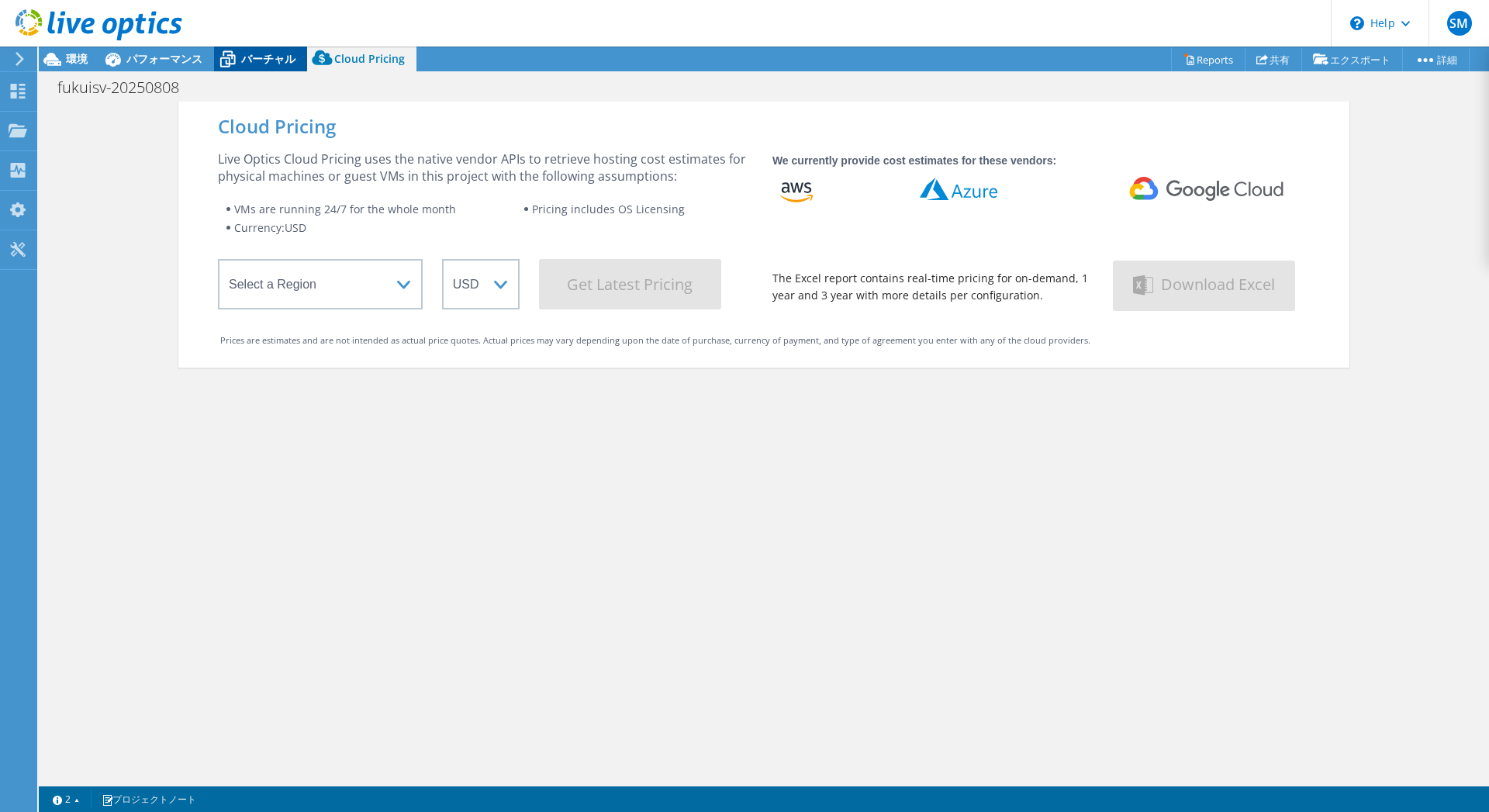 click on "バーチャル" at bounding box center [268, 58] 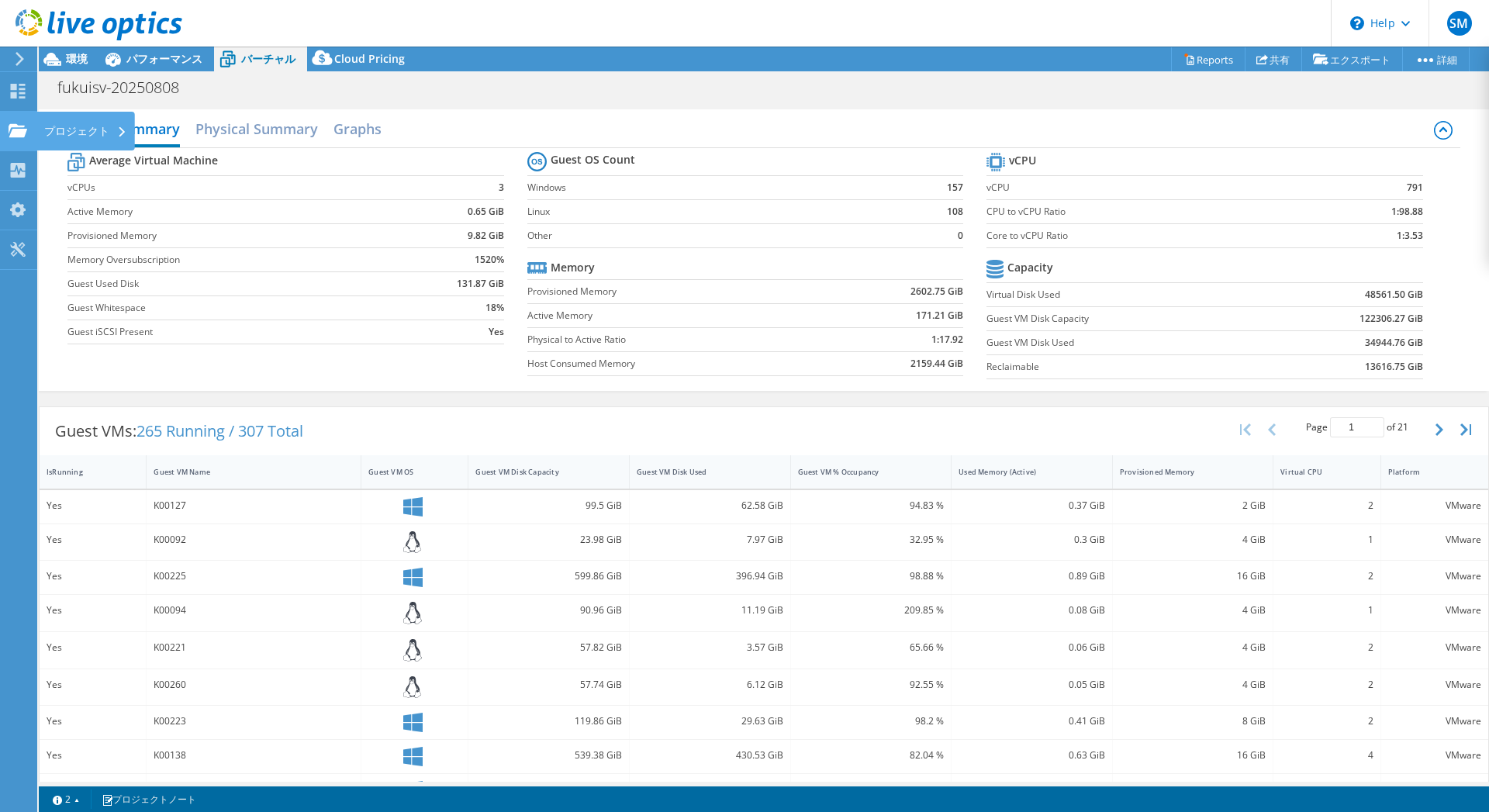 click on "プロジェクト" at bounding box center [85, 131] 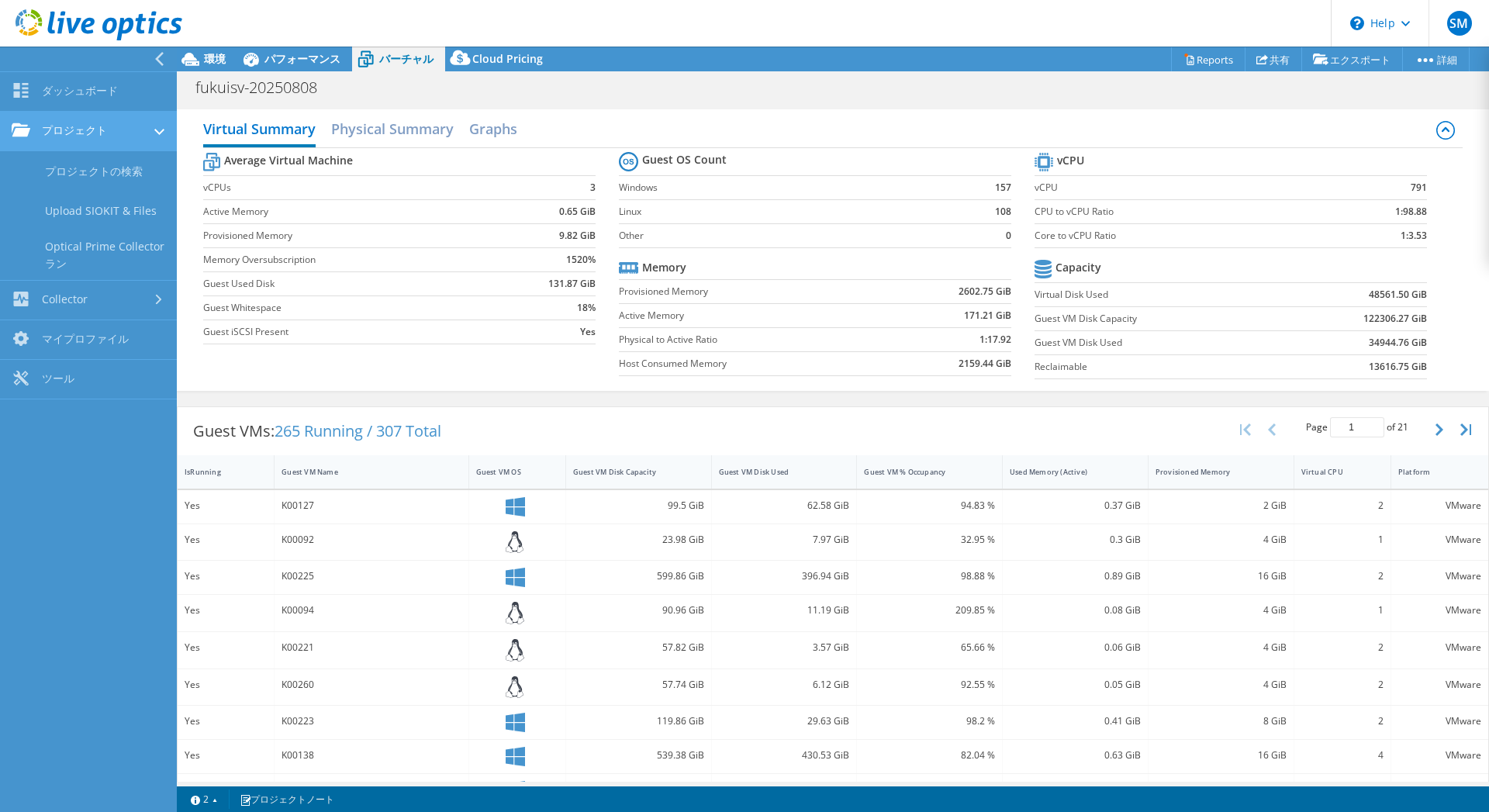 click 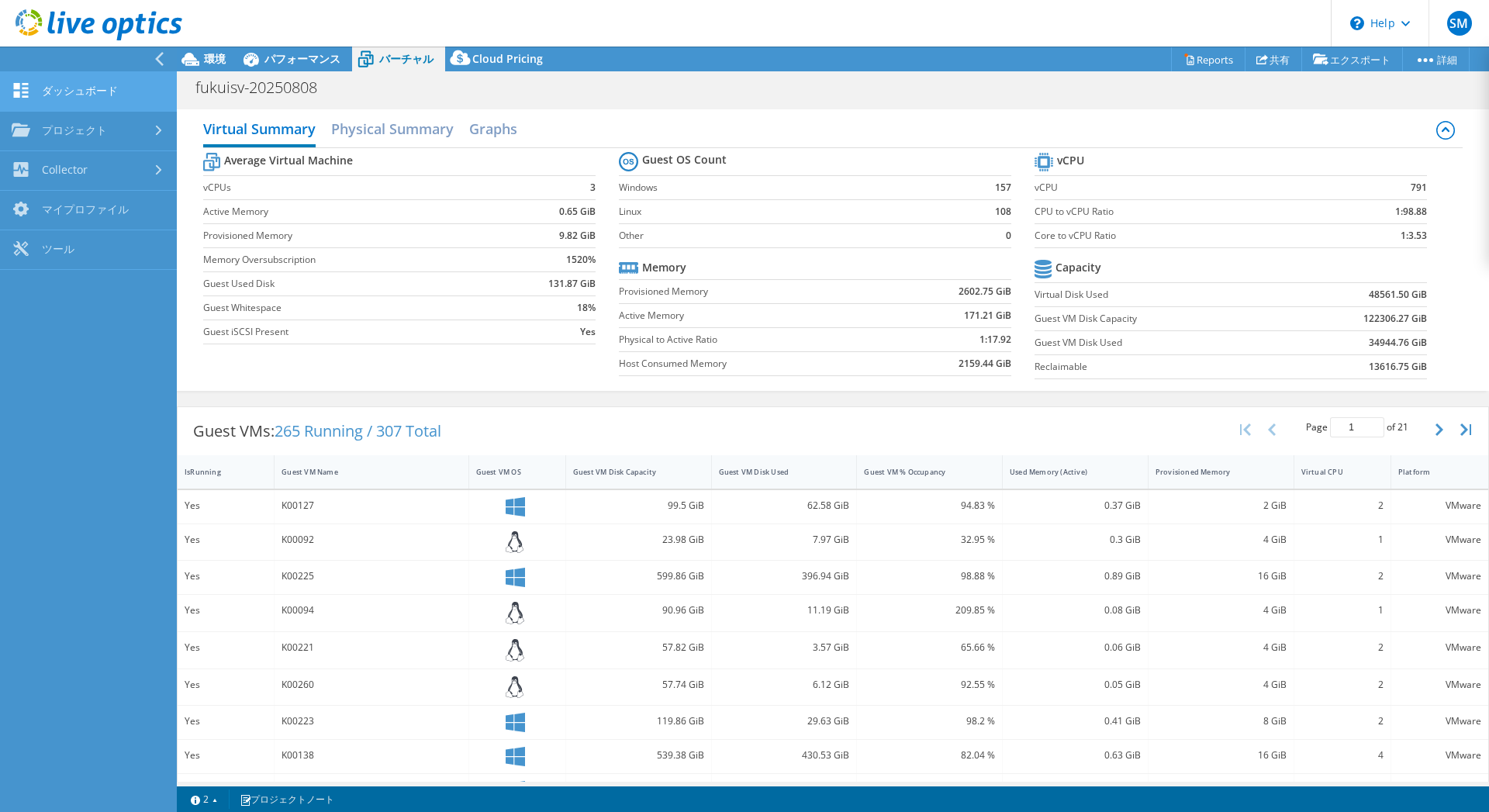 click on "ダッシュボード" at bounding box center [88, 92] 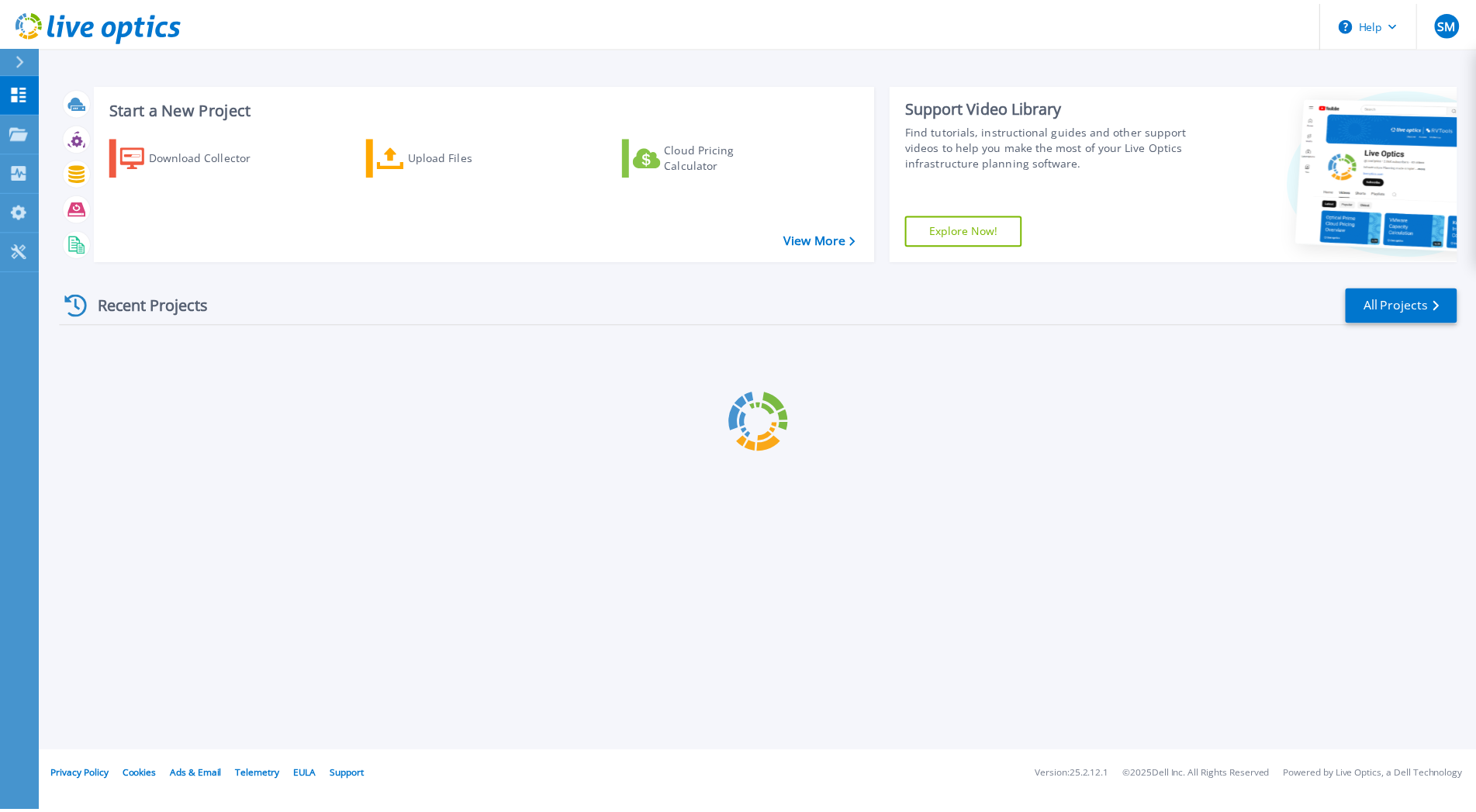 scroll, scrollTop: 0, scrollLeft: 0, axis: both 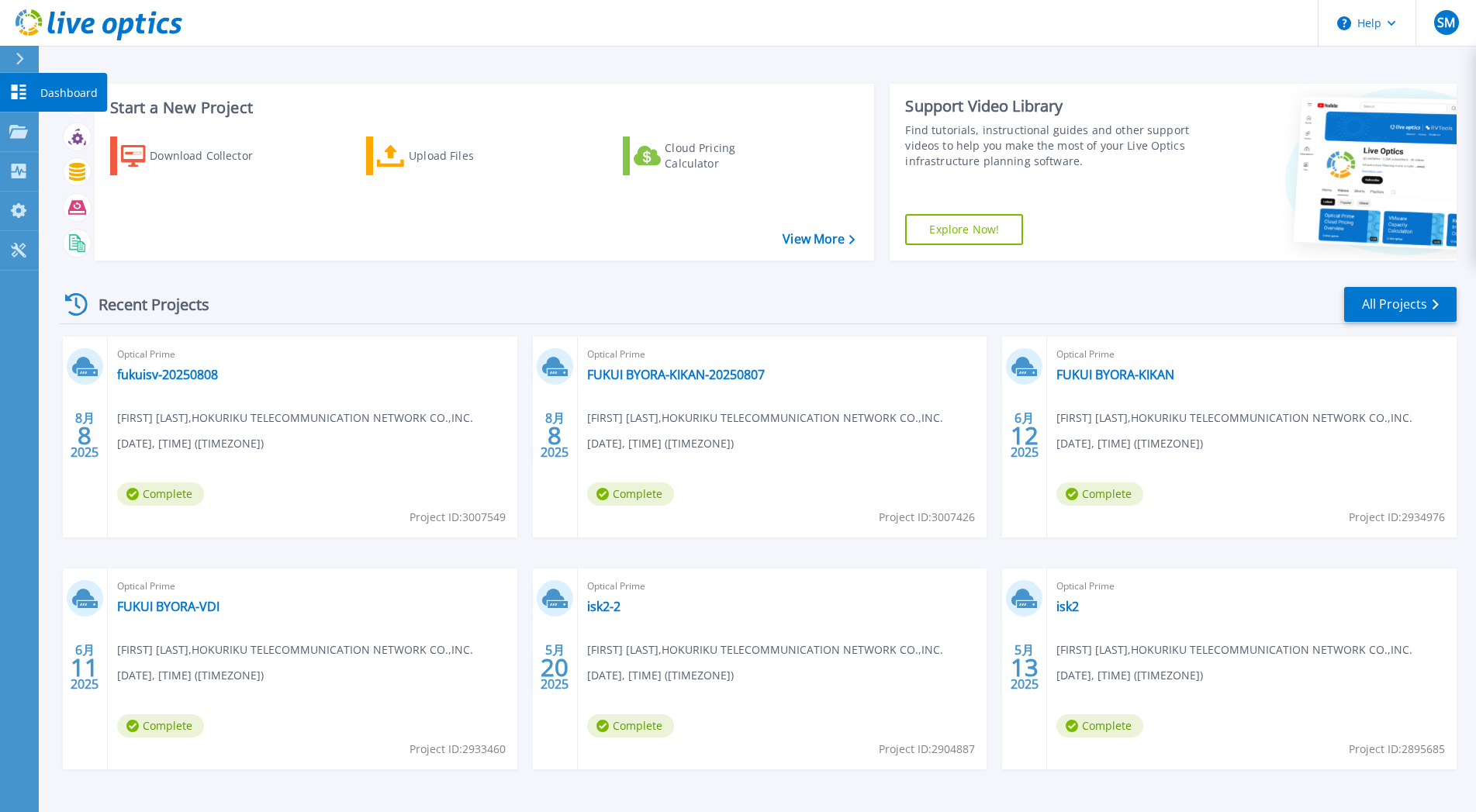 click 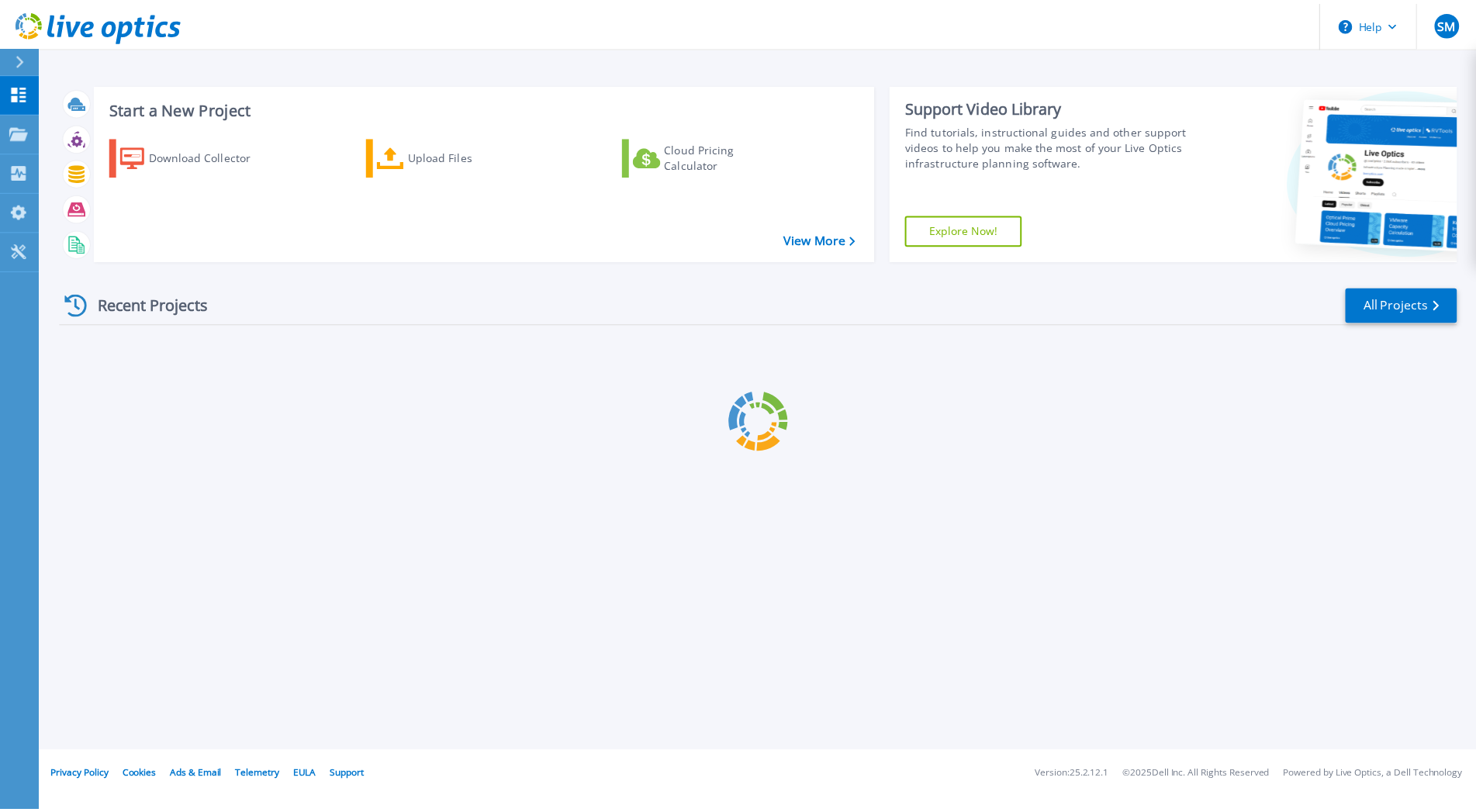 scroll, scrollTop: 0, scrollLeft: 0, axis: both 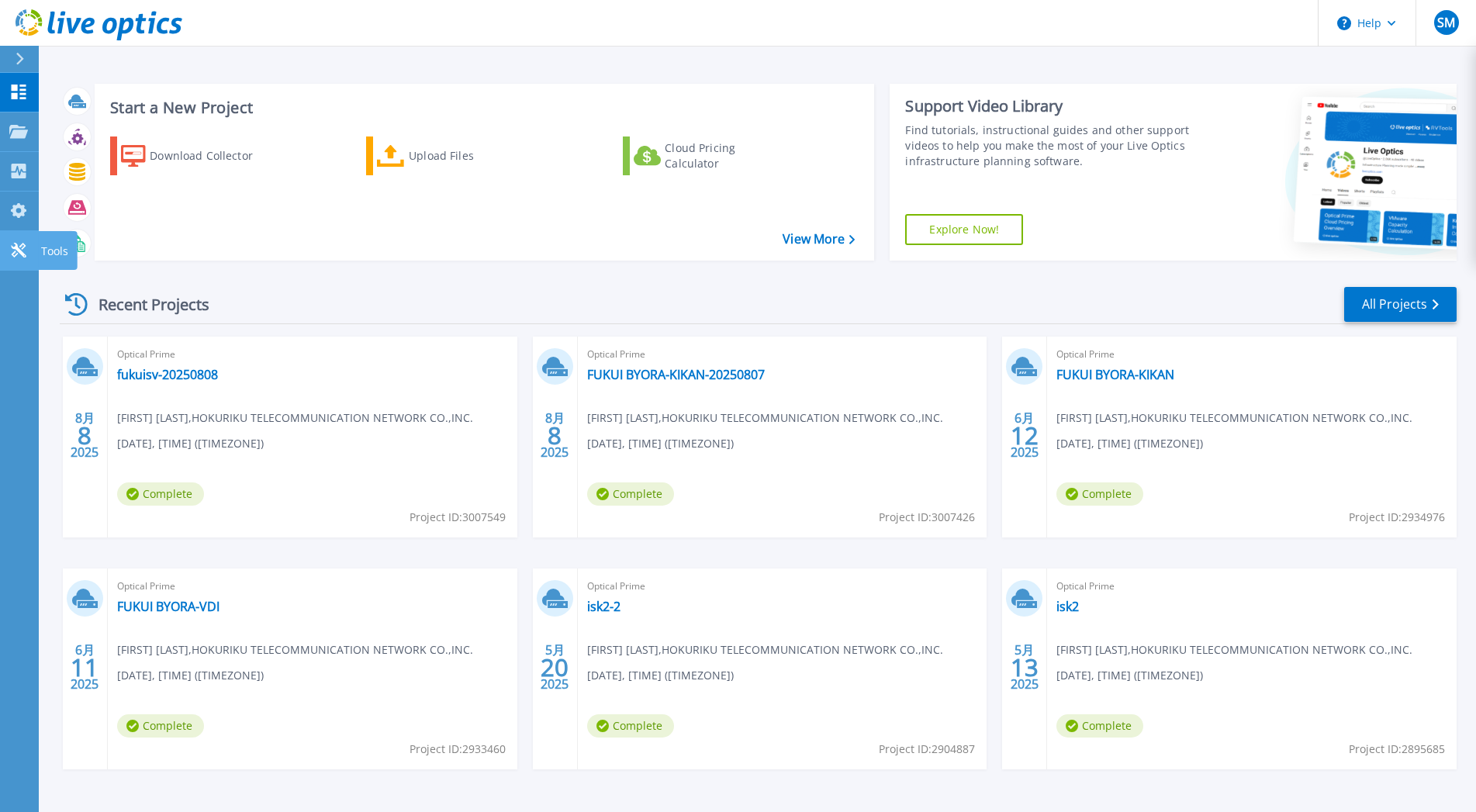 click 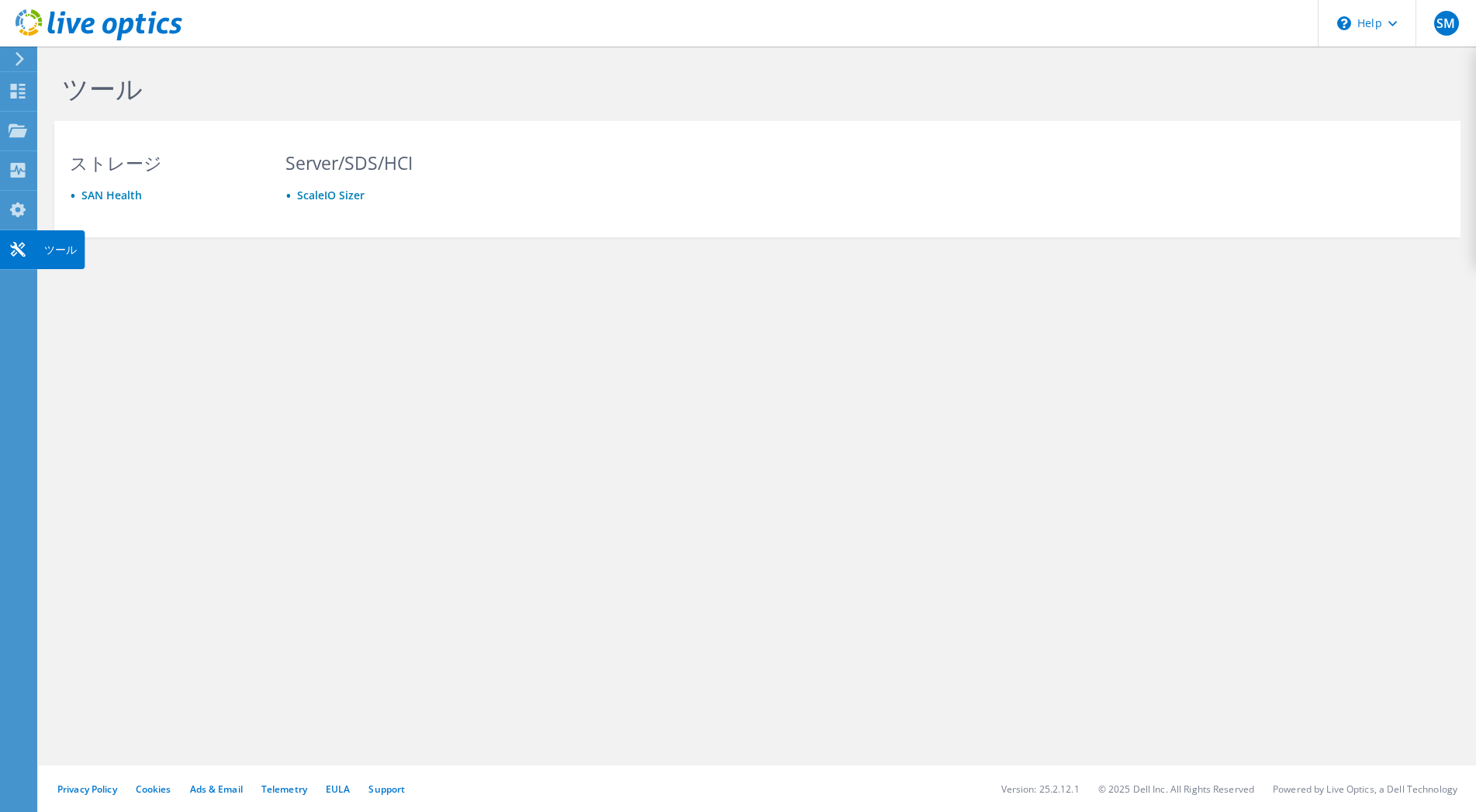 scroll, scrollTop: 0, scrollLeft: 0, axis: both 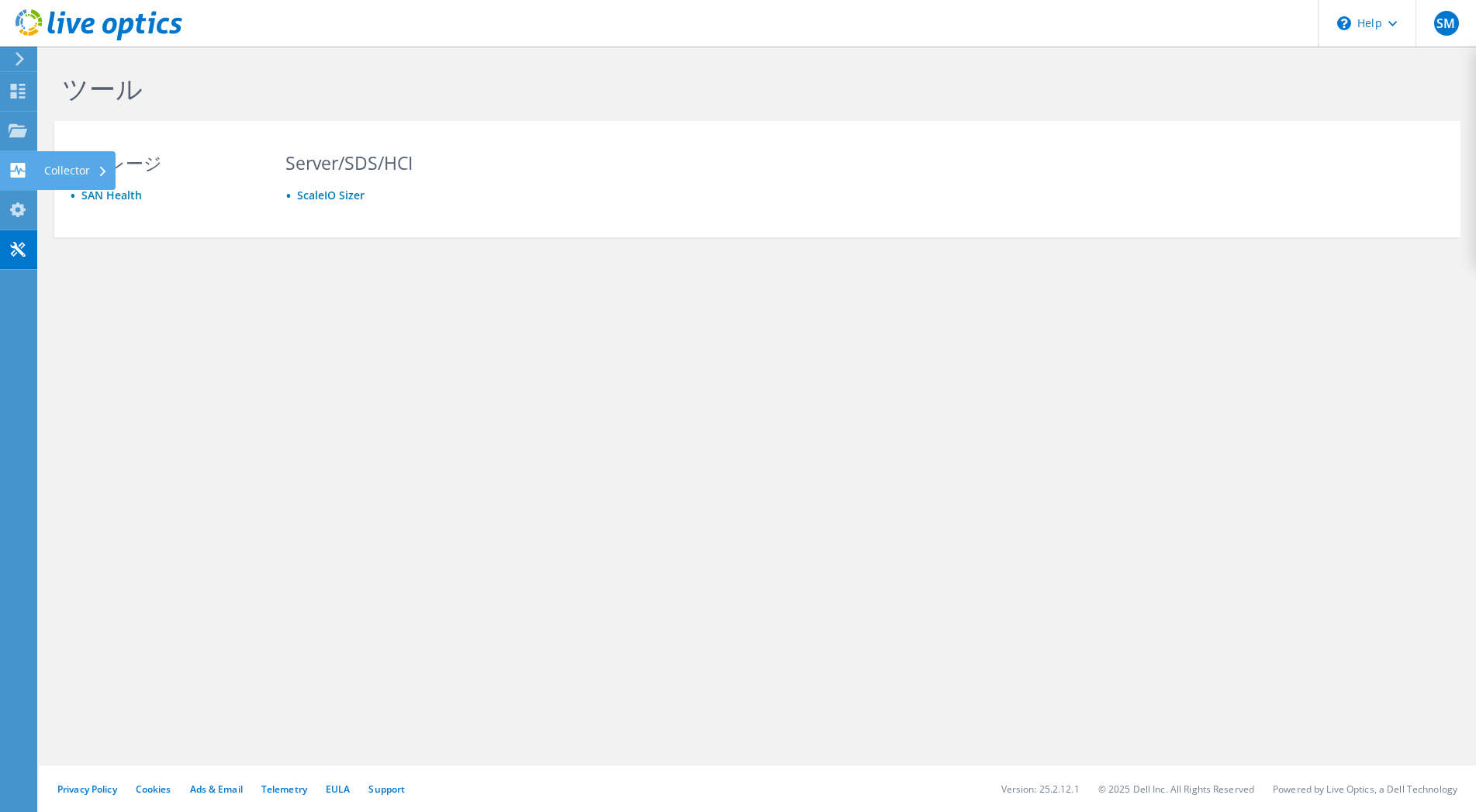 click 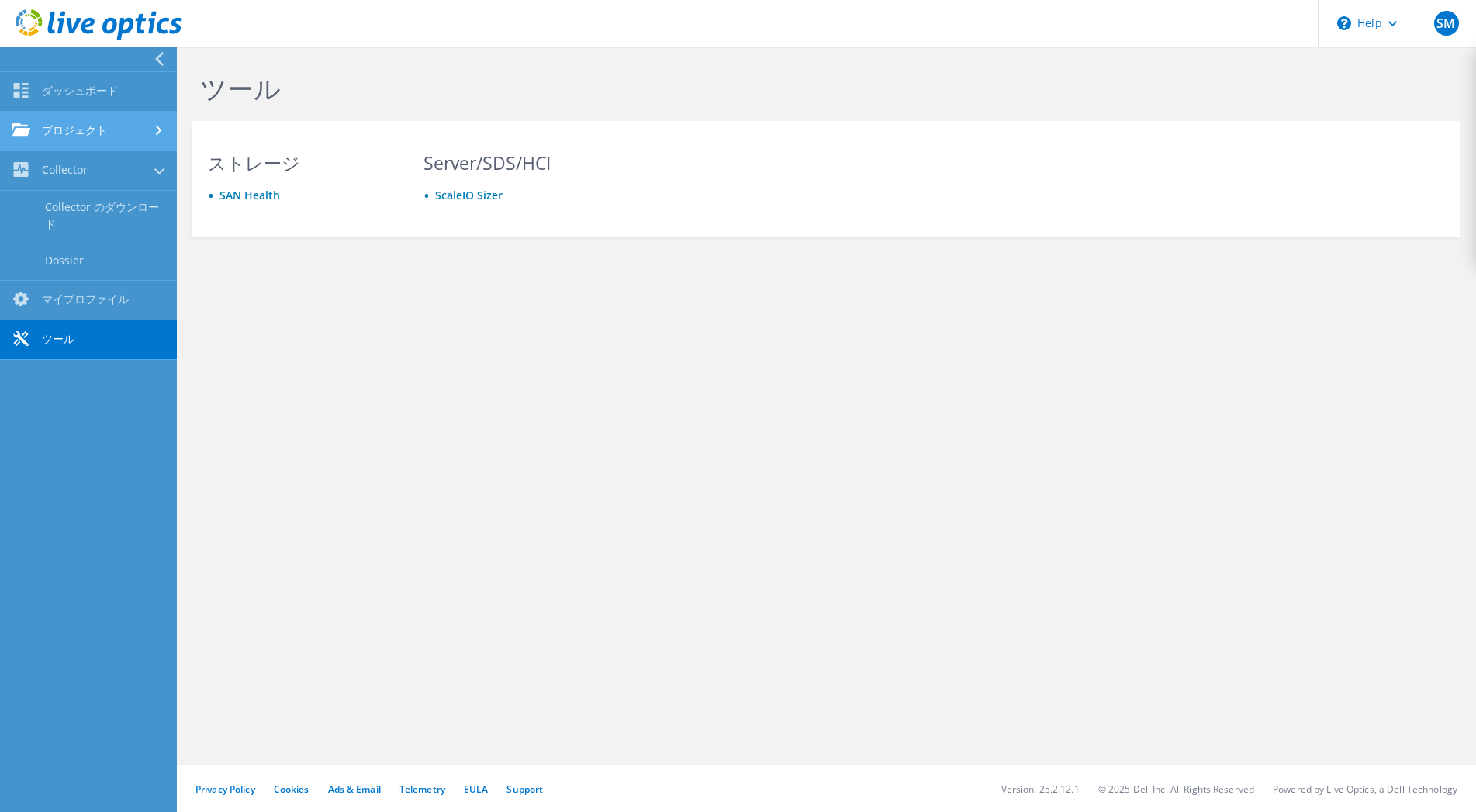 click on "プロジェクト" at bounding box center [88, 131] 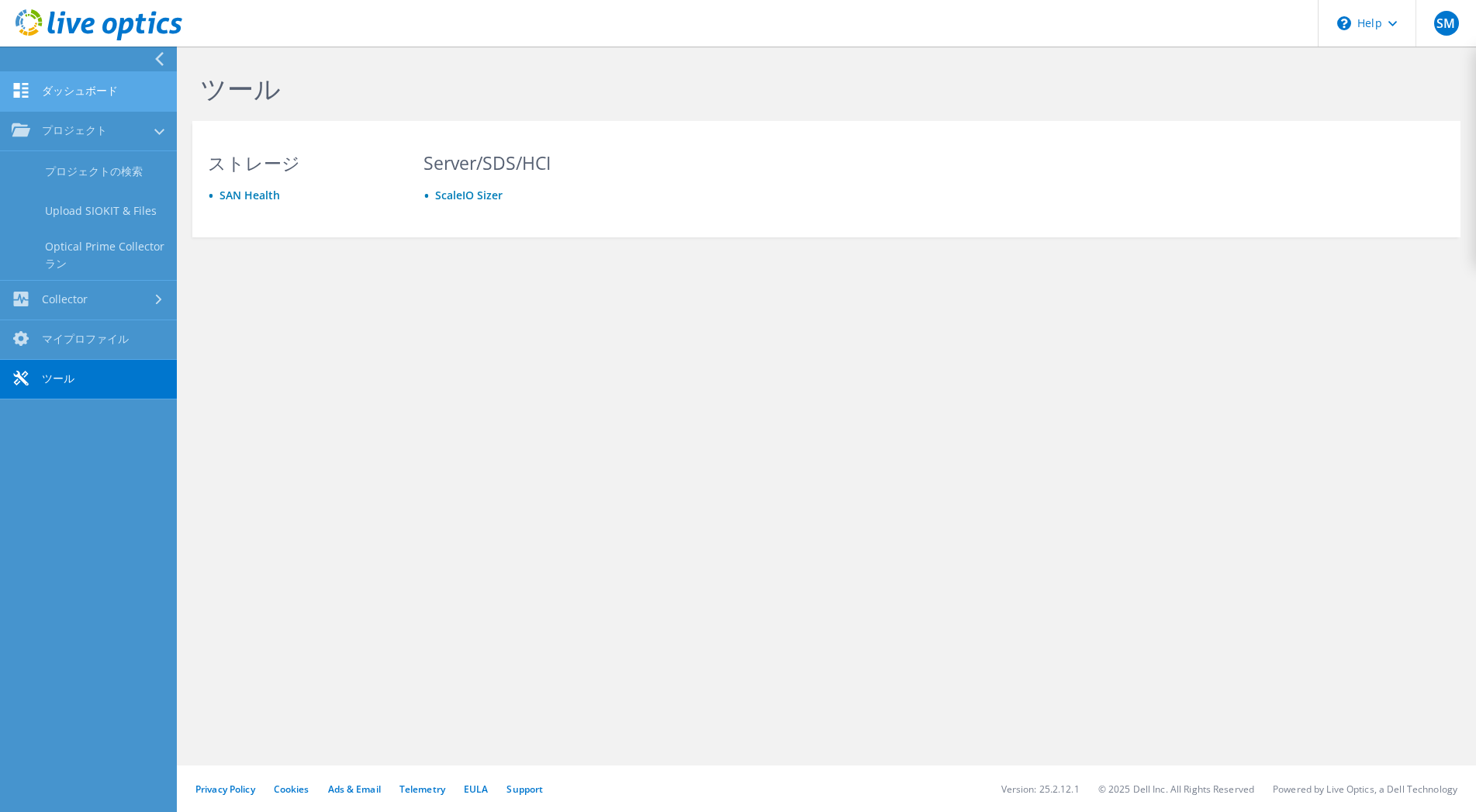 click on "ダッシュボード" at bounding box center (88, 92) 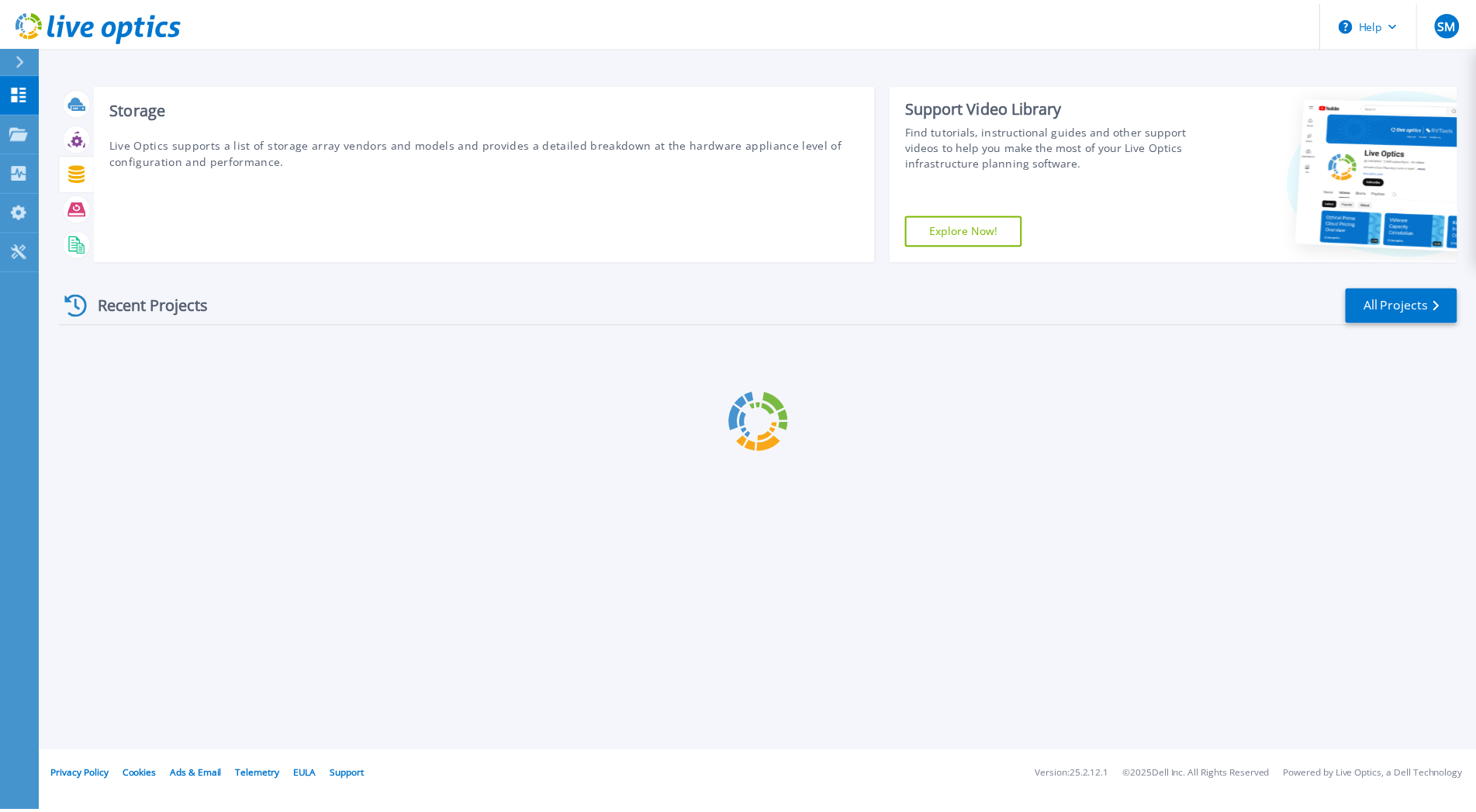 scroll, scrollTop: 0, scrollLeft: 0, axis: both 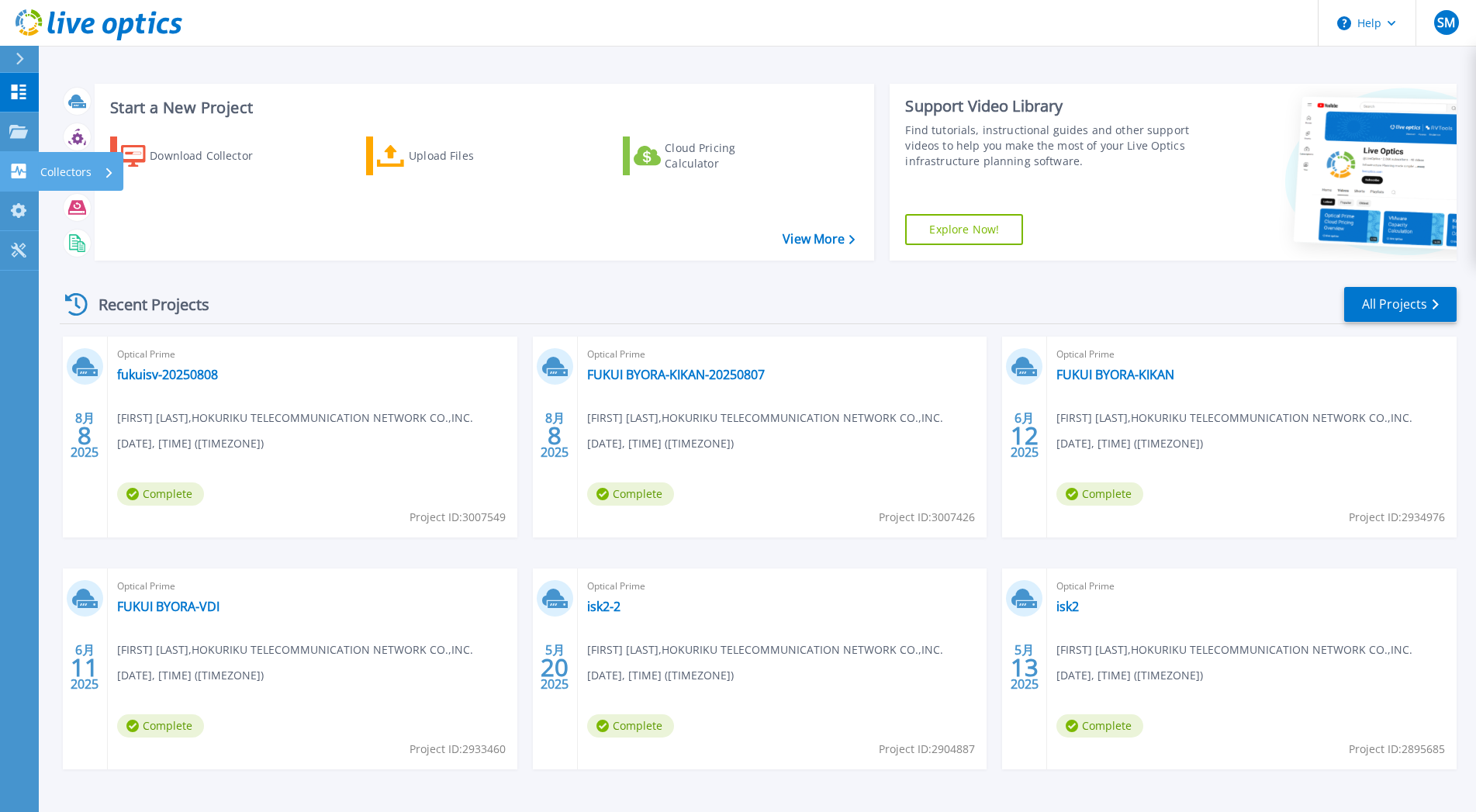 click 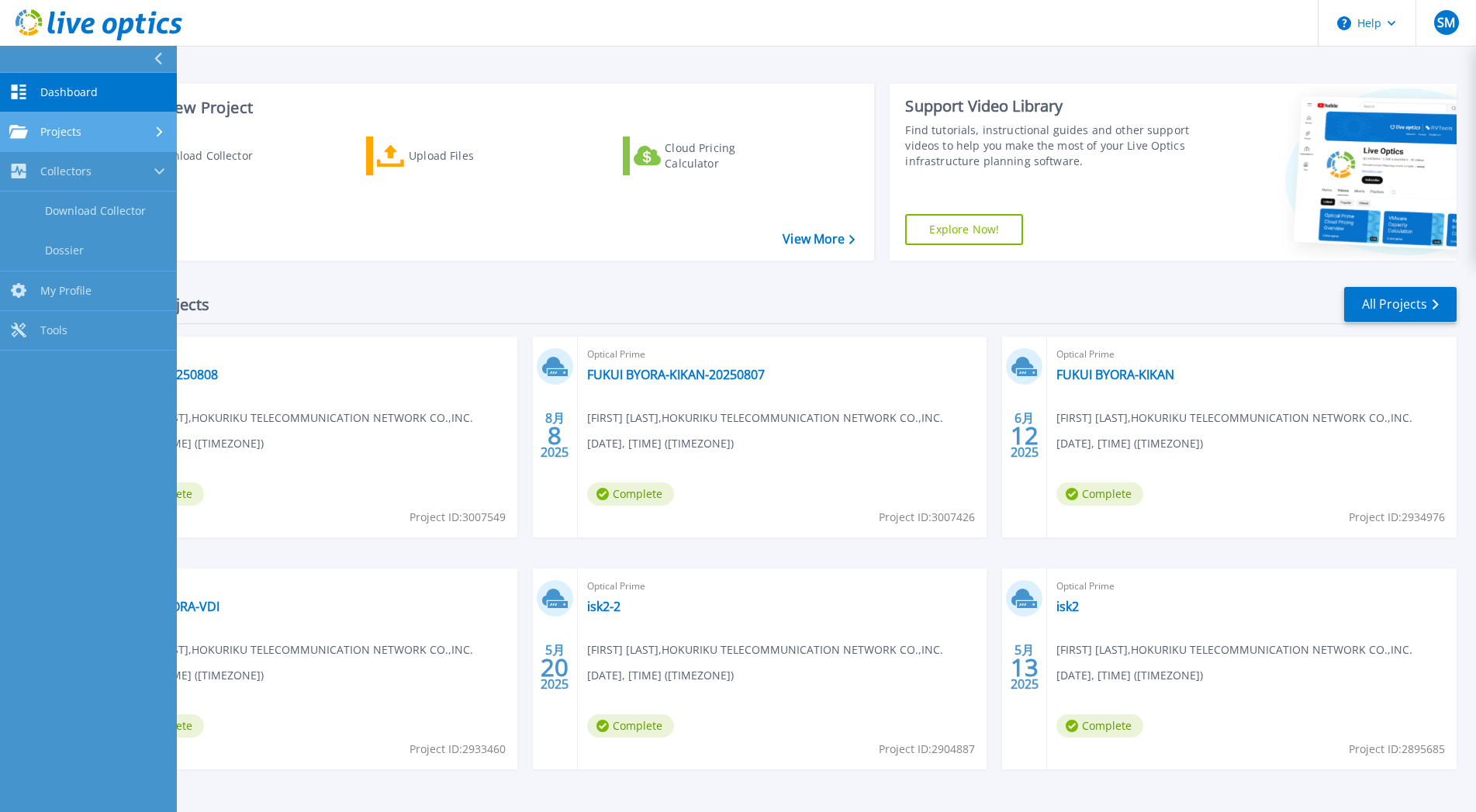 click on "Projects" at bounding box center [45, 132] 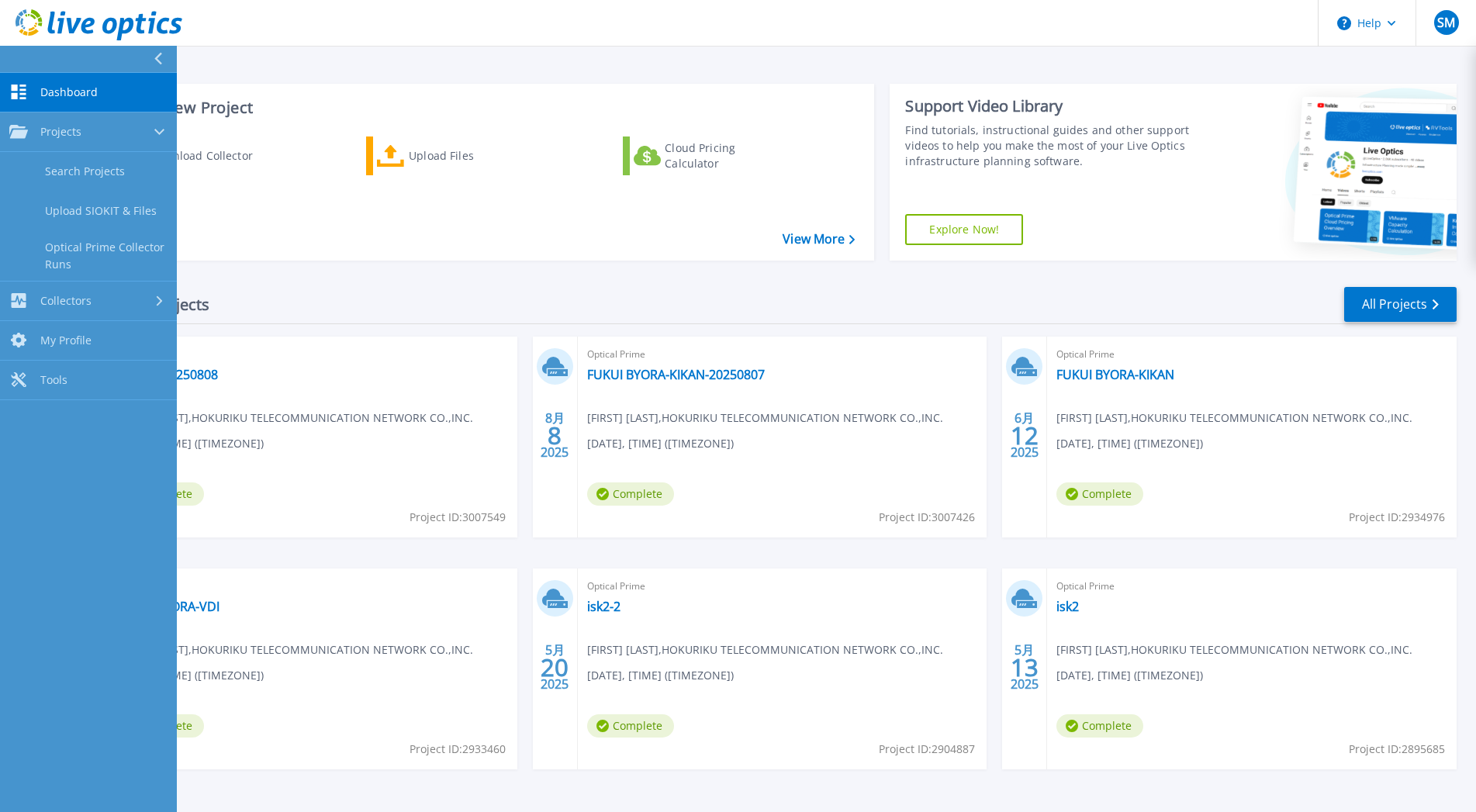click on "Dashboard" at bounding box center [69, 92] 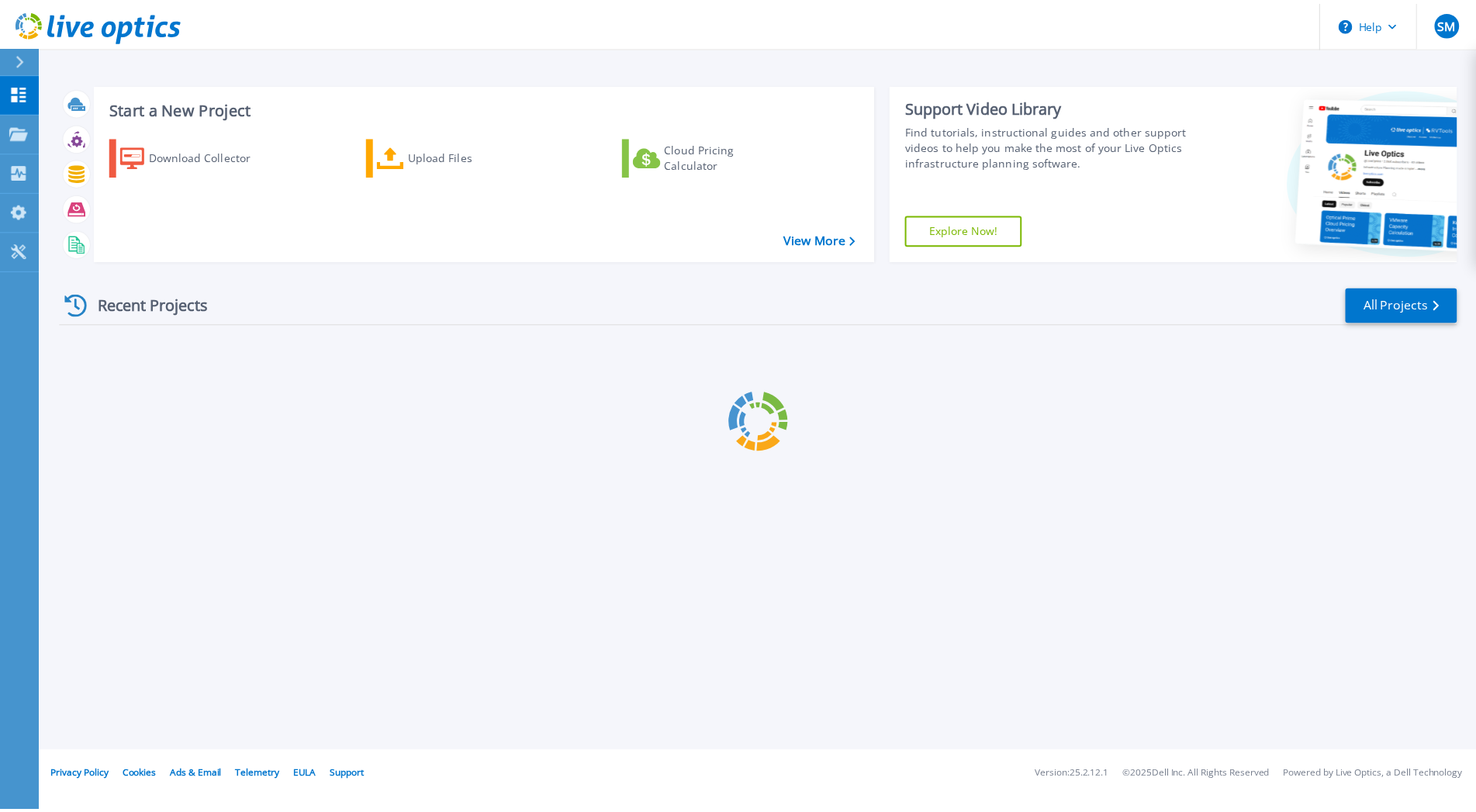 scroll, scrollTop: 0, scrollLeft: 0, axis: both 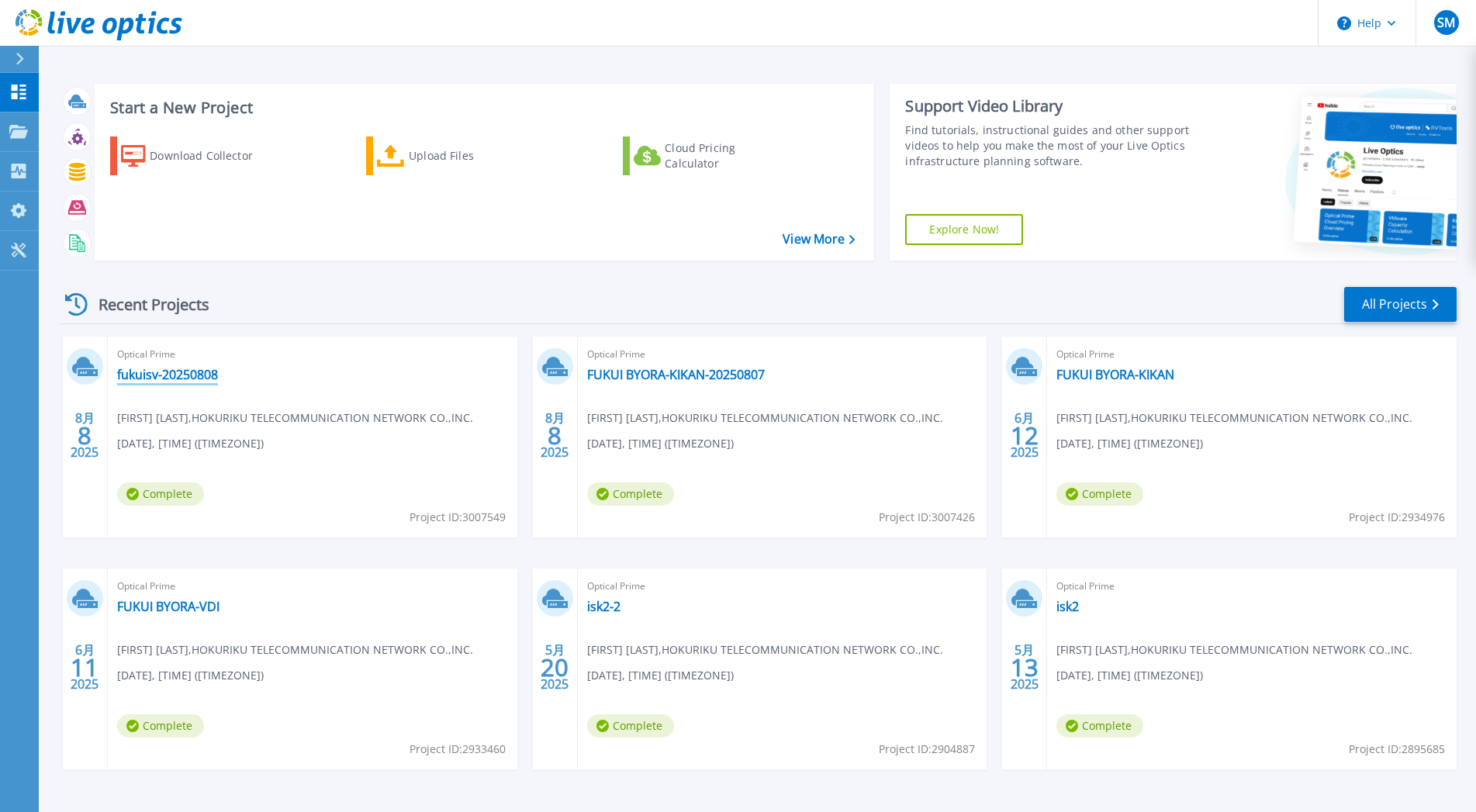 click on "fukuisv-20250808" at bounding box center [168, 375] 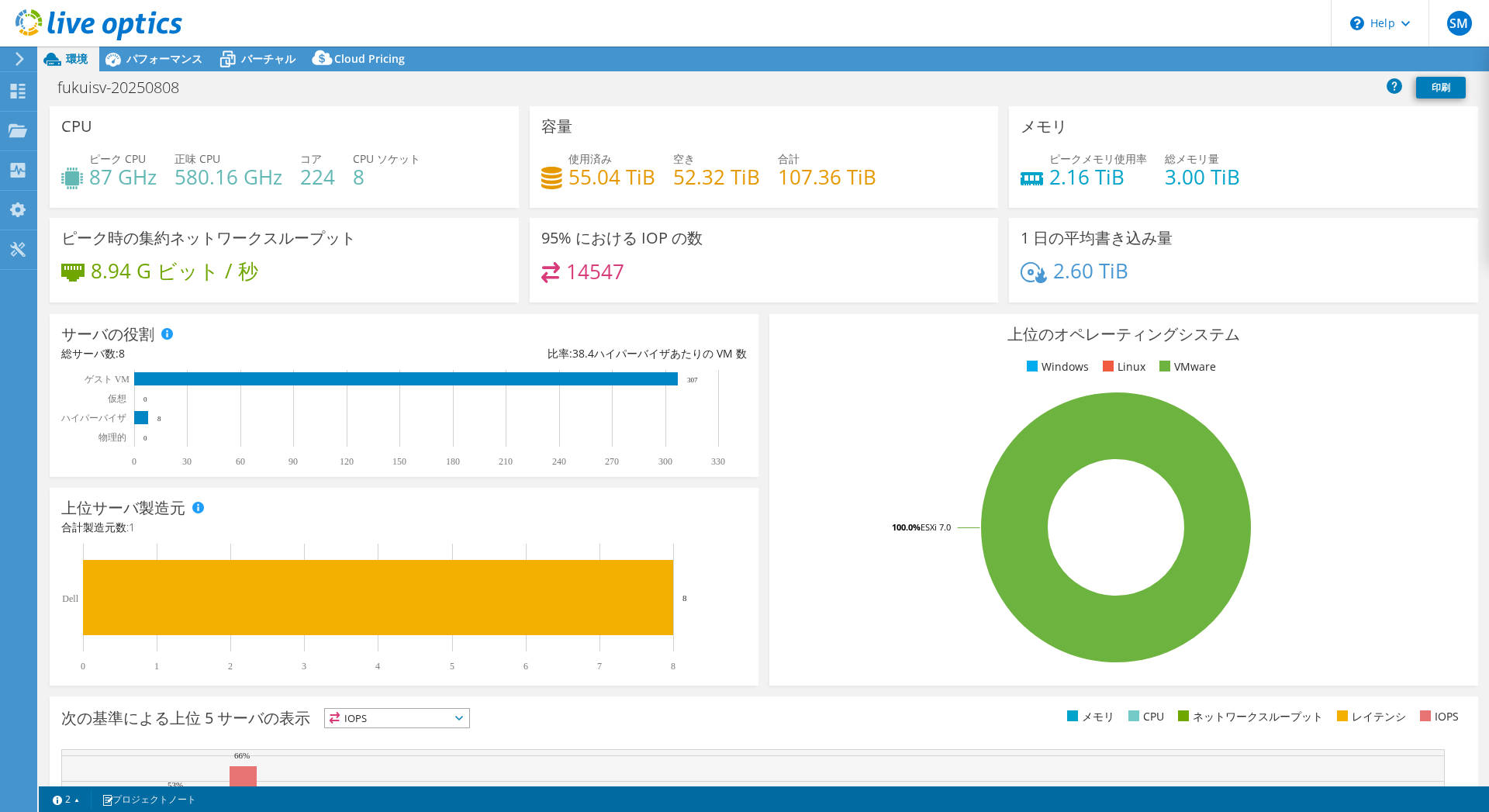 select on "USD" 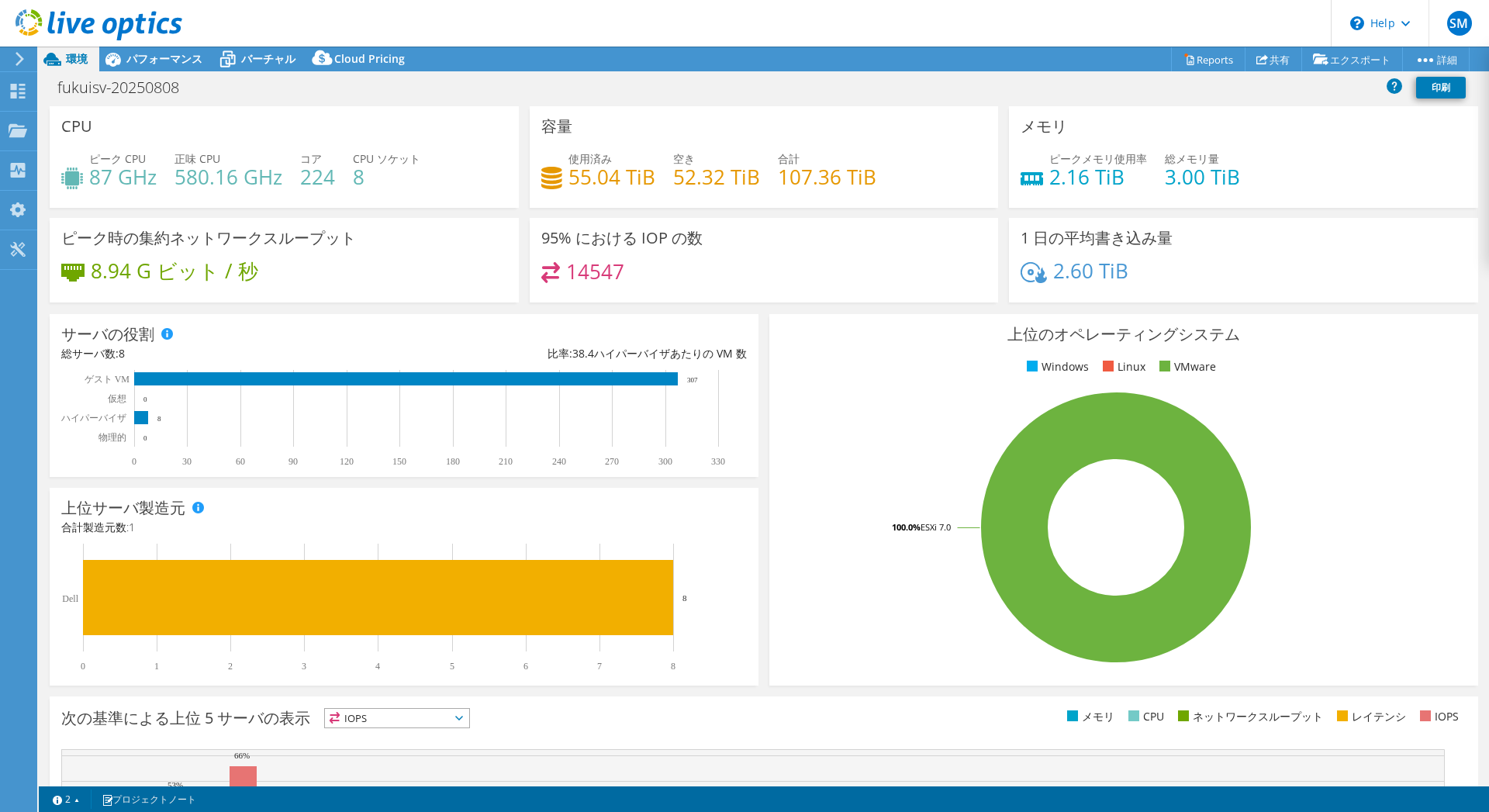 click at bounding box center [91, 26] 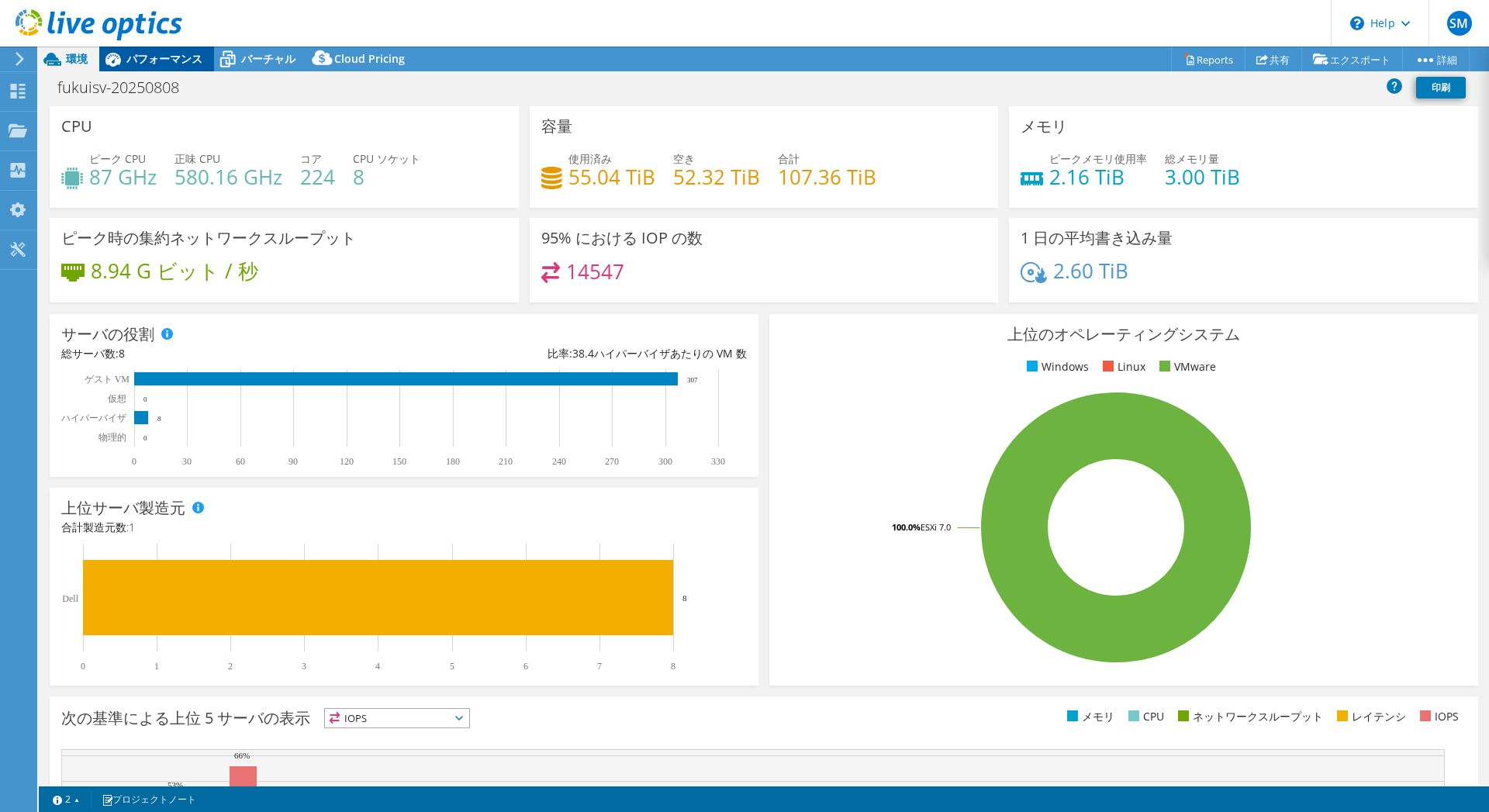 click on "パフォーマンス" at bounding box center (164, 58) 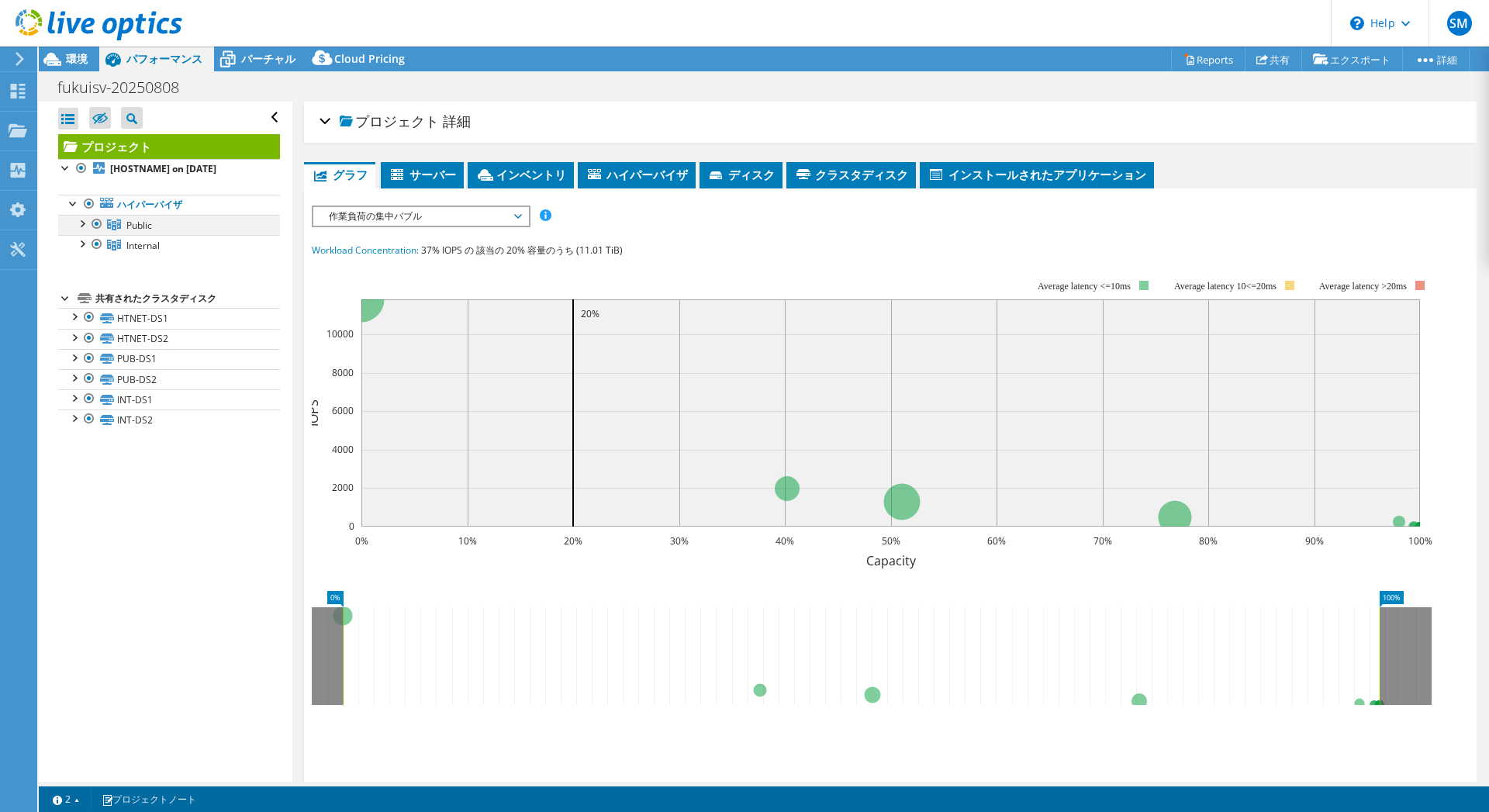 click at bounding box center [81, 223] 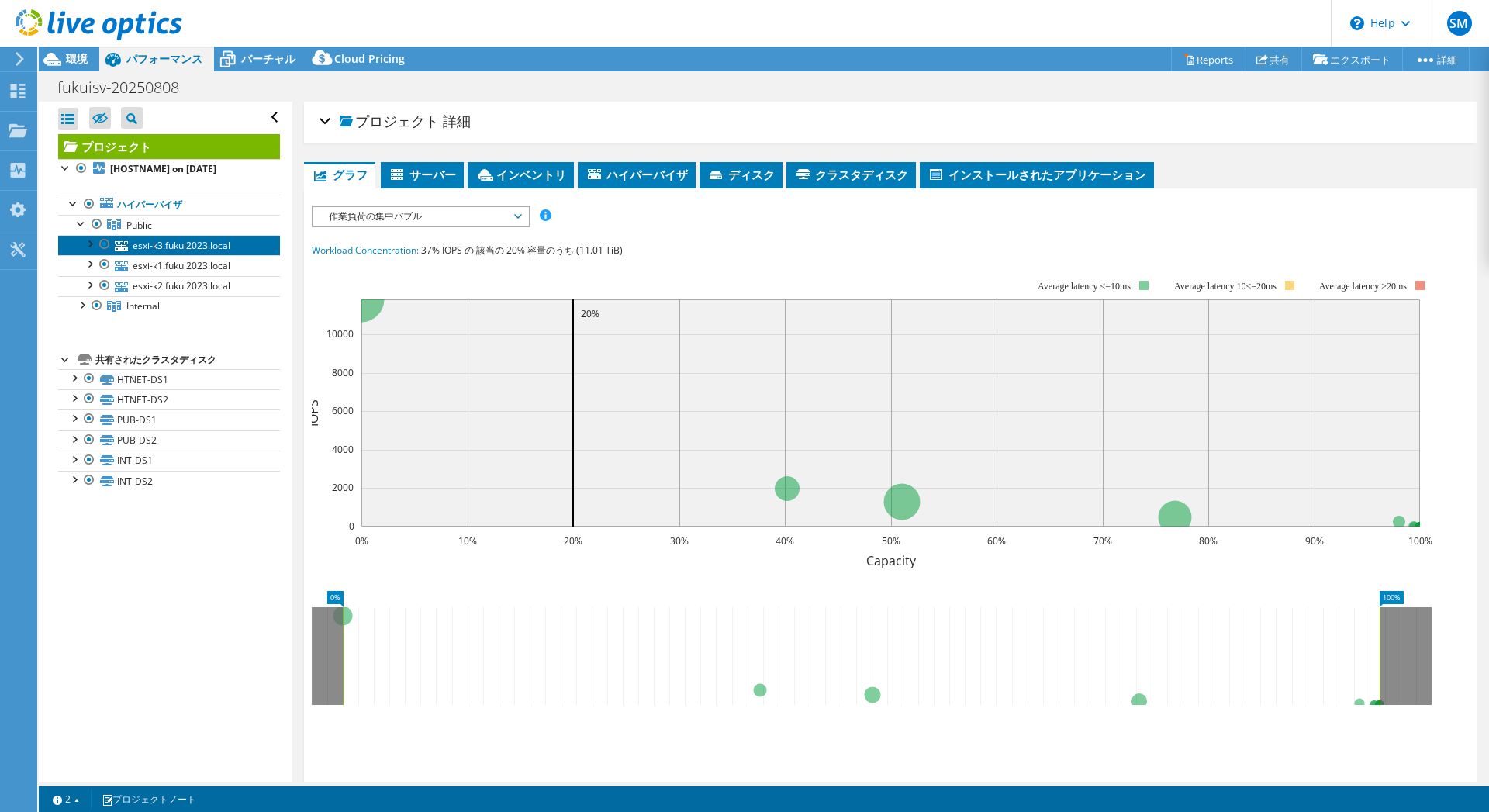 click on "esxi-k3.fukui2023.local" at bounding box center (169, 245) 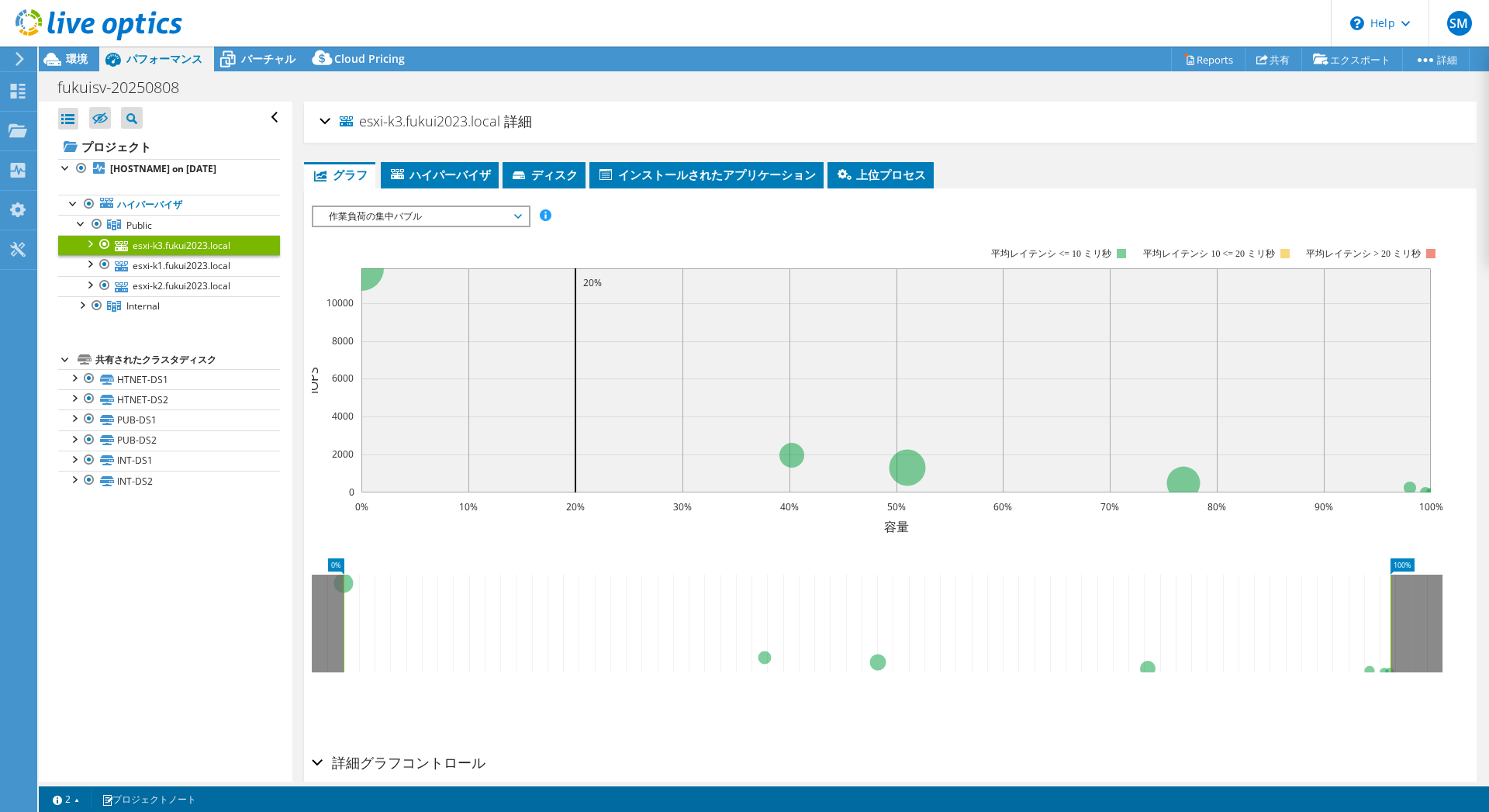 click on "作業負荷の集中バブル" at bounding box center (420, 216) 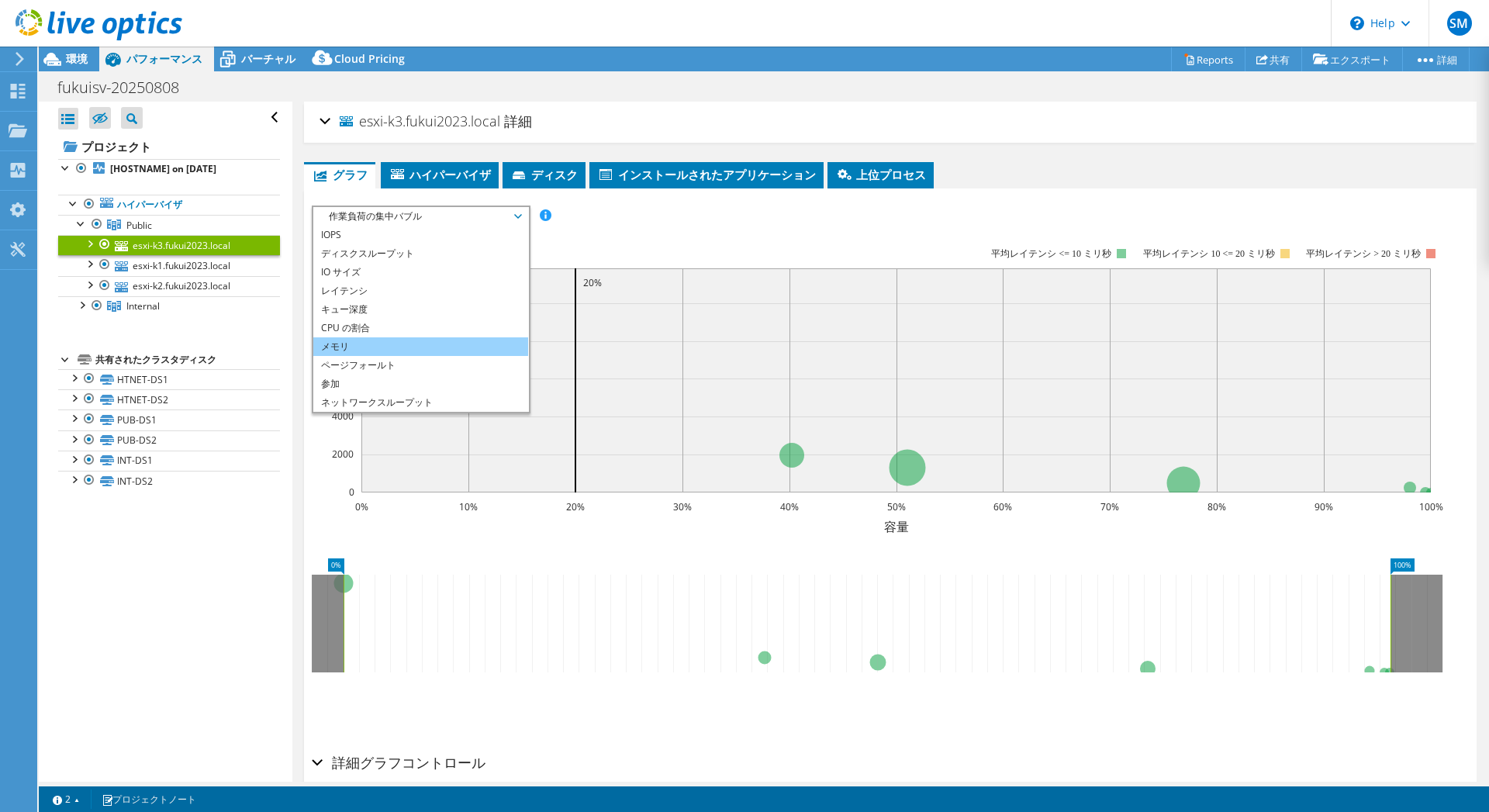 click on "メモリ" at bounding box center [420, 347] 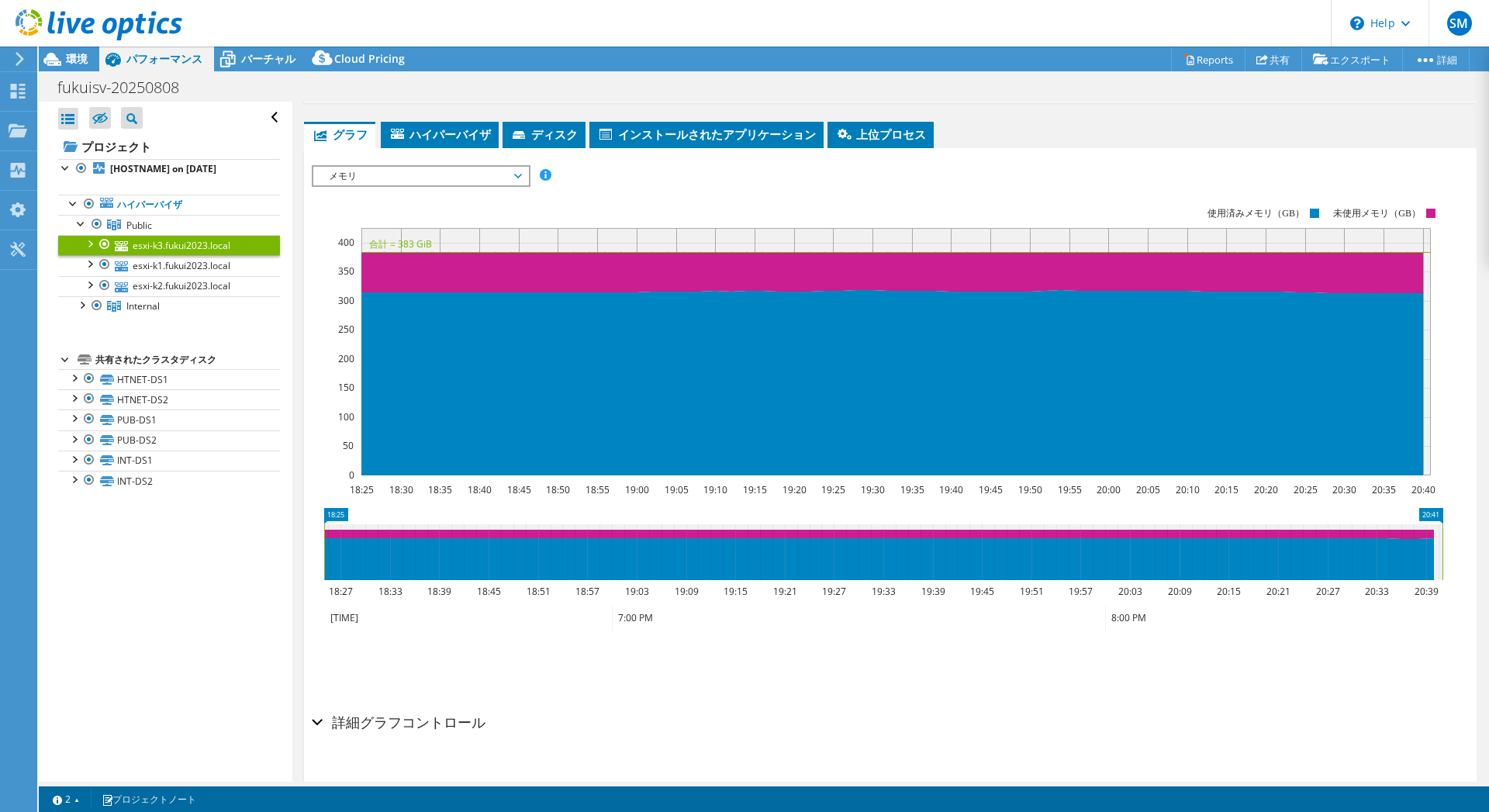 scroll, scrollTop: 71, scrollLeft: 0, axis: vertical 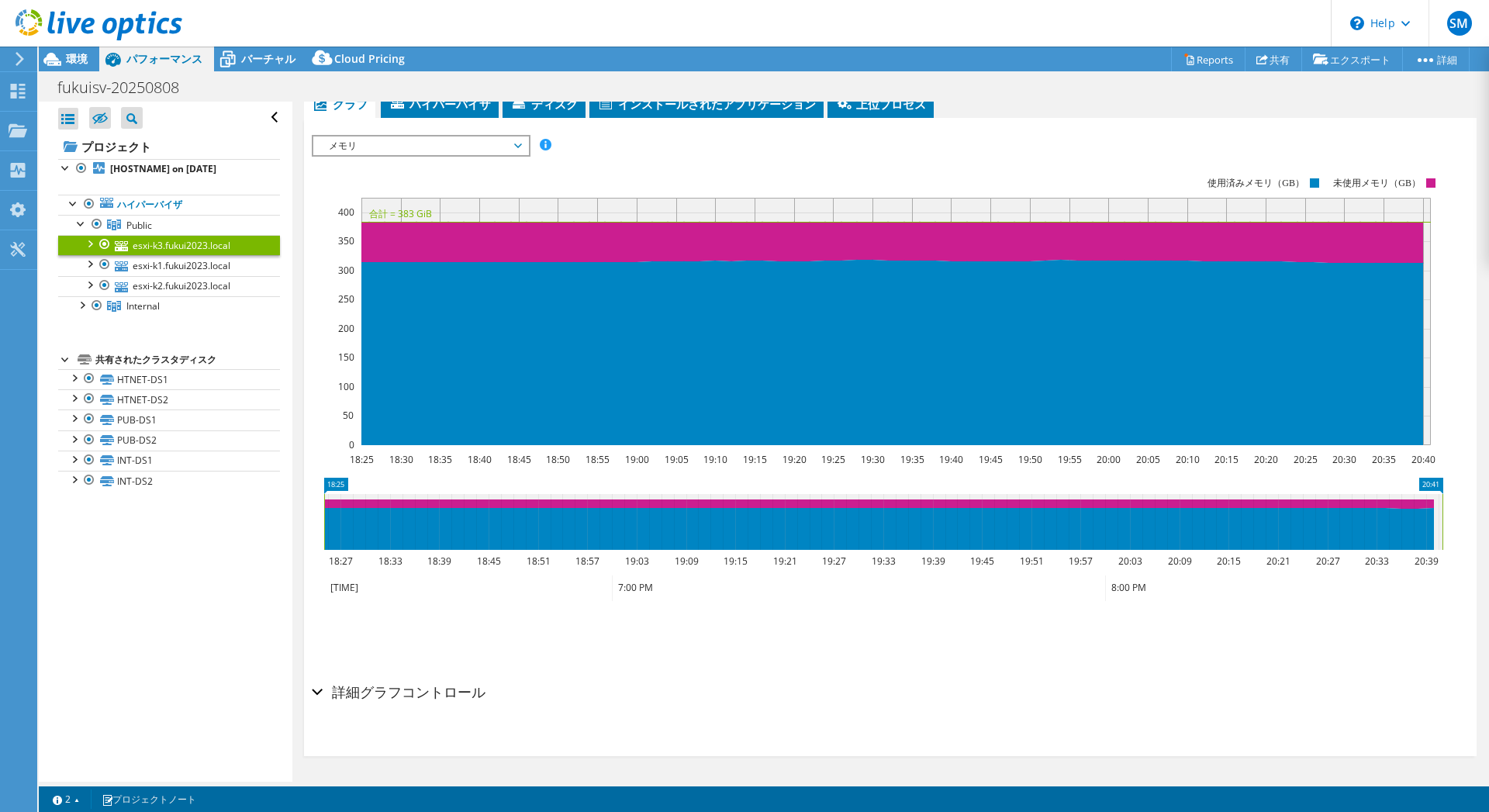 click on "詳細グラフコントロール" at bounding box center (890, 693) 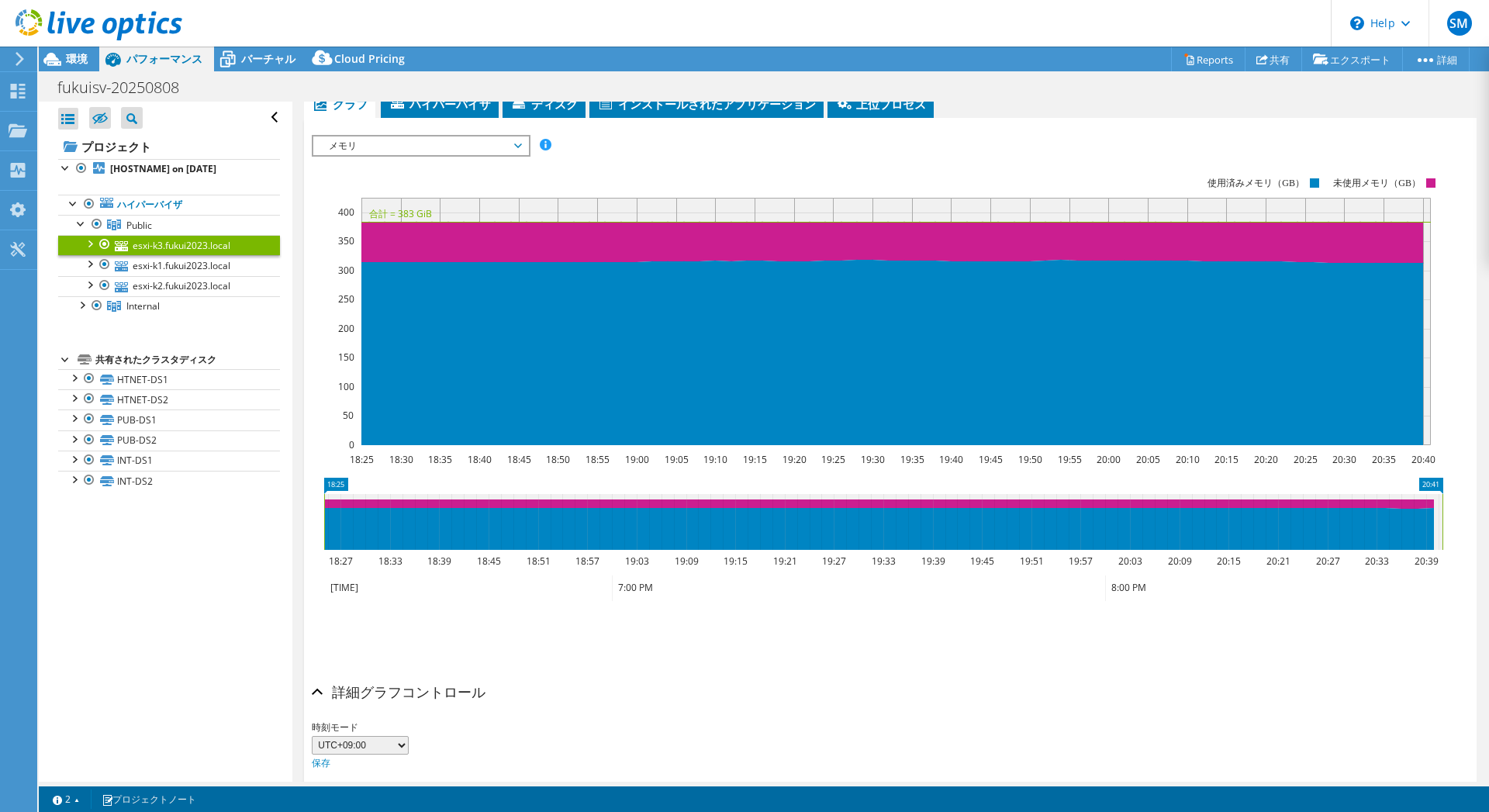 scroll, scrollTop: 132, scrollLeft: 0, axis: vertical 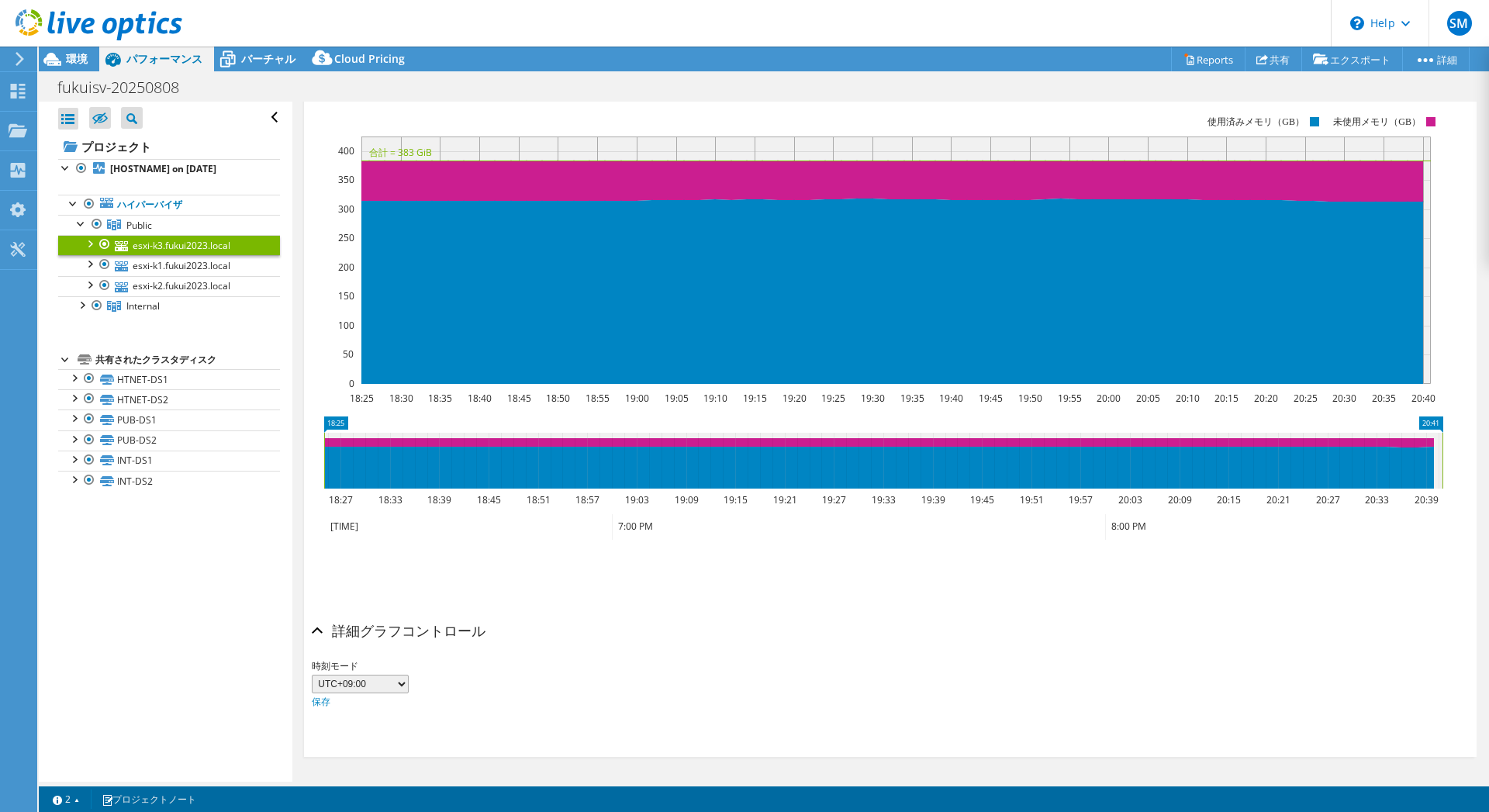 click on "UTC-12:00
UTC-11:00
UTC-10:00
UTC-09:30
UTC-09:00
UTC-08:00
UTC-07:00
UTC-06:00
UTC-05:00
UTC-04:30
UTC-04:00
UTC-03:30
UTC-03:00
UTC-02:00
UTC-01:00
UTC 00:00
UTC+01:00
UTC+02:00
UTC+03:00
UTC+03:30
UTC+04:00
UTC+04:30
UTC+05:00
UTC+05:30
UTC+05:45
UTC+06:00
UTC+06:30
UTC+07:00
UTC+08:00
UTC+08:30
UTC+08:45
UTC+09:00
UTC+09:30
UTC+10:00
UTC+10:30
UTC+11:00
UTC+11:30
UTC+12:00
UTC+12:45
UTC+13:00
UTC+14:00" at bounding box center (360, 684) 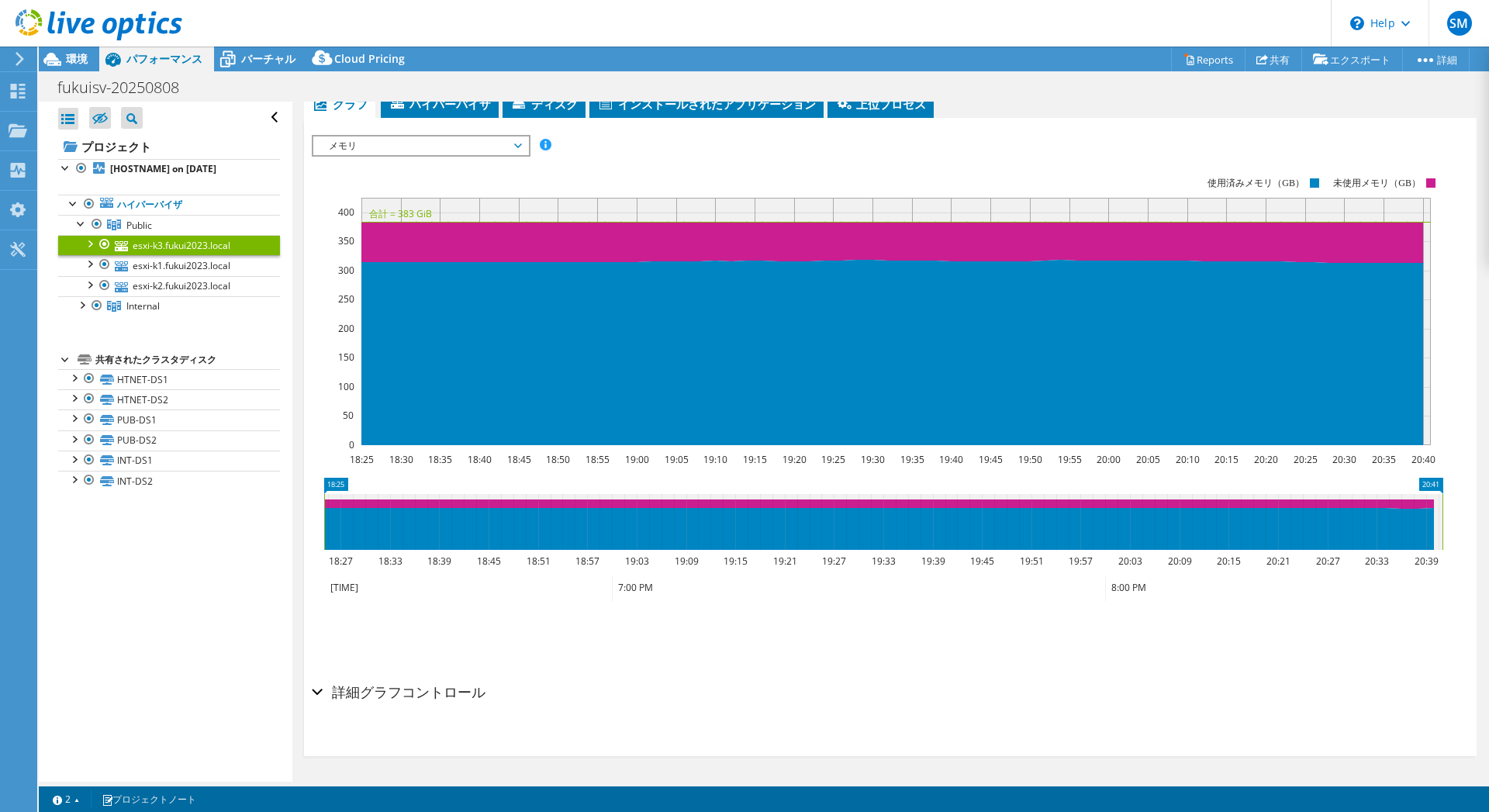 scroll, scrollTop: 0, scrollLeft: 0, axis: both 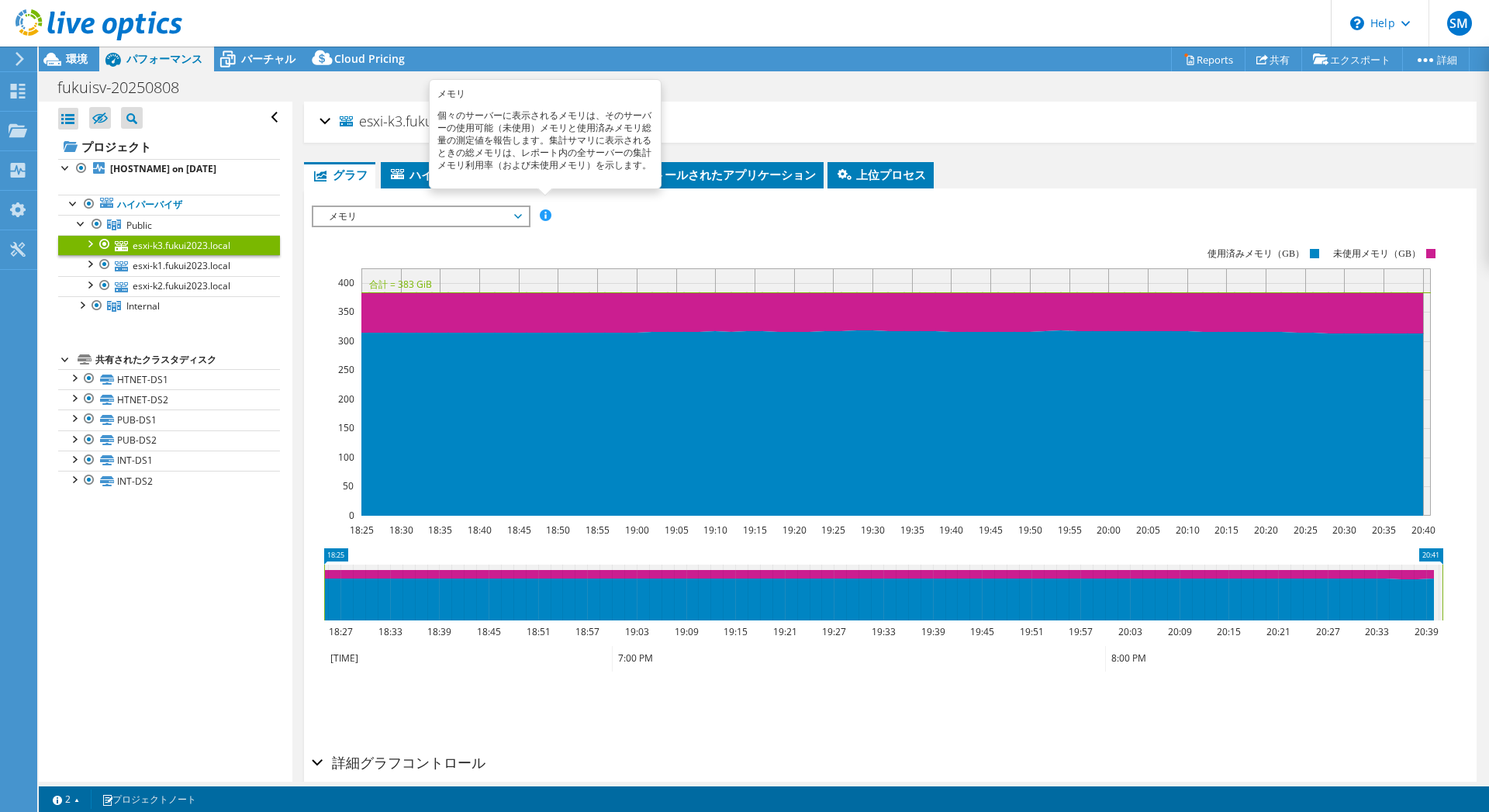 click at bounding box center [545, 215] 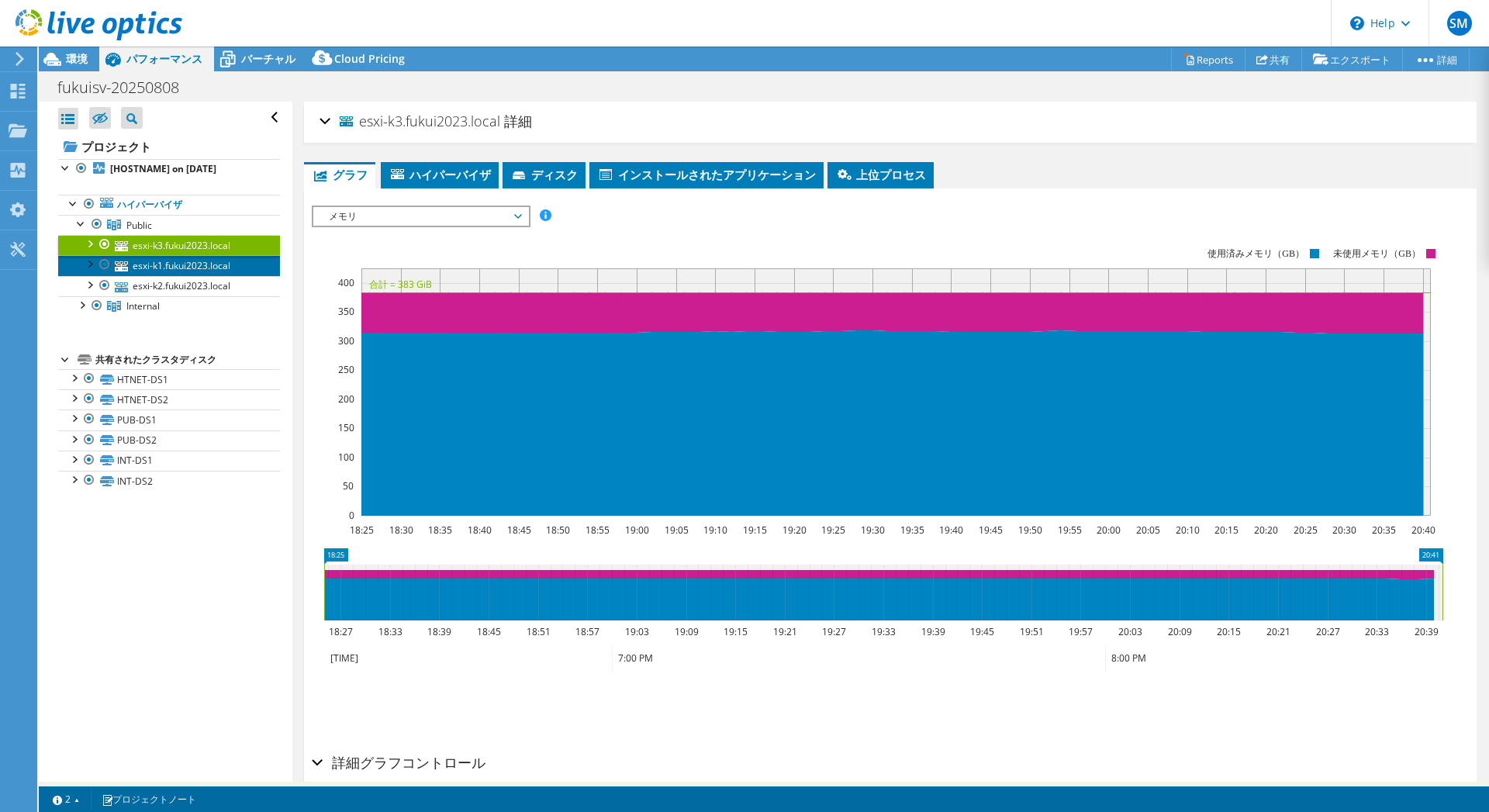 click on "esxi-k1.fukui2023.local" at bounding box center [169, 265] 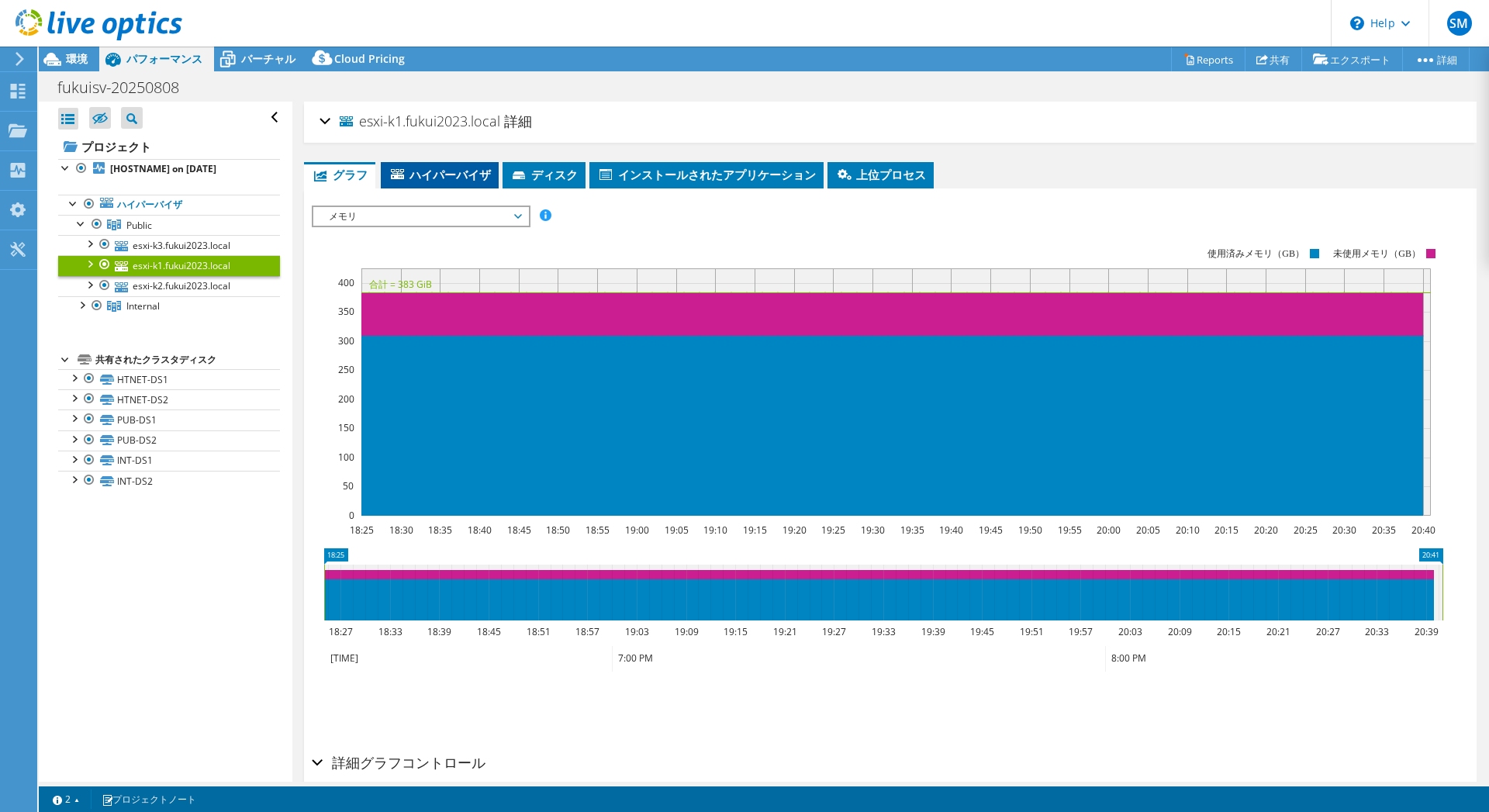 click on "ハイパーバイザ" at bounding box center (440, 174) 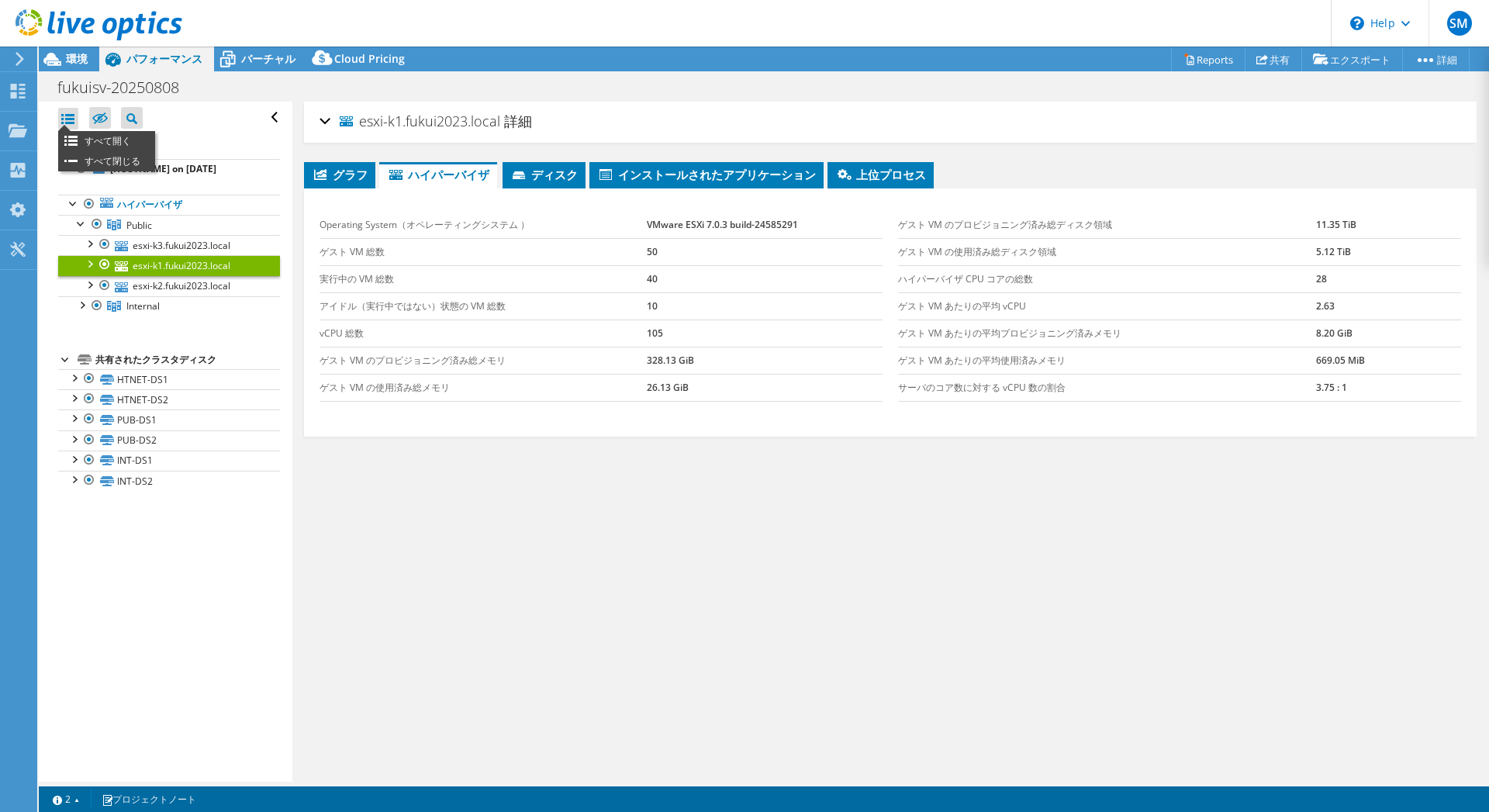 click at bounding box center (68, 119) 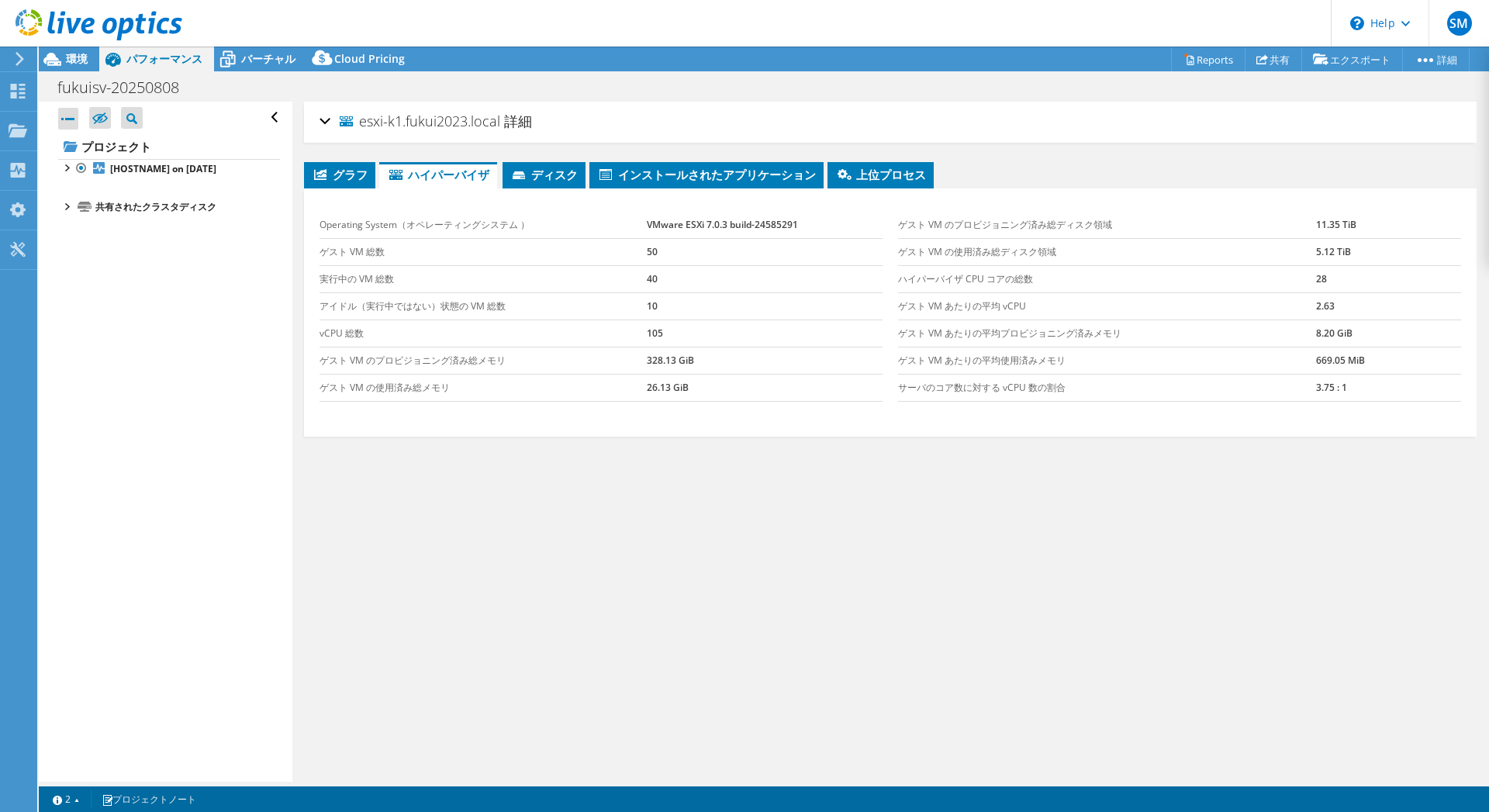 click at bounding box center [68, 119] 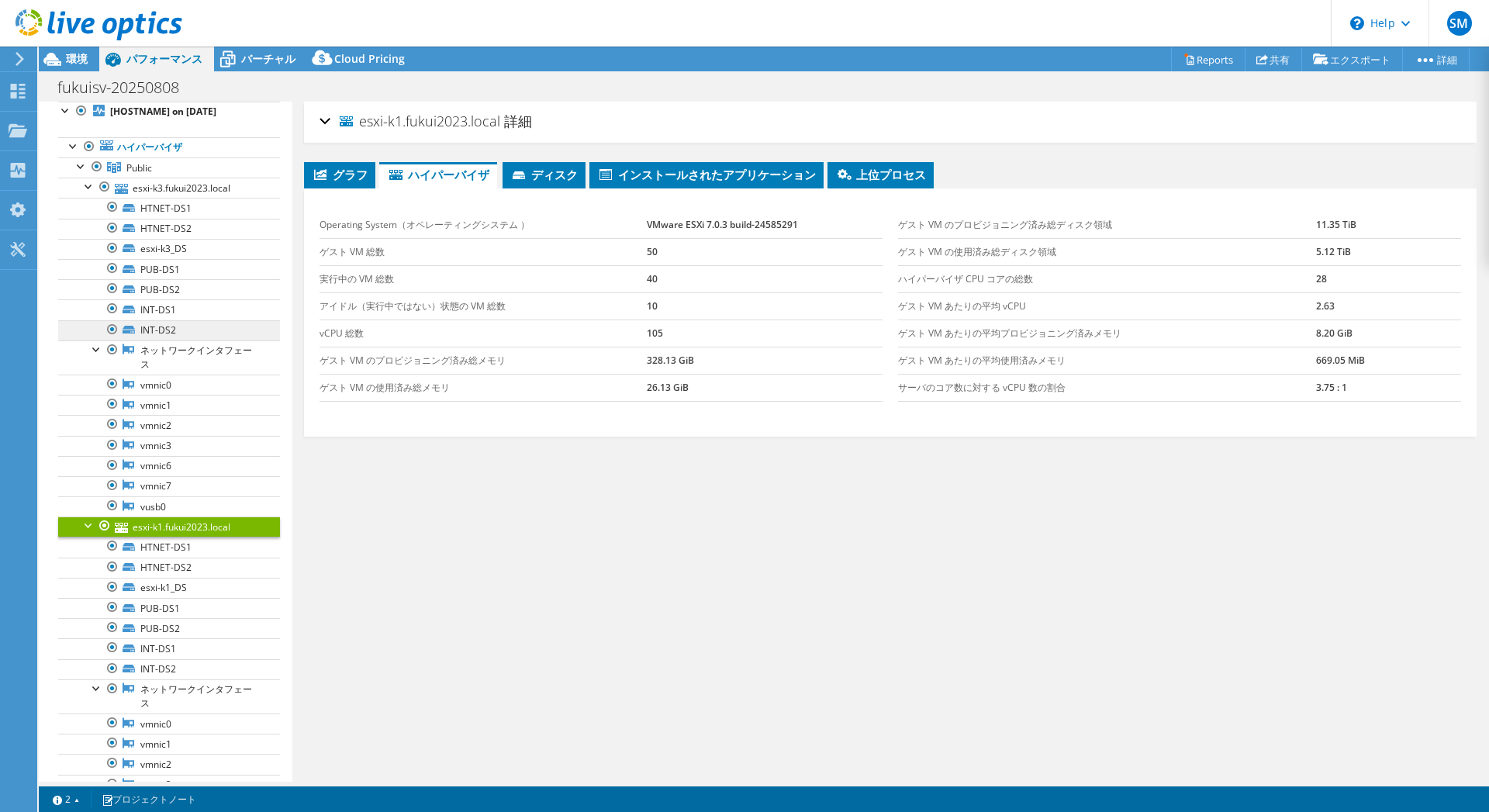 scroll, scrollTop: 79, scrollLeft: 0, axis: vertical 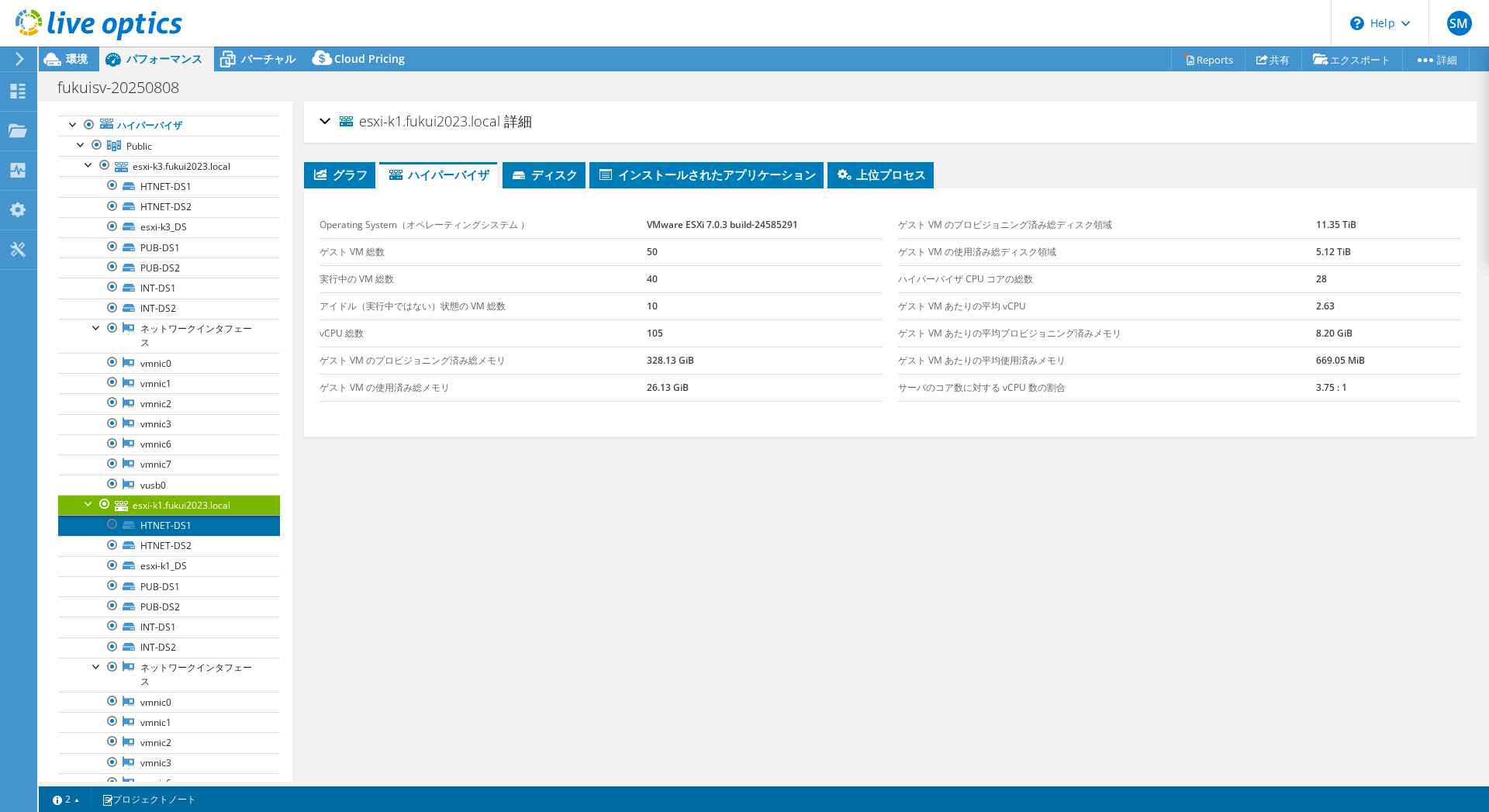 click on "HTNET-DS1" at bounding box center [169, 525] 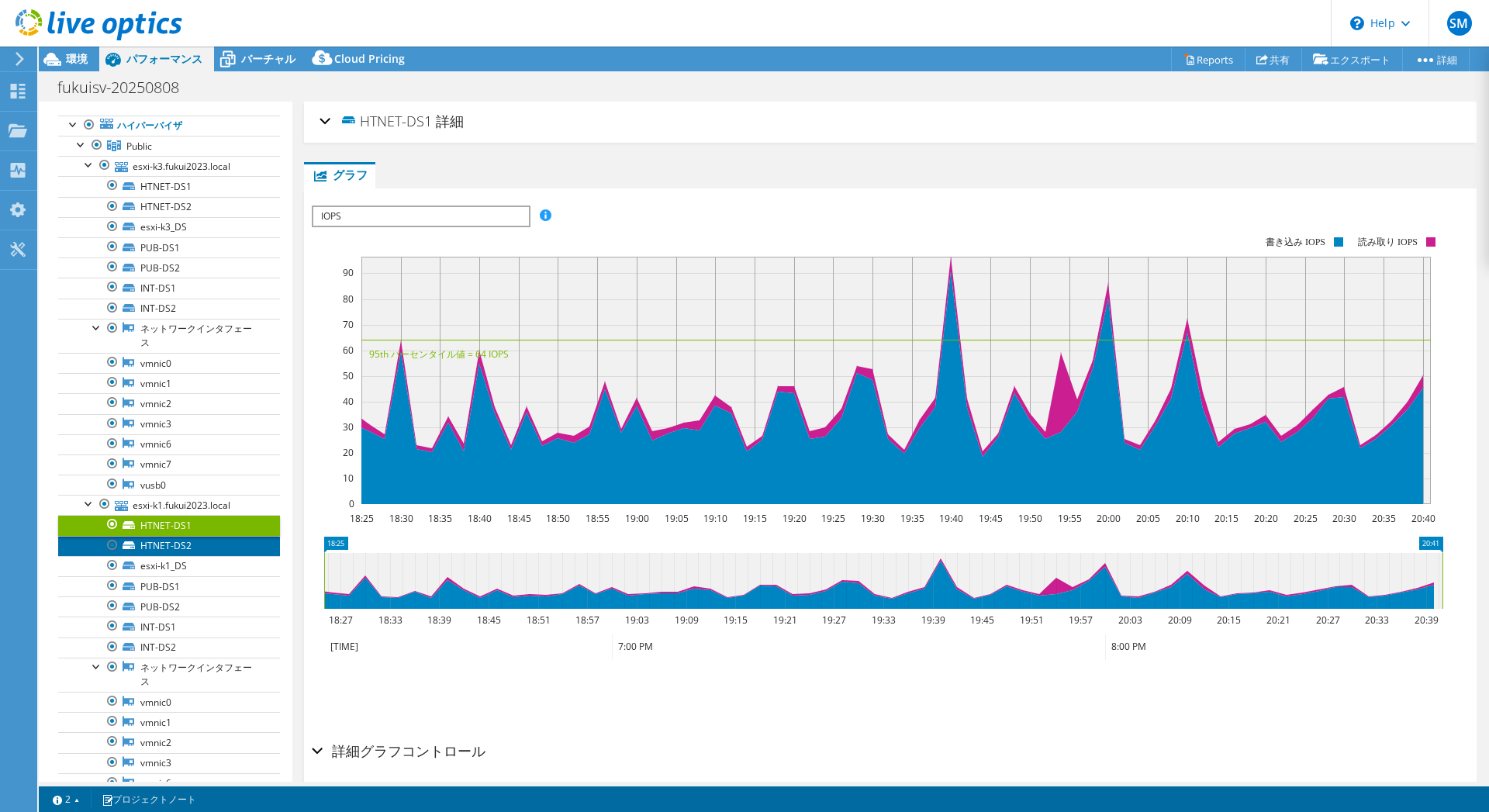 click on "HTNET-DS2" at bounding box center [169, 546] 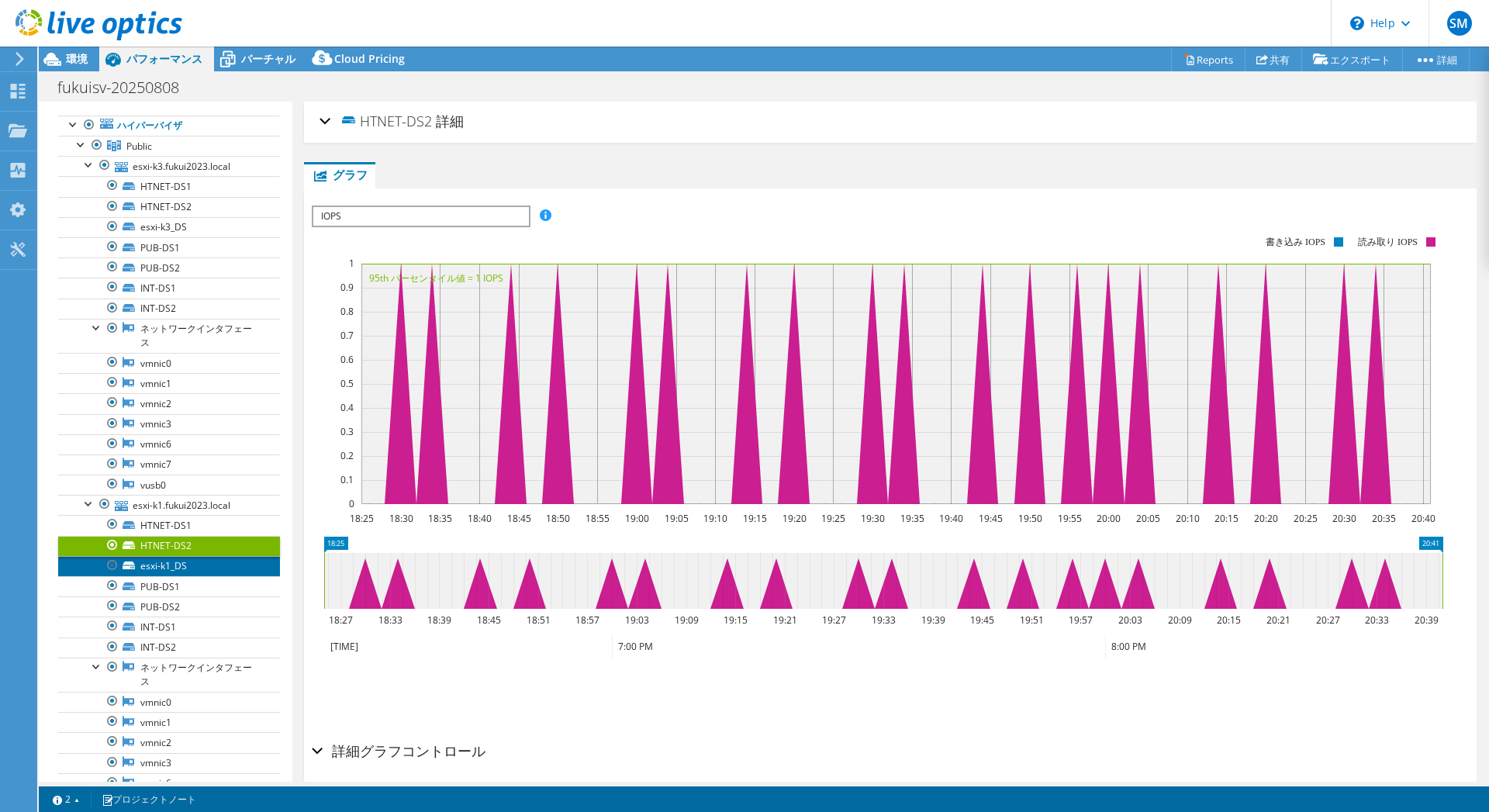 click on "esxi-k1_DS" at bounding box center (169, 566) 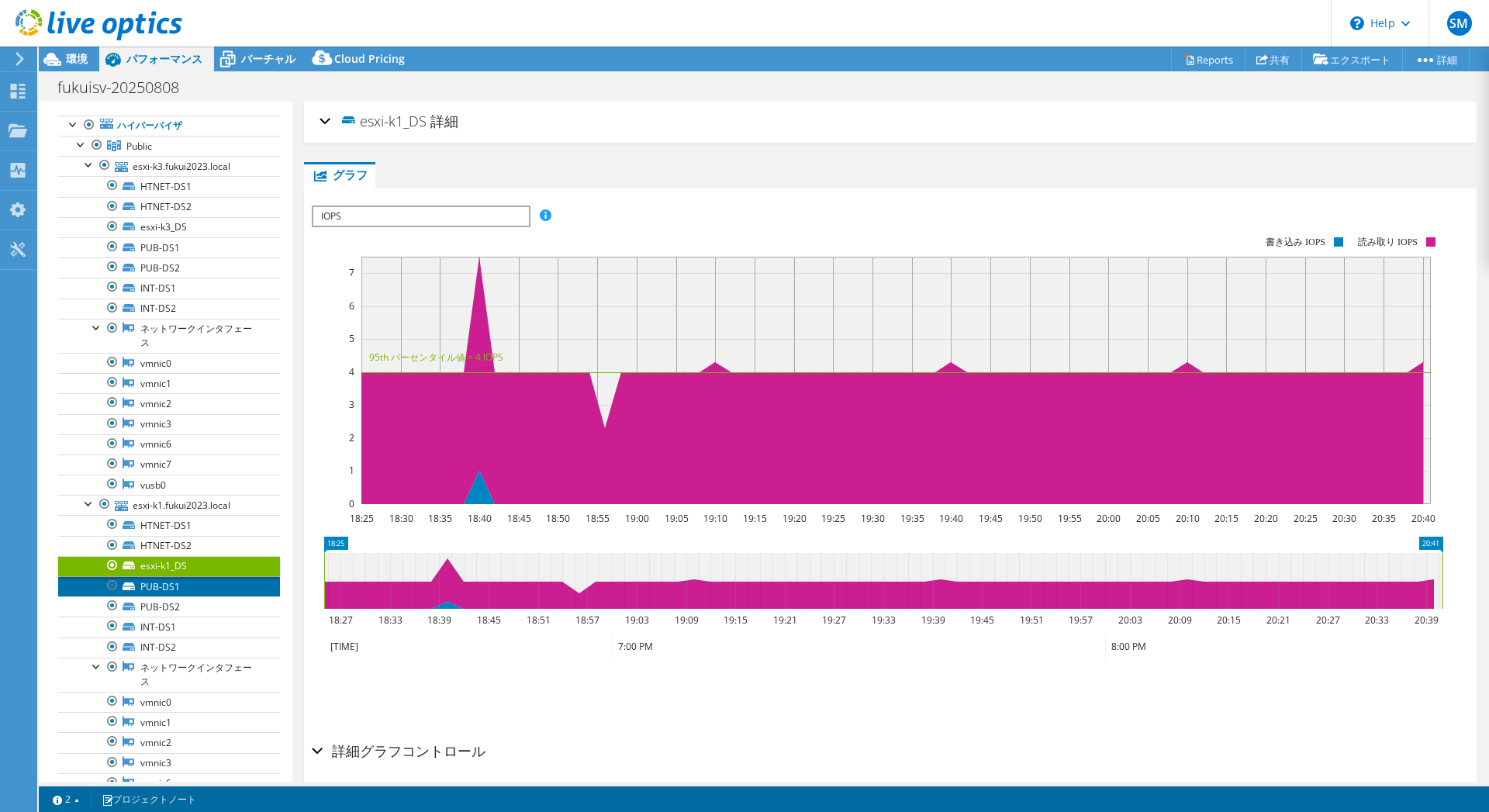 click on "PUB-DS1" at bounding box center (169, 586) 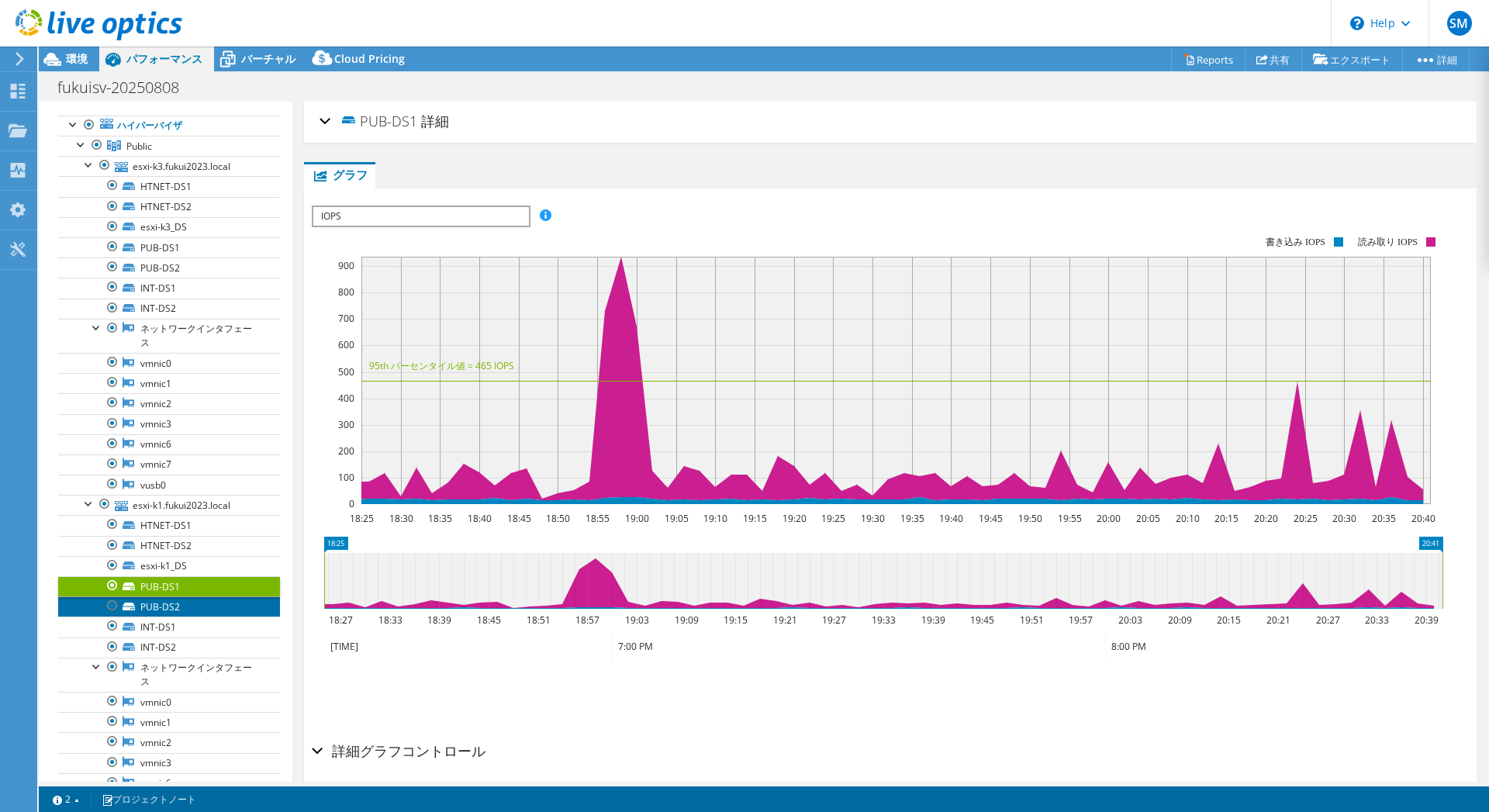 click on "PUB-DS2" at bounding box center (169, 606) 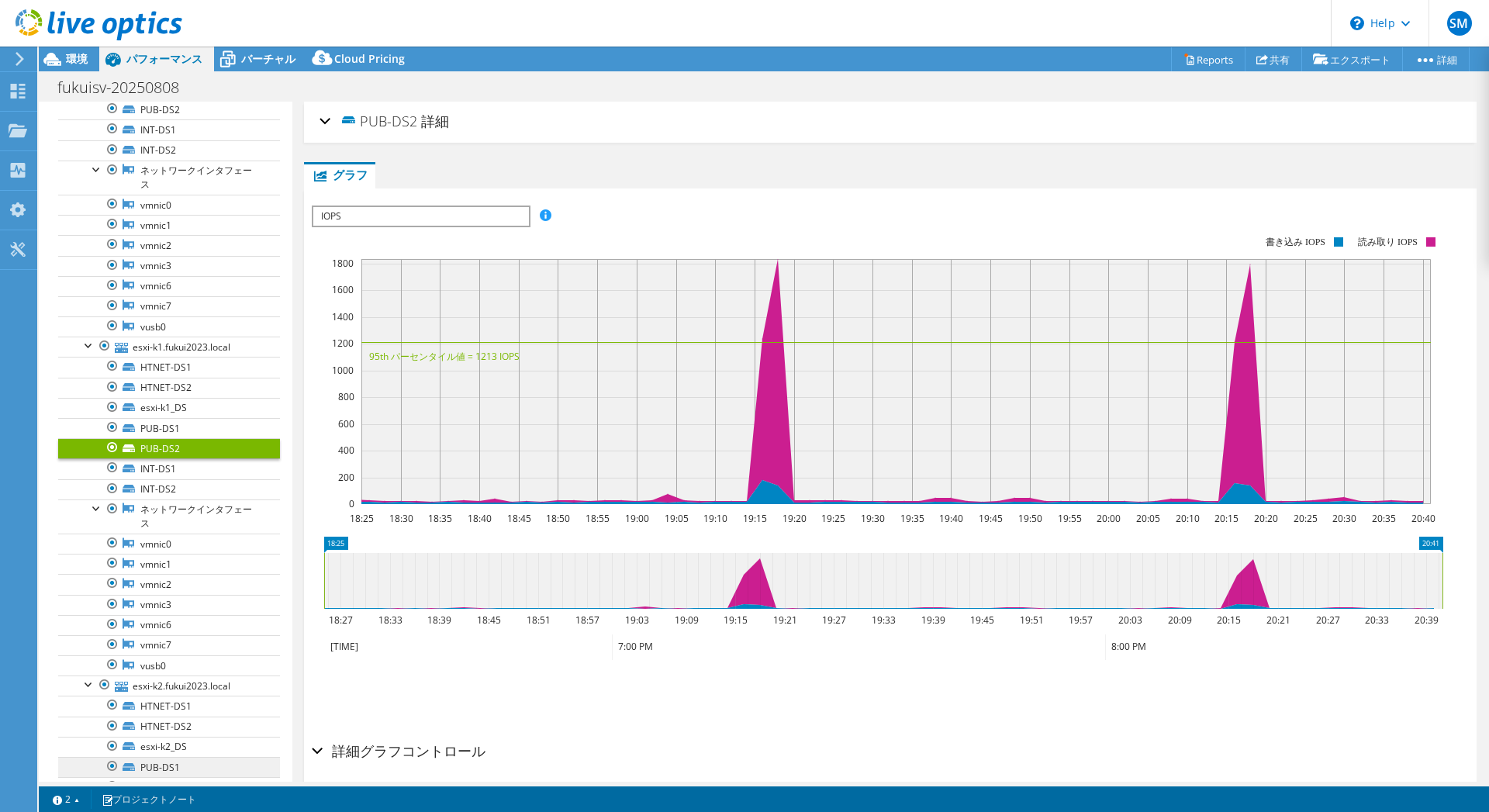 scroll, scrollTop: 0, scrollLeft: 0, axis: both 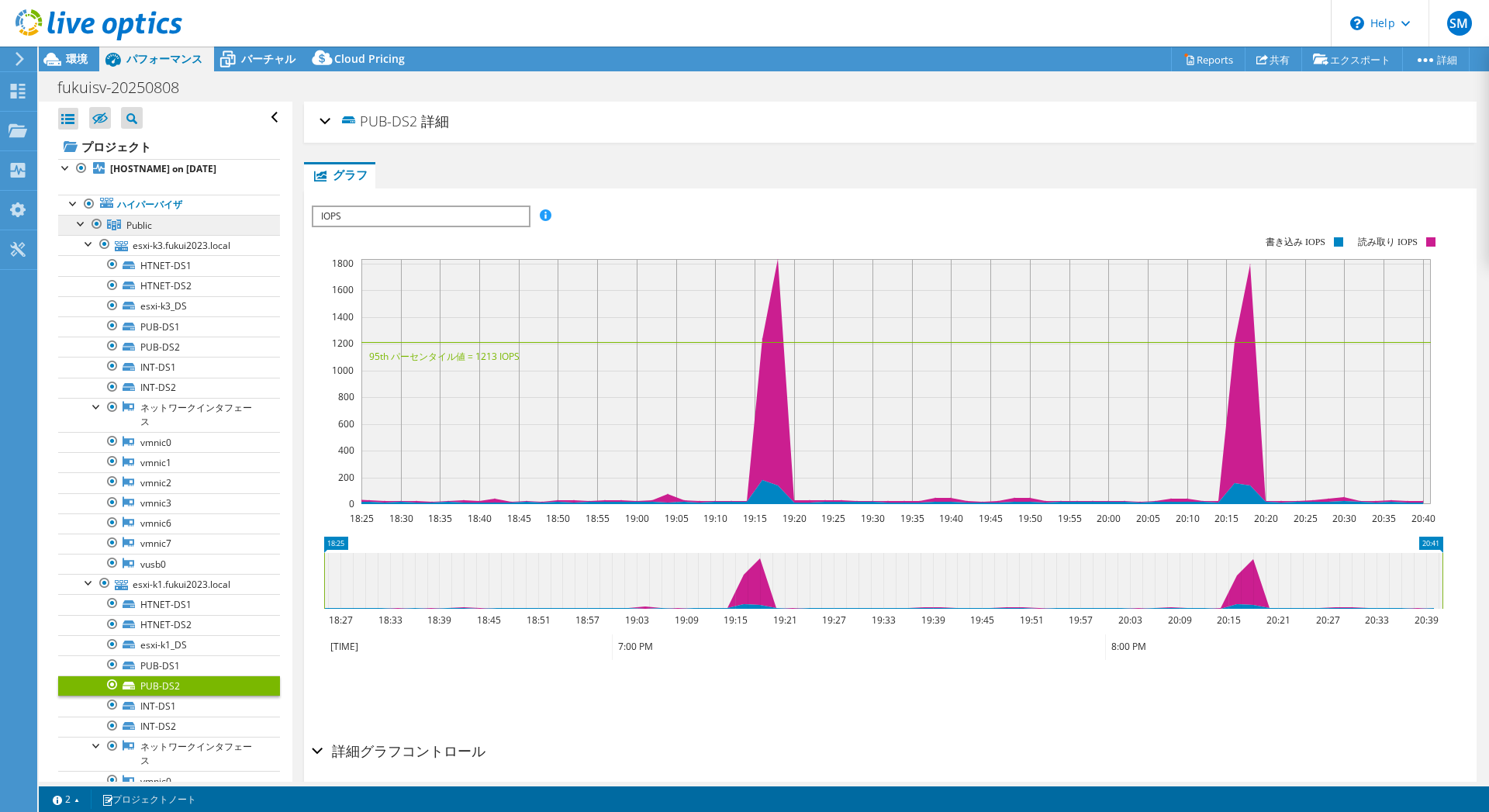 click on "Public" at bounding box center (169, 225) 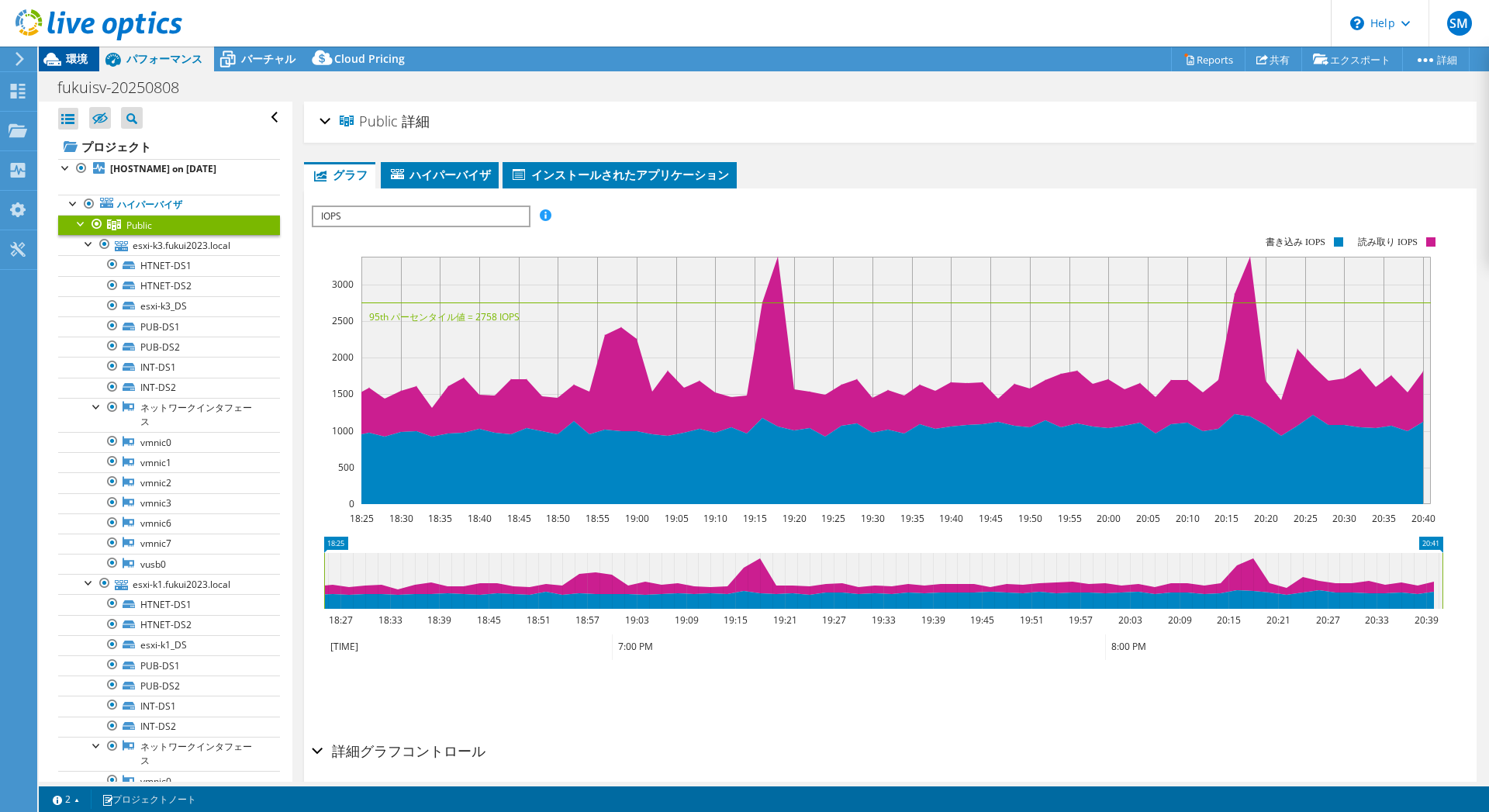 click on "環境" at bounding box center [77, 58] 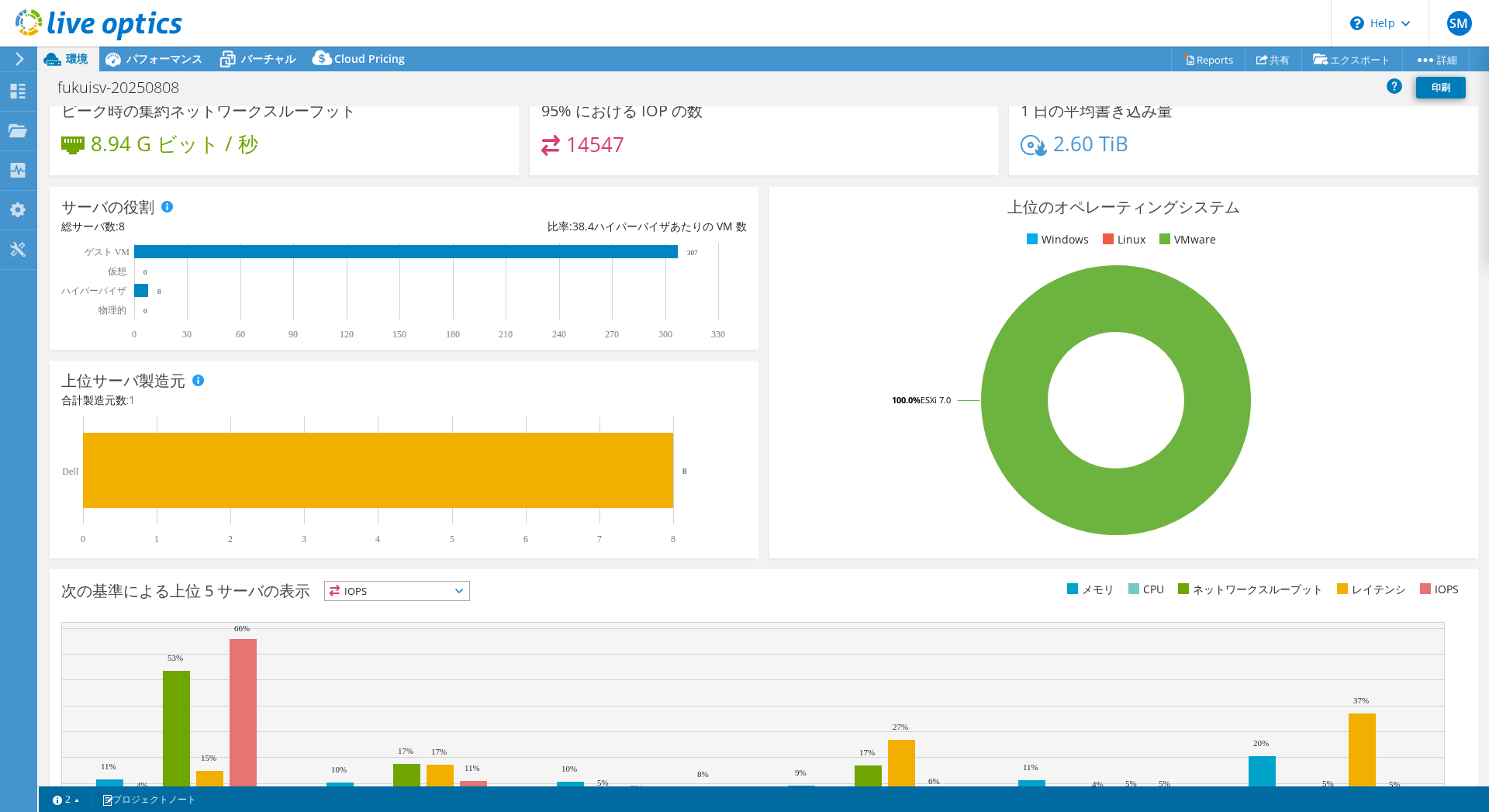 scroll, scrollTop: 223, scrollLeft: 0, axis: vertical 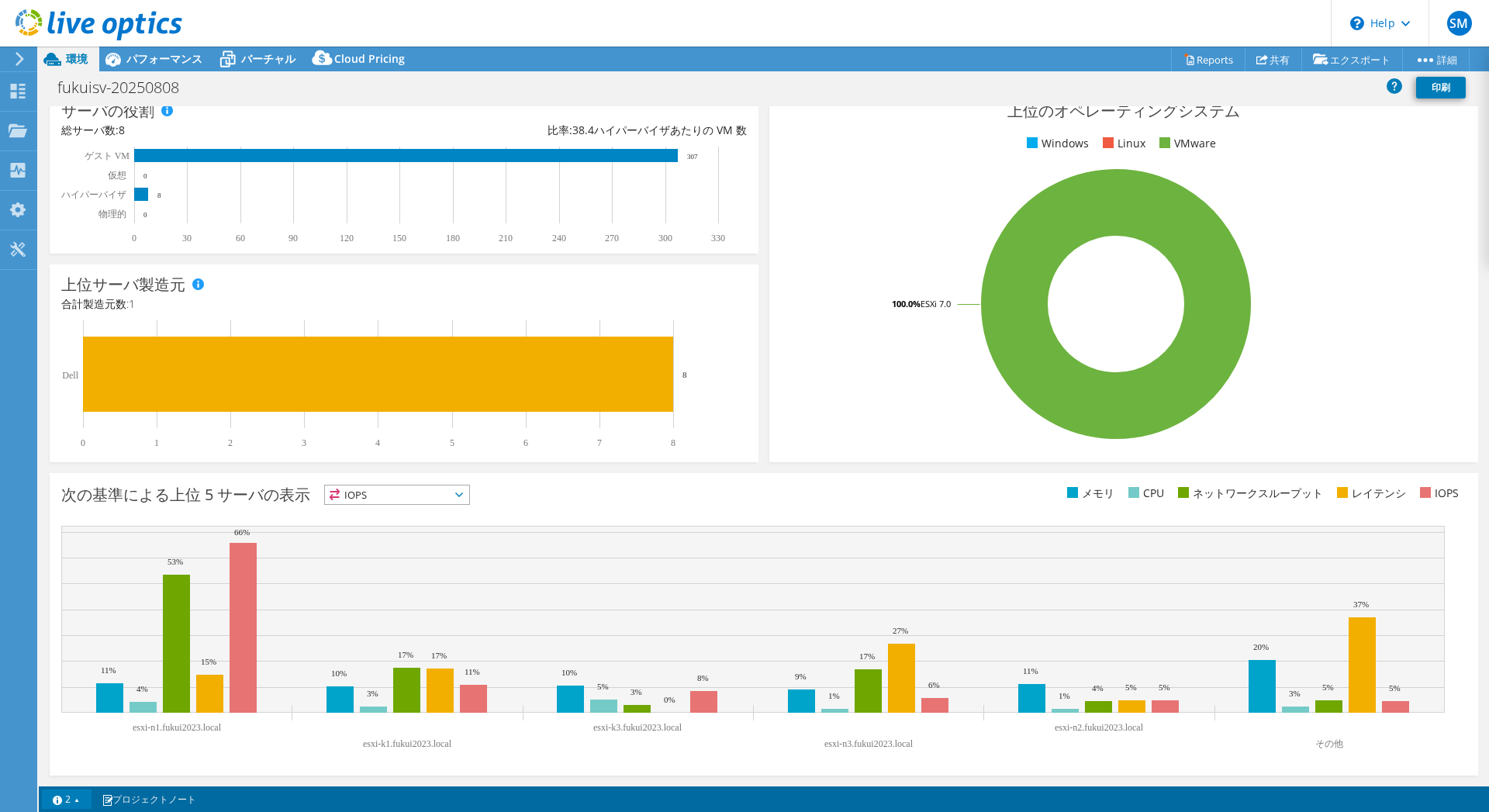 click on "2" at bounding box center (67, 799) 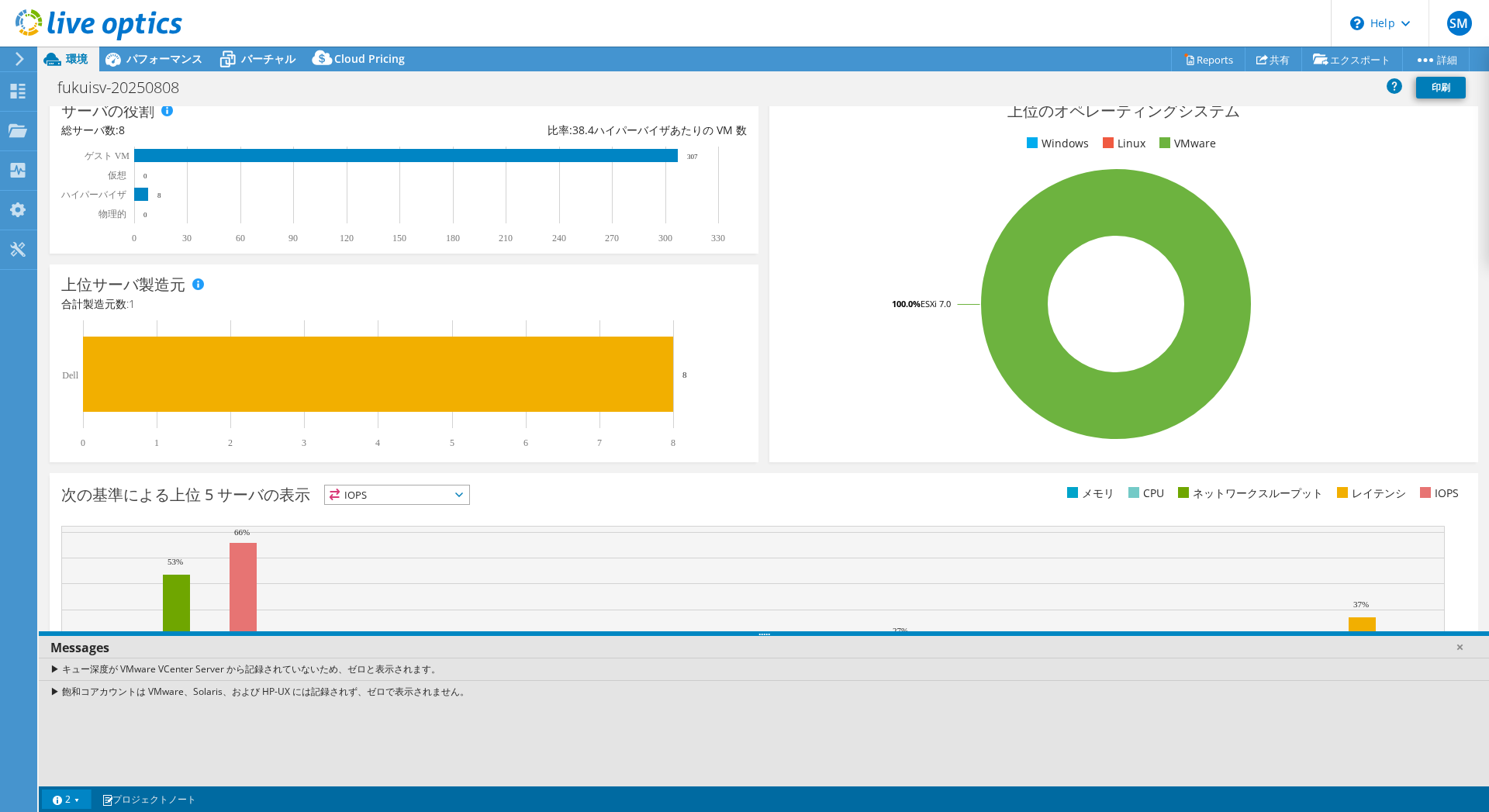 click on "2" at bounding box center [67, 799] 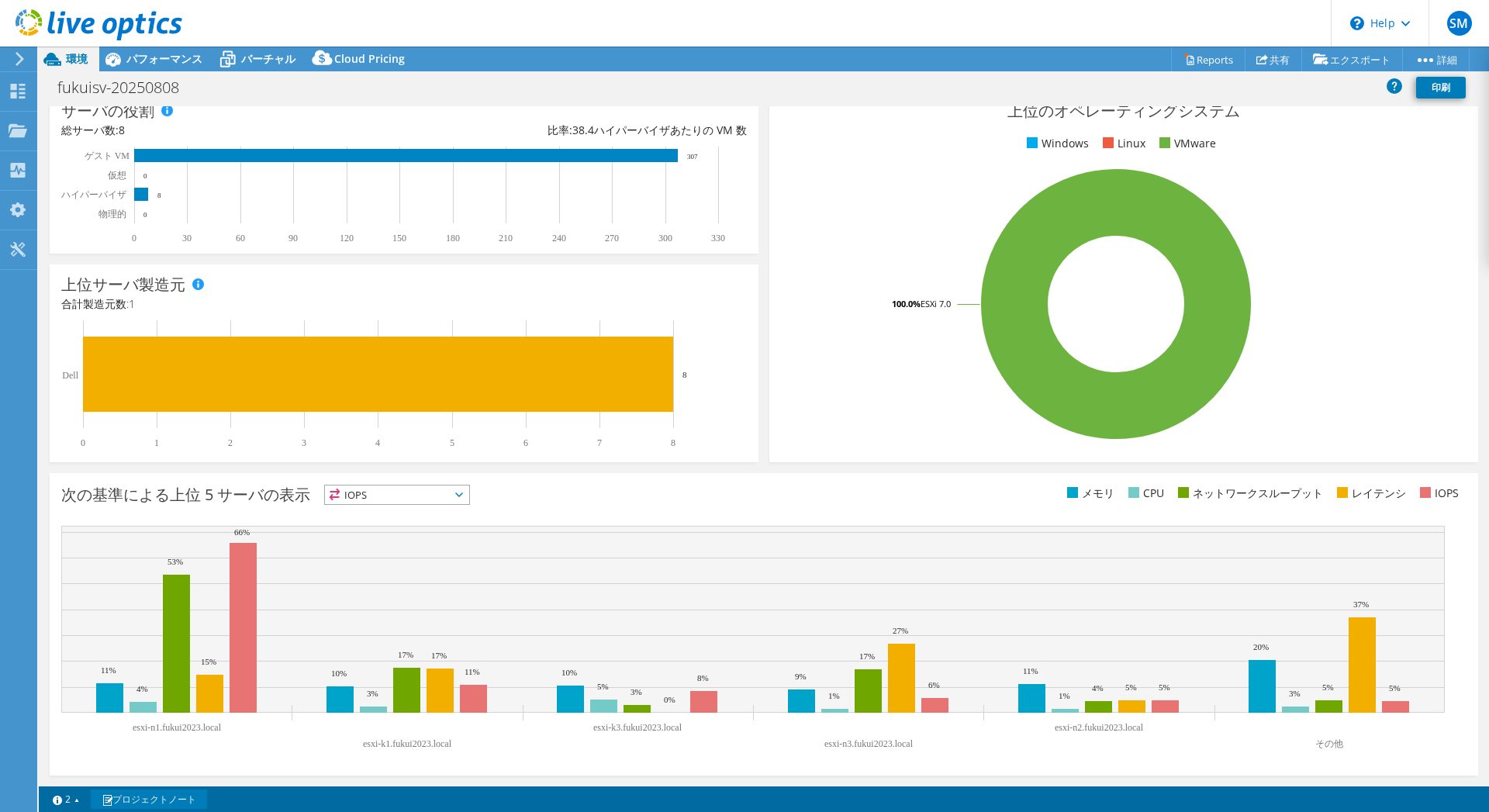 click on "プロジェクトノート" at bounding box center [149, 799] 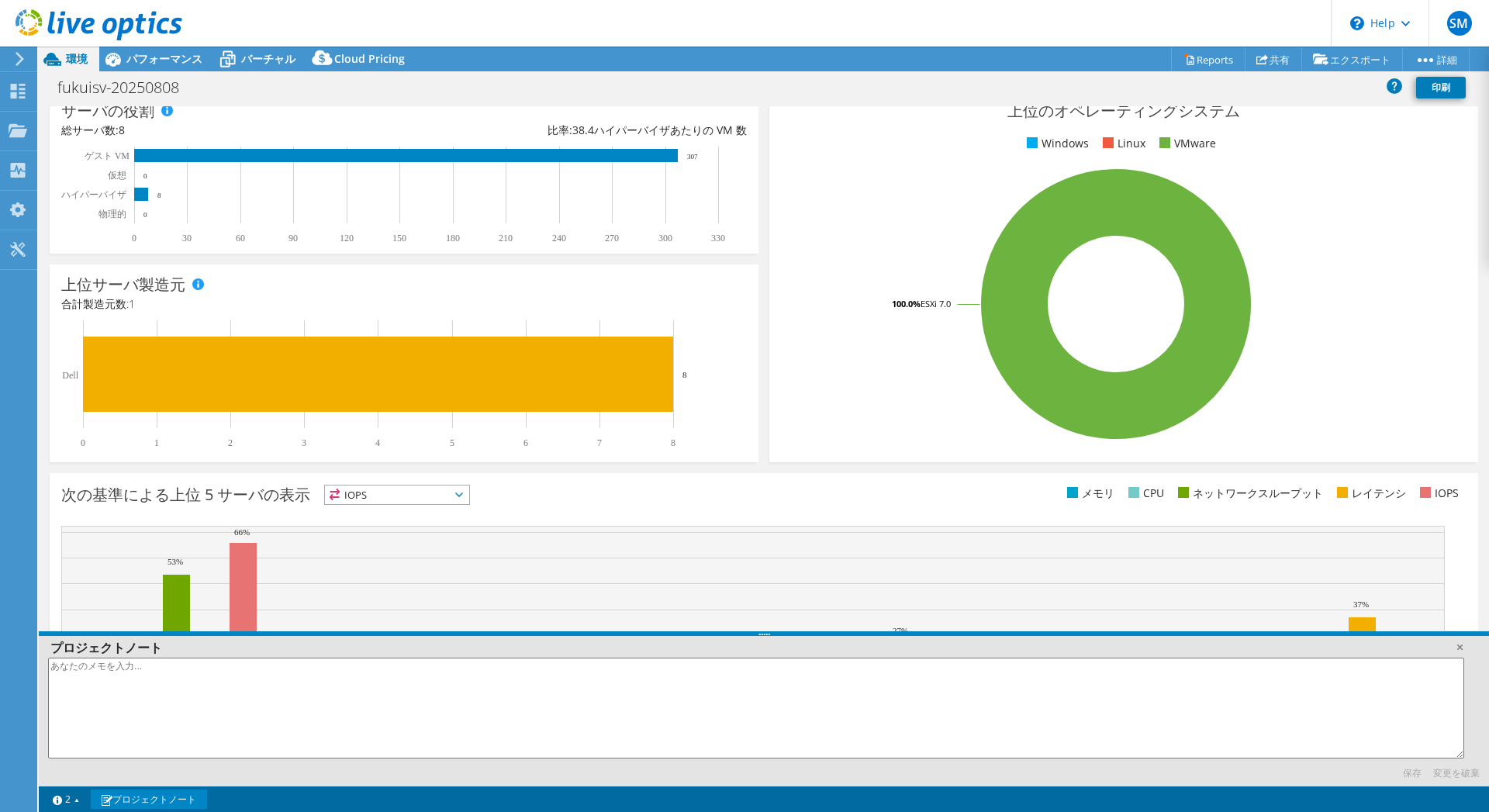click on "プロジェクトノート" at bounding box center (149, 799) 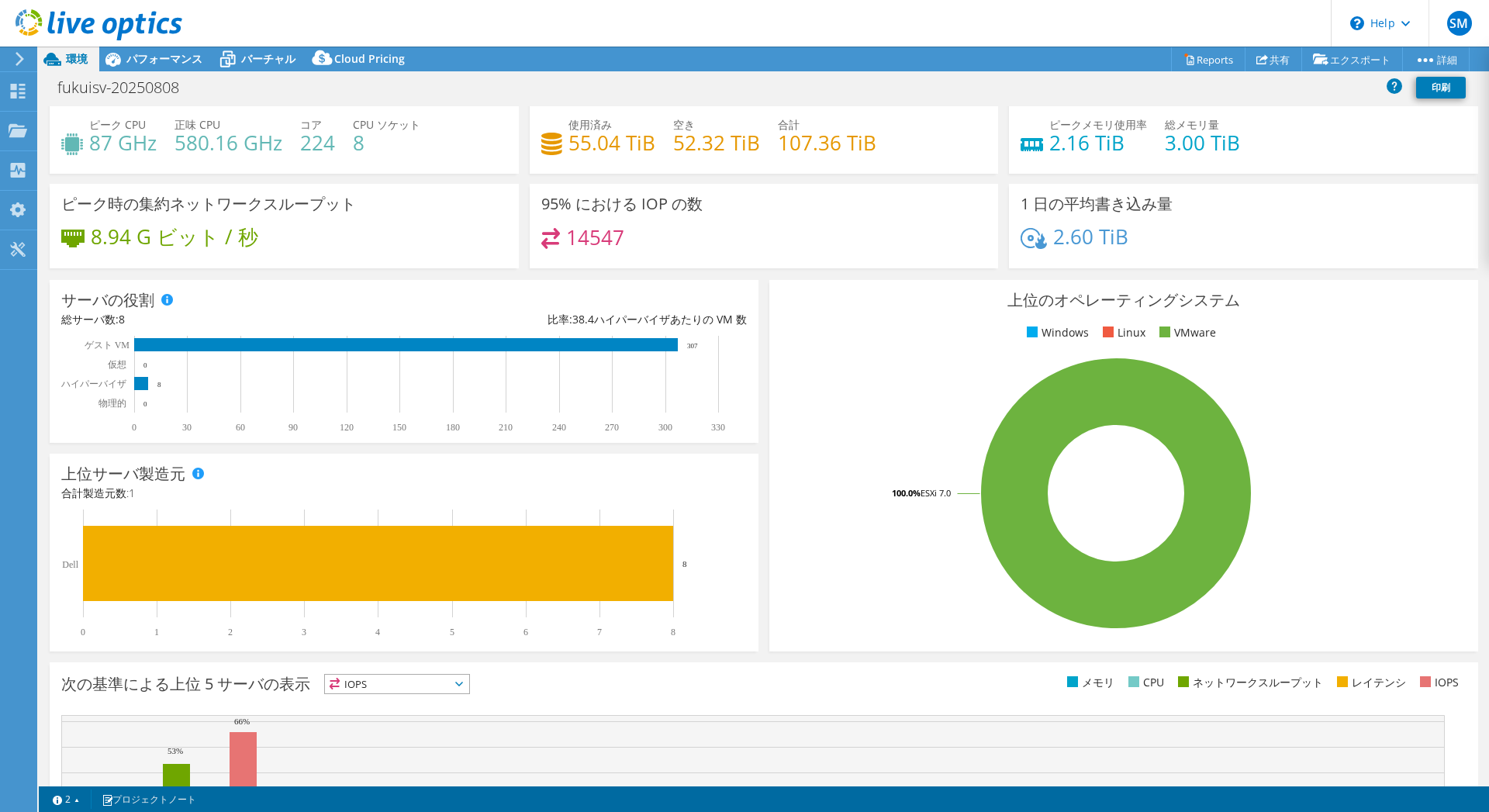 scroll, scrollTop: 0, scrollLeft: 0, axis: both 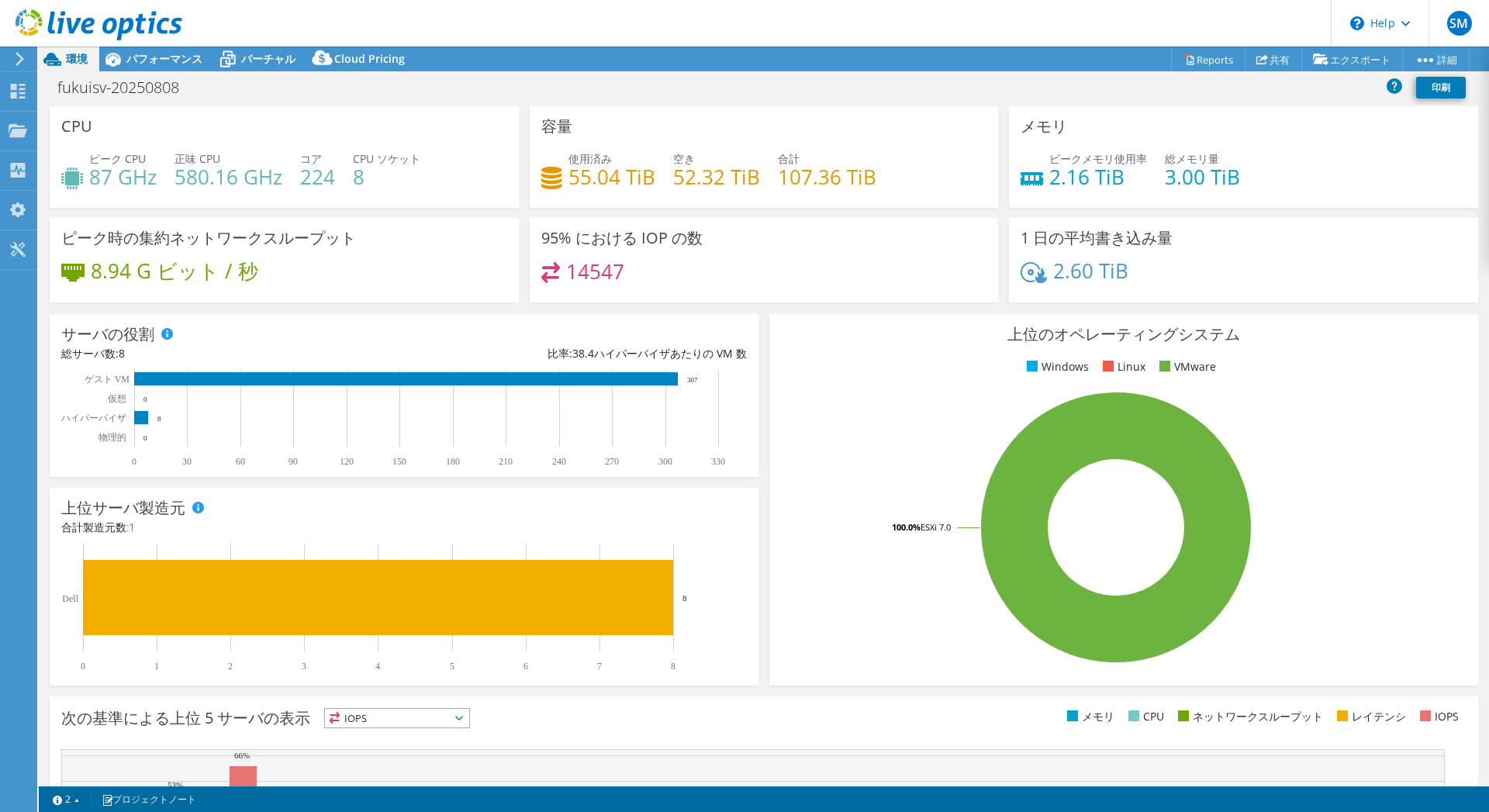 click on "2.16 TiB" at bounding box center [1098, 177] 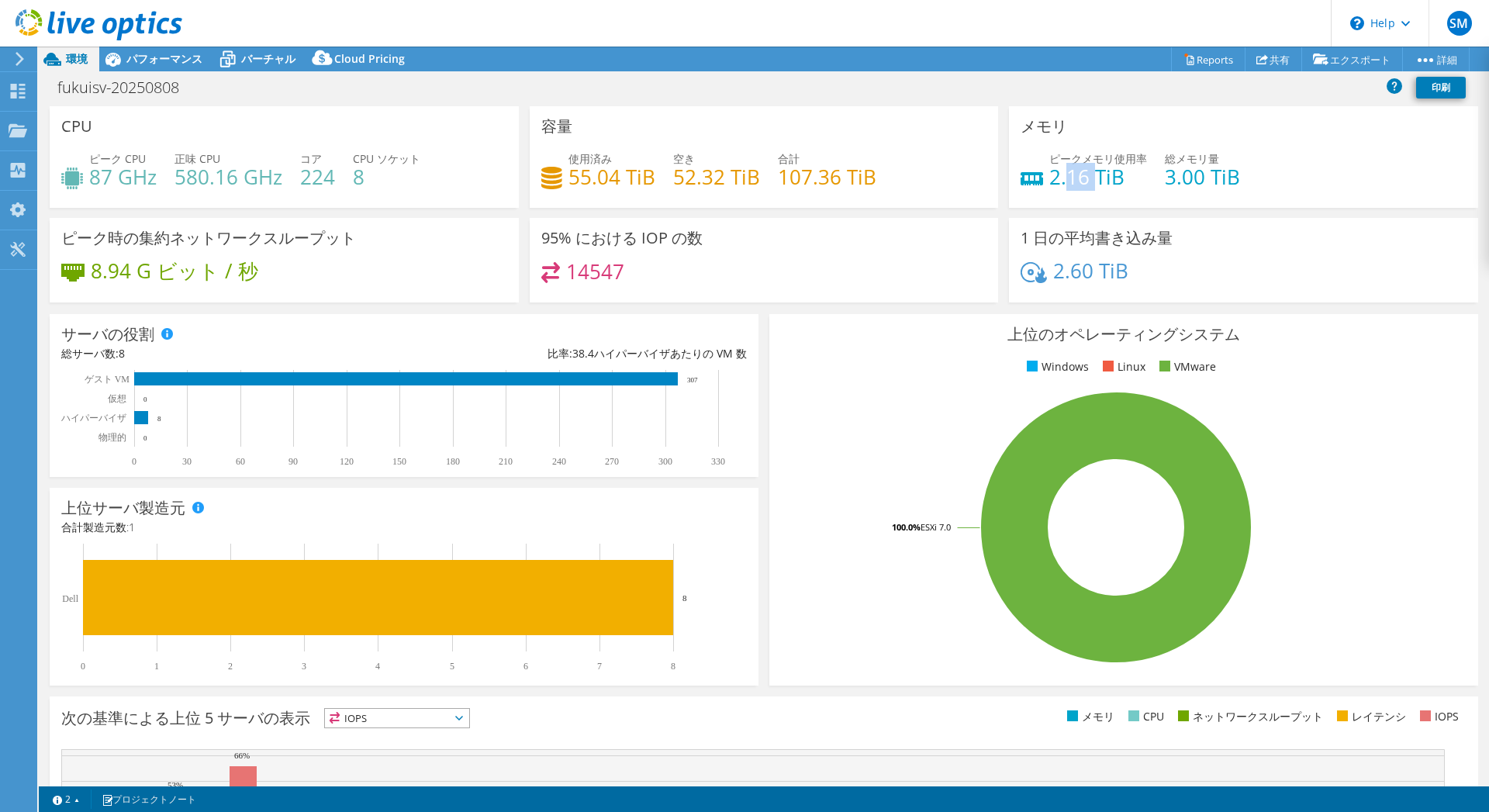 click on "2.16 TiB" at bounding box center (1098, 177) 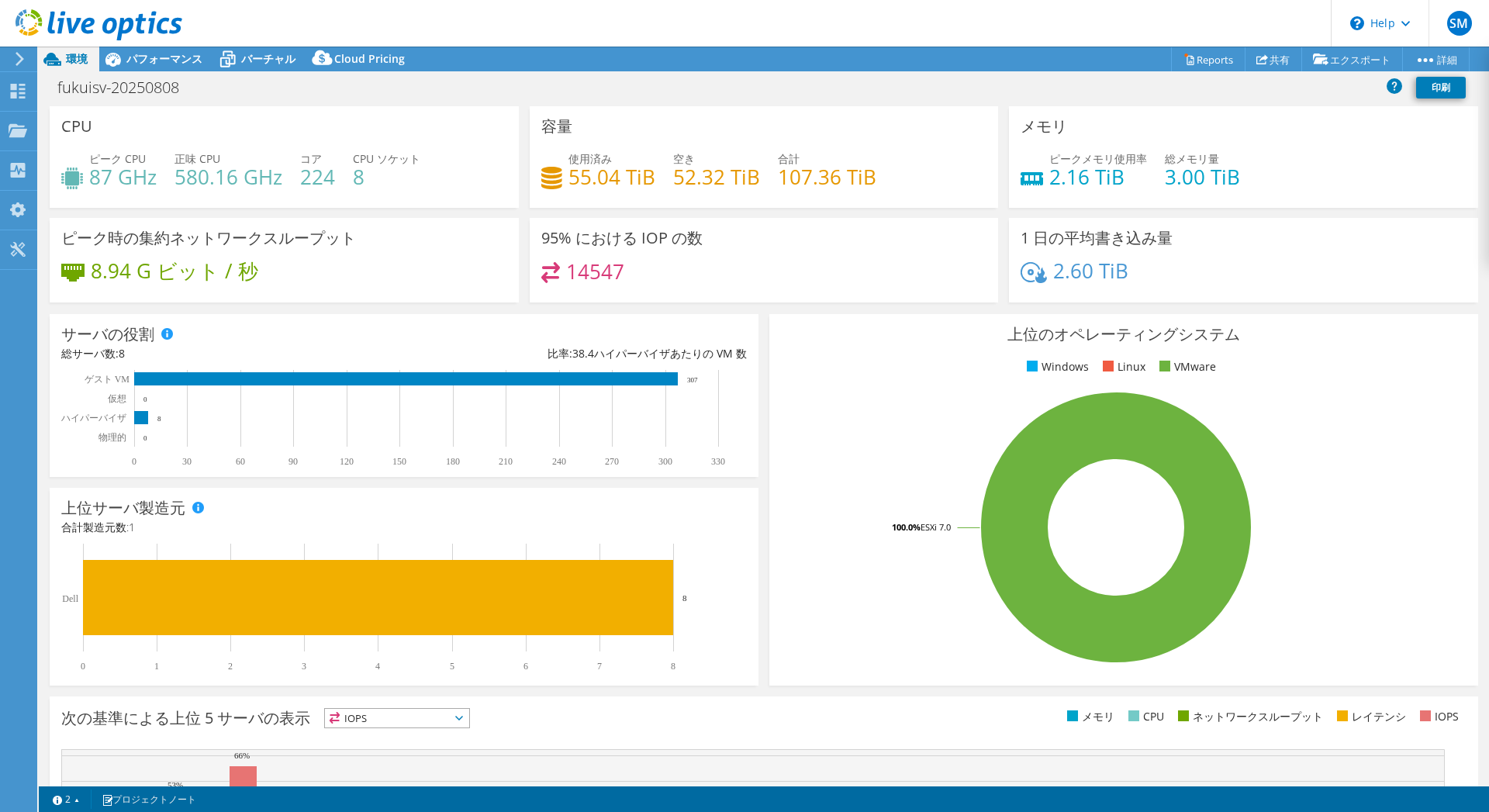 click on "ピークメモリ使用率
2.16 TiB
総メモリ量
3.00 TiB" at bounding box center (1243, 175) 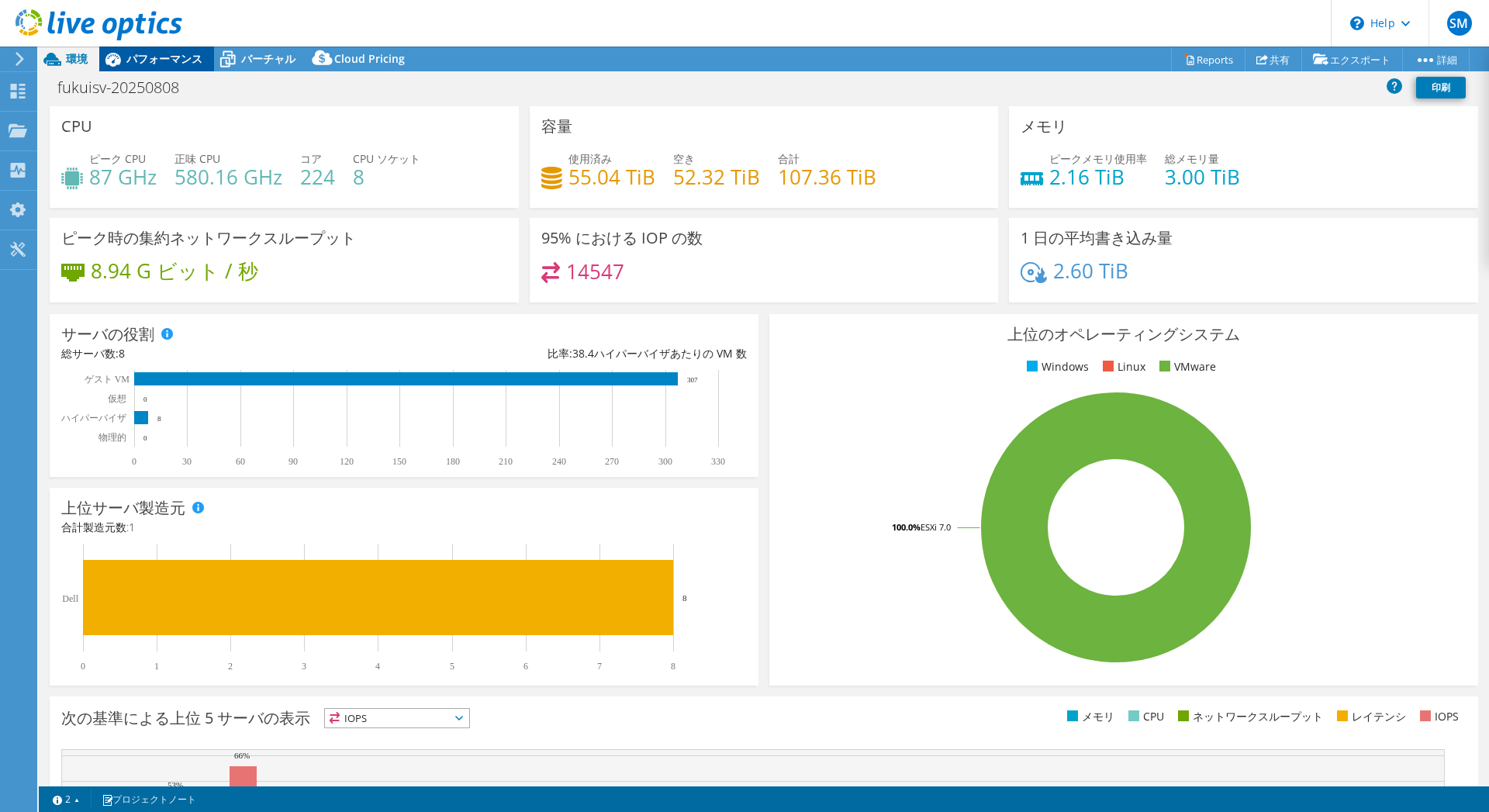 click on "パフォーマンス" at bounding box center [164, 58] 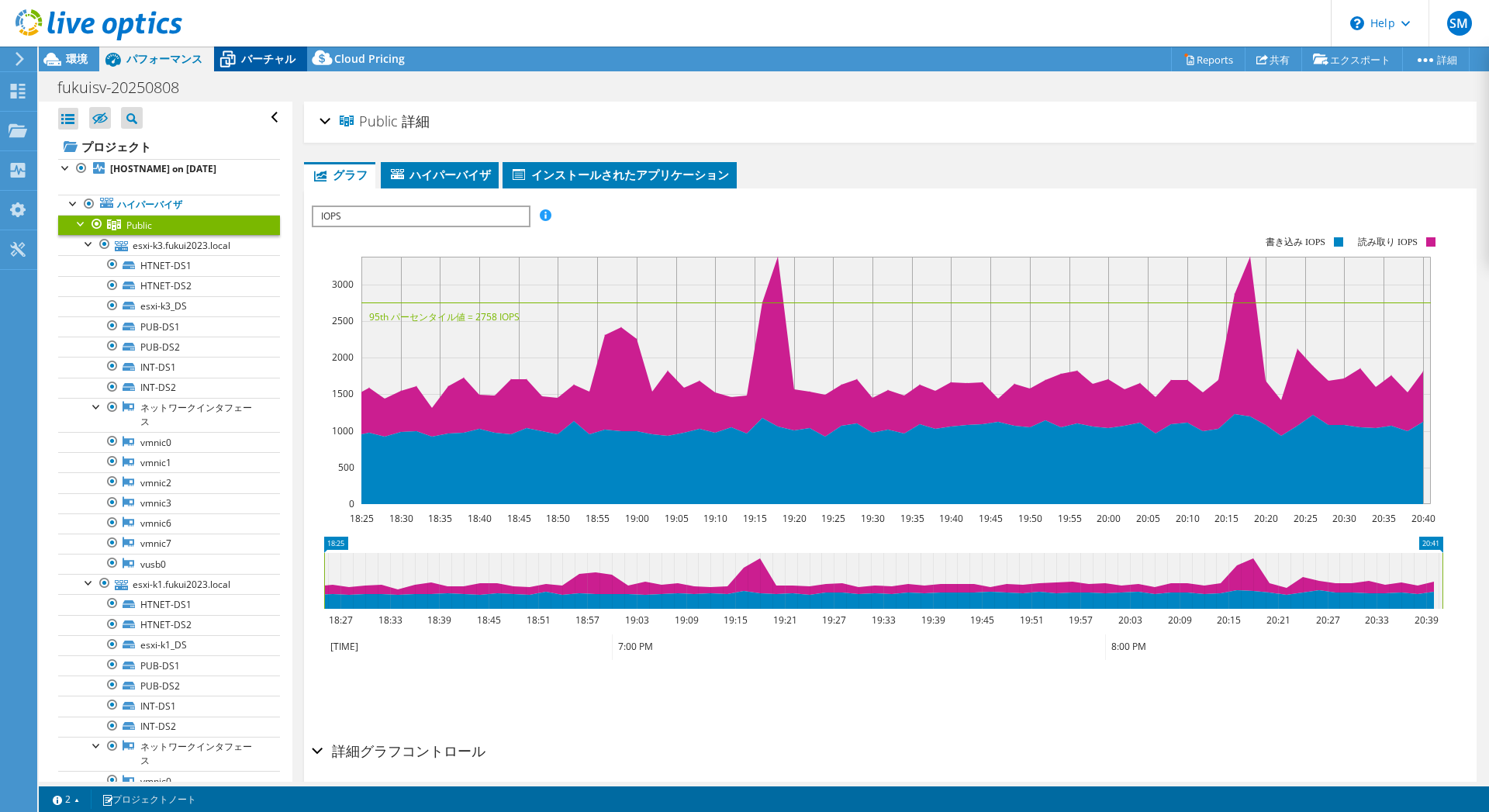 click on "バーチャル" at bounding box center (268, 58) 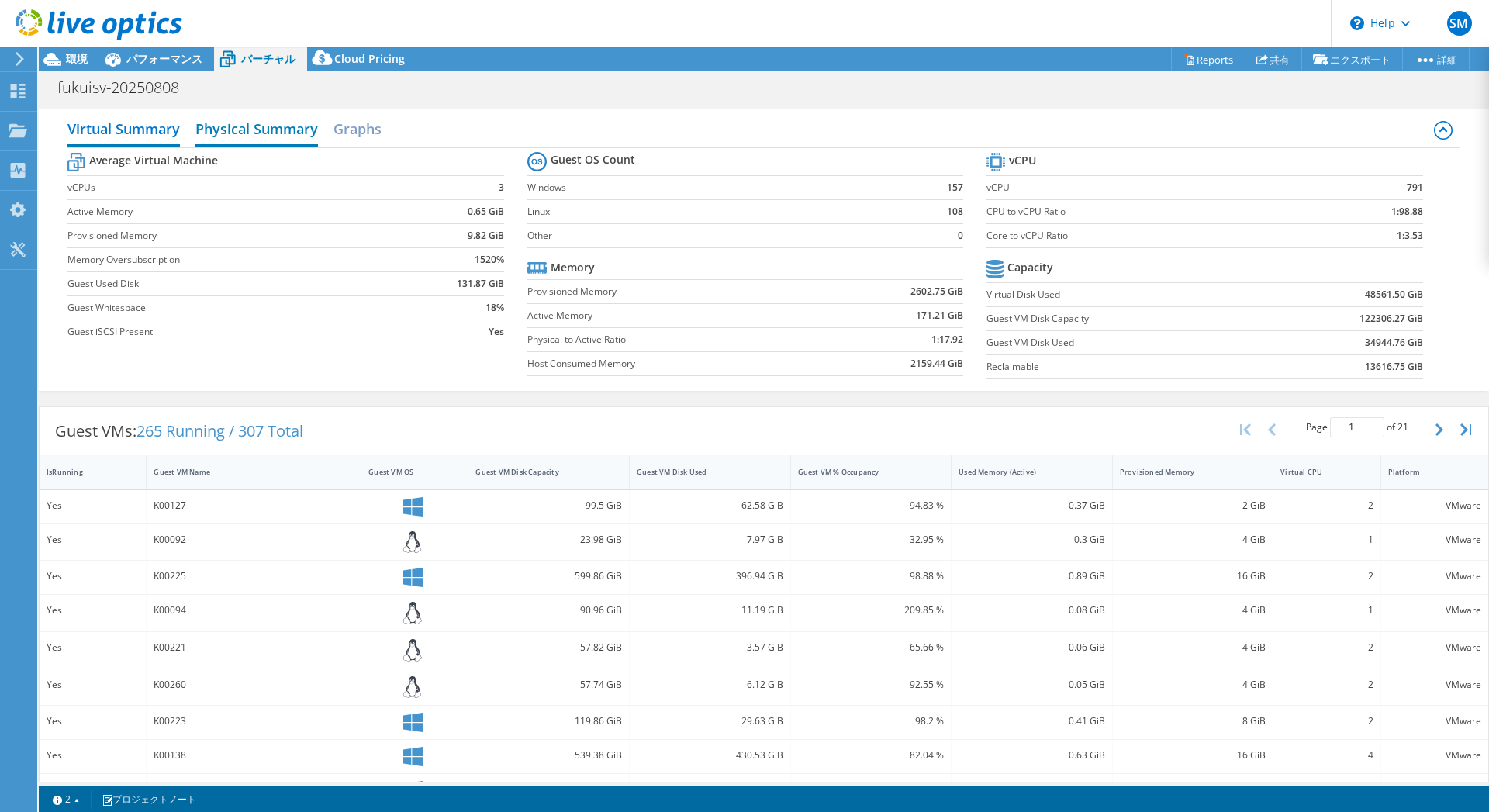 click on "Physical Summary" at bounding box center [257, 130] 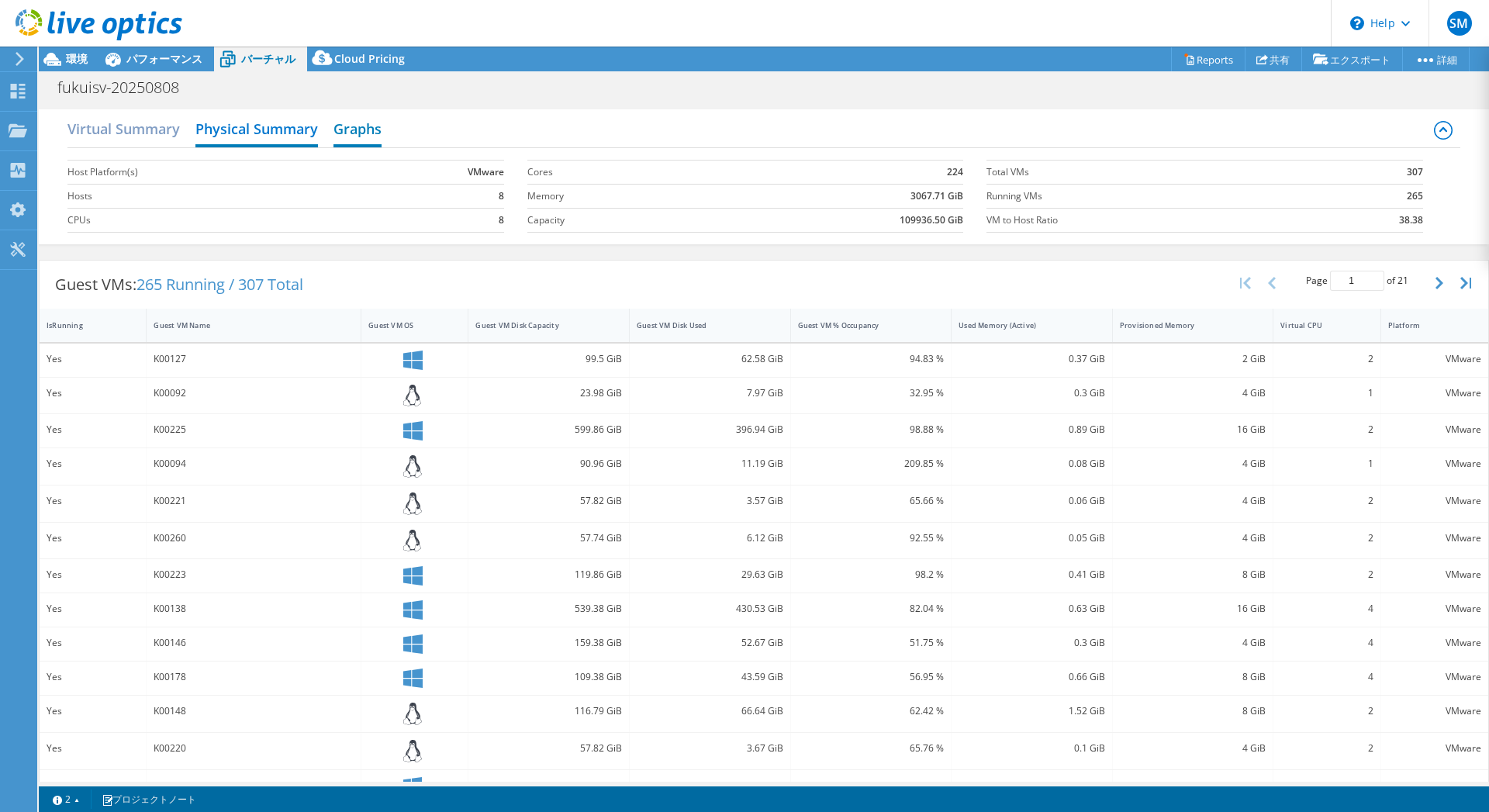click on "Graphs" at bounding box center (358, 130) 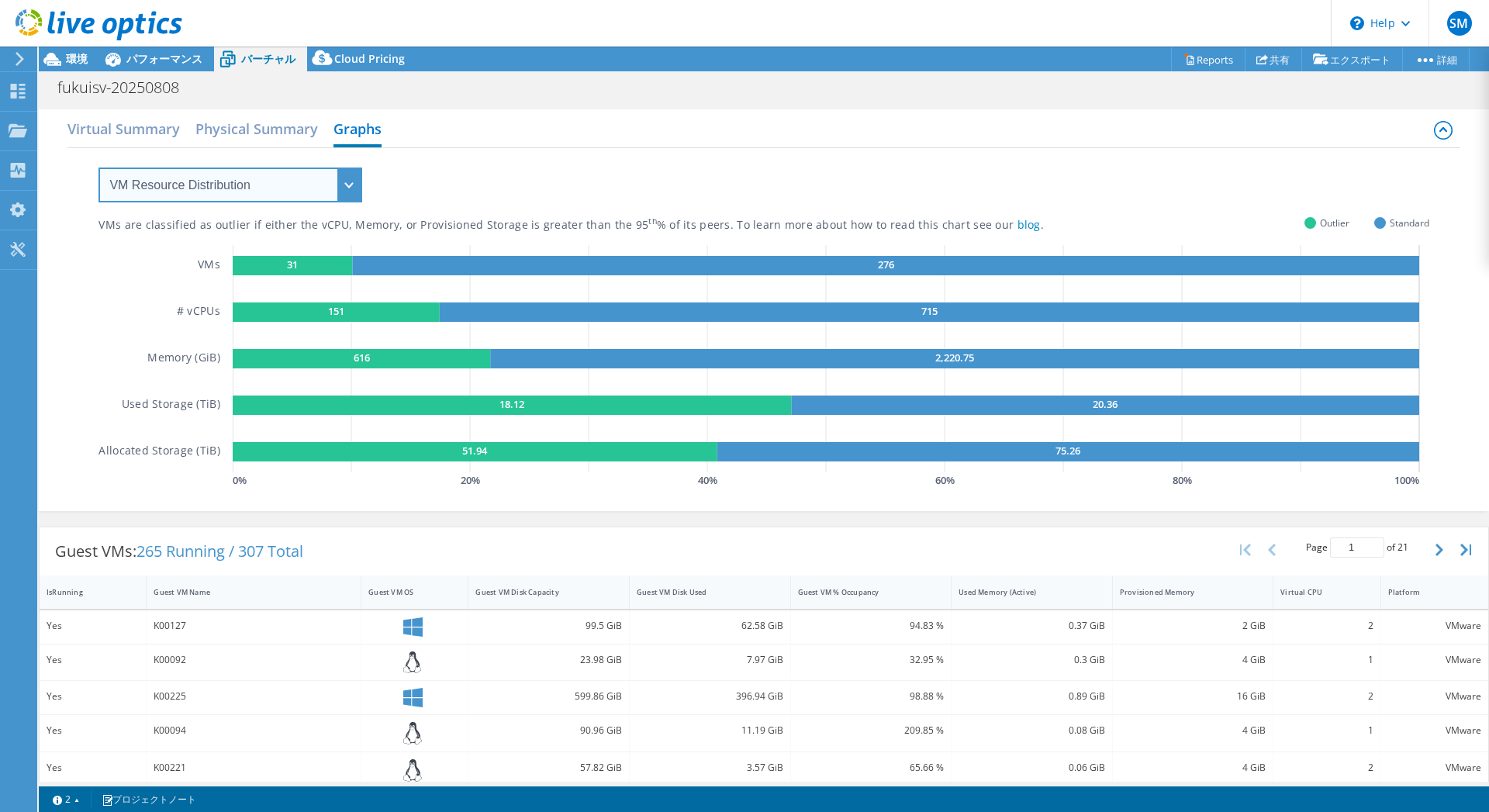 click on "VM Resource Distribution Provisioning Contrast Over Provisioning" at bounding box center [230, 185] 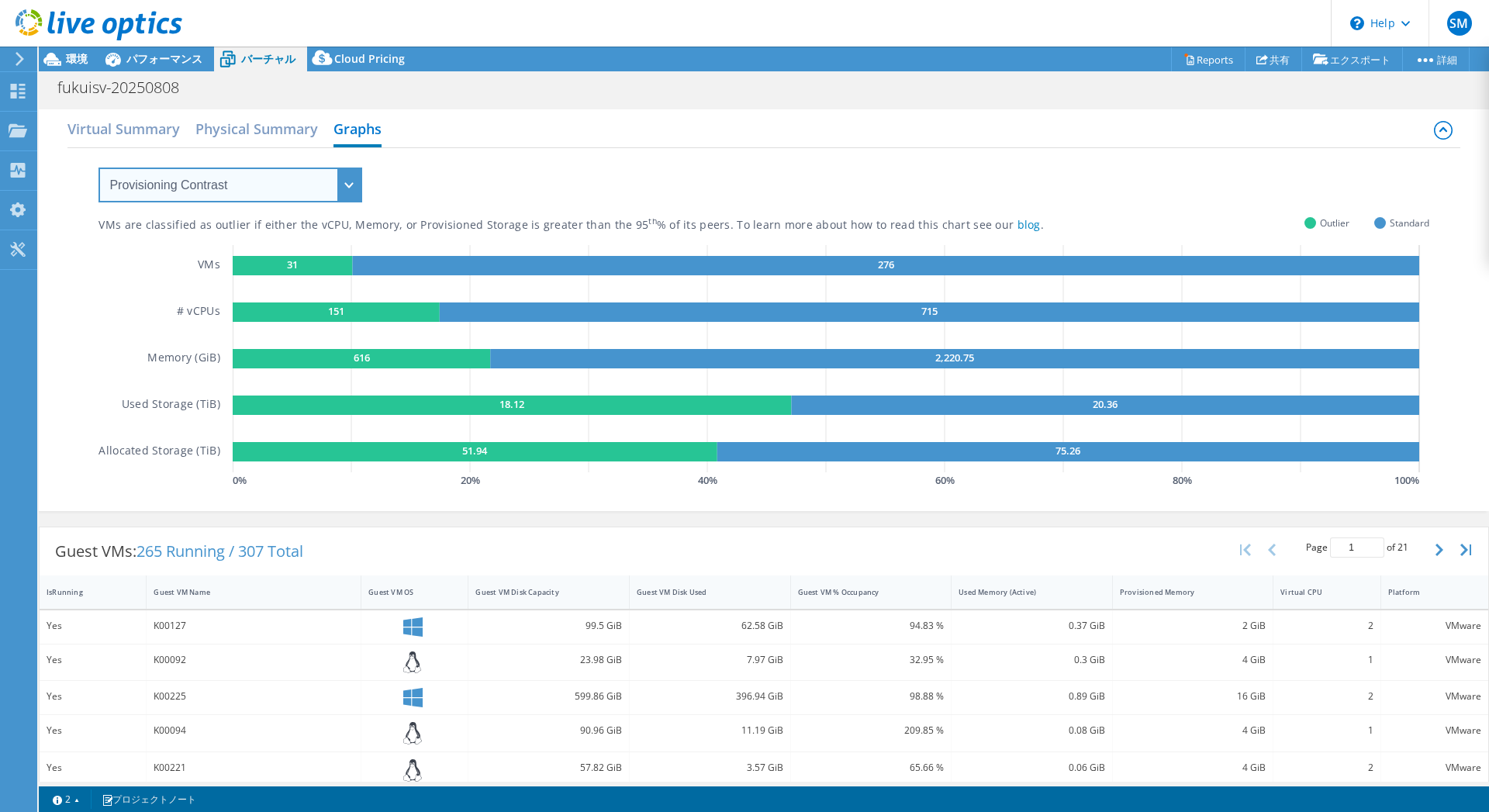 click on "Provisioning Contrast" at bounding box center [0, 0] 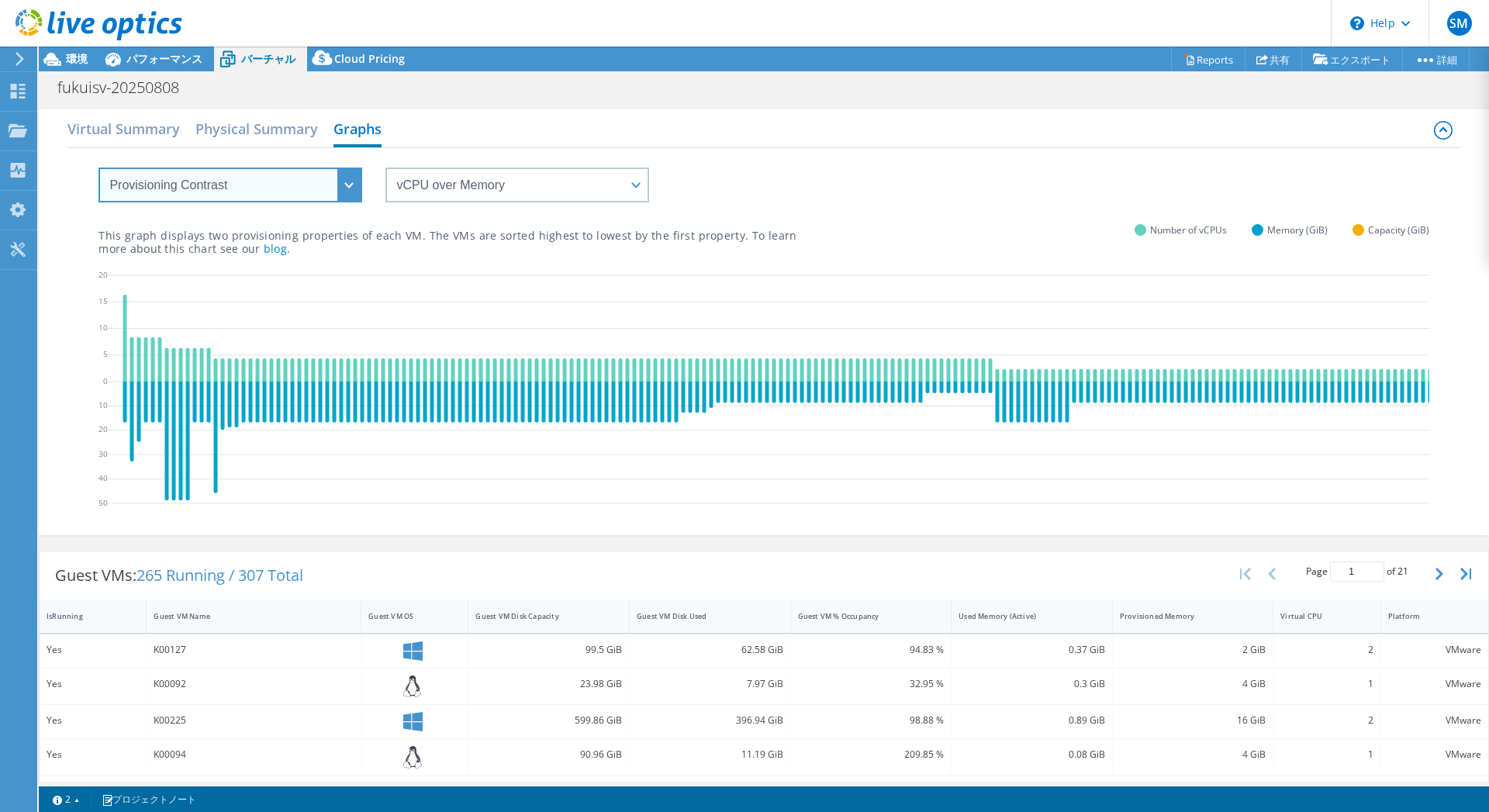 click on "VM Resource Distribution Provisioning Contrast Over Provisioning" at bounding box center (230, 185) 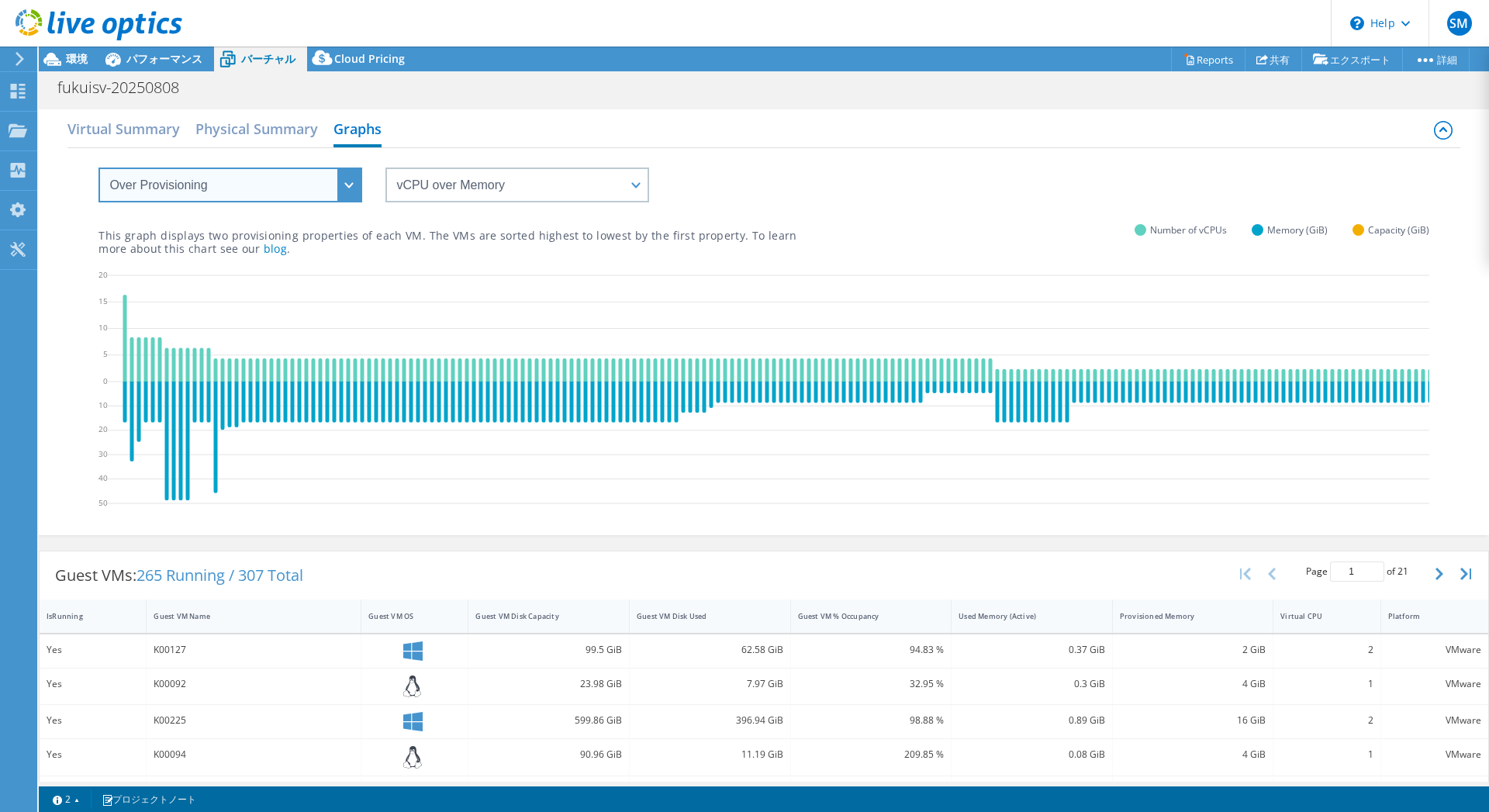click on "Over Provisioning" at bounding box center [0, 0] 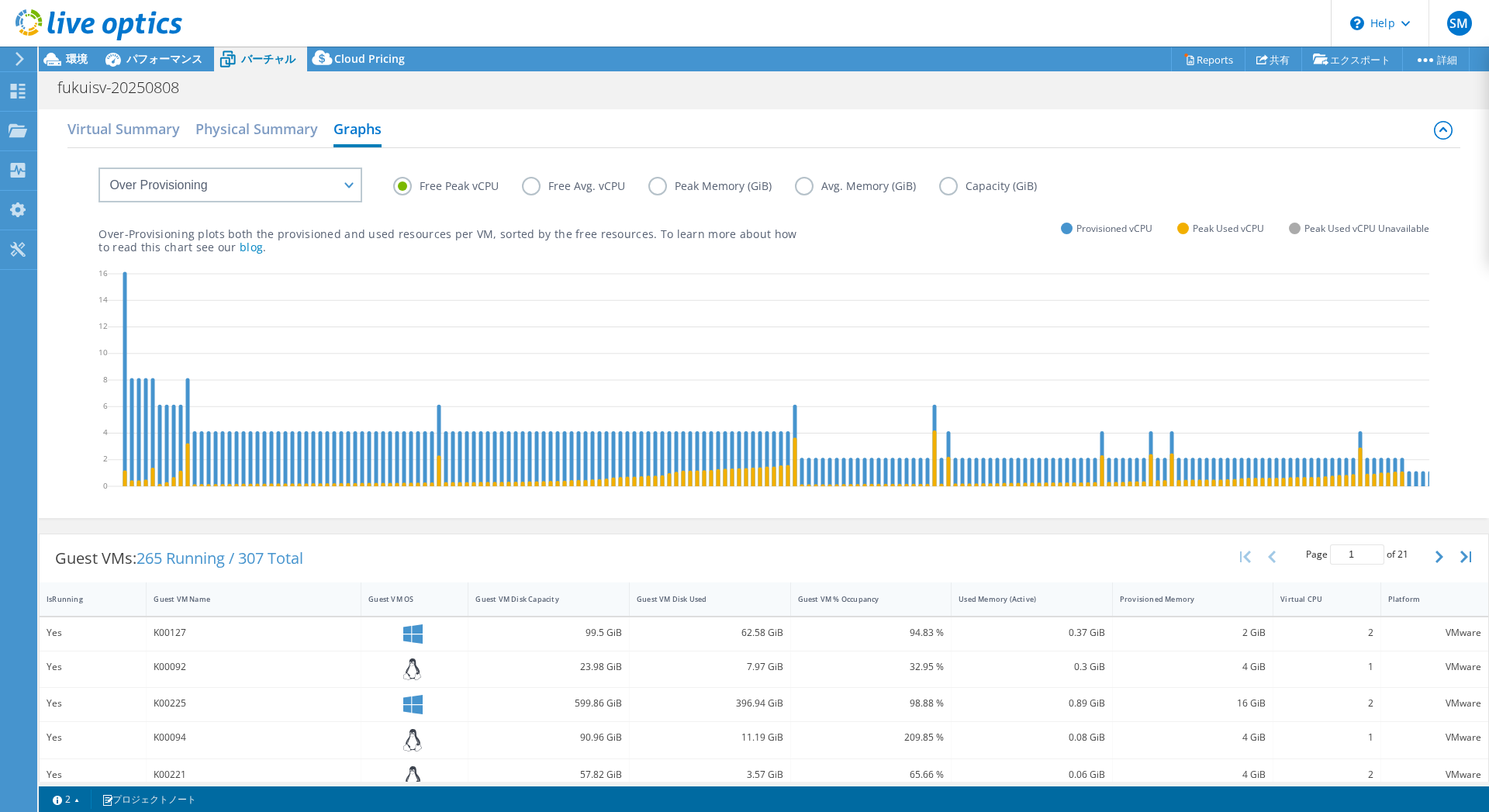 click on "Peak Memory (GiB)" at bounding box center (721, 186) 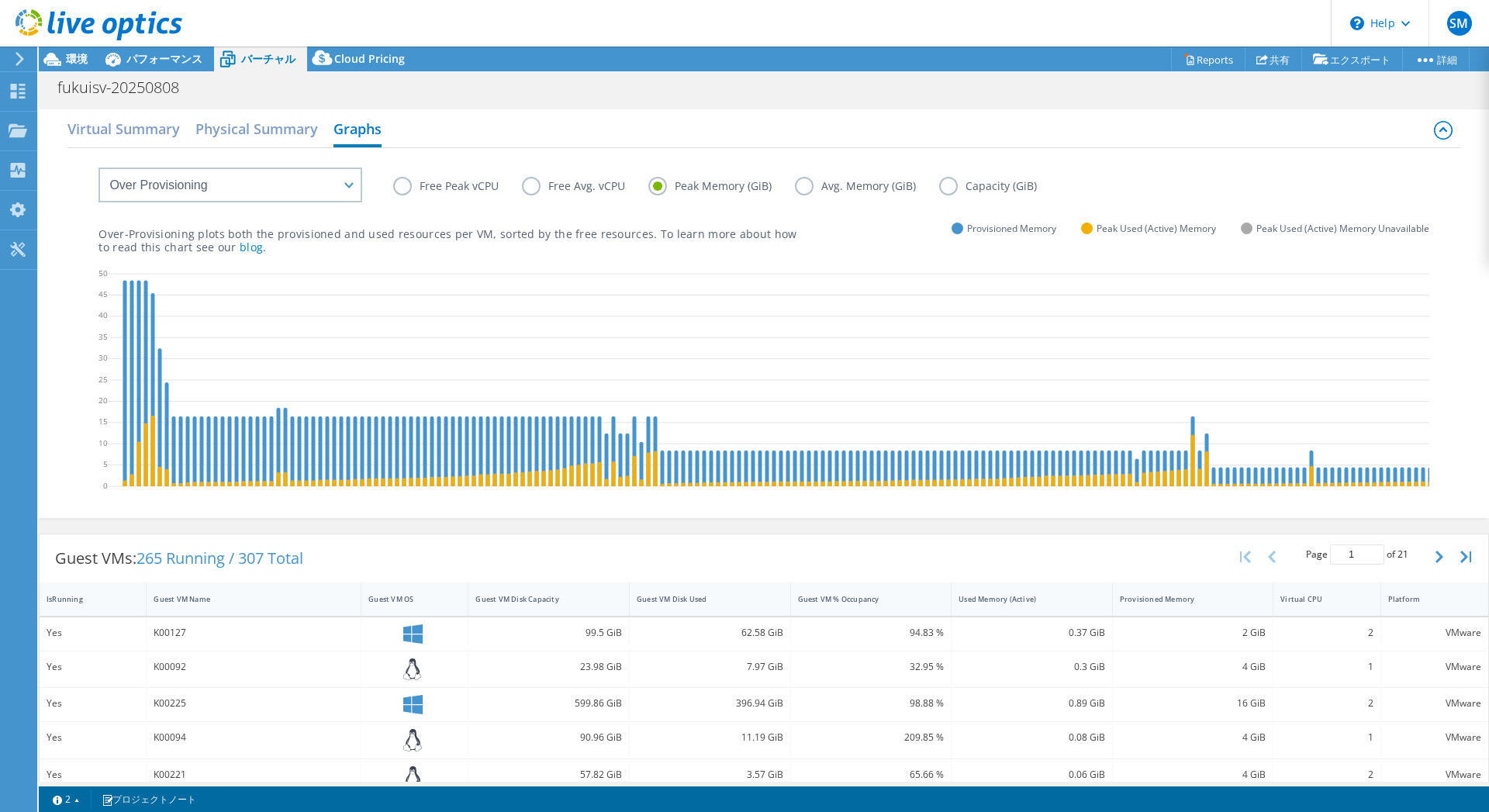 click on "Peak Memory (GiB)" at bounding box center [721, 186] 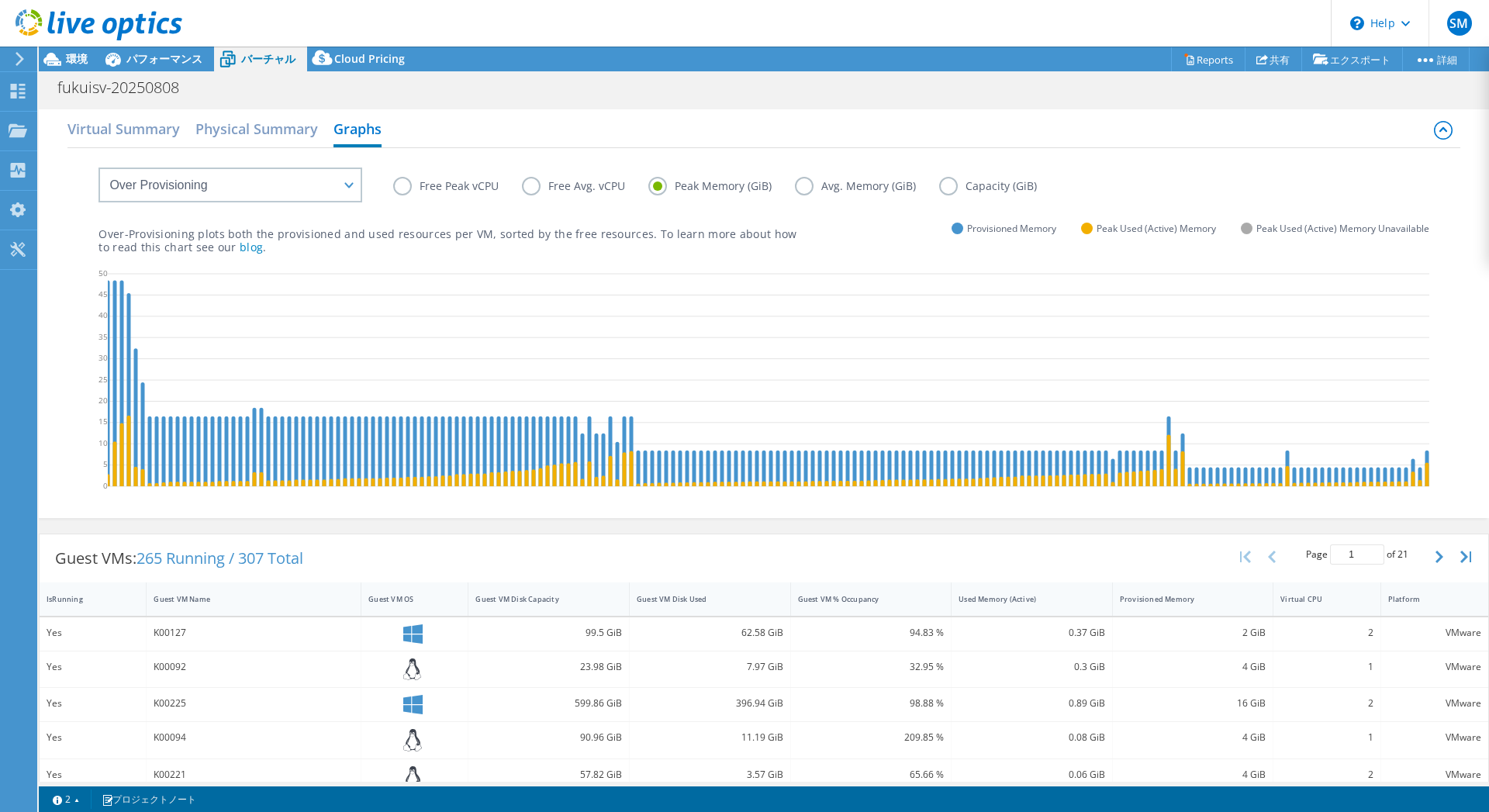 scroll, scrollTop: 0, scrollLeft: 0, axis: both 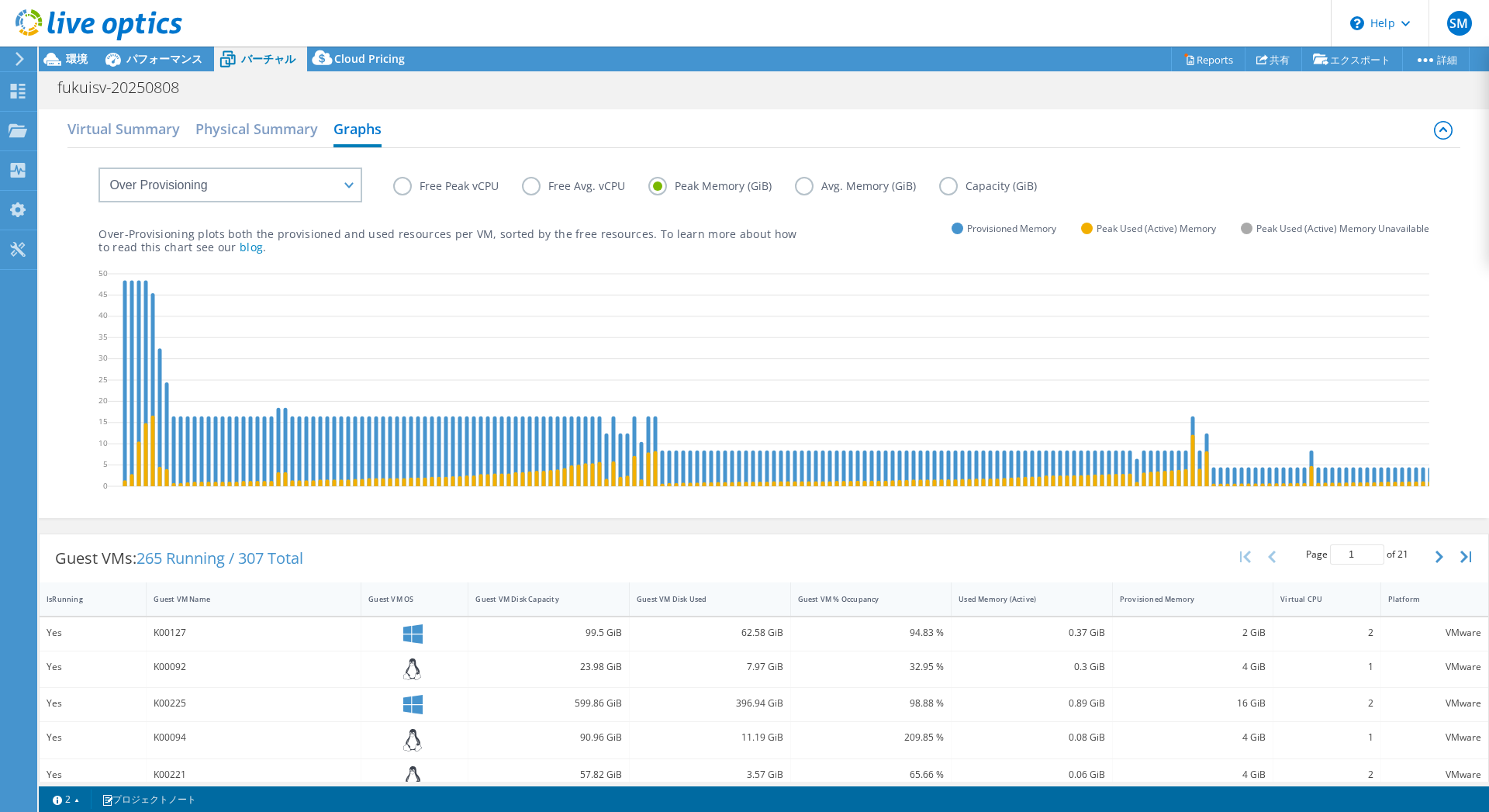 click on "Avg. Memory (GiB)" at bounding box center (867, 186) 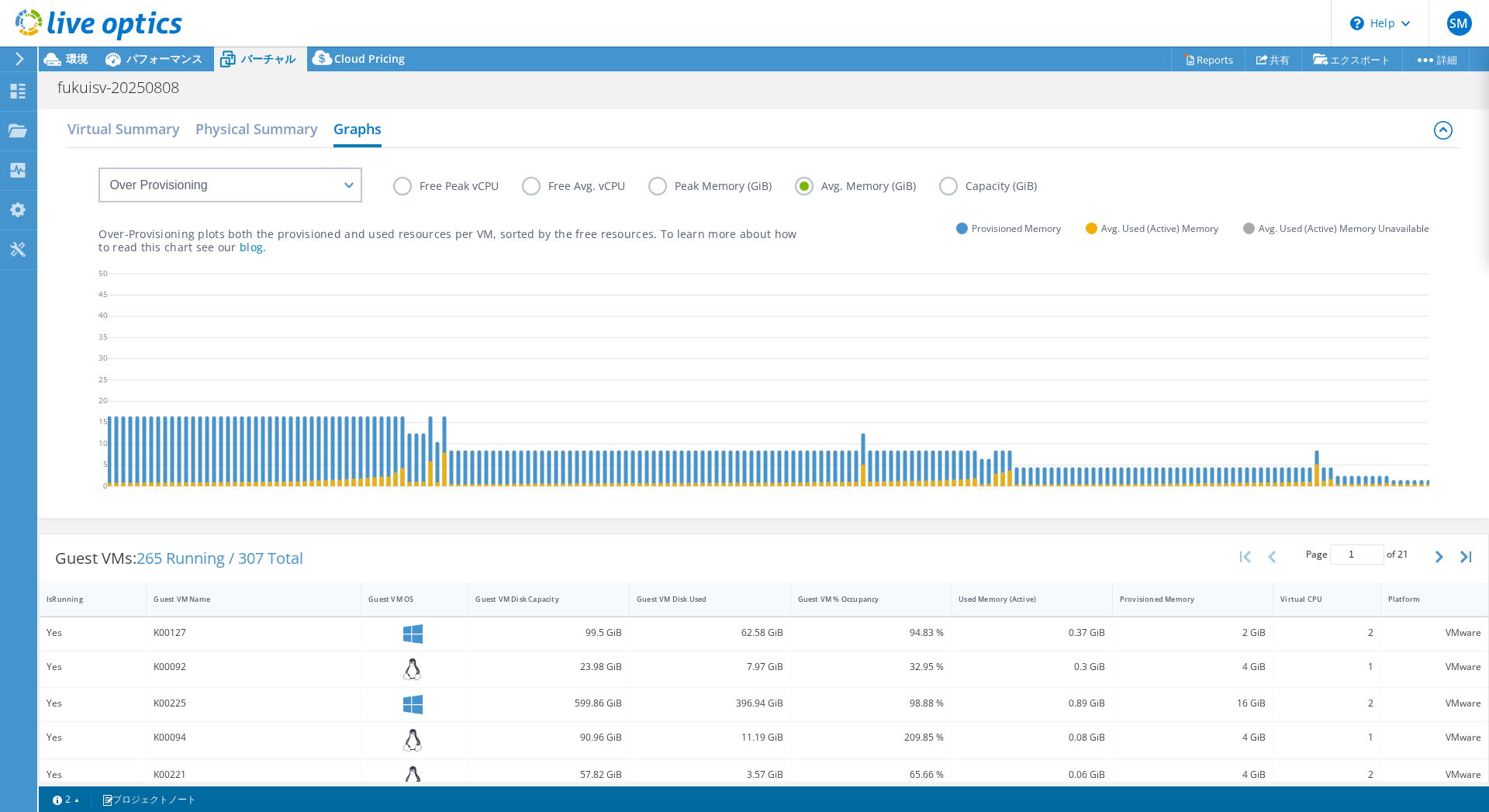 scroll, scrollTop: 0, scrollLeft: 0, axis: both 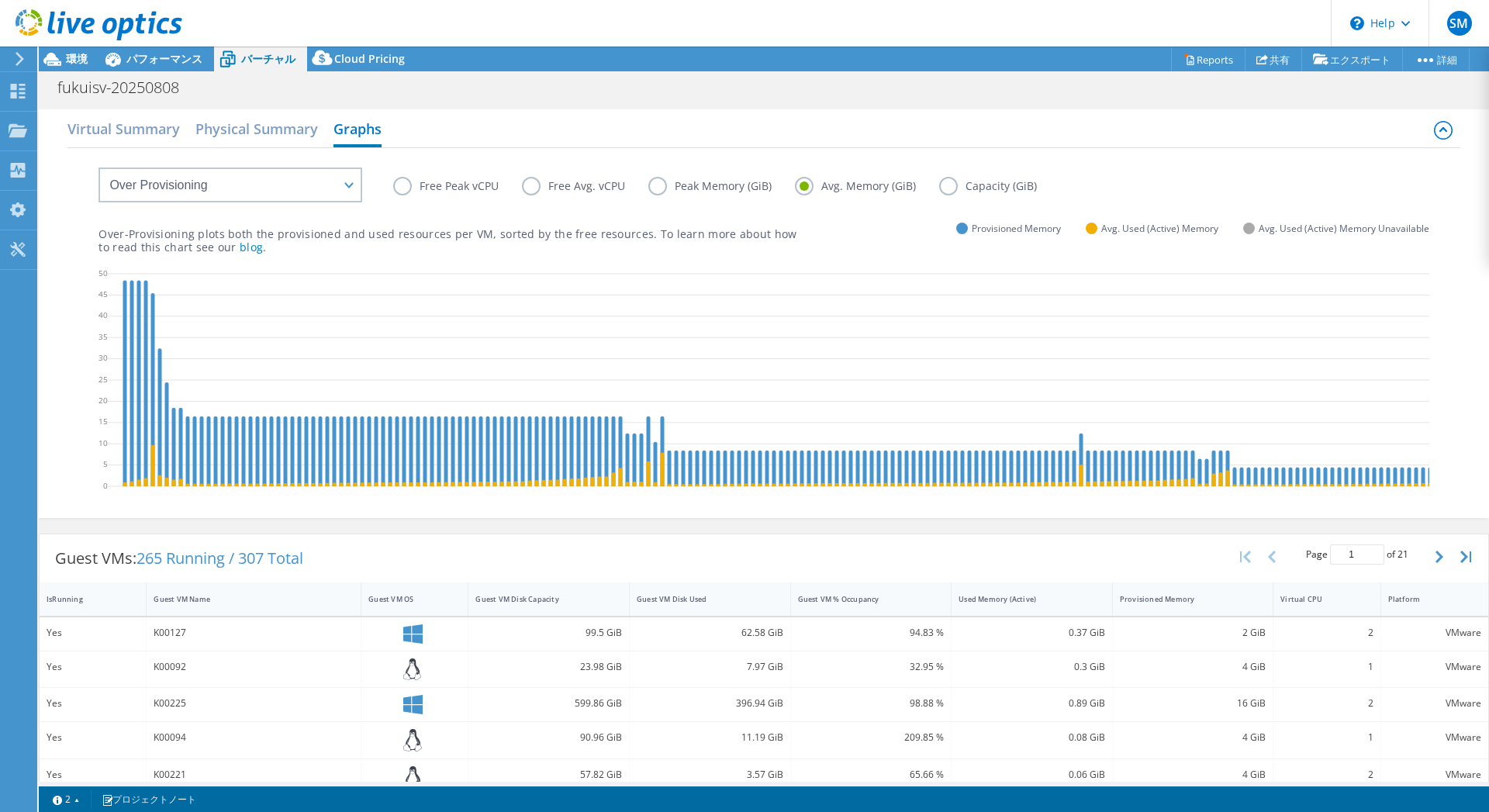 click on "Peak Memory (GiB)" at bounding box center [721, 186] 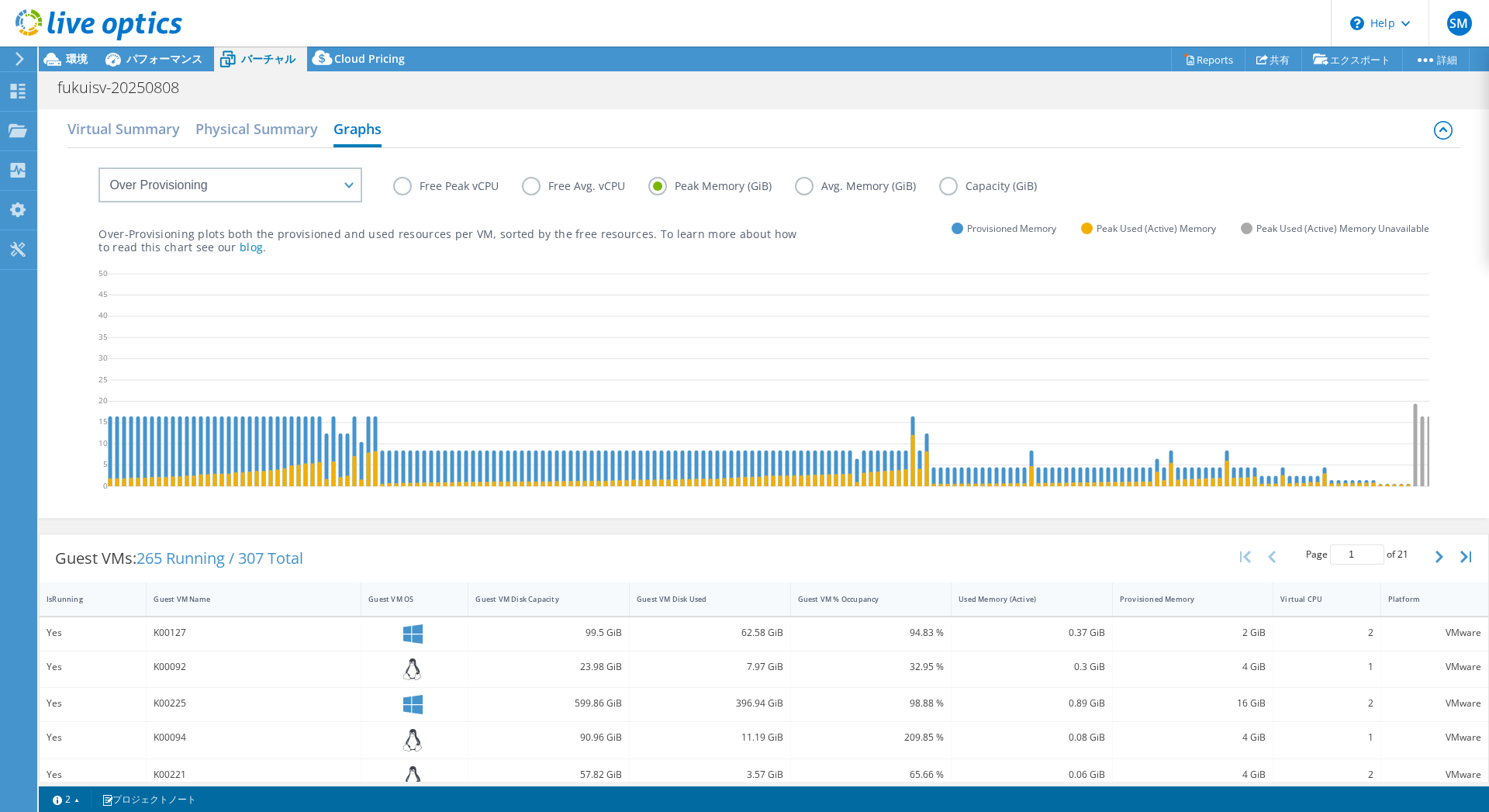 scroll, scrollTop: 0, scrollLeft: 0, axis: both 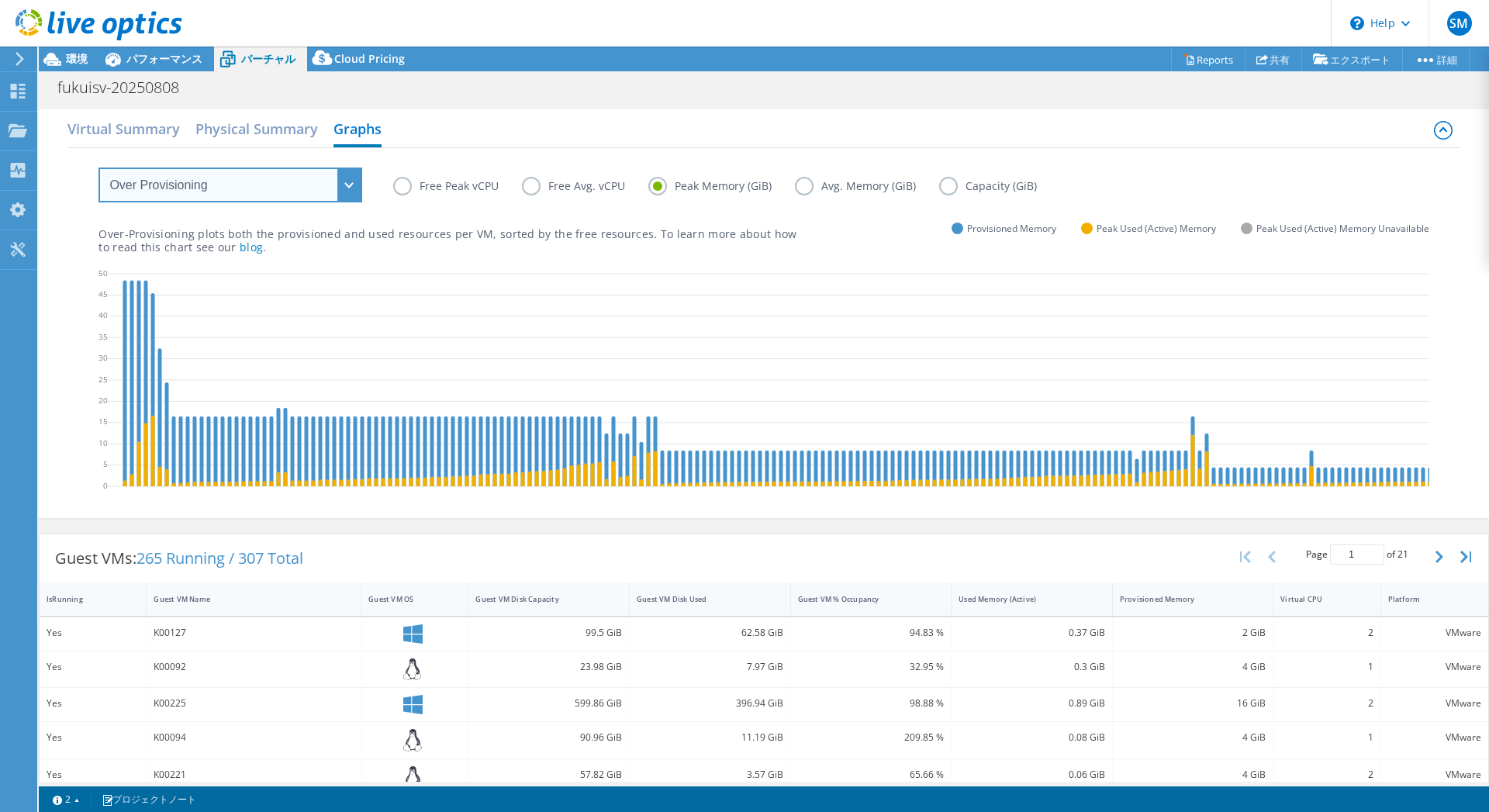 click on "VM Resource Distribution Provisioning Contrast Over Provisioning" at bounding box center [230, 185] 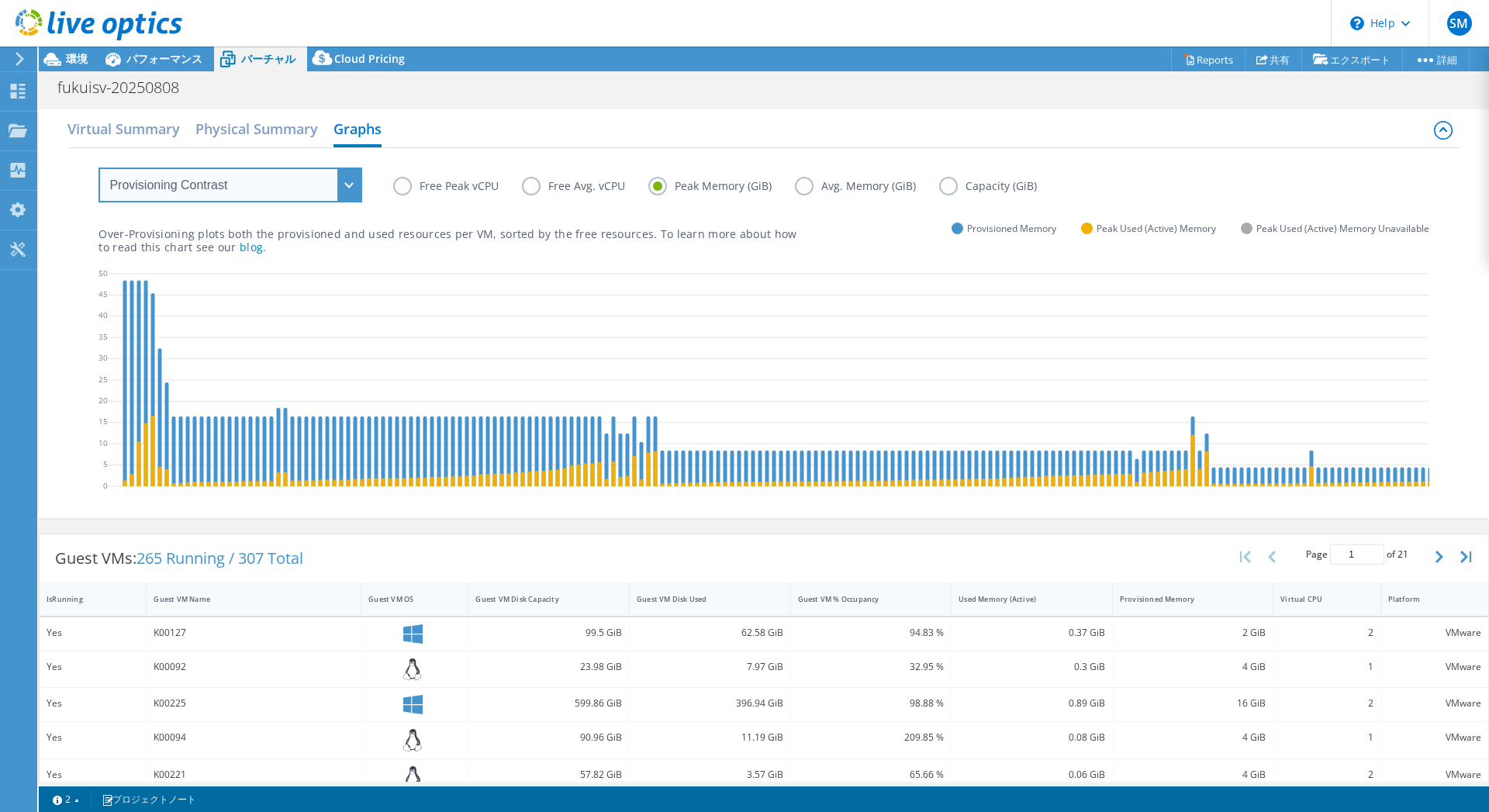click on "Provisioning Contrast" at bounding box center (0, 0) 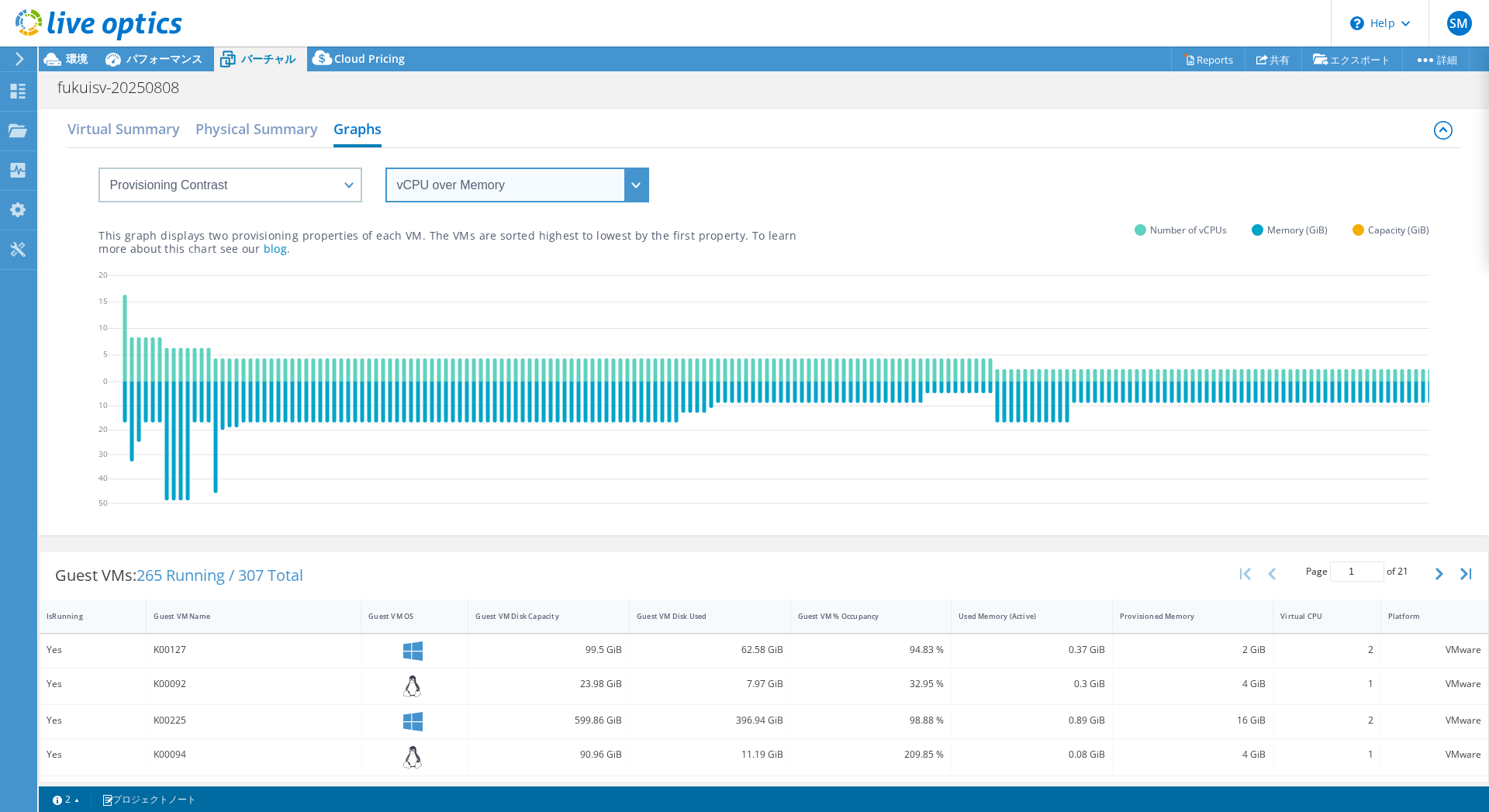 click on "vCPU over Memory vCPU over Capacity Memory over vCPU Memory over Capacity Capacity over vCPU Capacity over Memory" at bounding box center (517, 185) 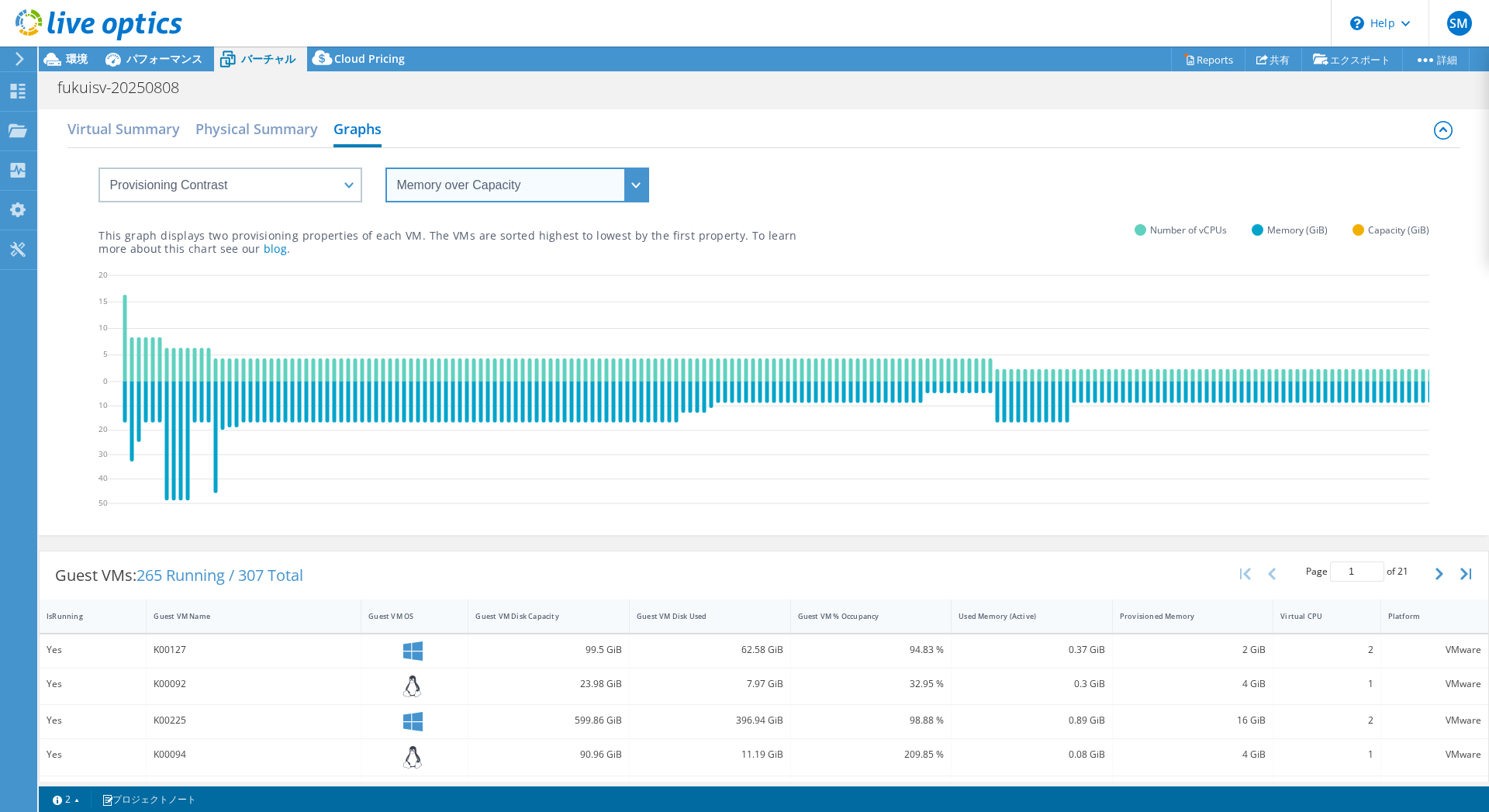 click on "Memory over Capacity" at bounding box center [0, 0] 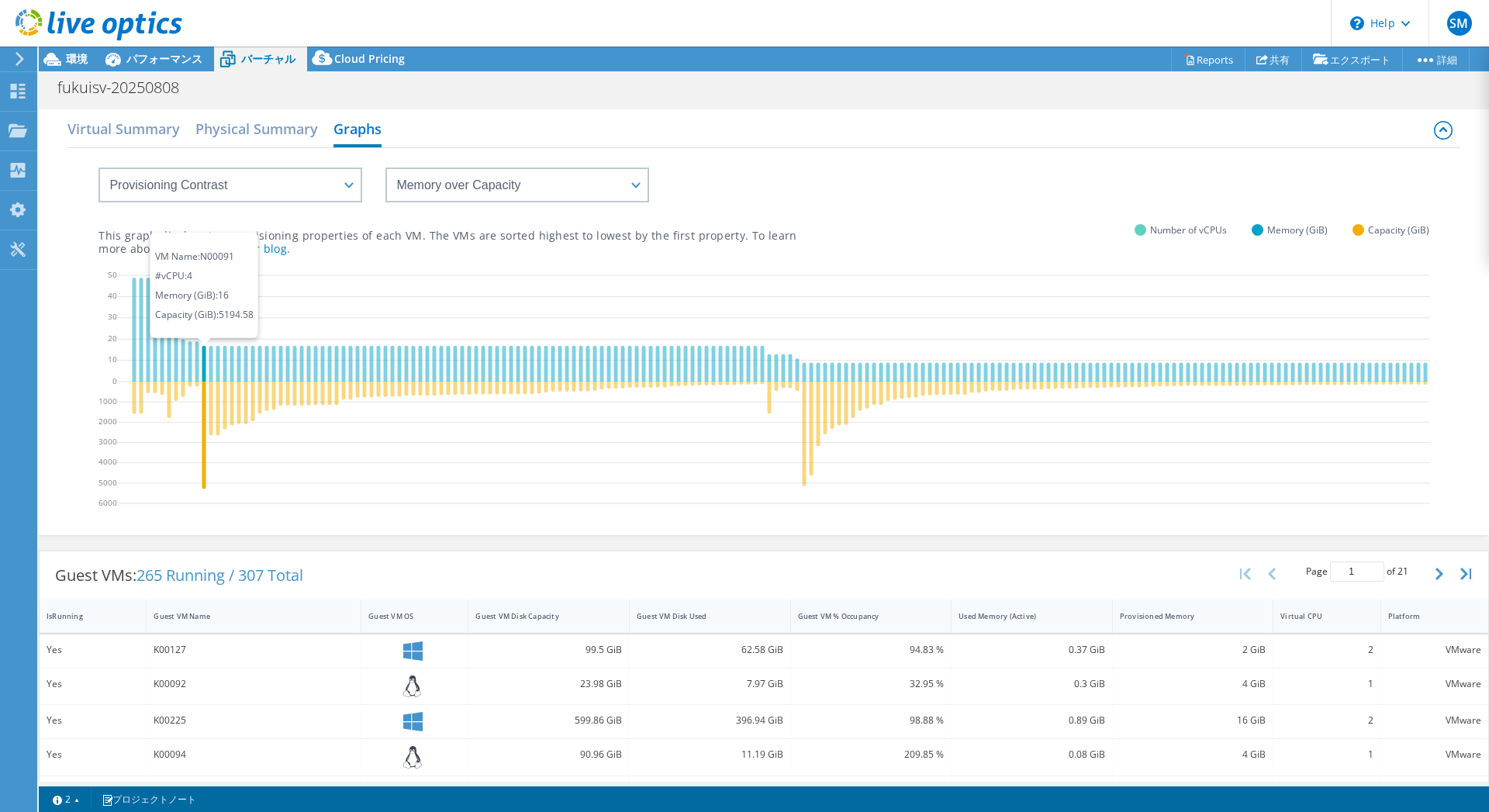 click 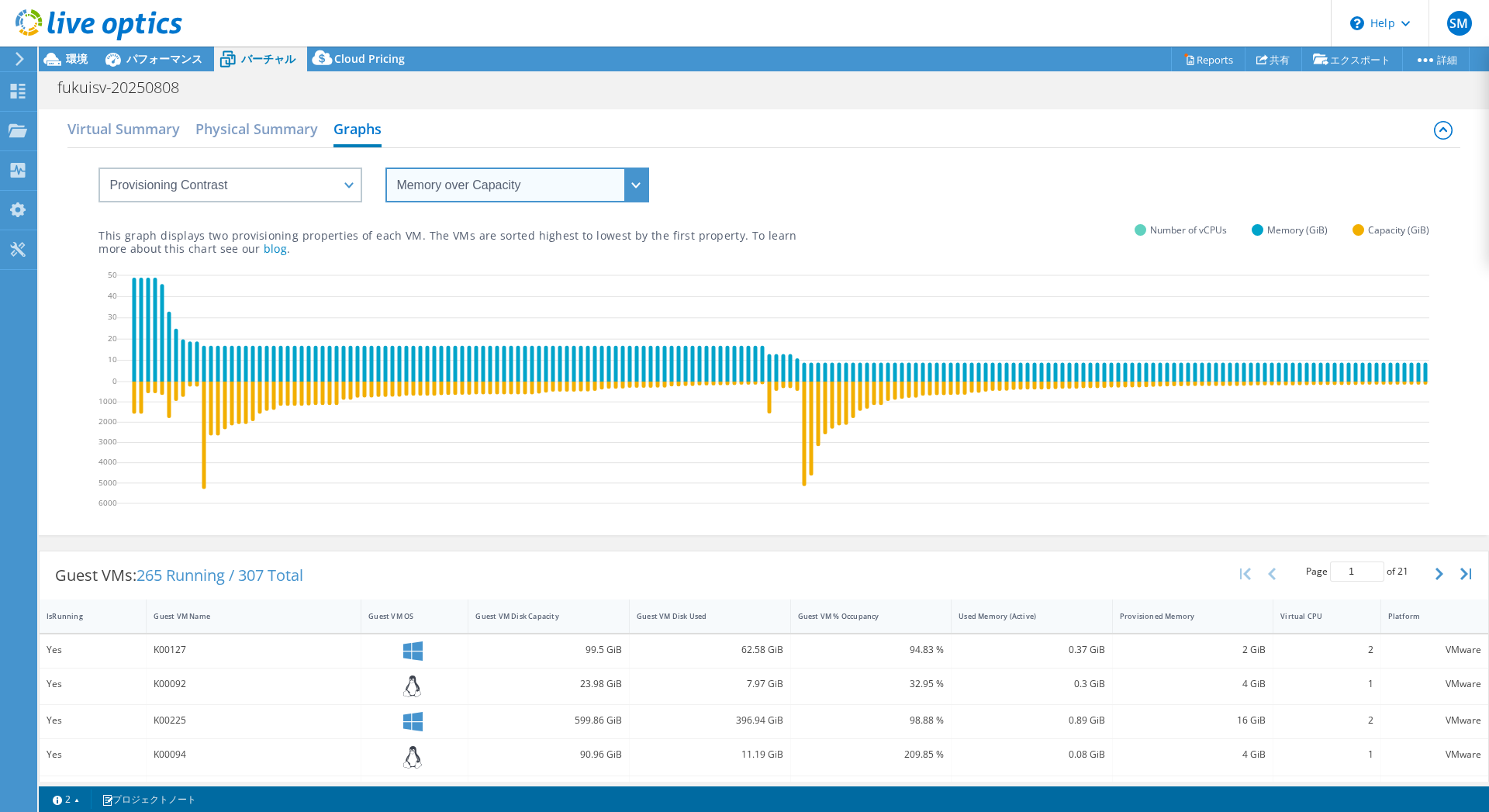 click on "vCPU over Memory vCPU over Capacity Memory over vCPU Memory over Capacity Capacity over vCPU Capacity over Memory" at bounding box center (517, 185) 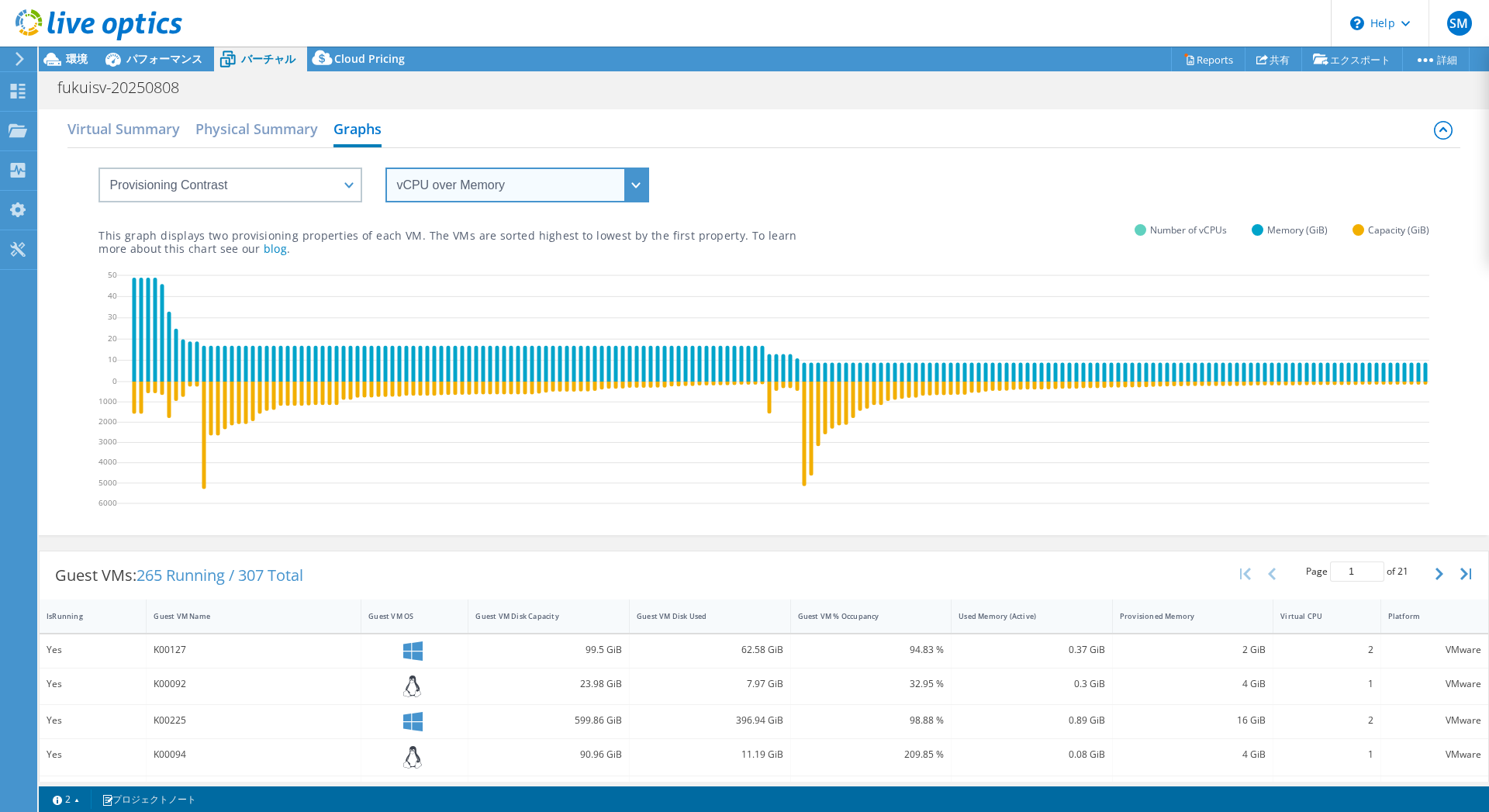 click on "vCPU over Memory" at bounding box center (0, 0) 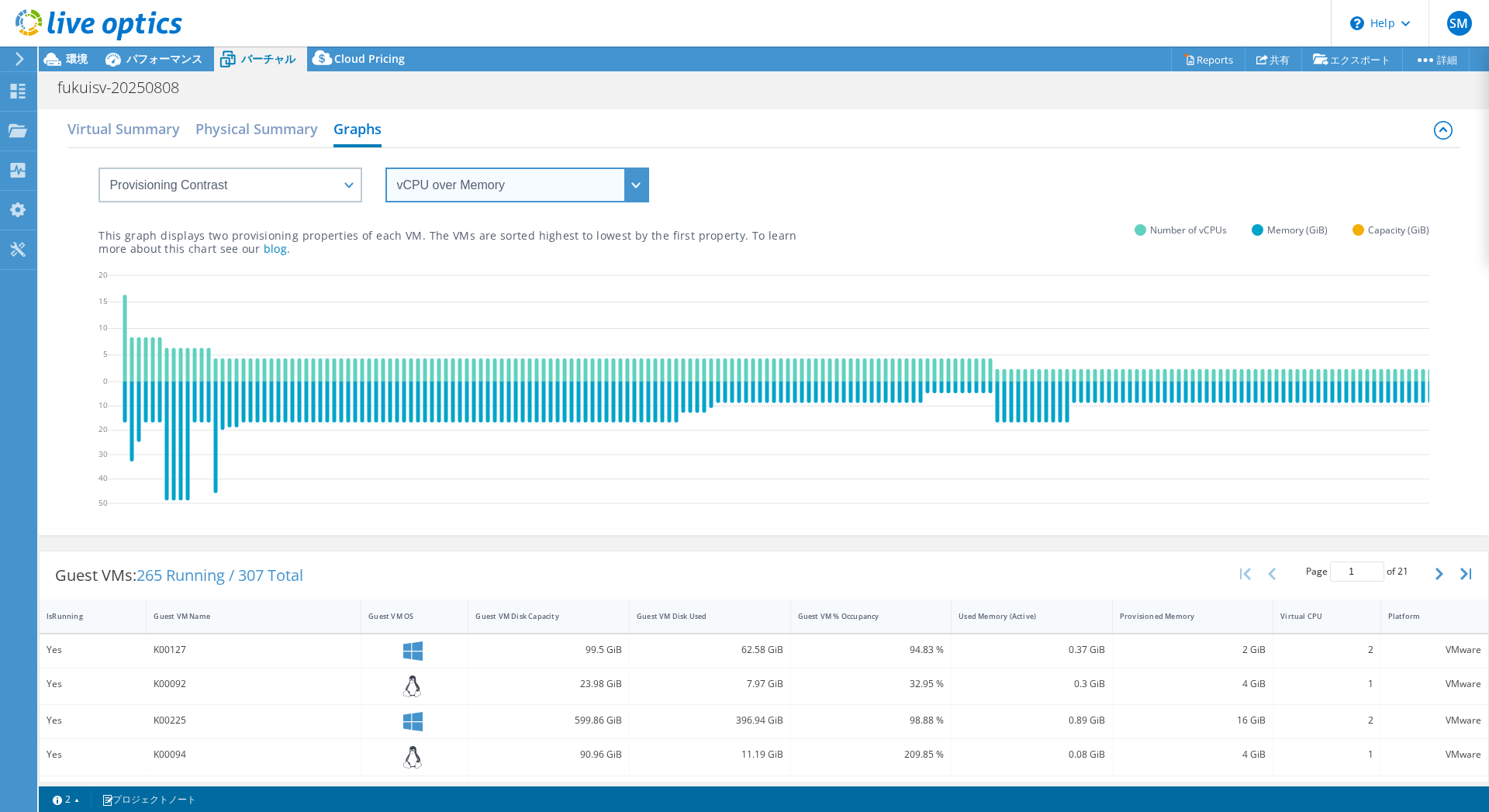 click on "vCPU over Memory vCPU over Capacity Memory over vCPU Memory over Capacity Capacity over vCPU Capacity over Memory" at bounding box center [517, 185] 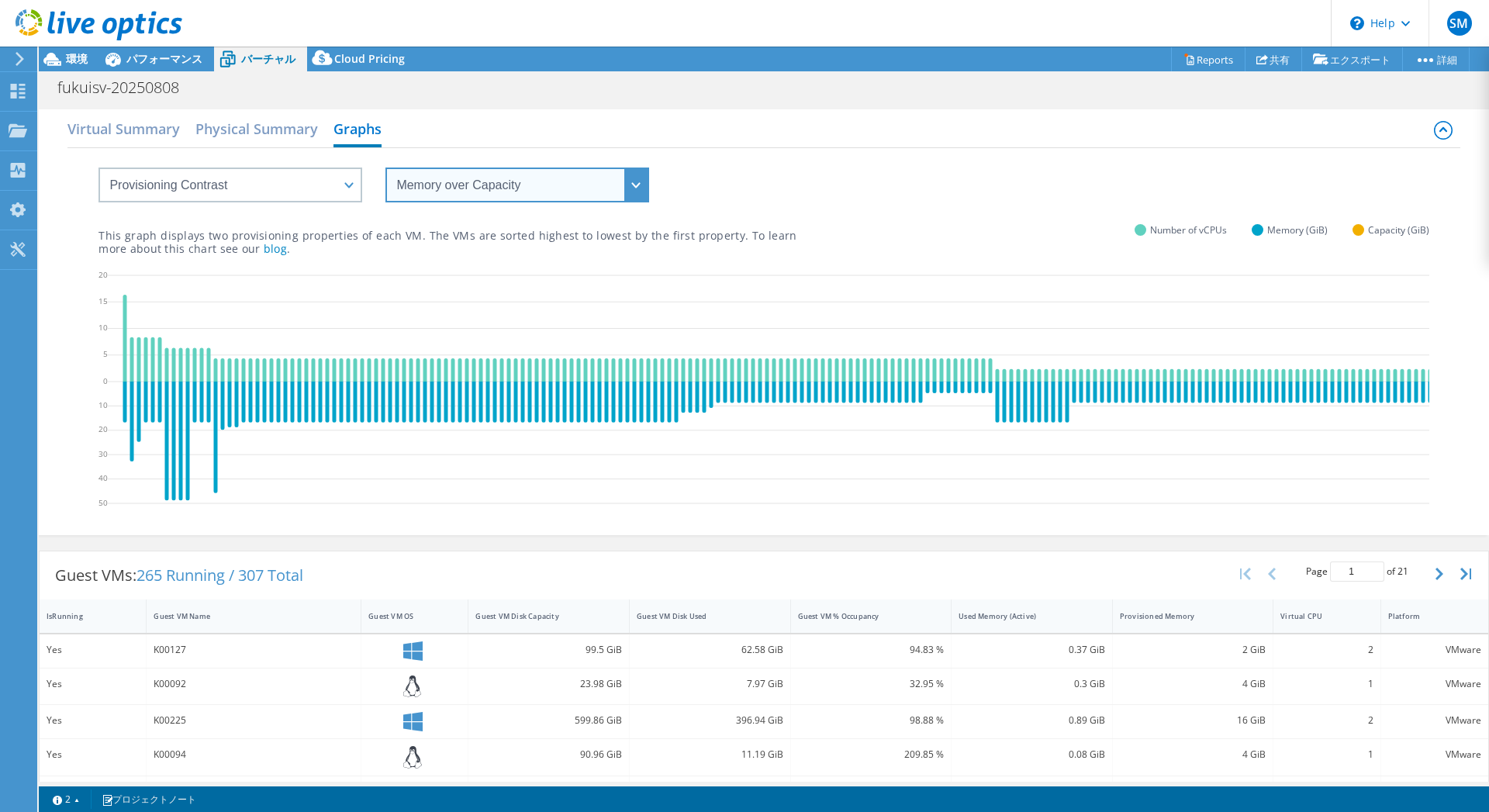 click on "Memory over Capacity" at bounding box center (0, 0) 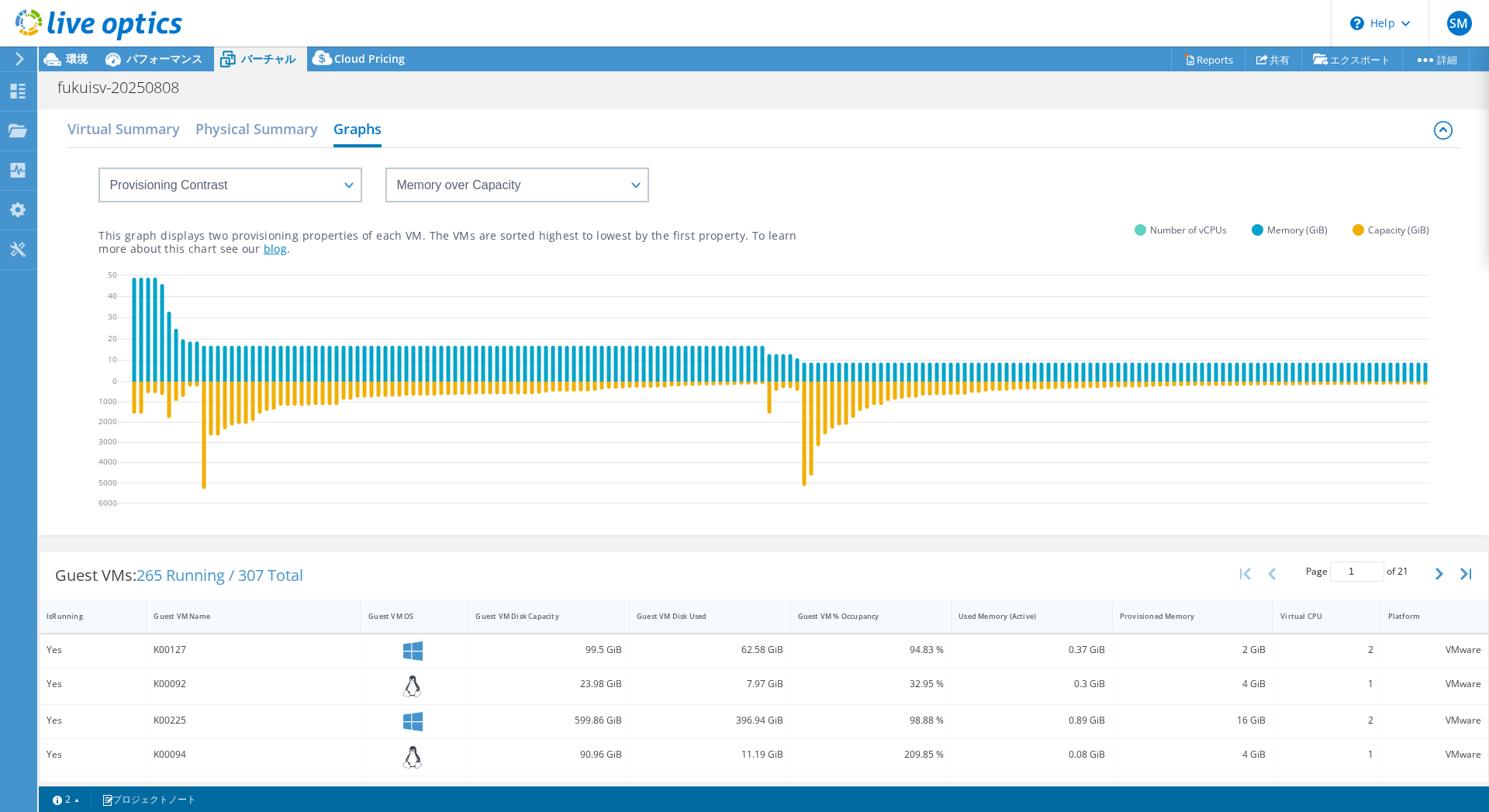 click on "blog" at bounding box center [275, 248] 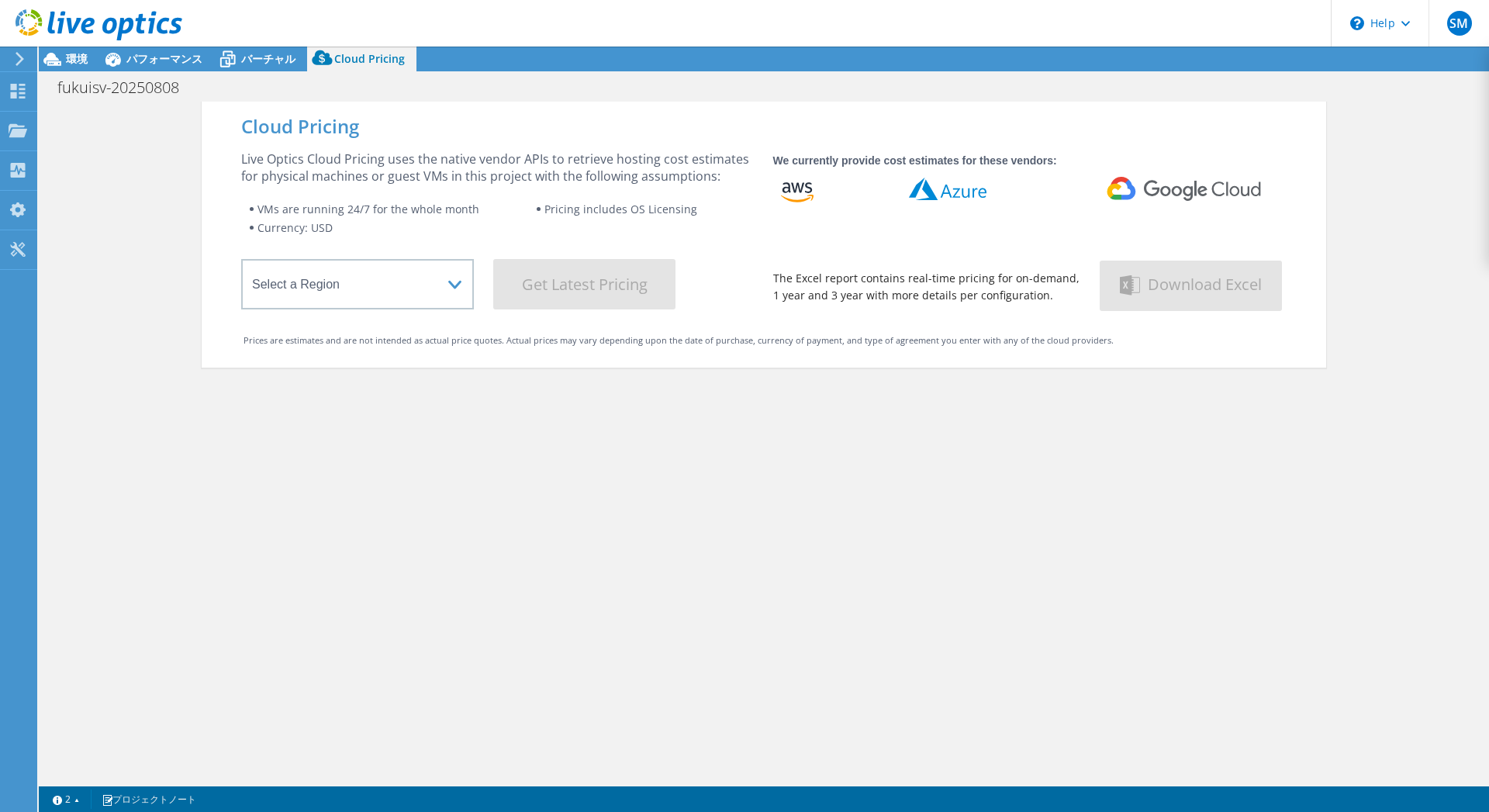 scroll, scrollTop: 0, scrollLeft: 0, axis: both 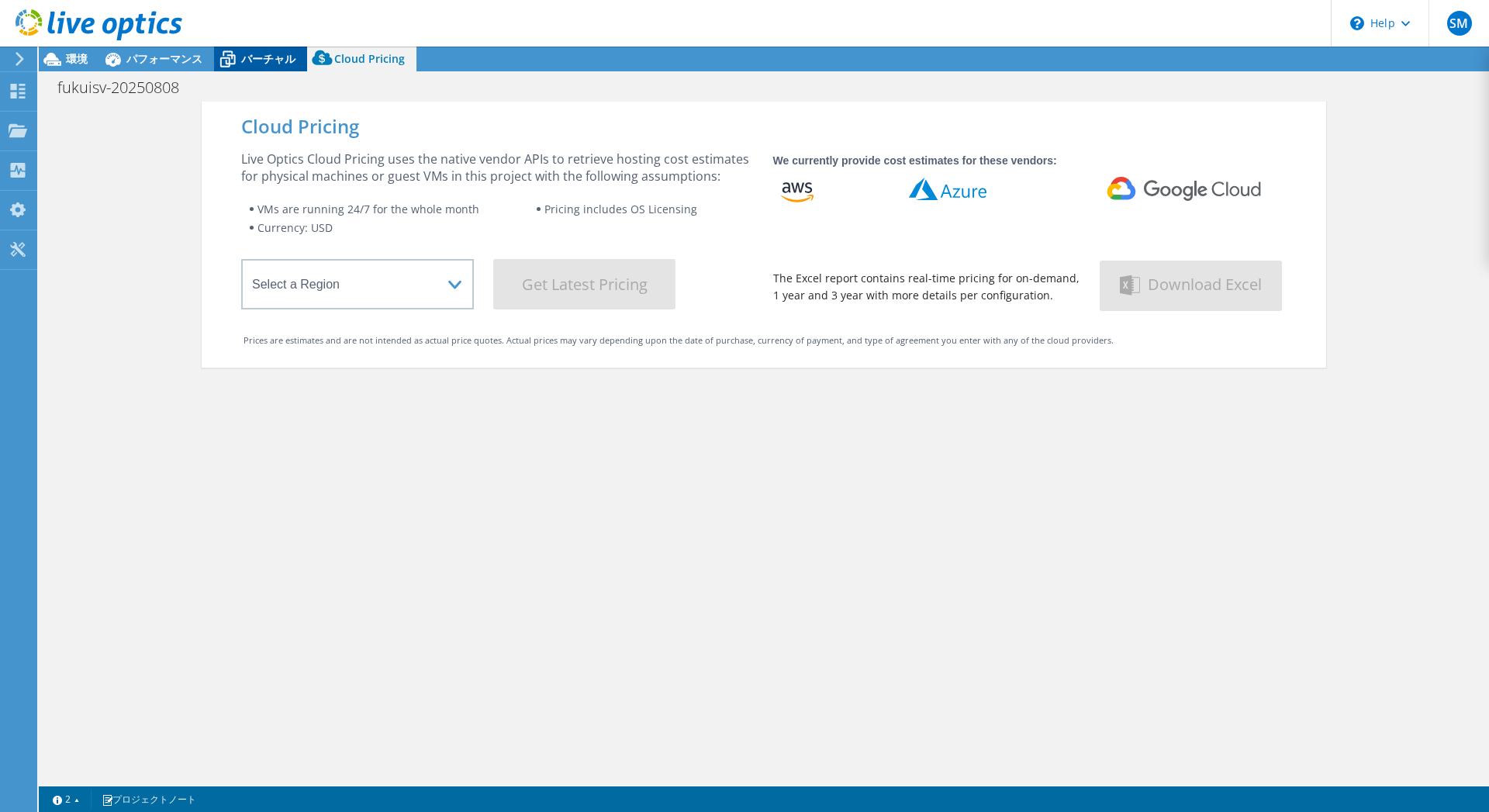 select on "USD" 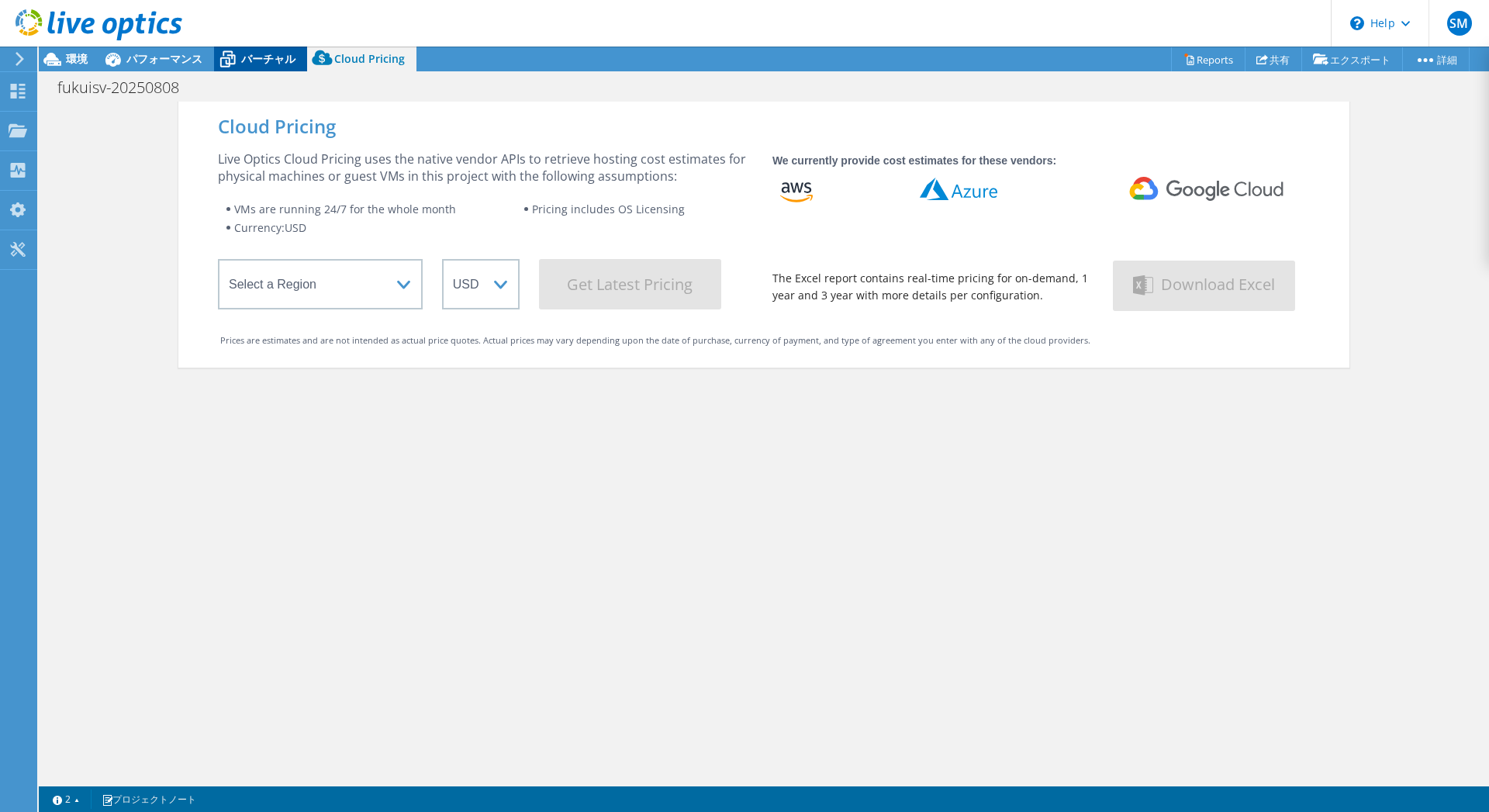 click on "バーチャル" at bounding box center [268, 58] 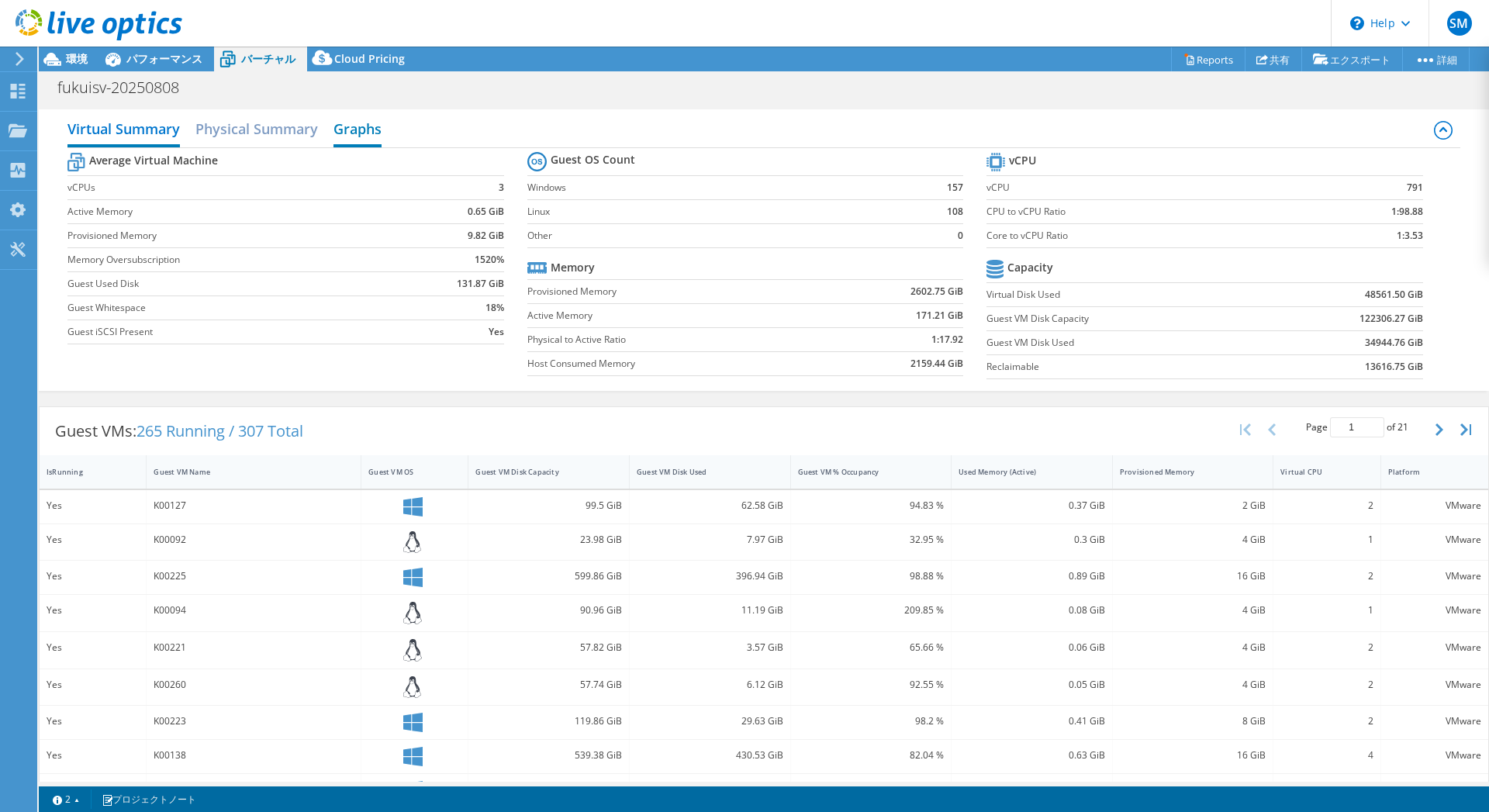 click on "Graphs" at bounding box center (358, 130) 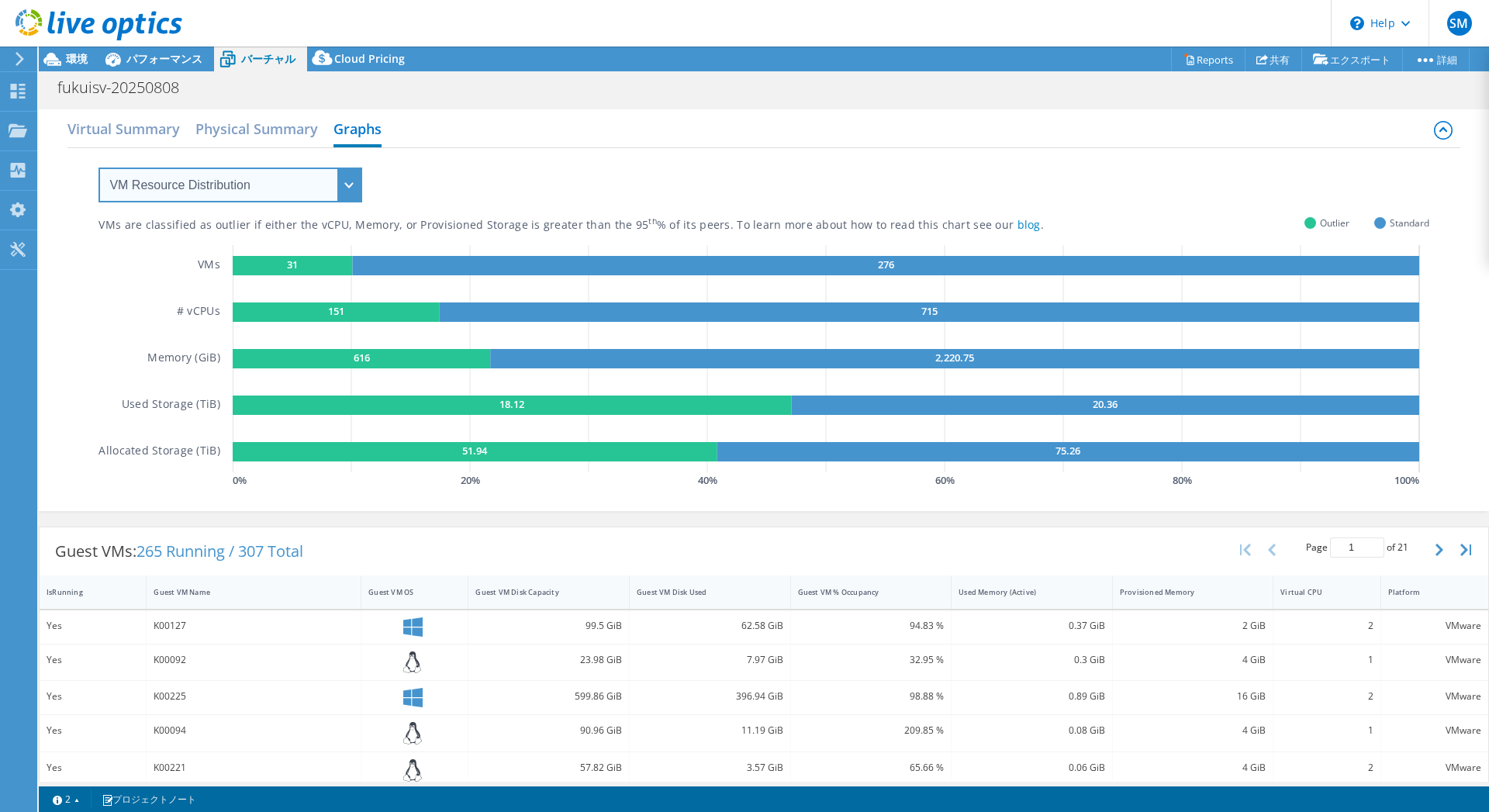 click on "VM Resource Distribution Provisioning Contrast Over Provisioning" at bounding box center (230, 185) 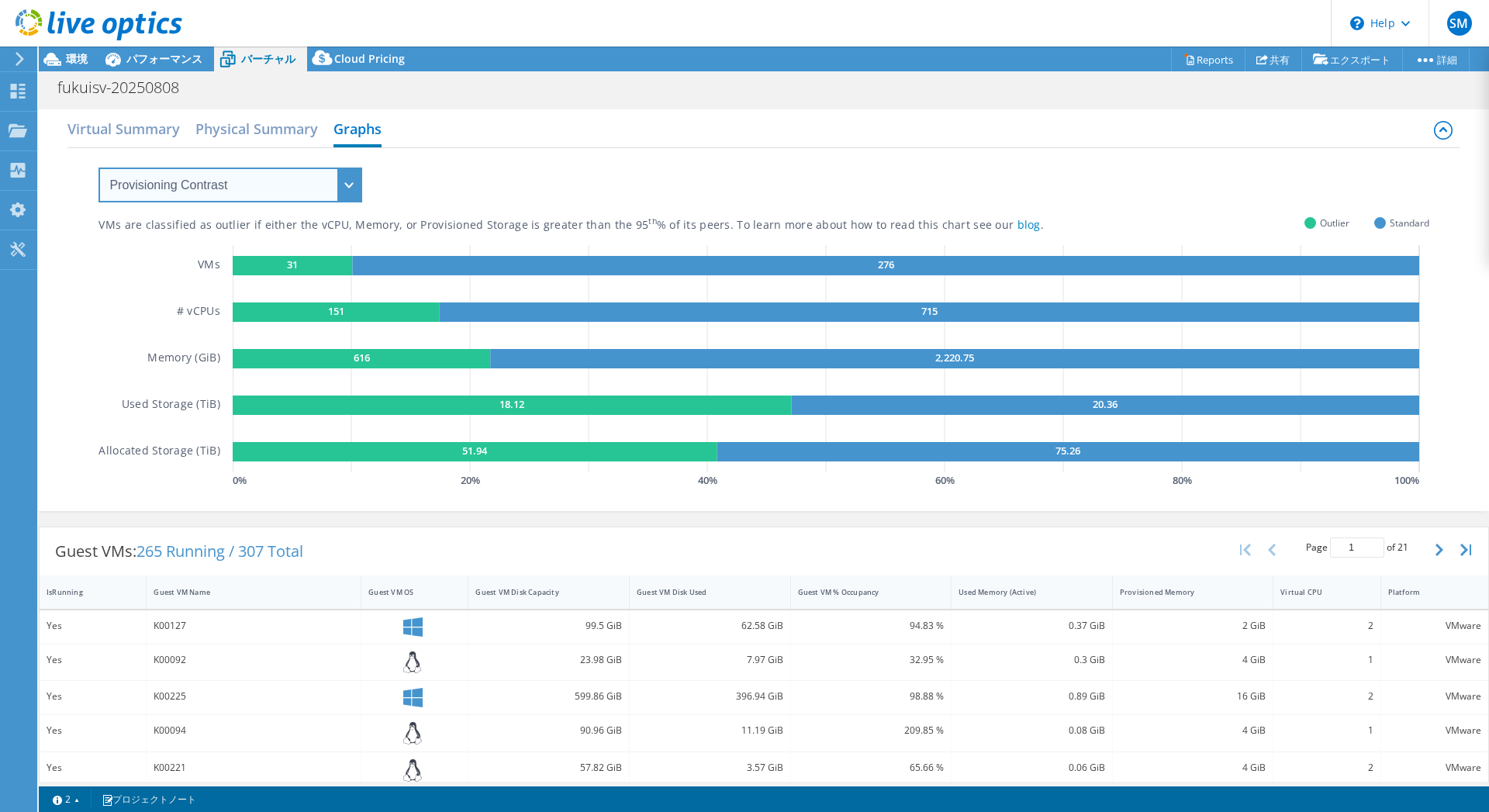 click on "Provisioning Contrast" at bounding box center [0, 0] 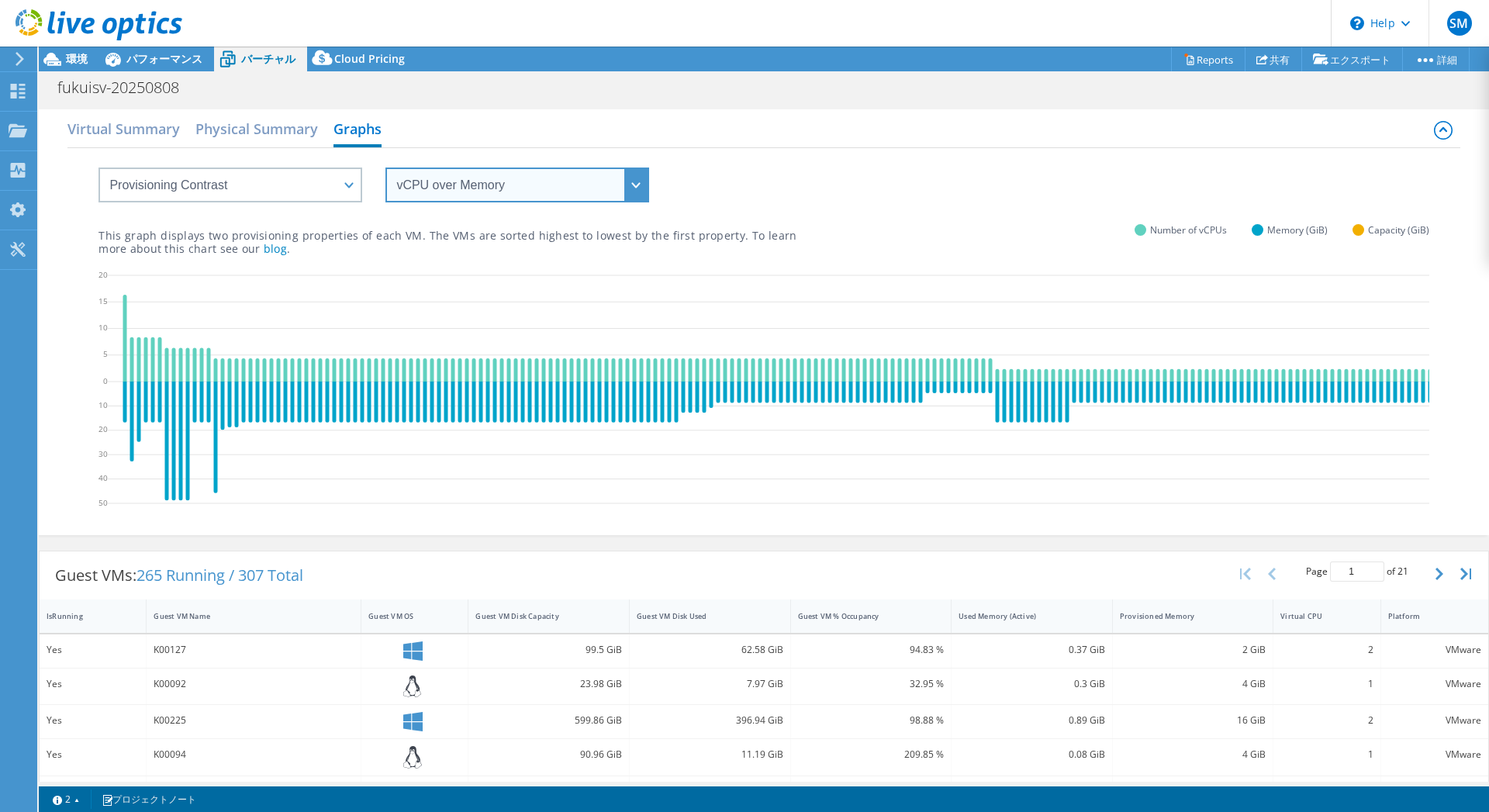 click on "vCPU over Memory vCPU over Capacity Memory over vCPU Memory over Capacity Capacity over vCPU Capacity over Memory" at bounding box center [517, 185] 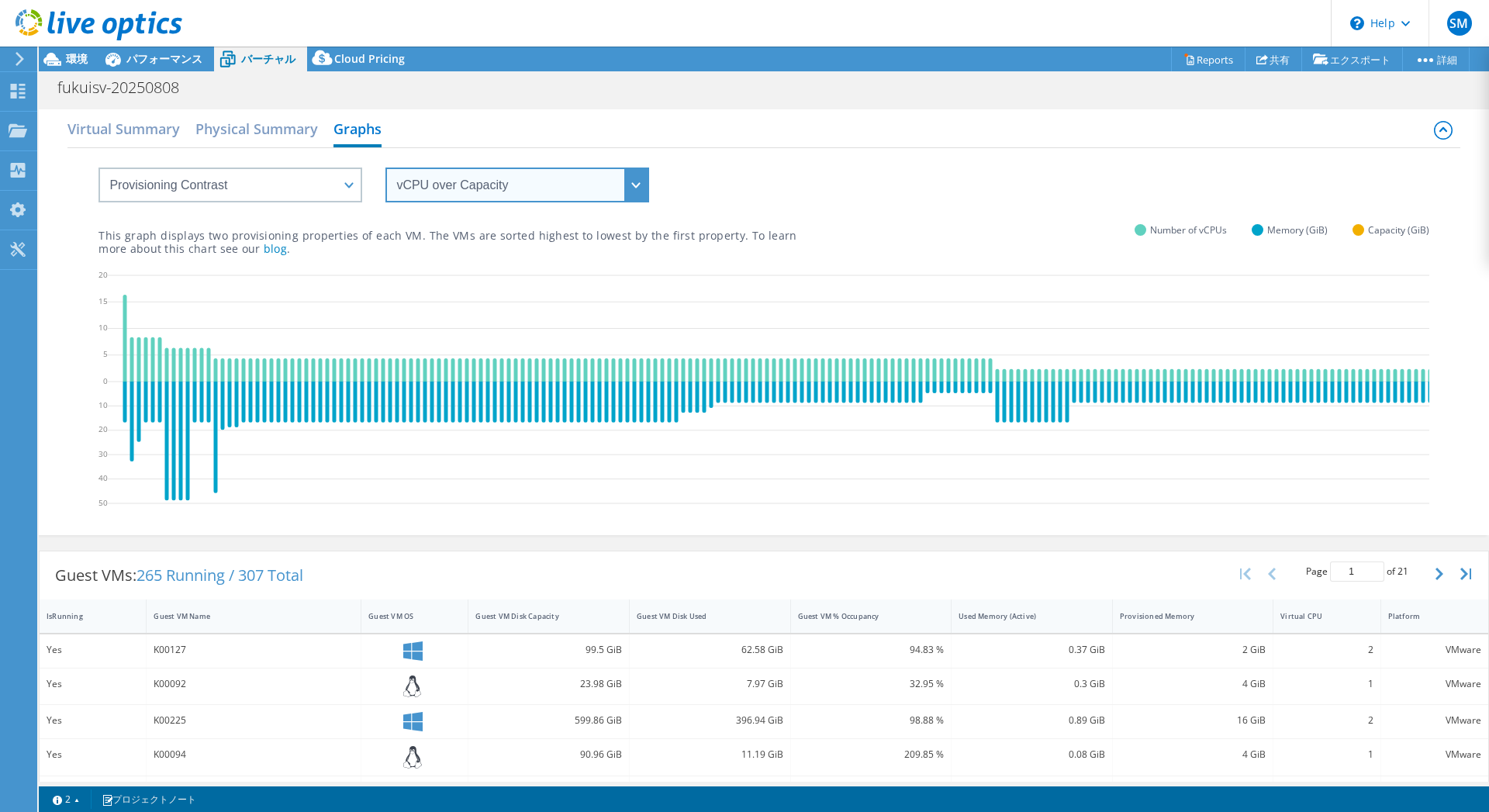 click on "vCPU over Capacity" at bounding box center (0, 0) 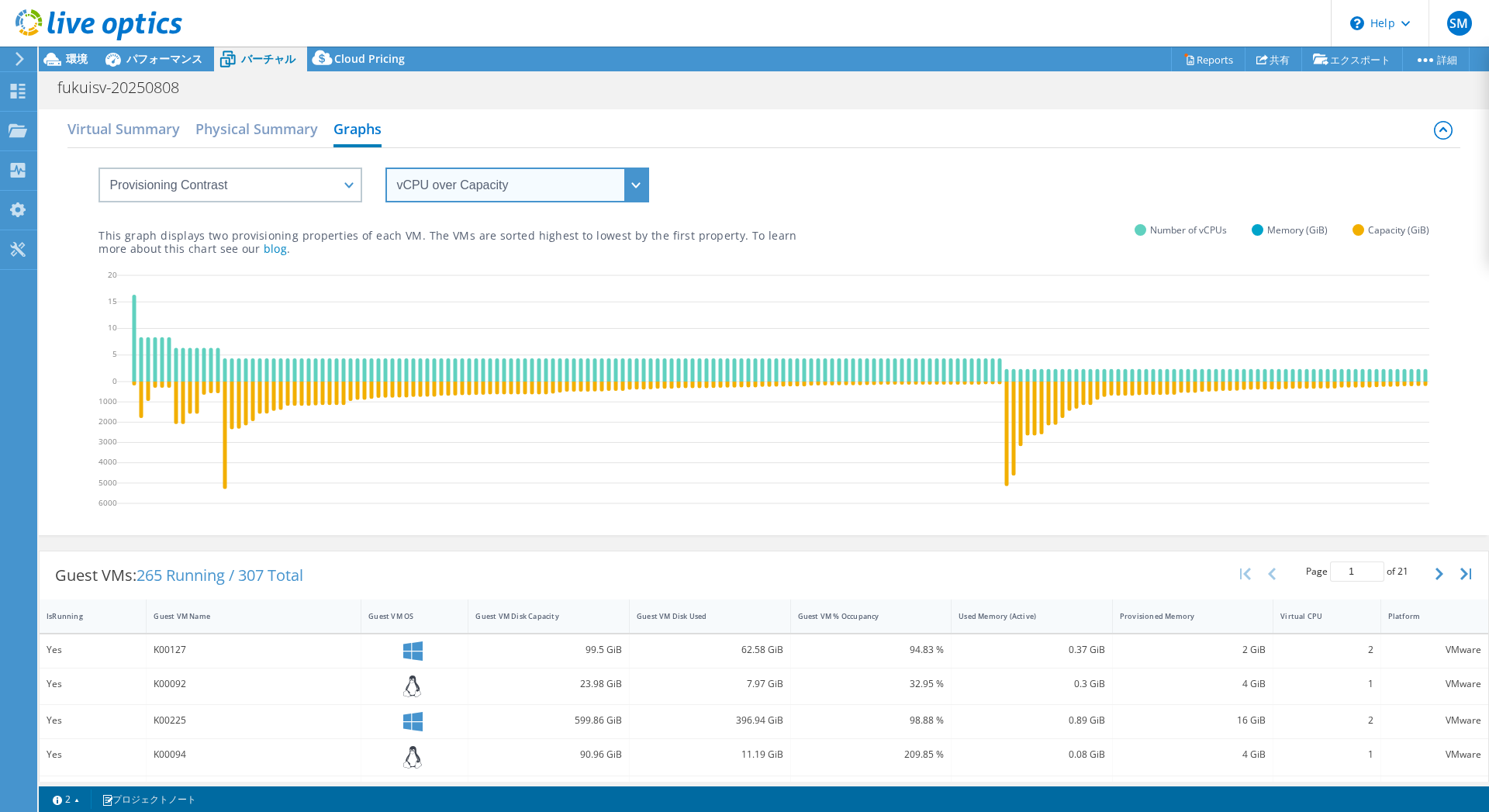 click on "vCPU over Memory vCPU over Capacity Memory over vCPU Memory over Capacity Capacity over vCPU Capacity over Memory" at bounding box center (517, 185) 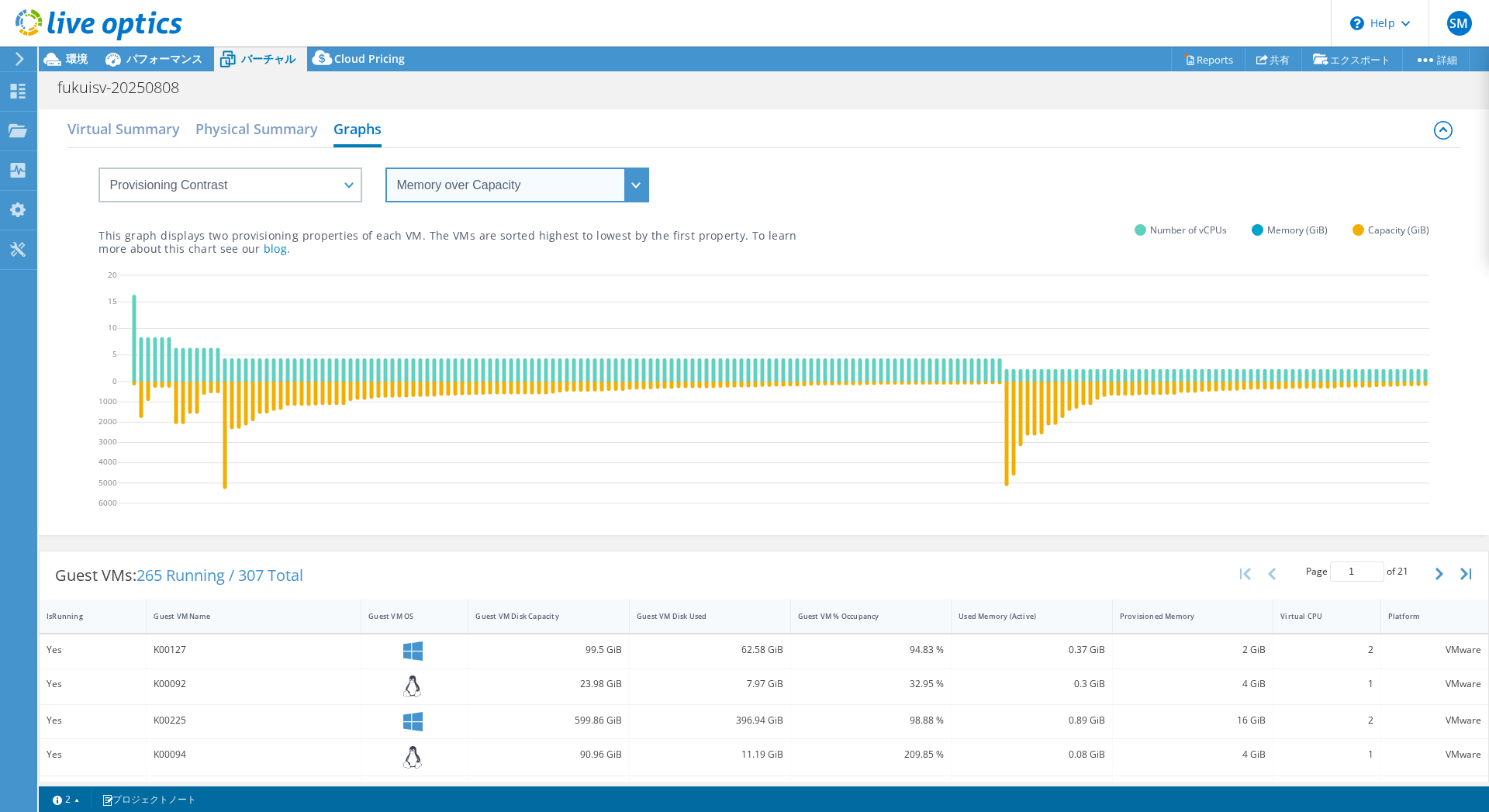 click on "Memory over Capacity" at bounding box center (0, 0) 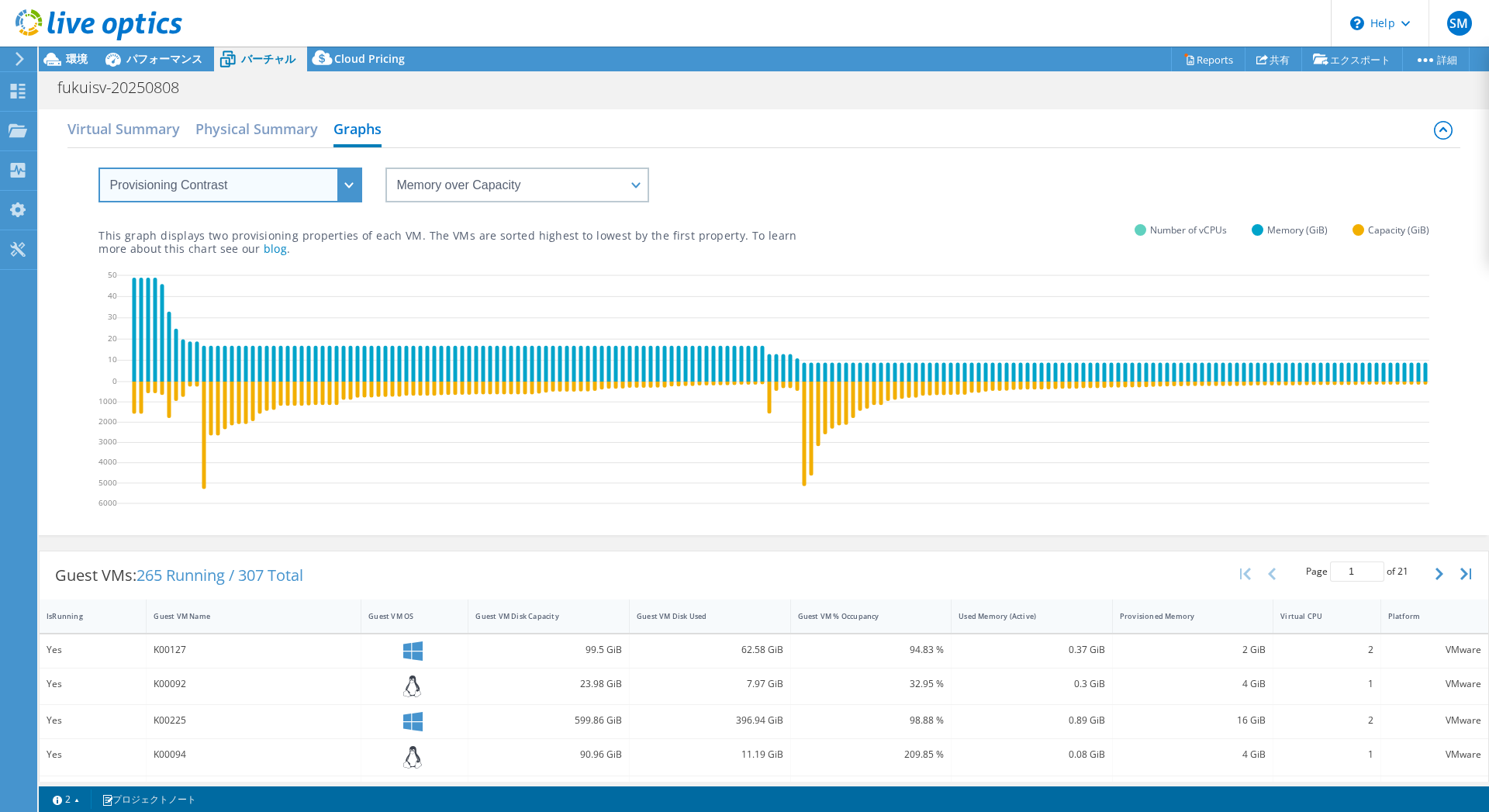 click on "VM Resource Distribution Provisioning Contrast Over Provisioning" at bounding box center (230, 185) 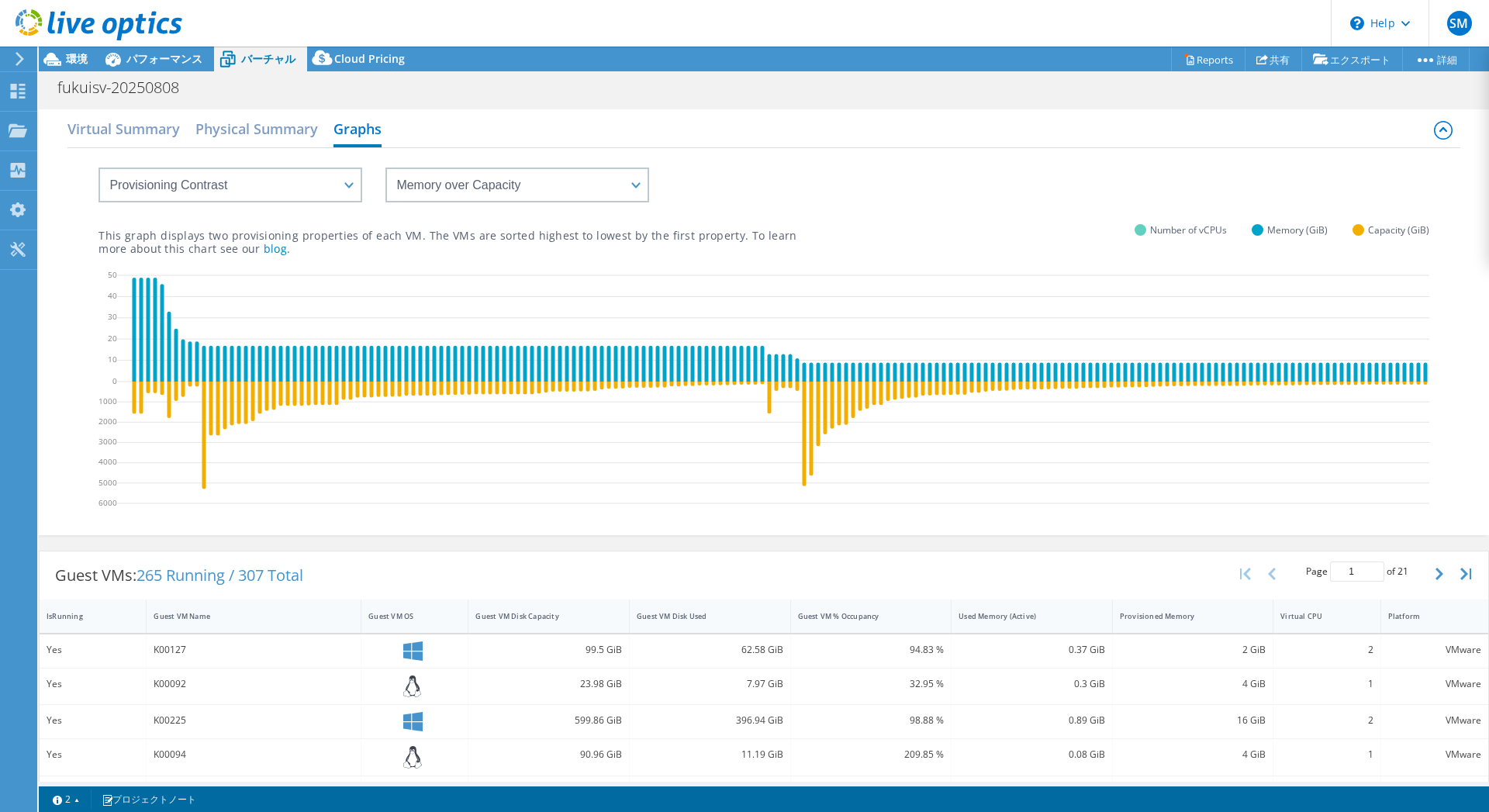 click on "vCPU over Memory vCPU over Capacity Memory over vCPU Memory over Capacity Capacity over vCPU Capacity over Memory" at bounding box center [763, 175] 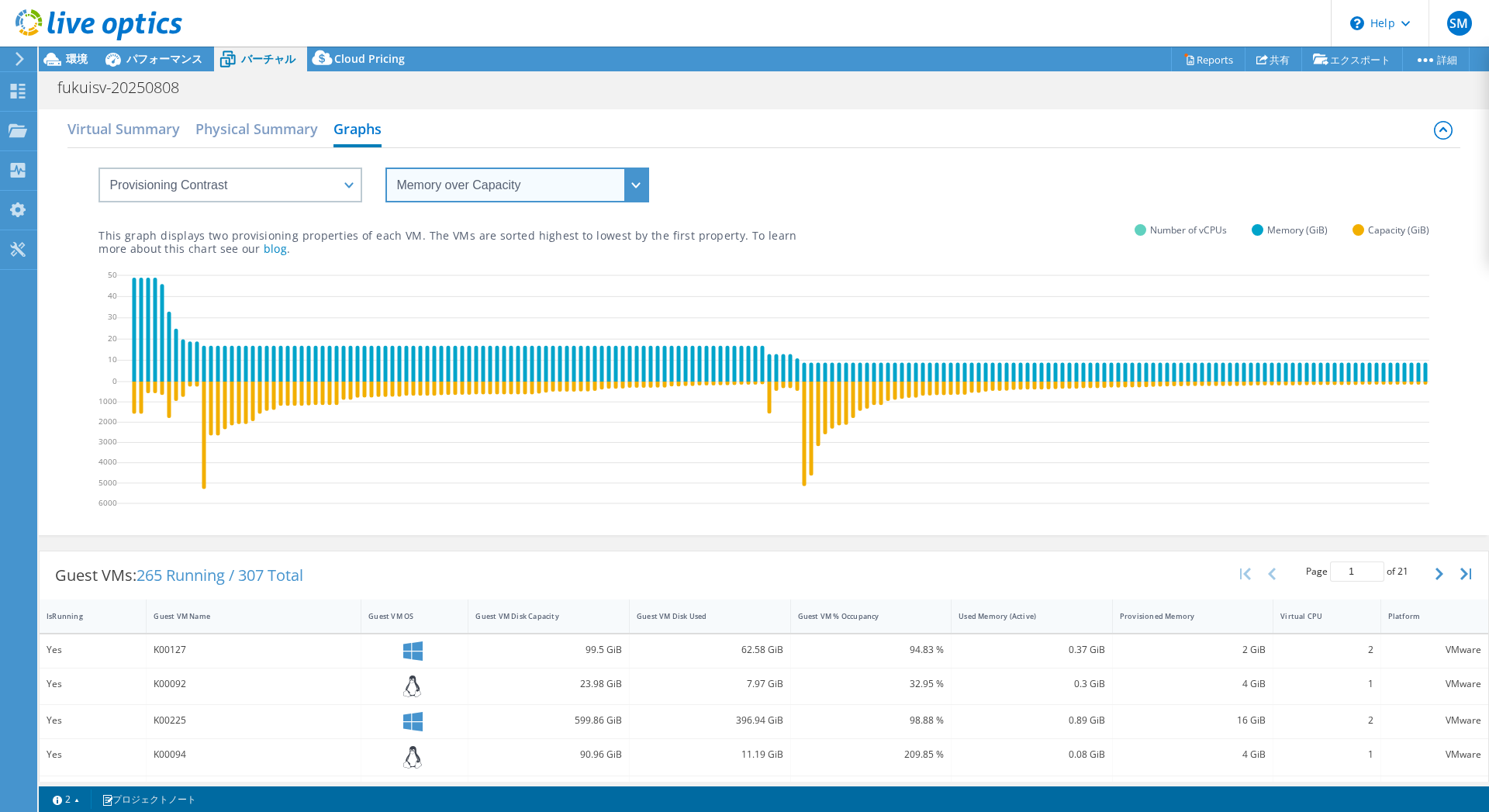 click on "vCPU over Memory vCPU over Capacity Memory over vCPU Memory over Capacity Capacity over vCPU Capacity over Memory" at bounding box center [517, 185] 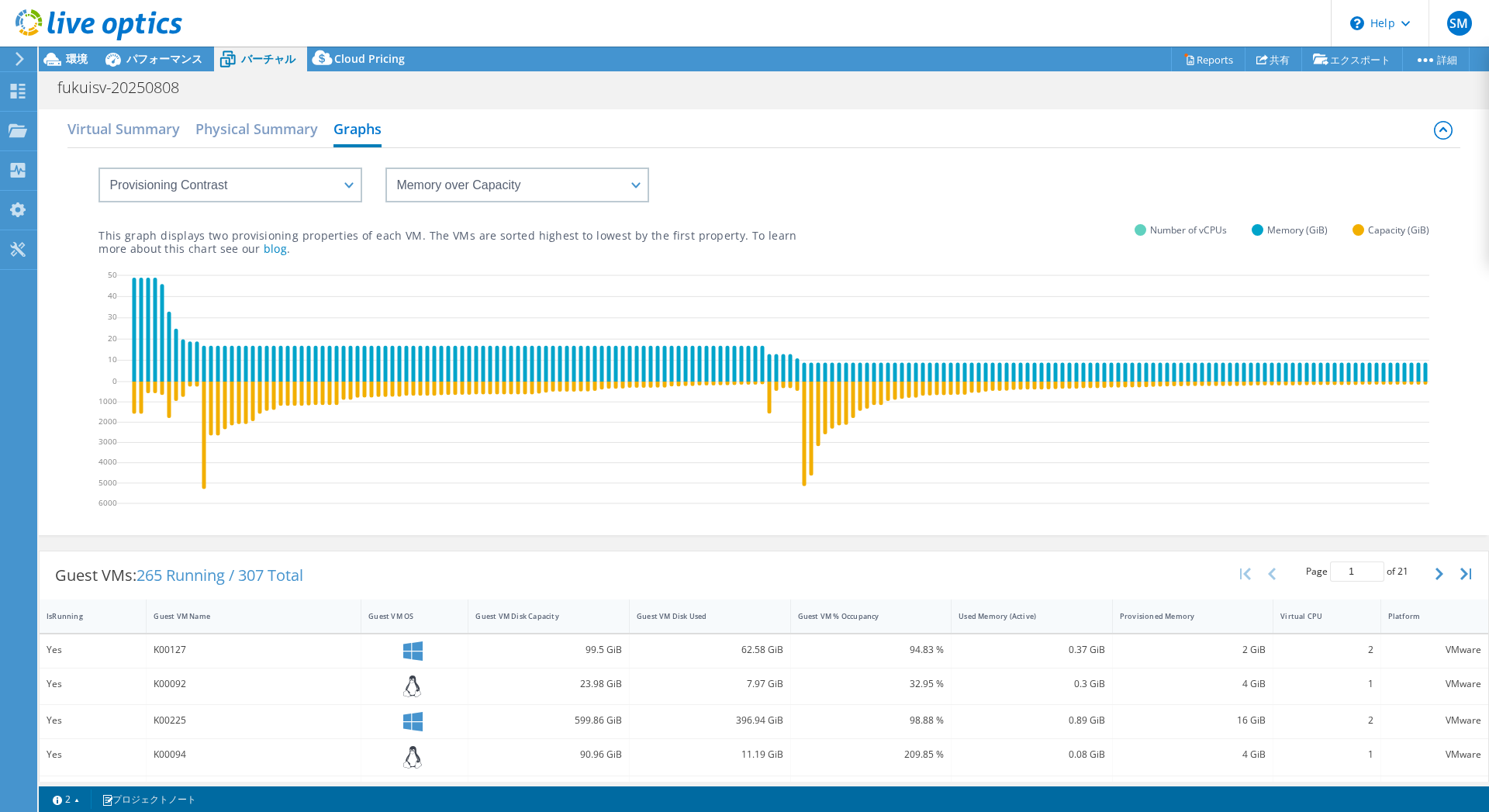 click on "vCPU over Memory vCPU over Capacity Memory over vCPU Memory over Capacity Capacity over vCPU Capacity over Memory" at bounding box center (763, 175) 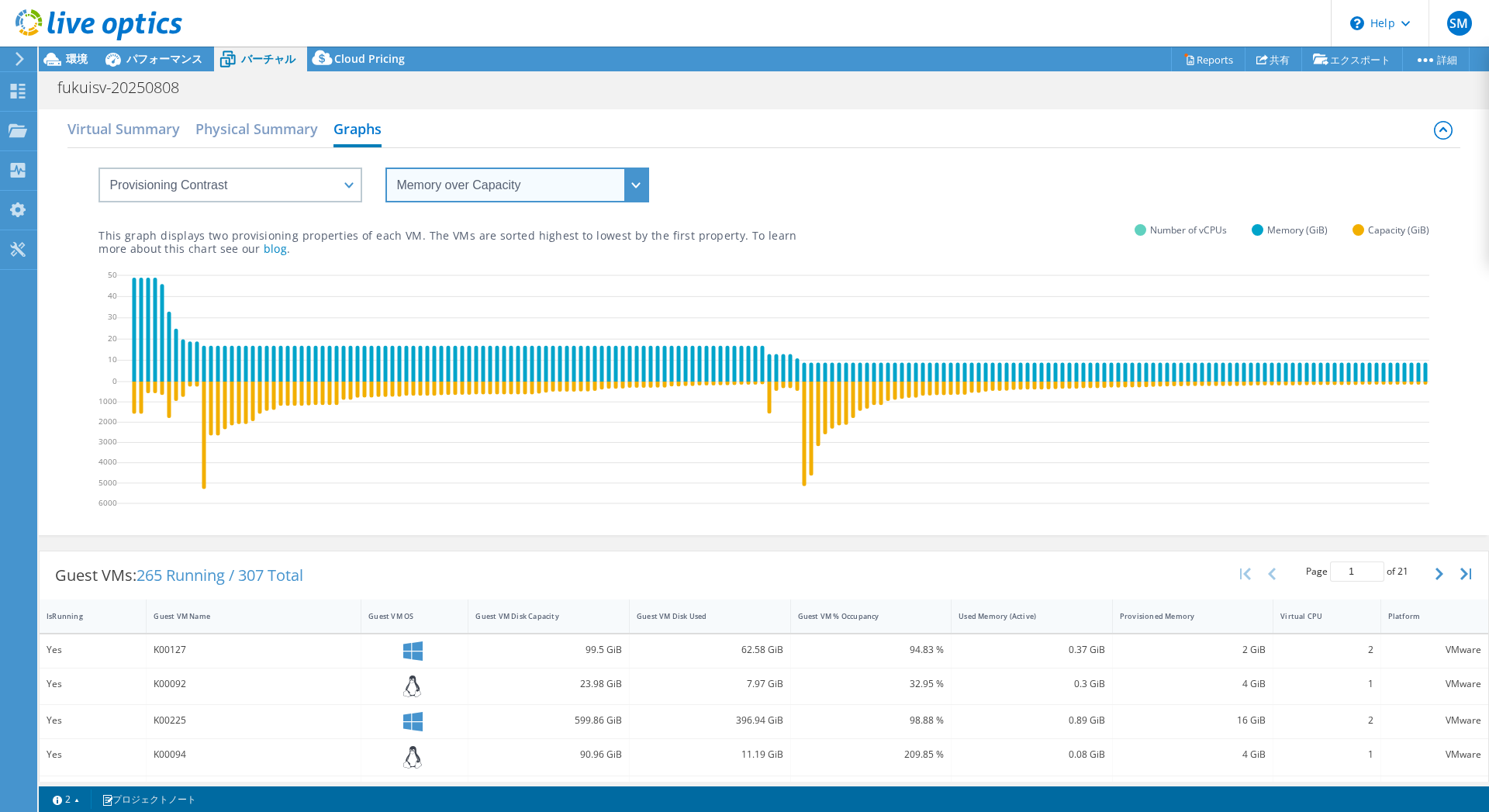 click on "vCPU over Memory vCPU over Capacity Memory over vCPU Memory over Capacity Capacity over vCPU Capacity over Memory" at bounding box center (517, 185) 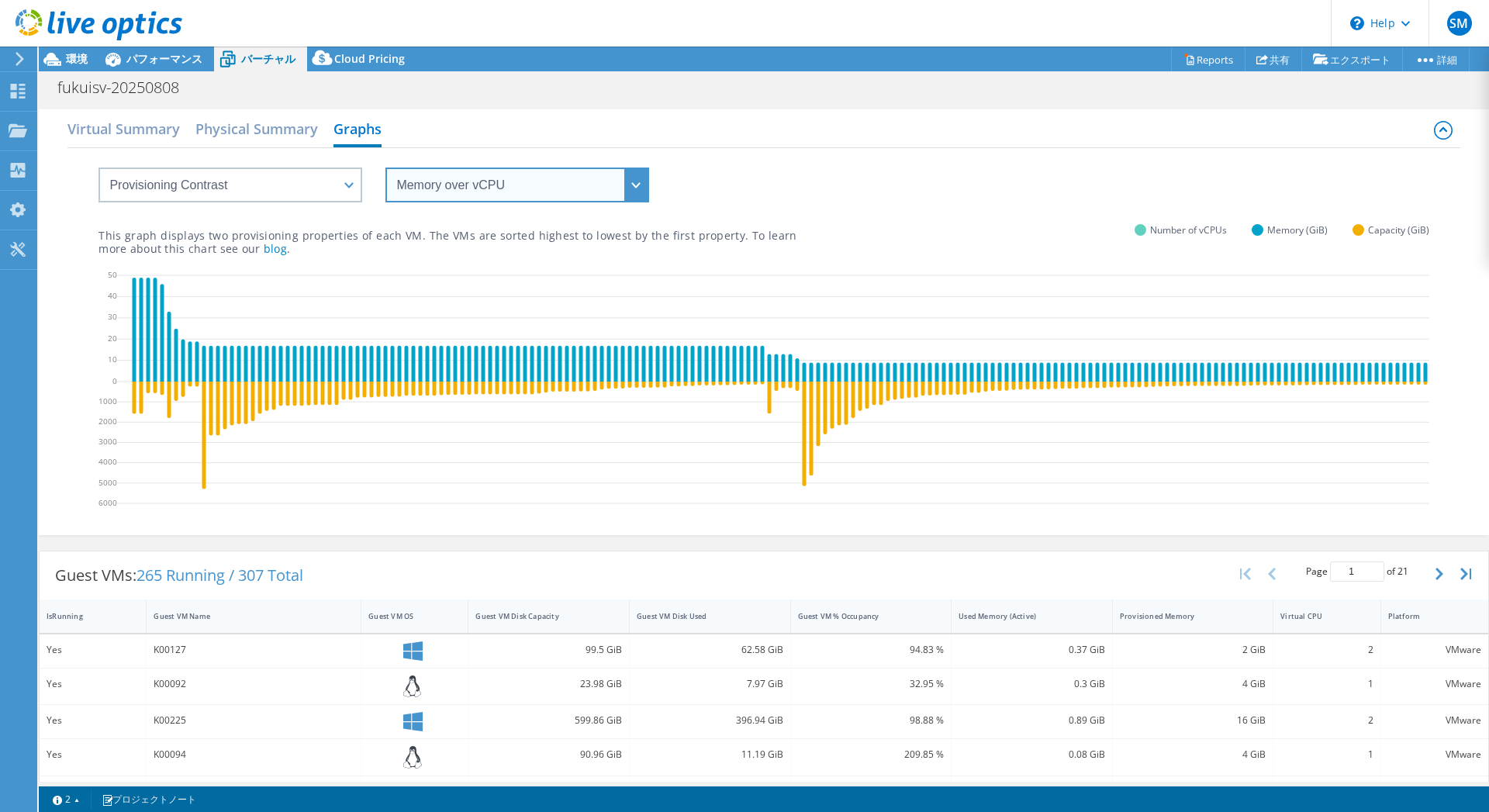click on "Memory over vCPU" at bounding box center (0, 0) 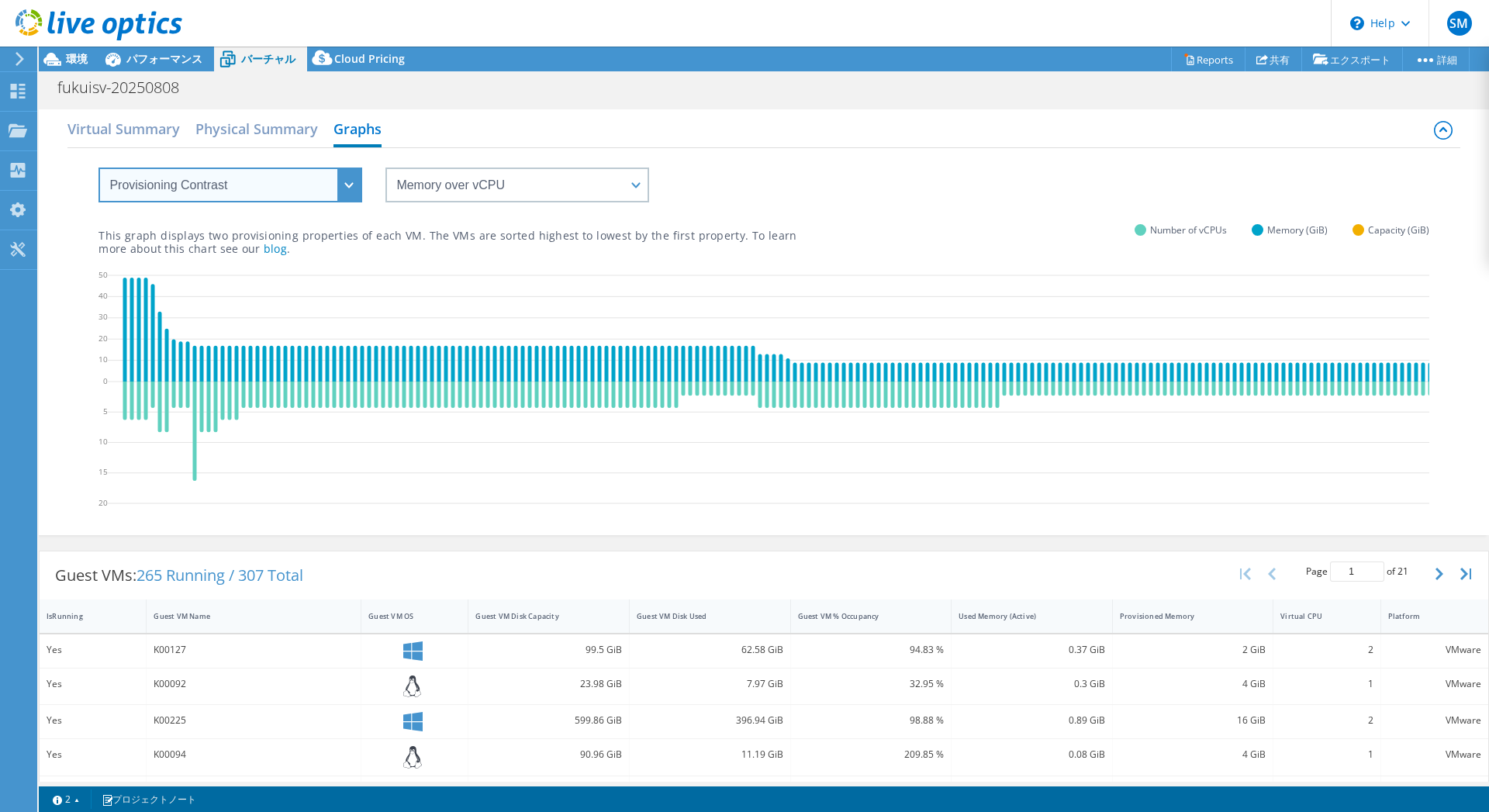 click on "VM Resource Distribution Provisioning Contrast Over Provisioning" at bounding box center [230, 185] 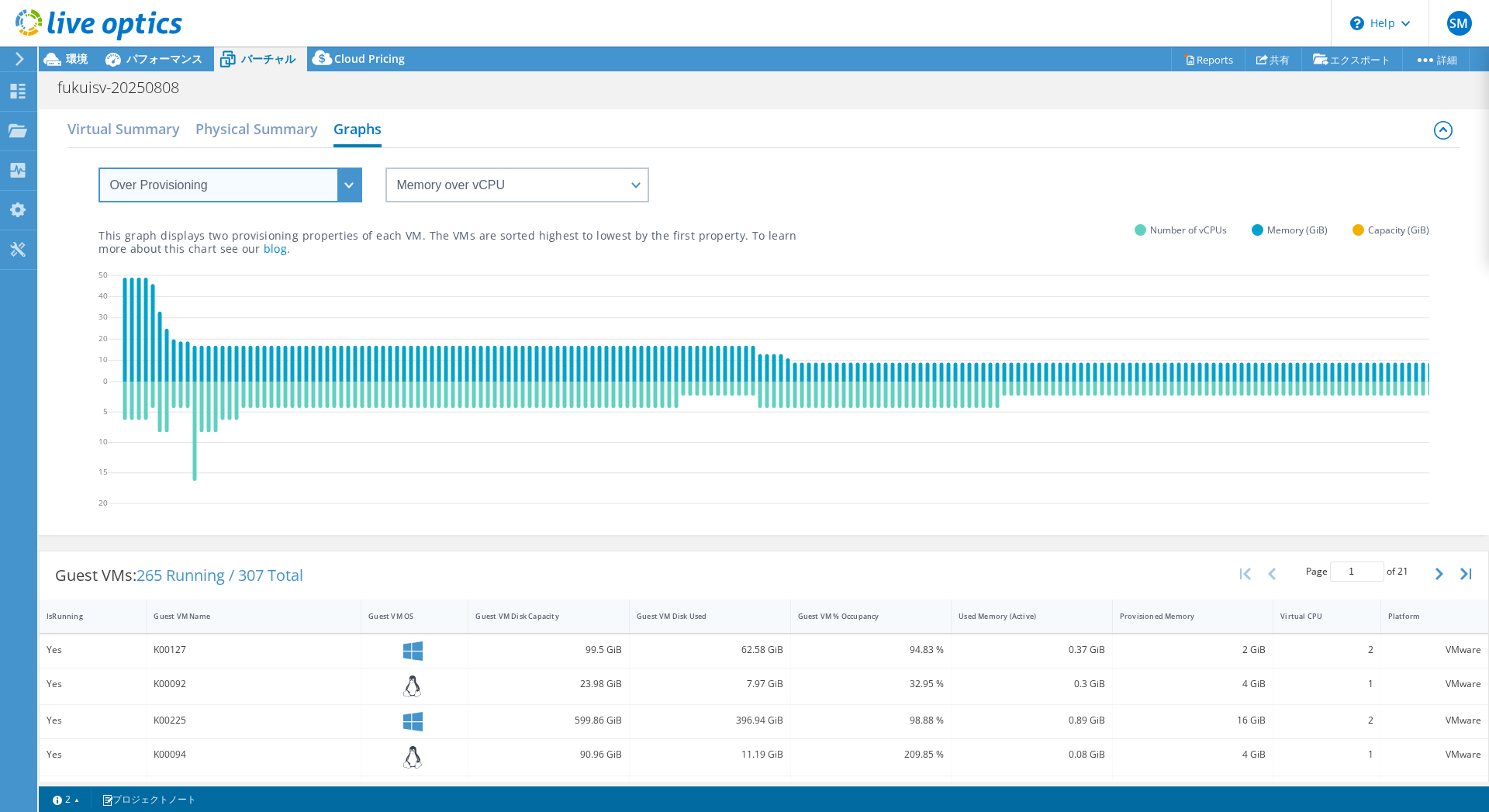 click on "Over Provisioning" at bounding box center (0, 0) 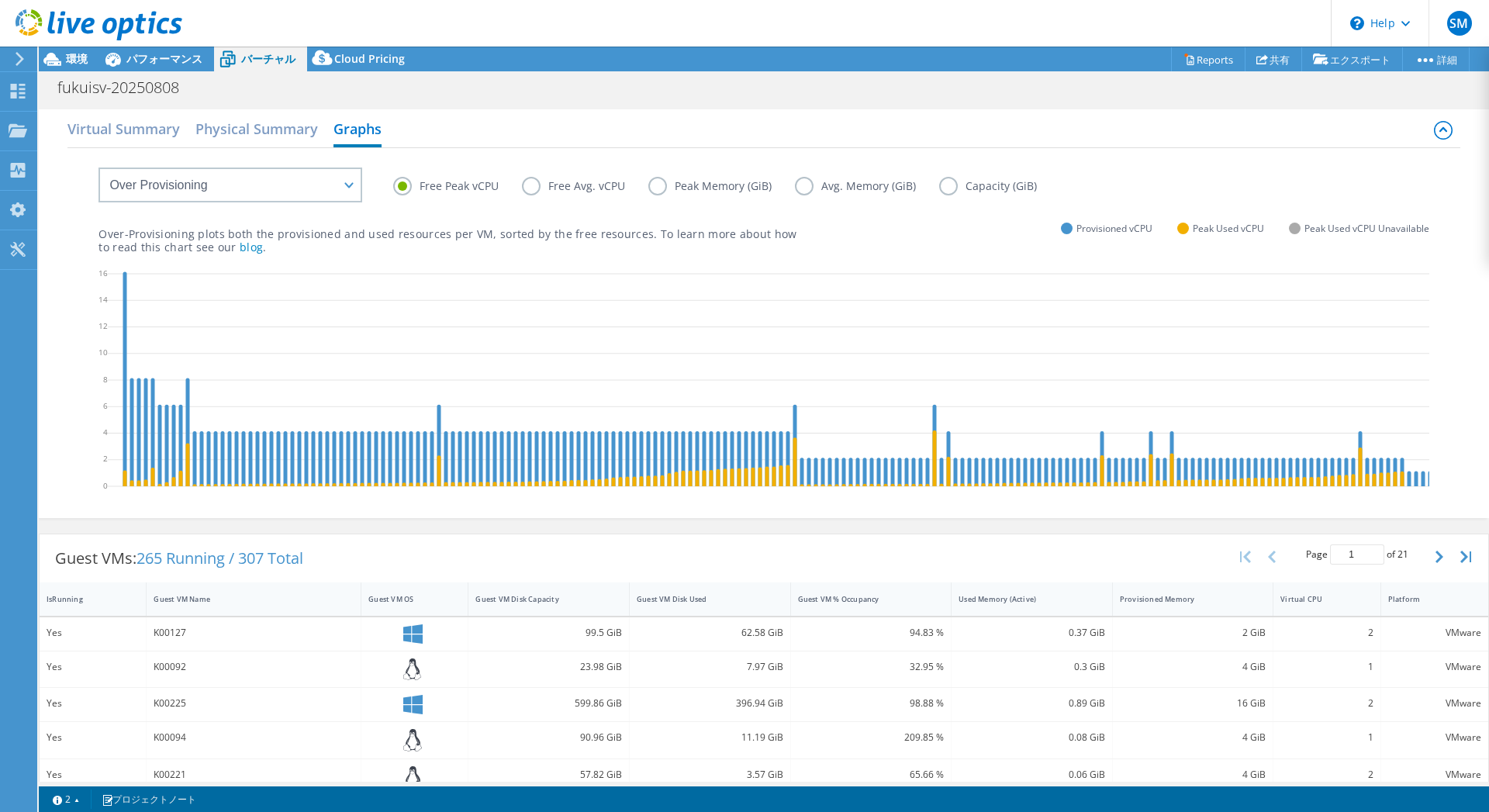 click on "Peak Memory (GiB)" at bounding box center (721, 186) 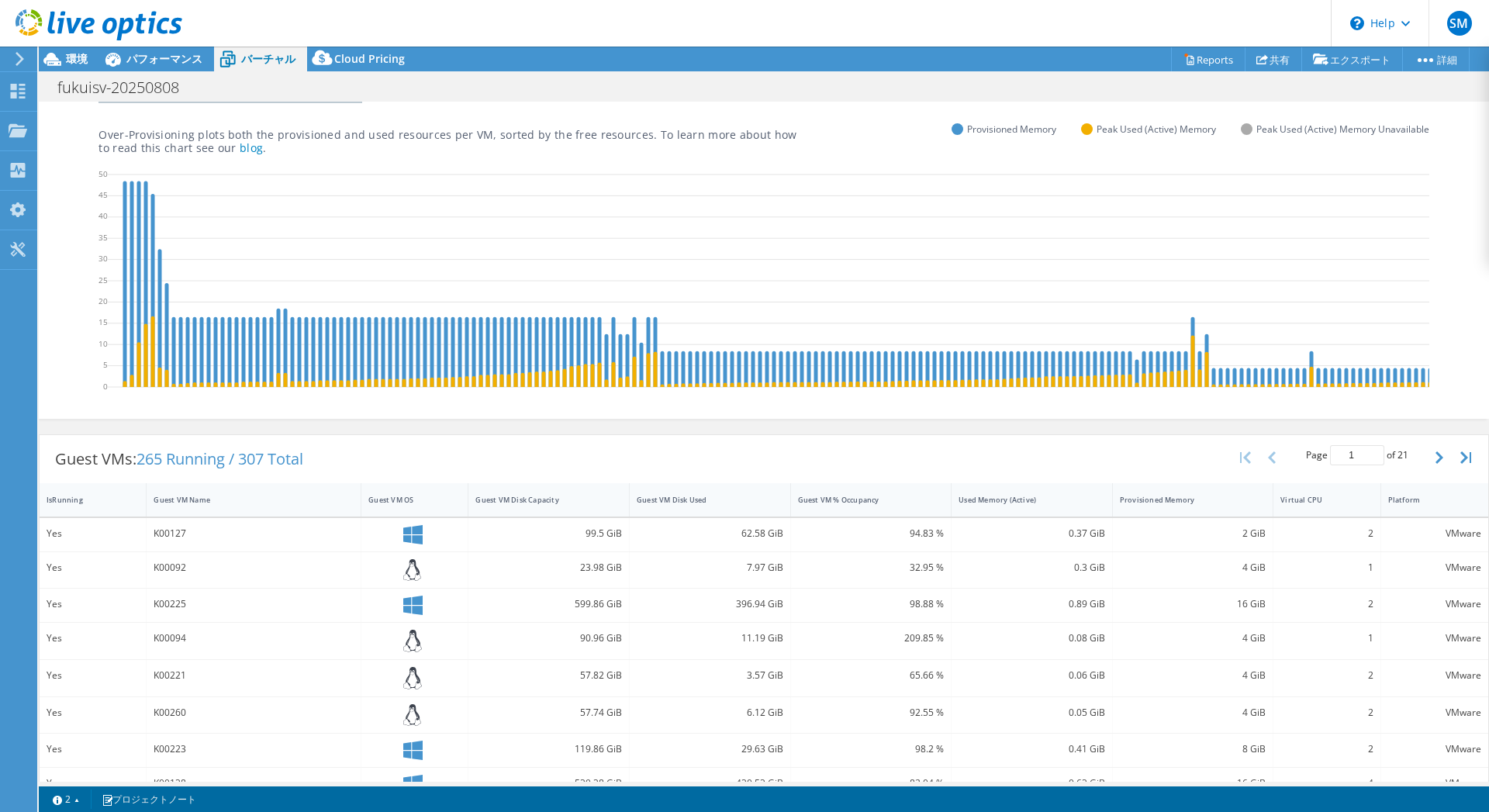 scroll, scrollTop: 79, scrollLeft: 0, axis: vertical 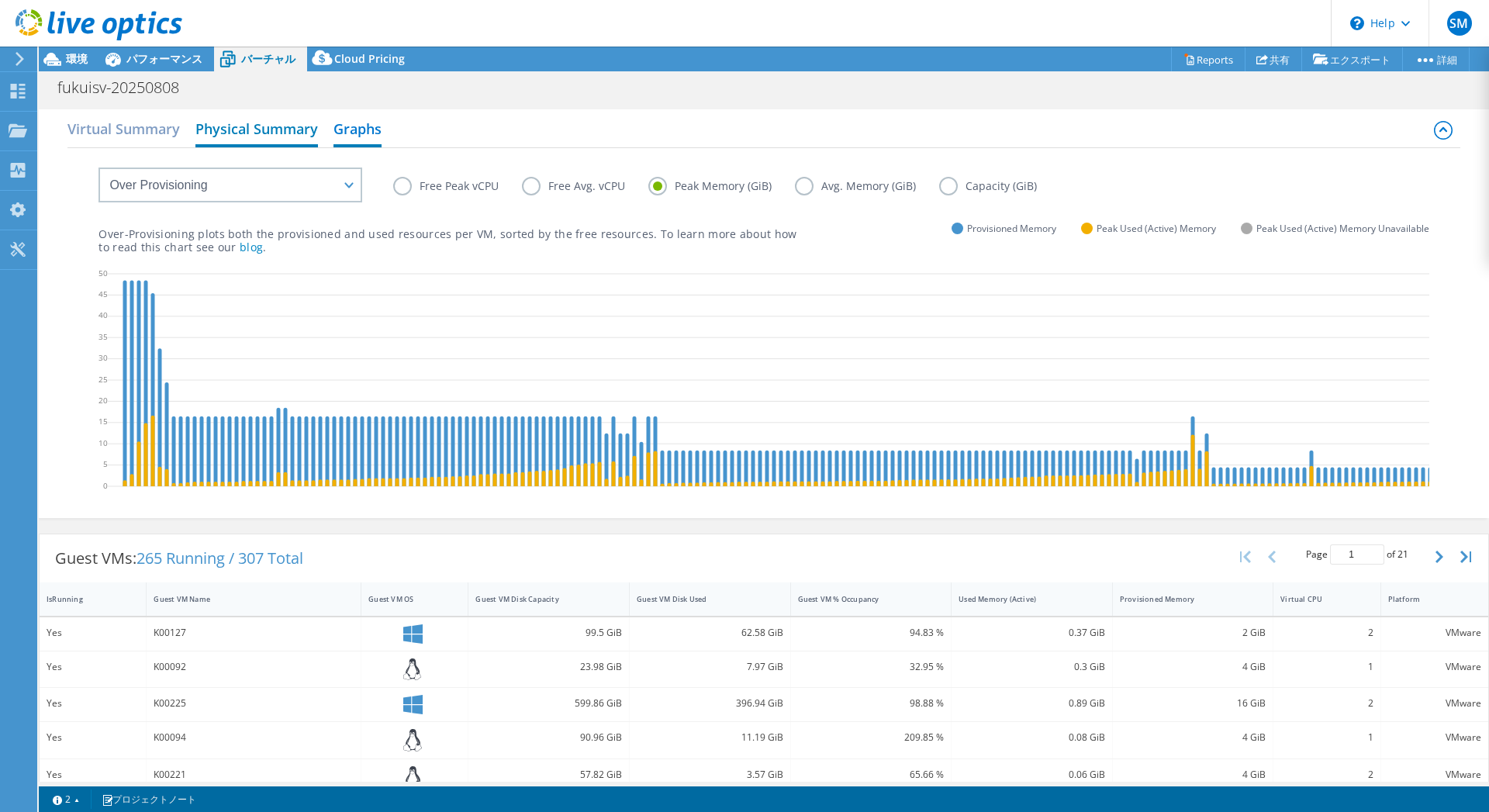 click on "Physical Summary" at bounding box center (257, 130) 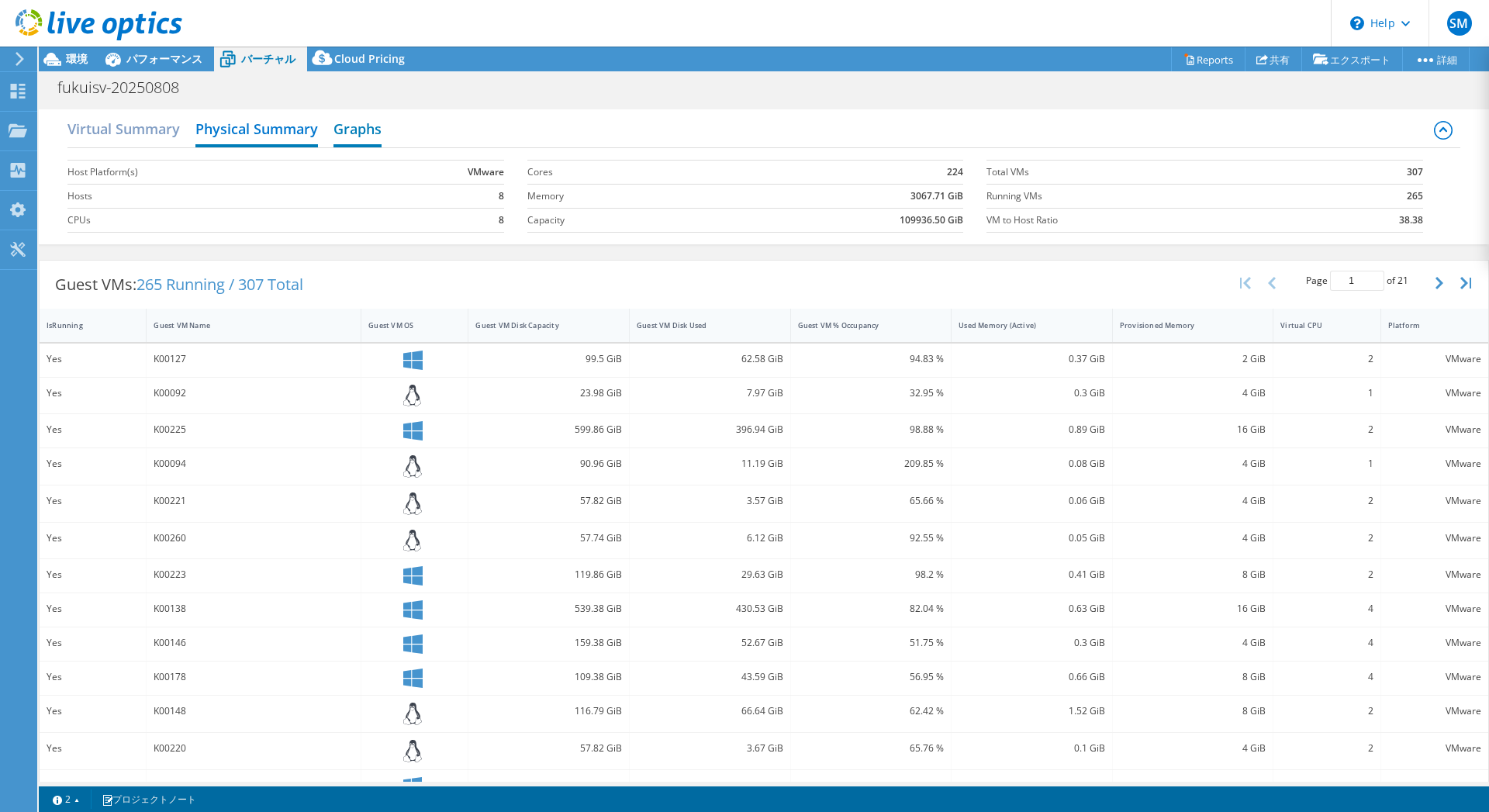 click on "Graphs" at bounding box center [358, 130] 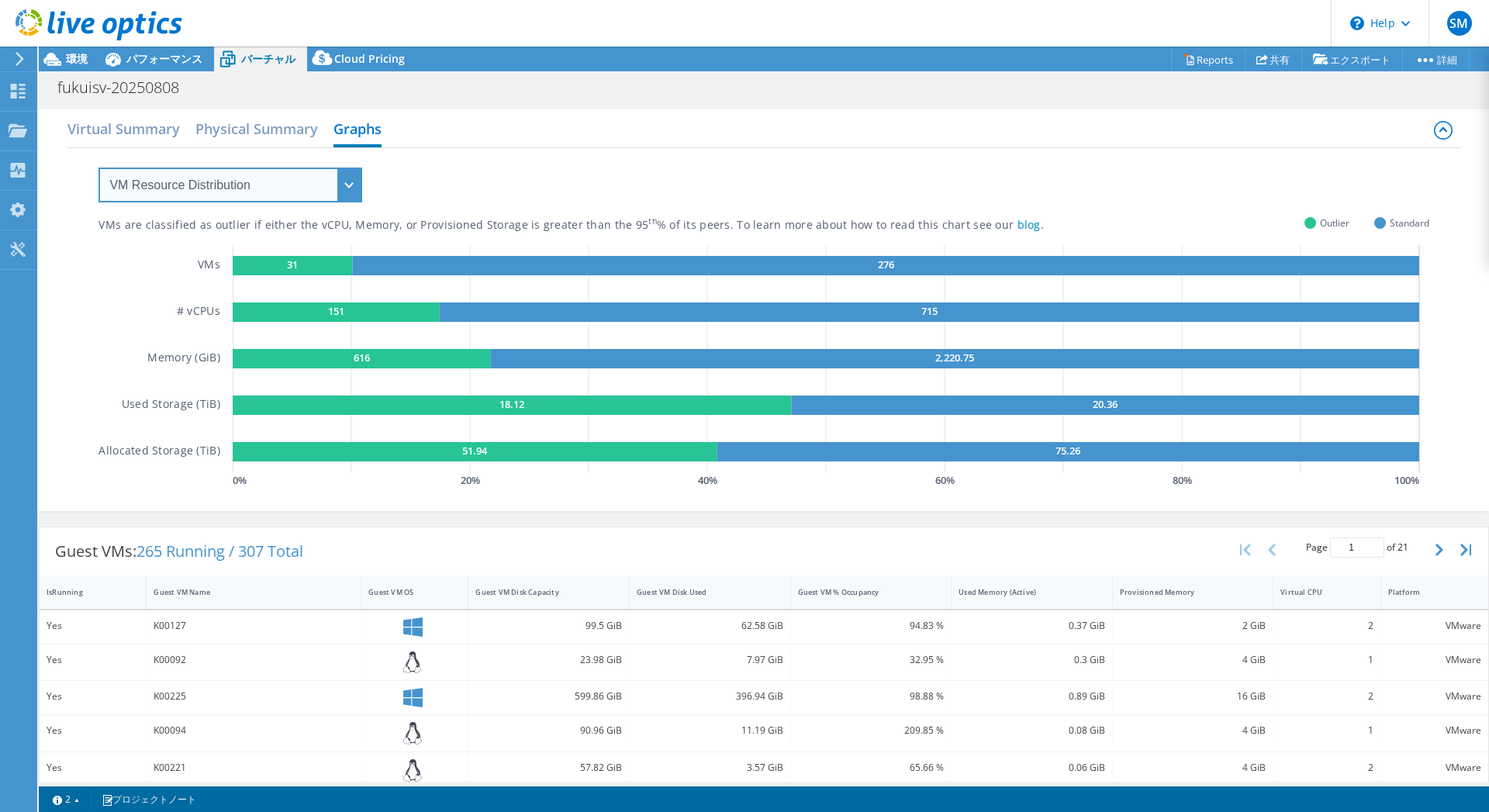 click on "VM Resource Distribution Provisioning Contrast Over Provisioning" at bounding box center (230, 185) 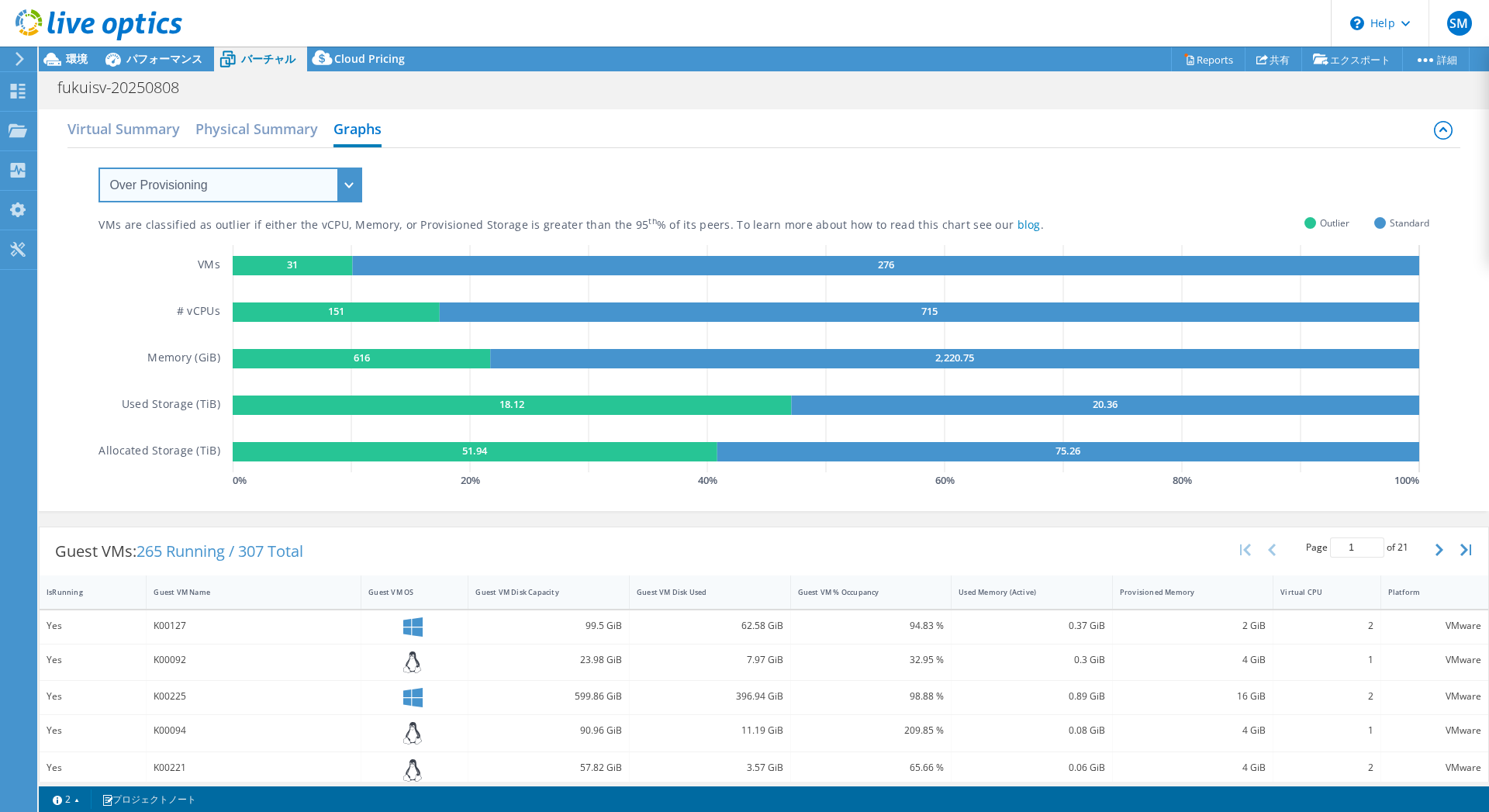 click on "Over Provisioning" at bounding box center (0, 0) 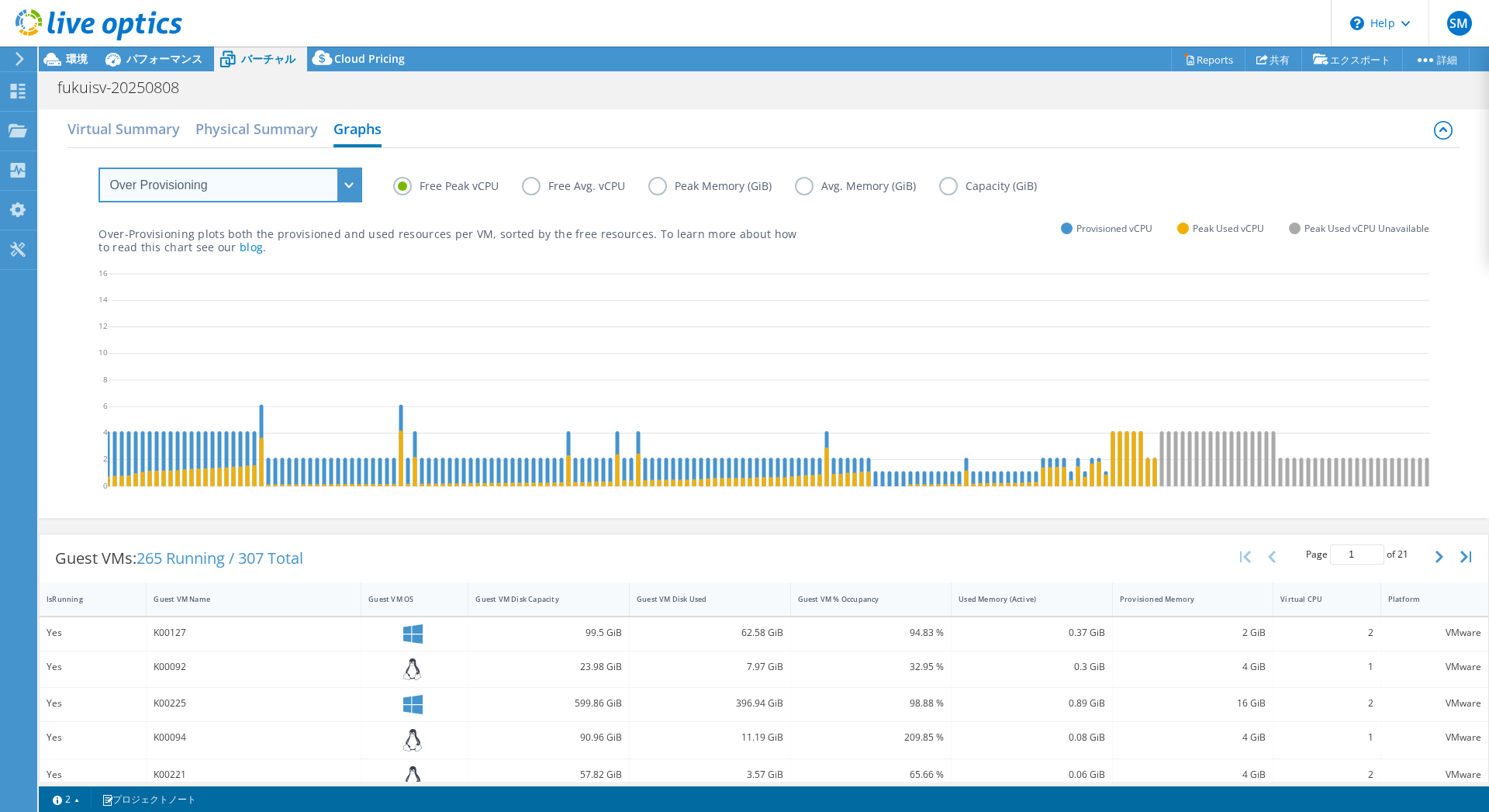 scroll, scrollTop: 0, scrollLeft: 535, axis: horizontal 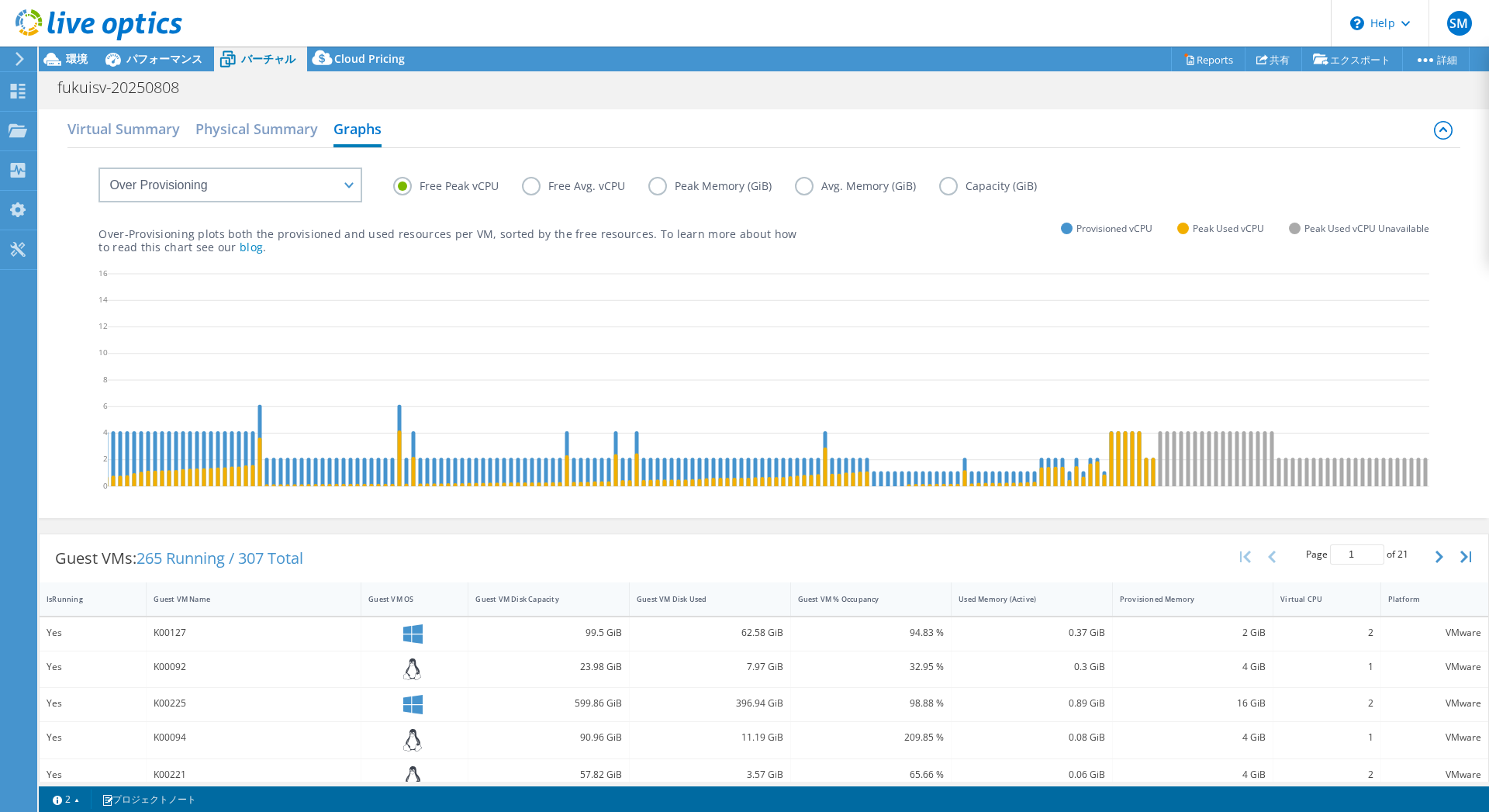 click on "Peak Memory (GiB)" at bounding box center (721, 186) 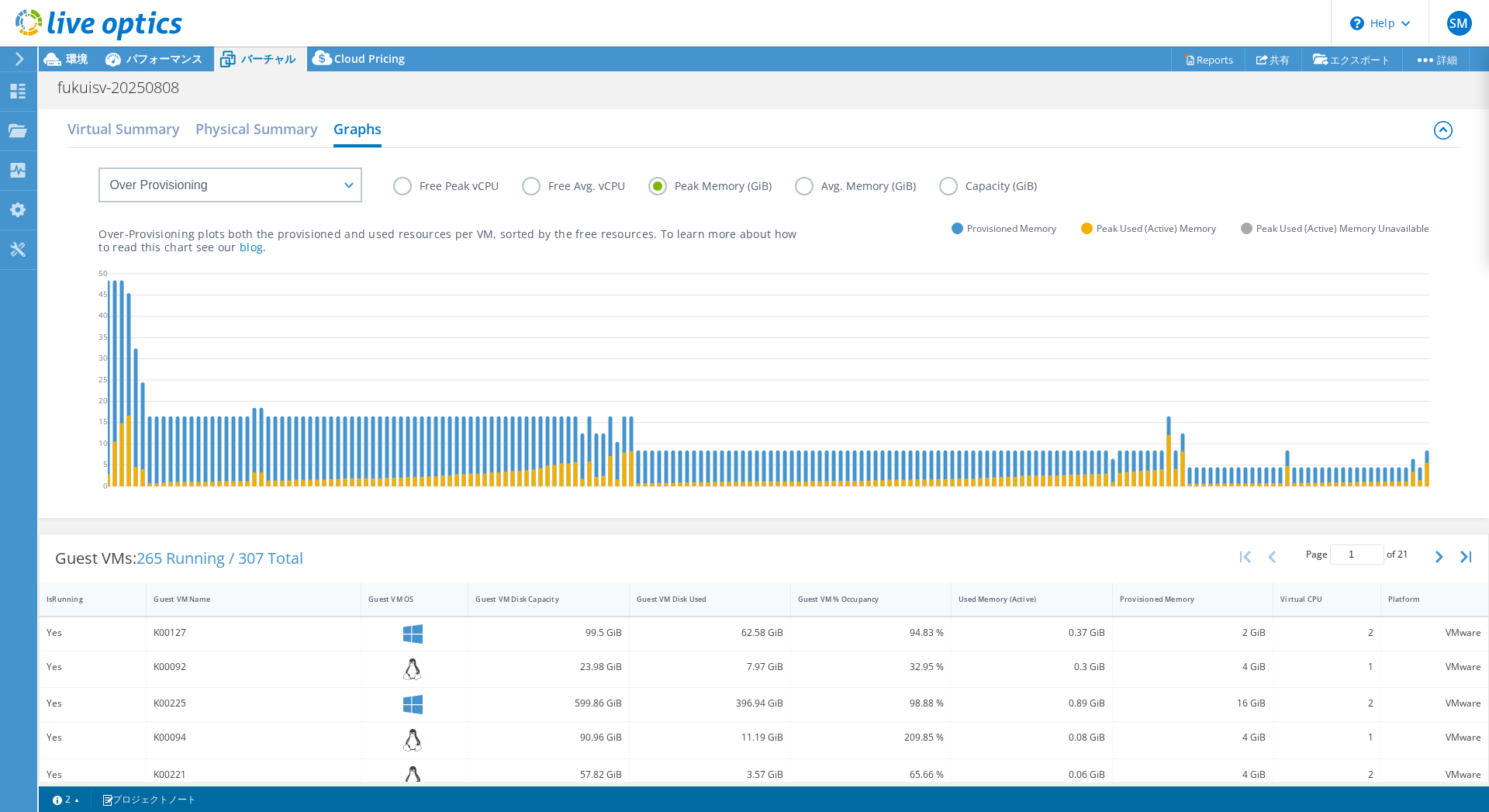 scroll, scrollTop: 0, scrollLeft: 0, axis: both 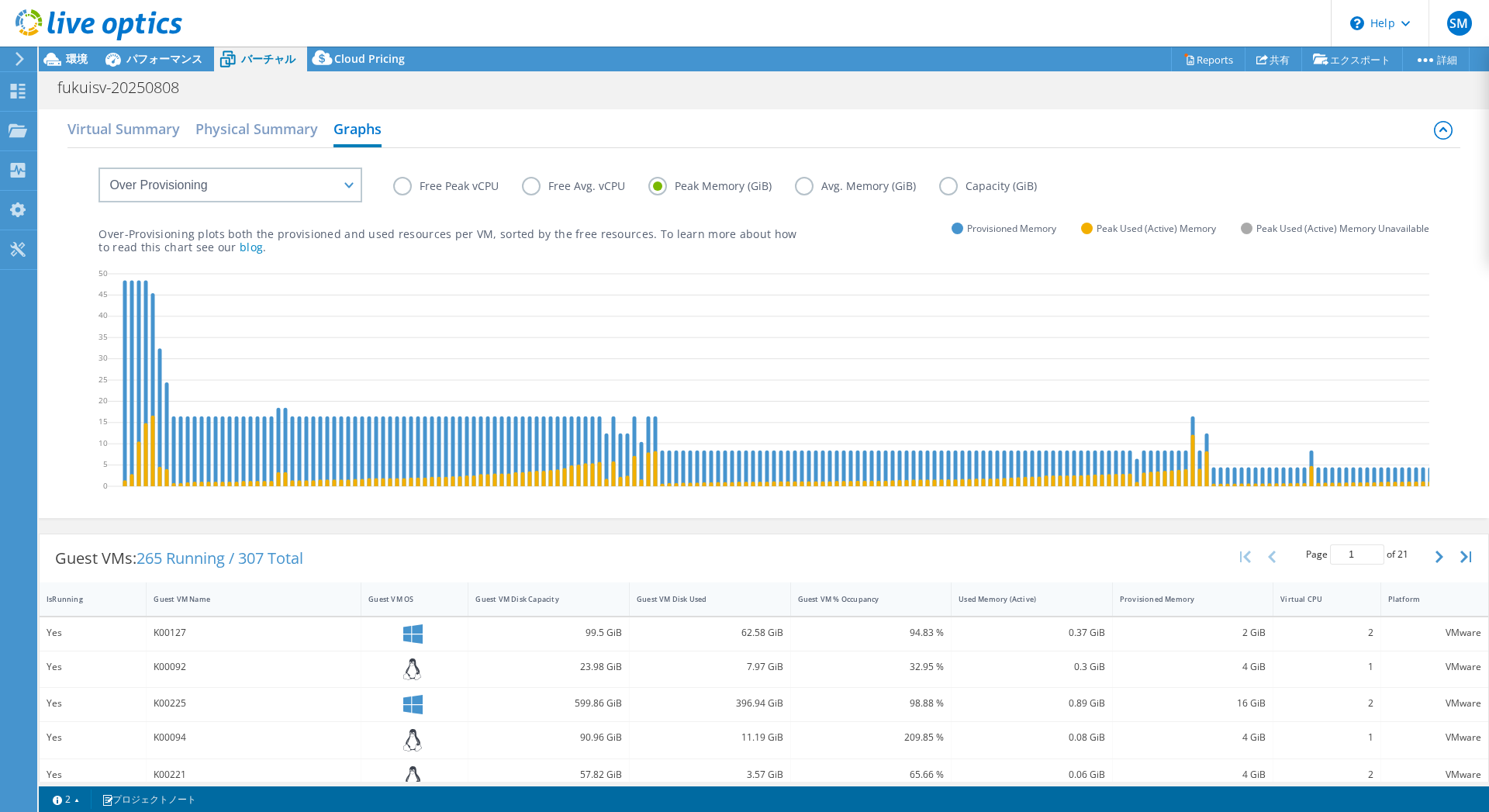 click on "Avg. Memory (GiB)" at bounding box center [867, 186] 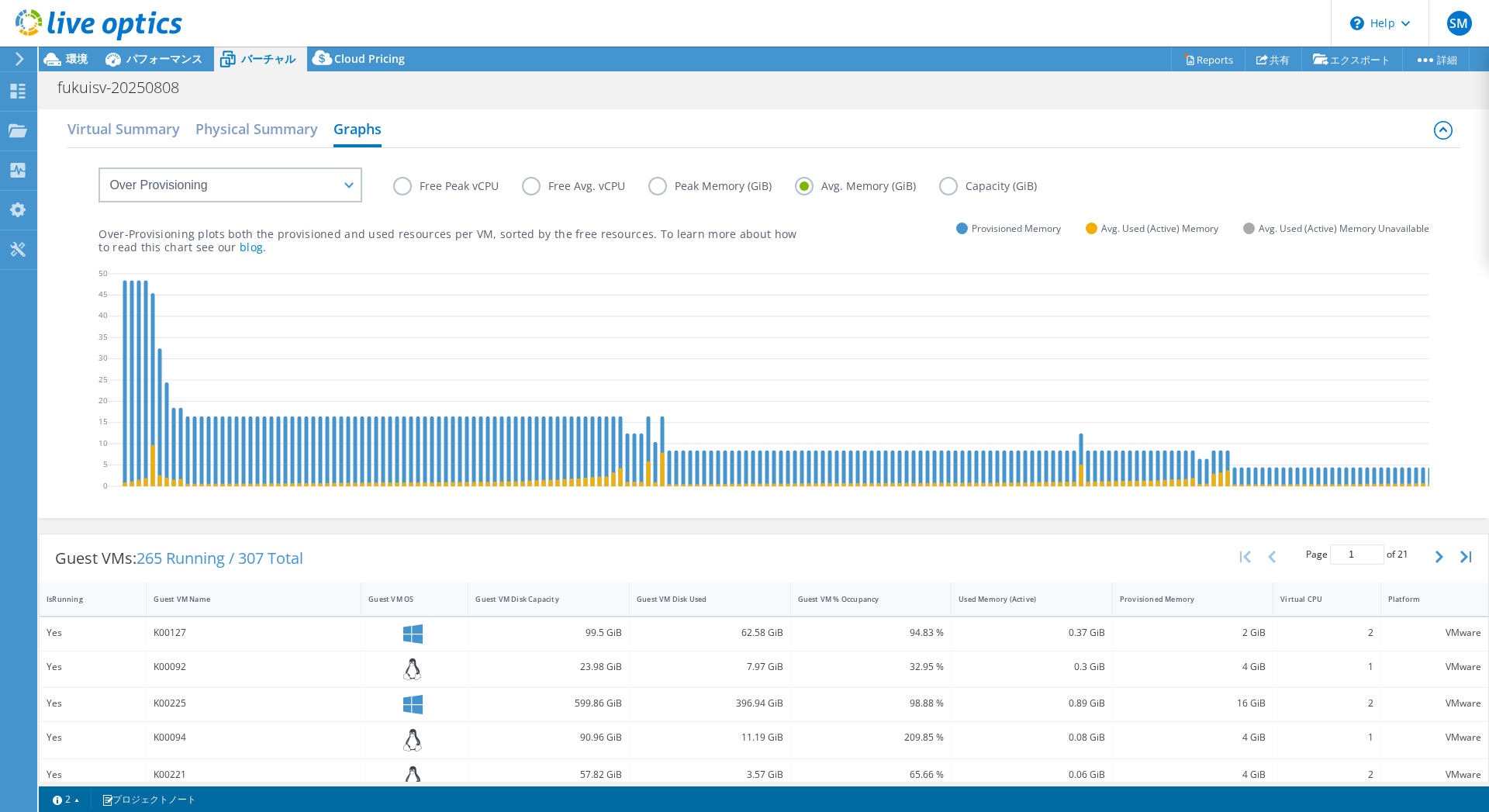 click on "Peak Memory (GiB)" at bounding box center (721, 186) 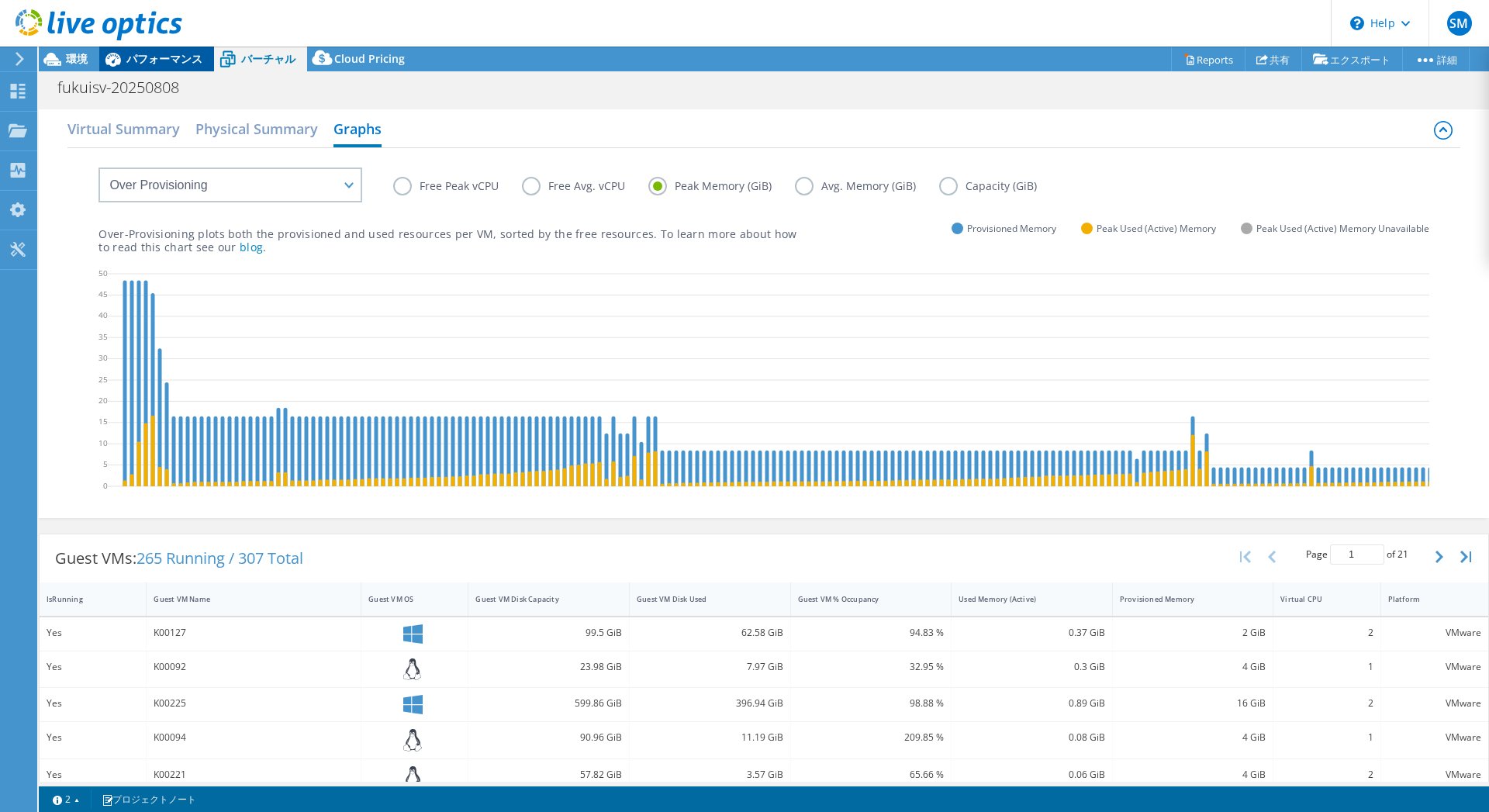 click on "パフォーマンス" at bounding box center (164, 58) 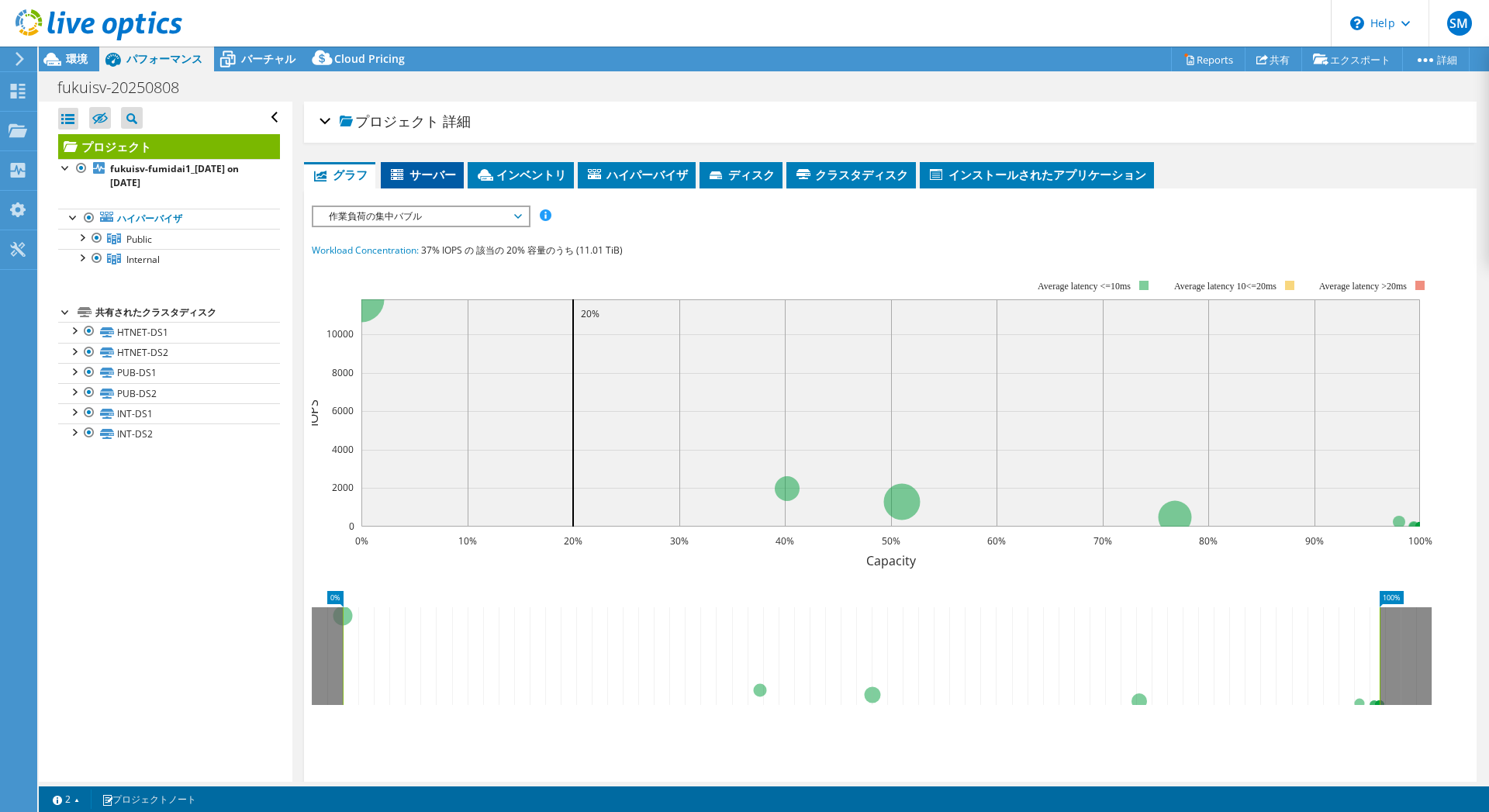 click on "サーバー" at bounding box center (422, 174) 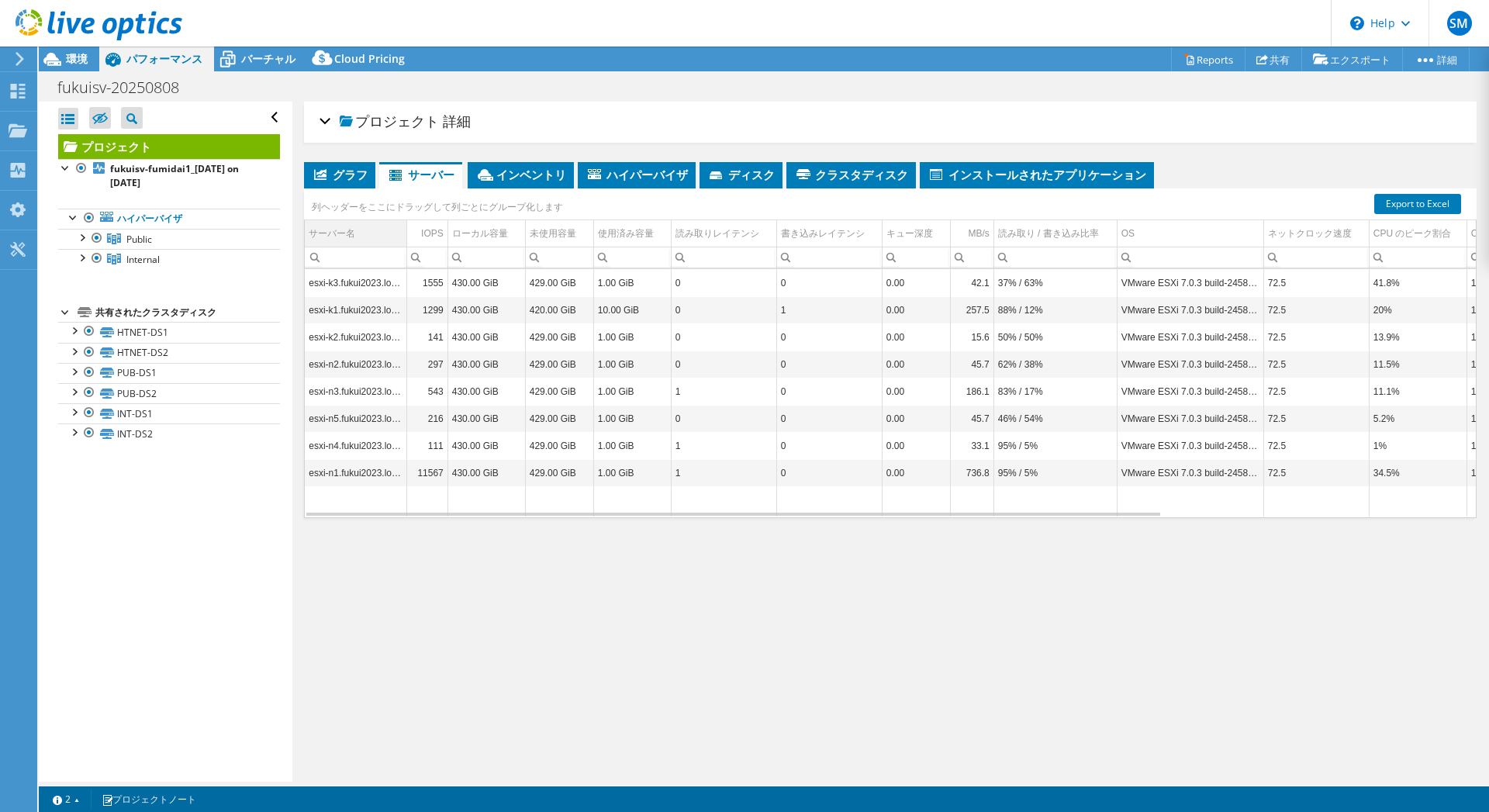 click on "サーバー名" at bounding box center [355, 233] 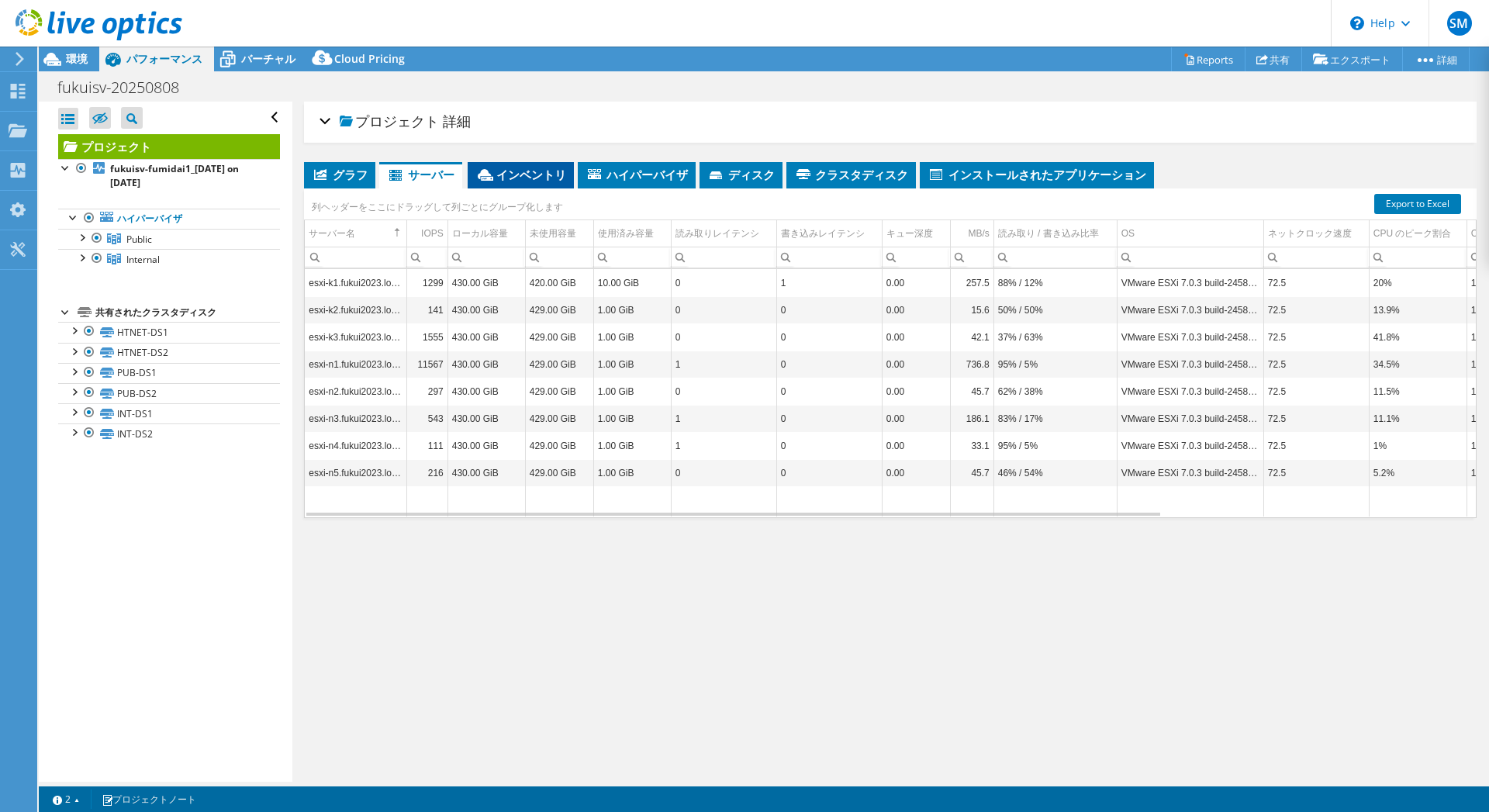 click on "インベントリ" at bounding box center (520, 174) 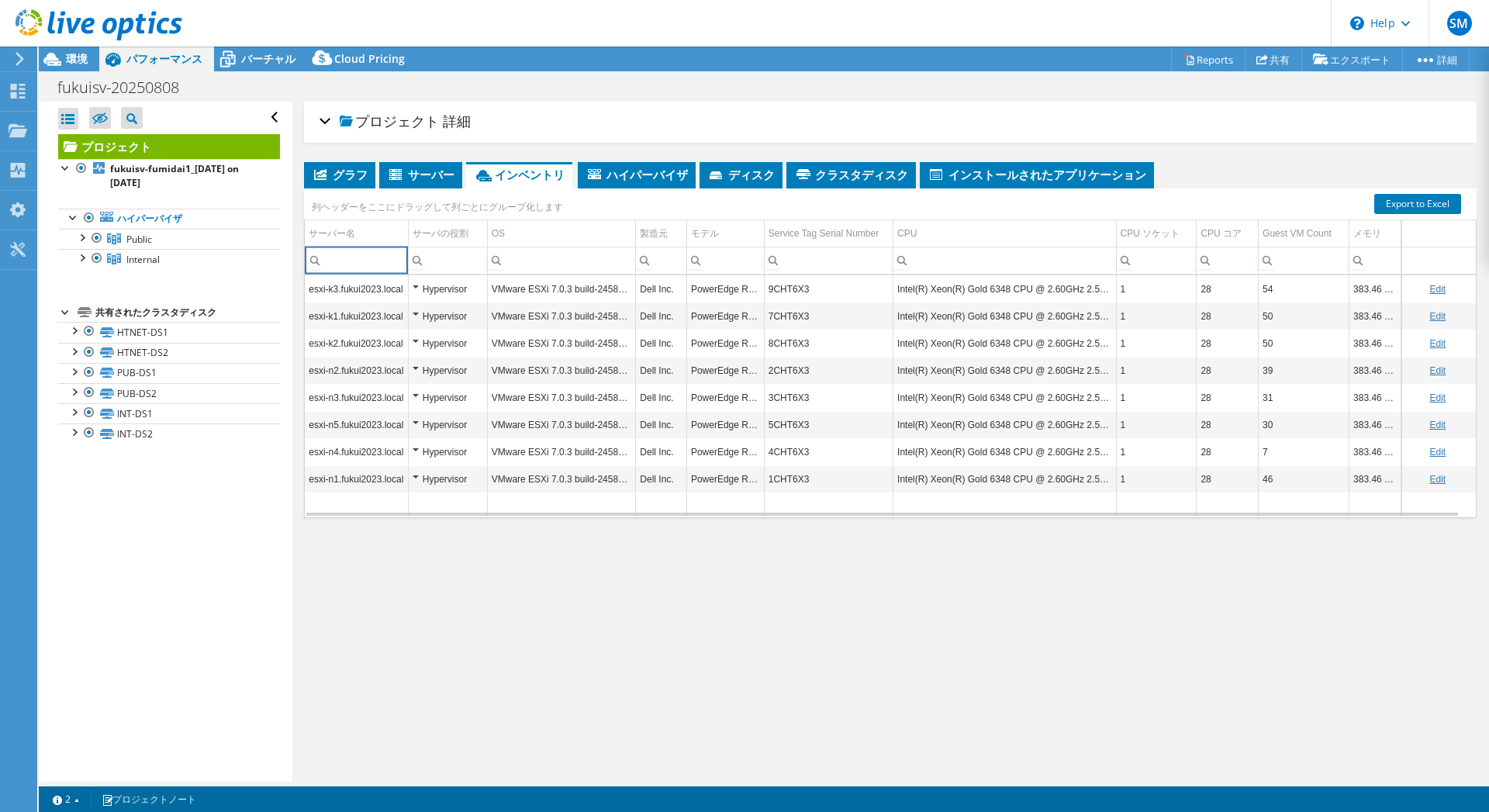 click at bounding box center (356, 261) 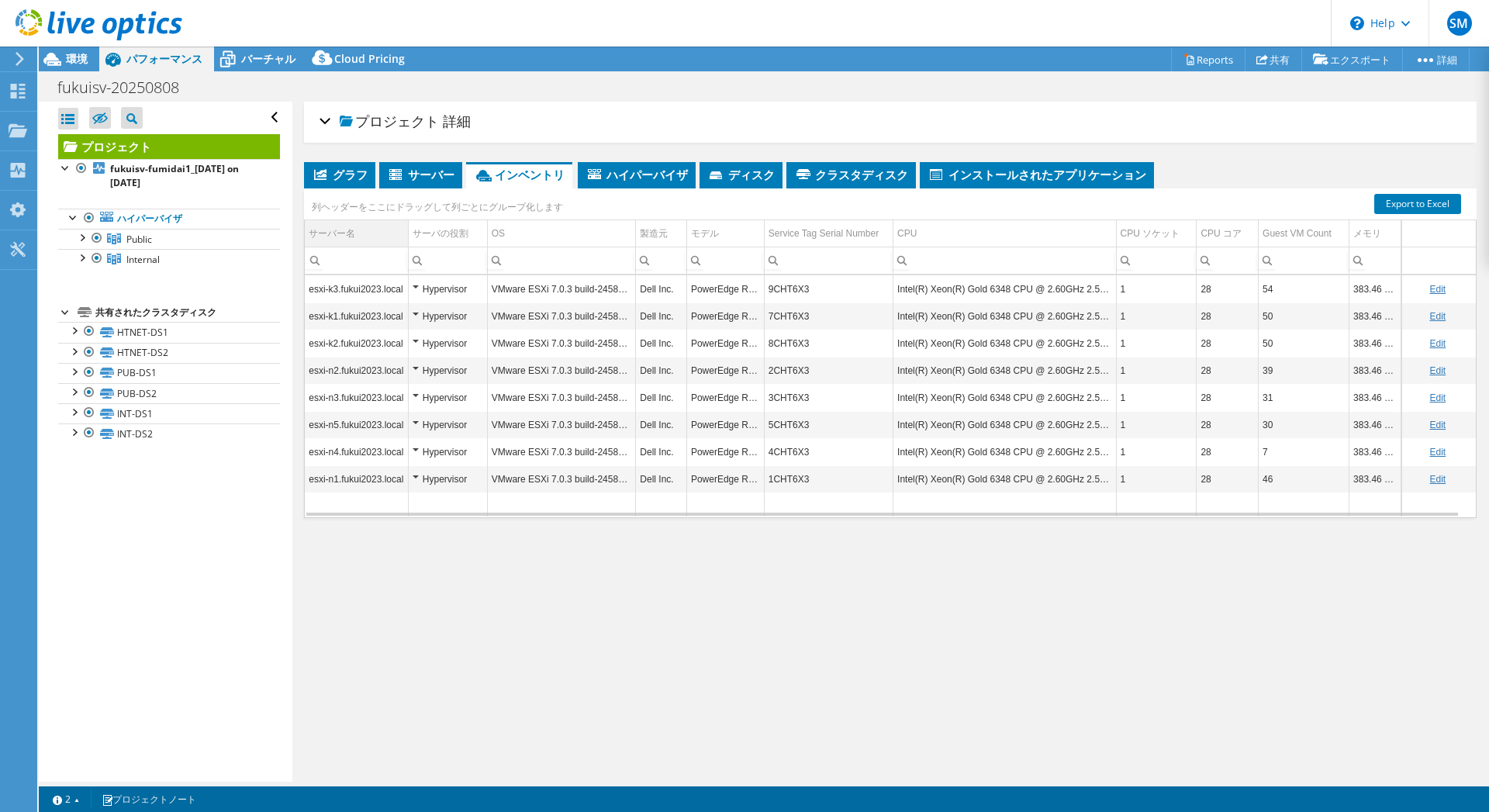 click on "サーバー名" at bounding box center (356, 233) 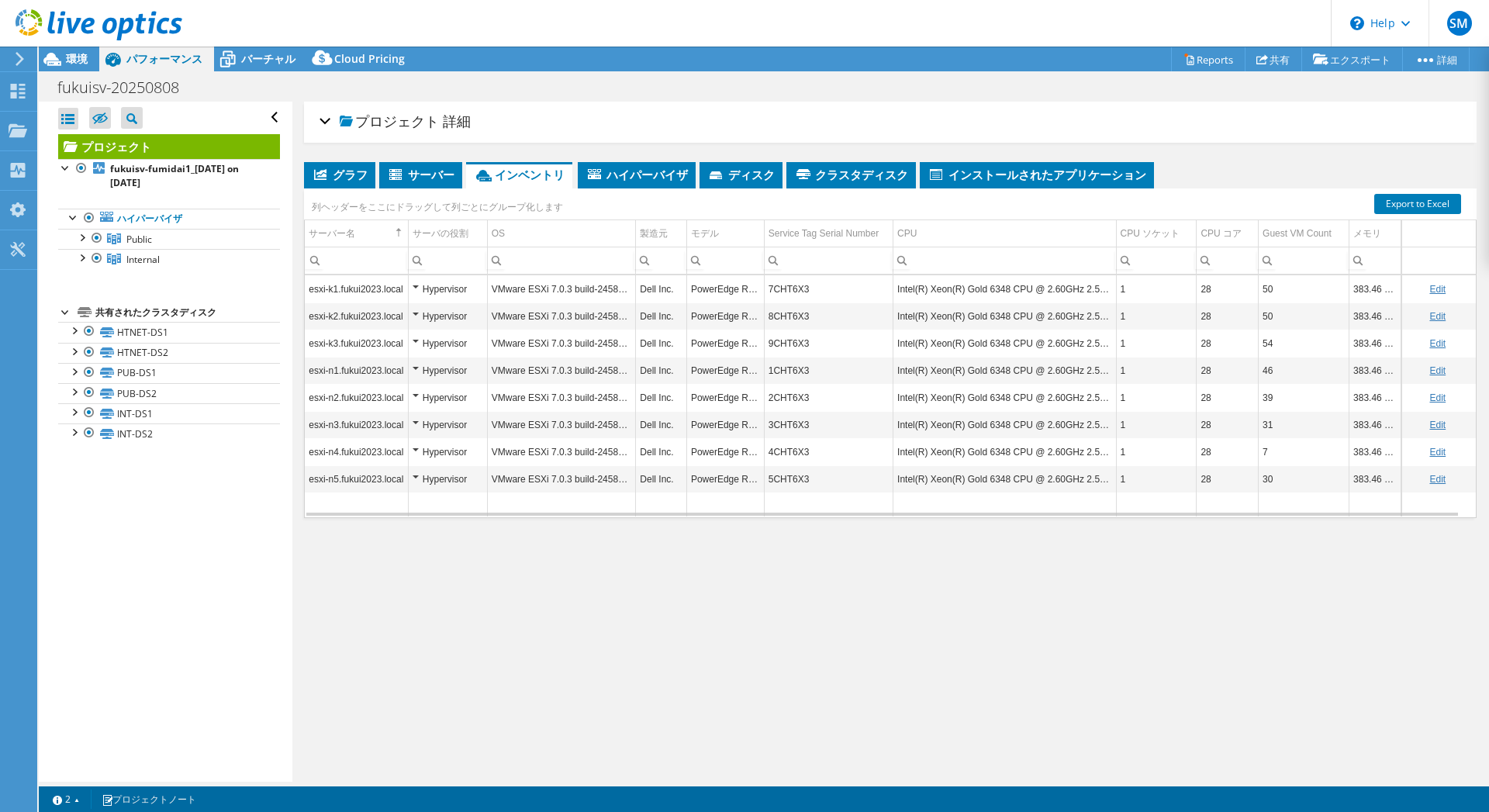 click on "Edit" at bounding box center (1437, 289) 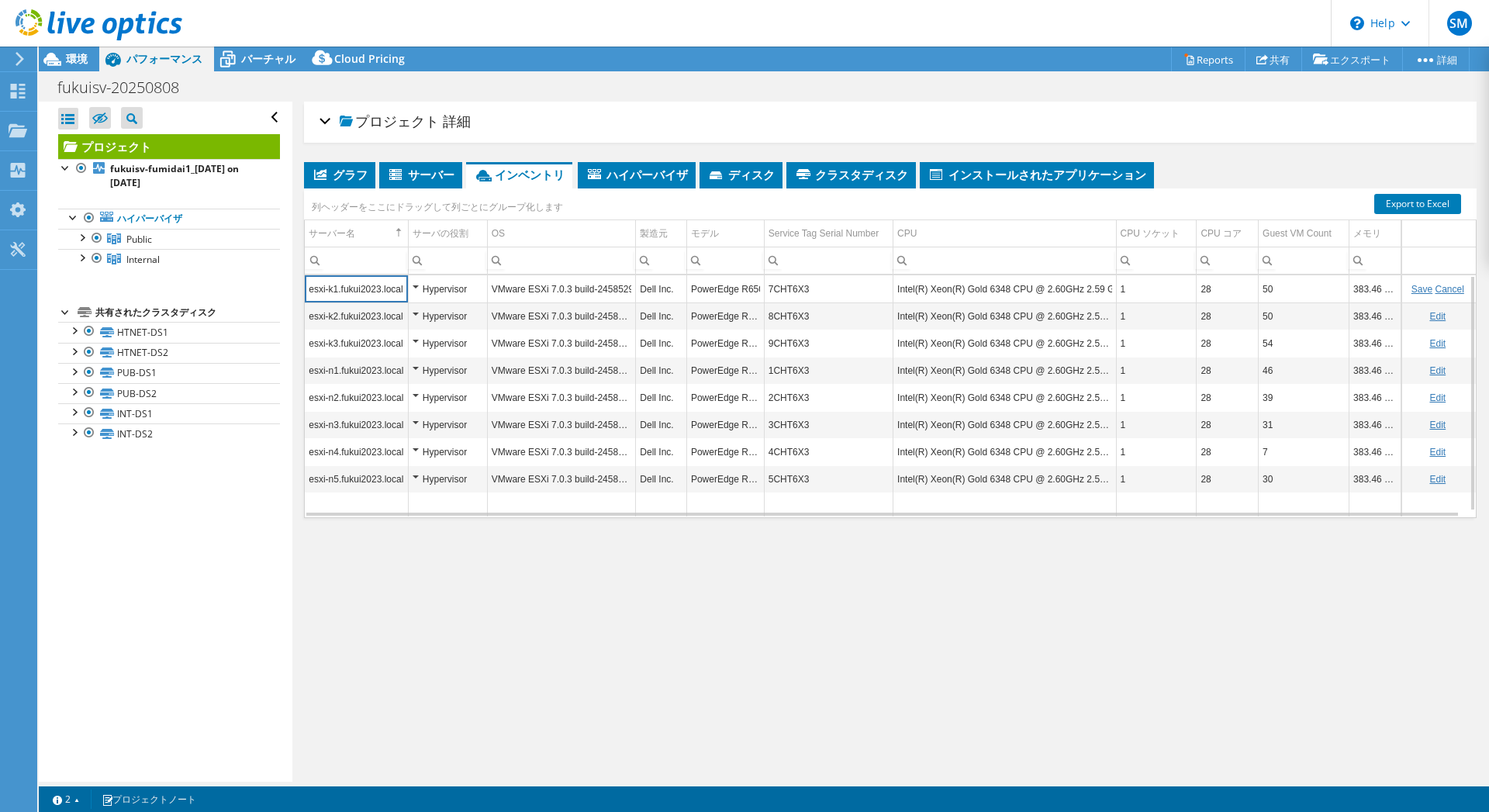 click on "プロジェクト
詳細
次の準備ができました:
sadaaki morita,  oeg-server@[EXAMPLE.COM]
アカウント
HOKURIKU TELECOMMUNICATION NETWORK CO.,INC.
継続時間
2 時間、16 分
開始時刻
08/08/2025, 18:25 (+09:00)
終了時刻
08/08/2025, 20:41 (+09:00) 8 8" at bounding box center (890, 441) 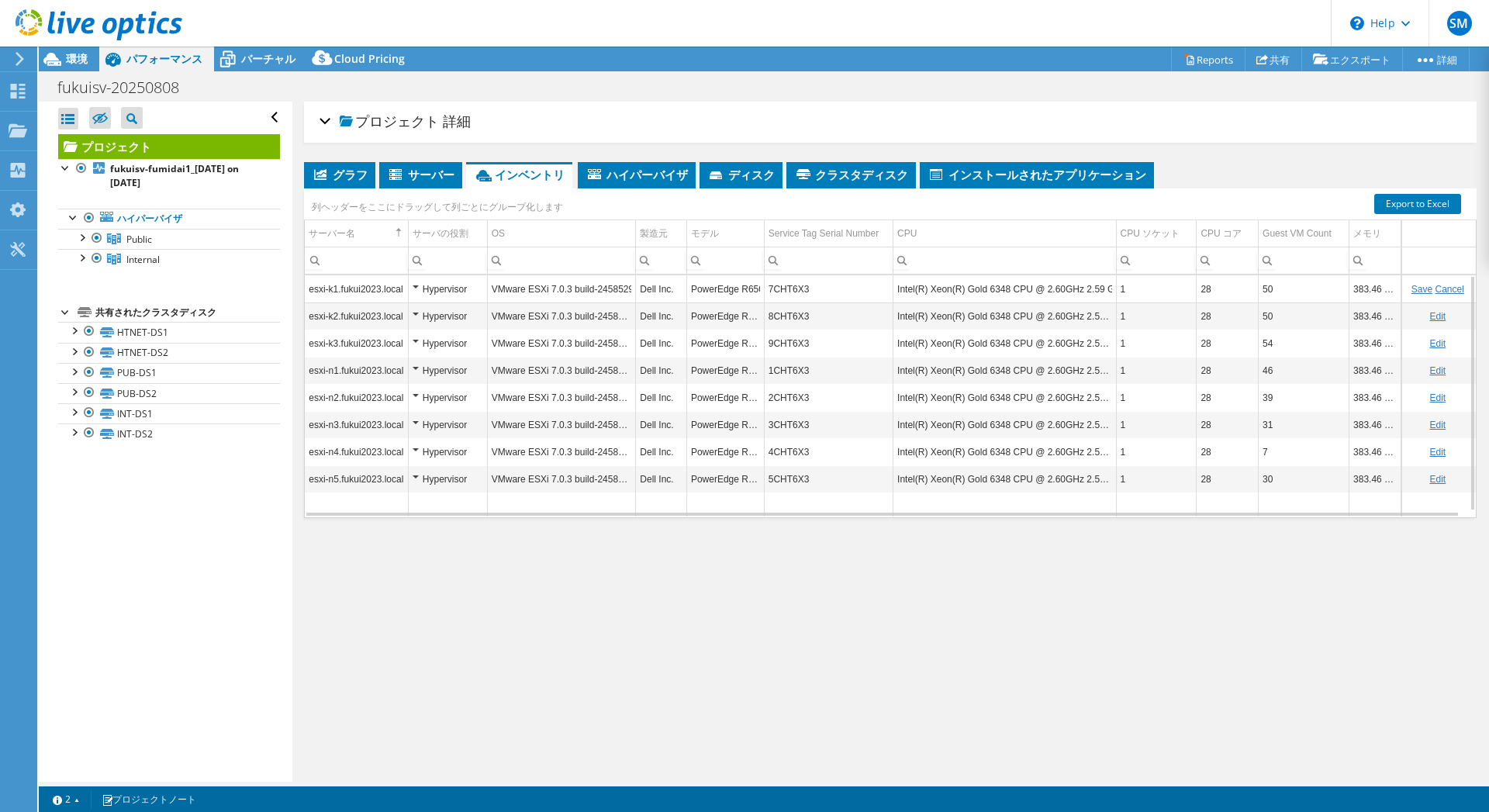 click on "Cancel" at bounding box center (1449, 289) 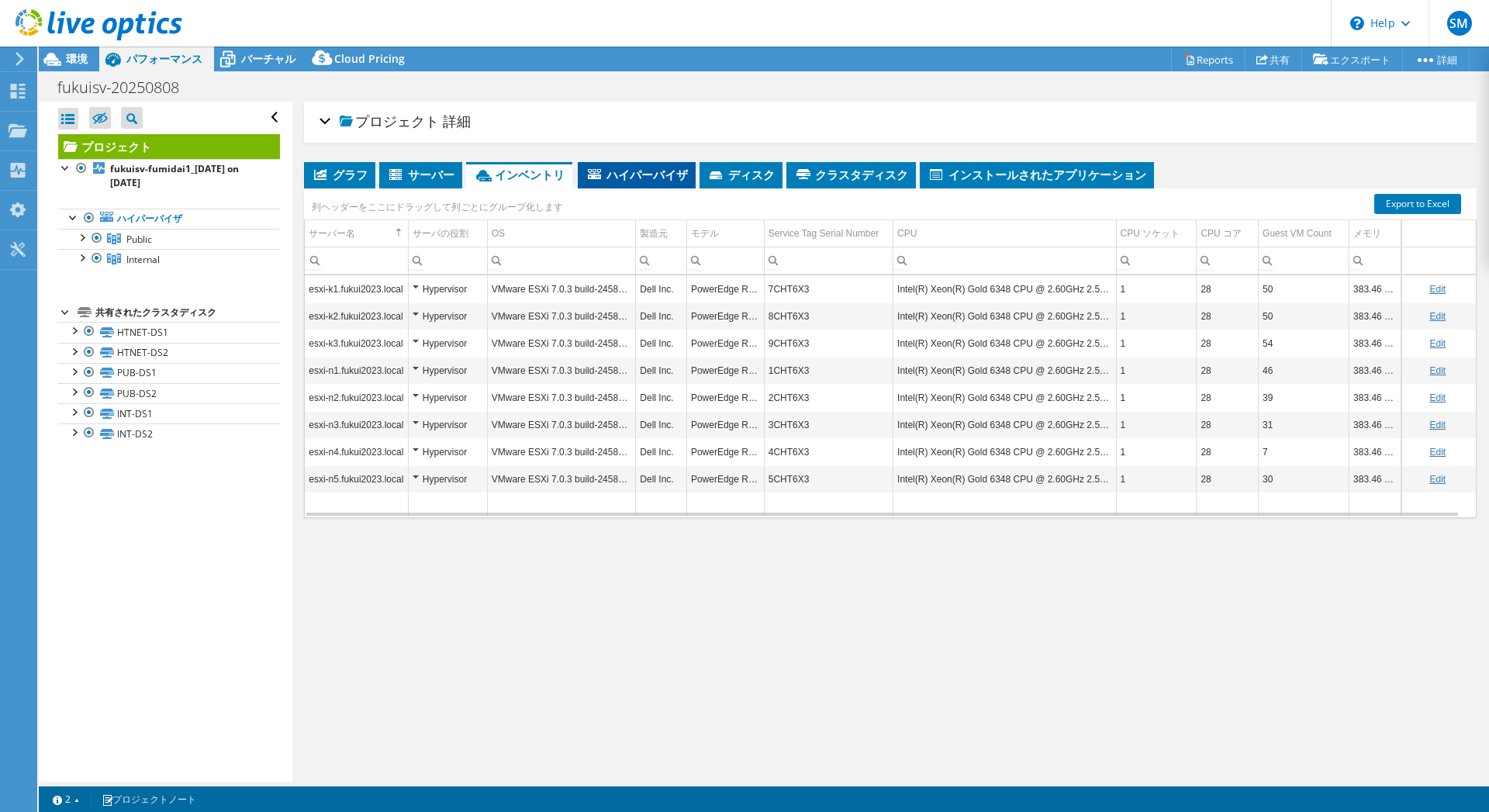 click on "ハイパーバイザ" at bounding box center (637, 174) 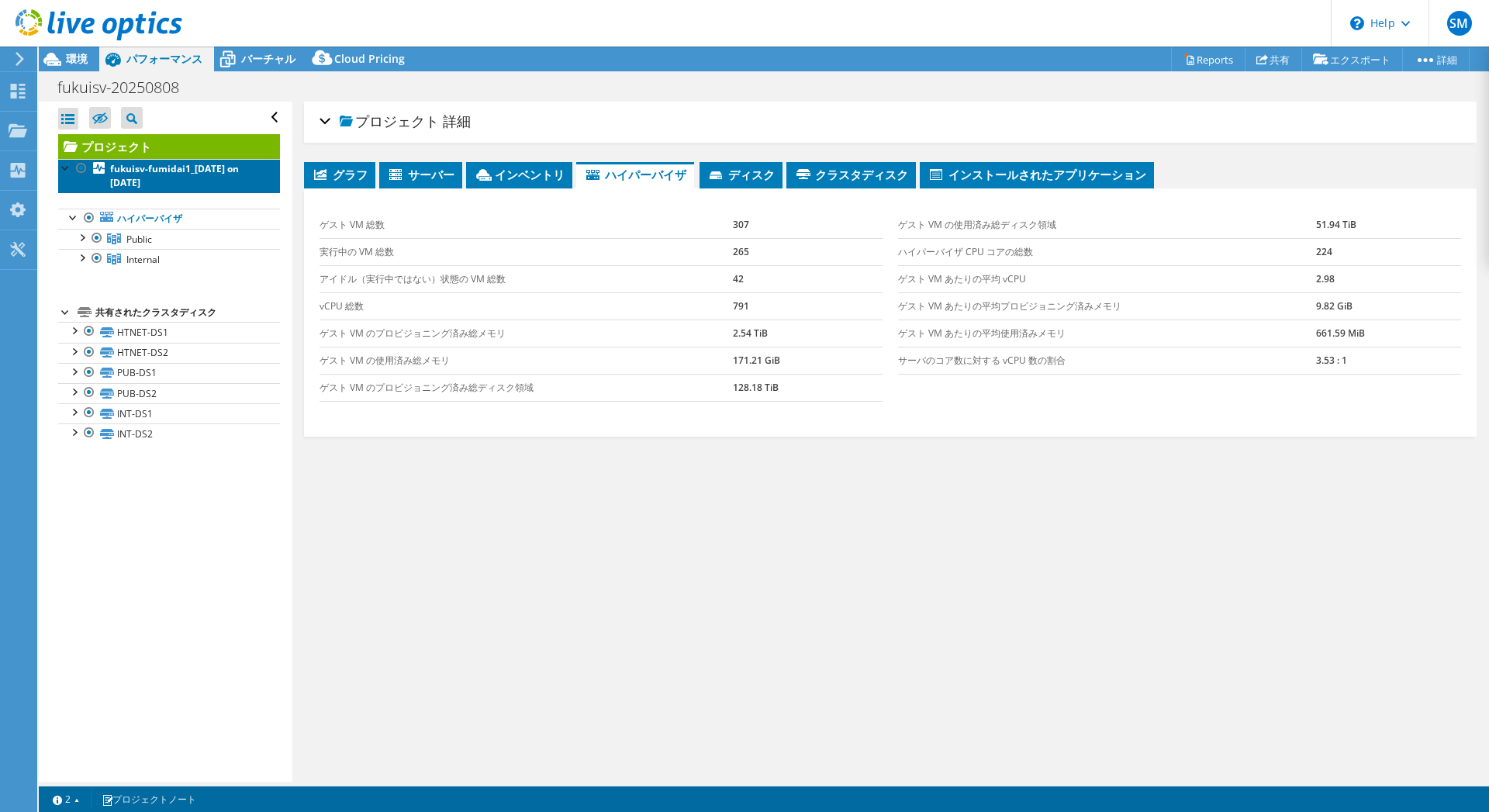 click on "fukuisv-fumidai1_[DATE] on [DATE]" at bounding box center (174, 175) 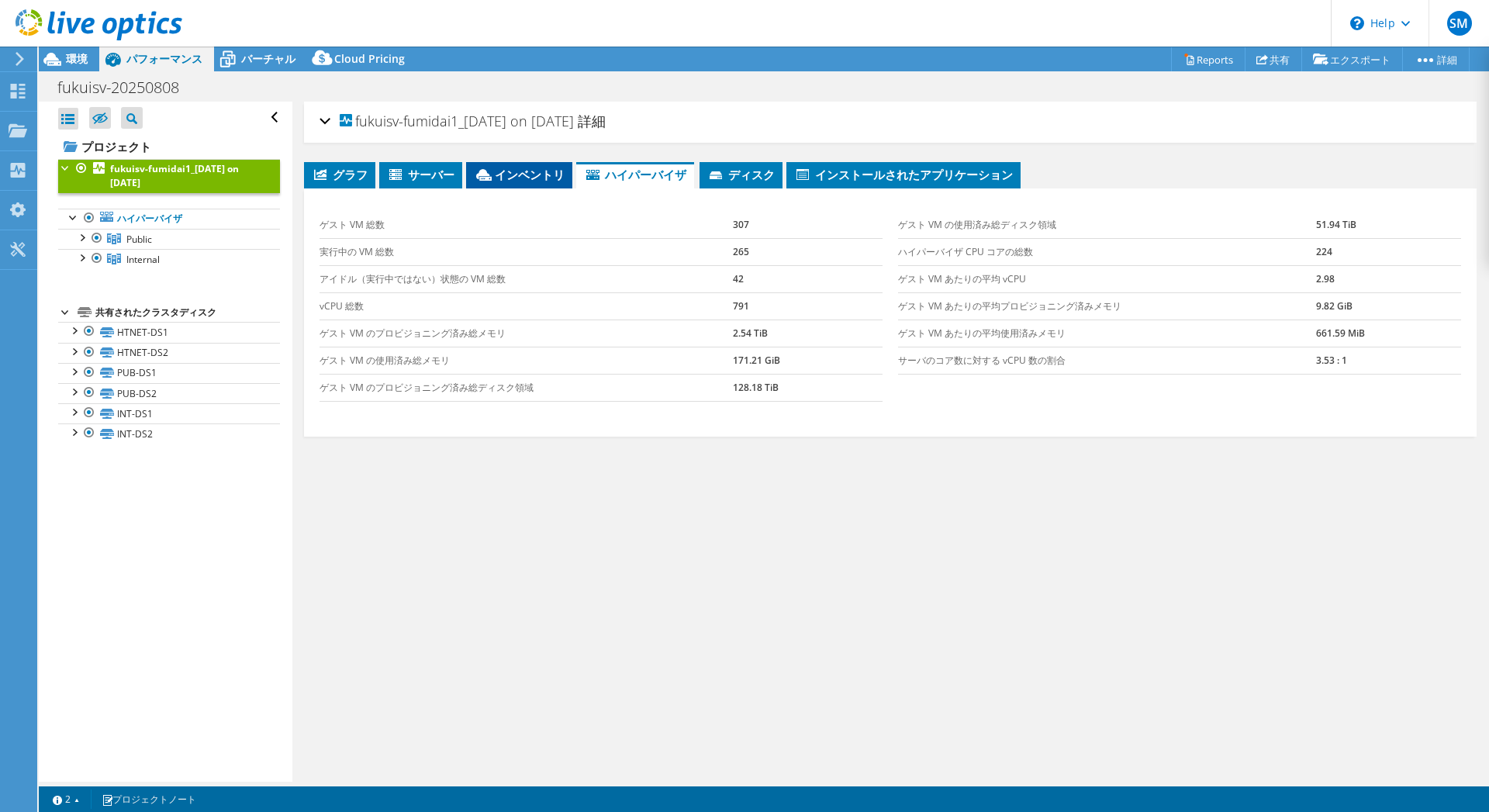 click on "インベントリ" at bounding box center (519, 174) 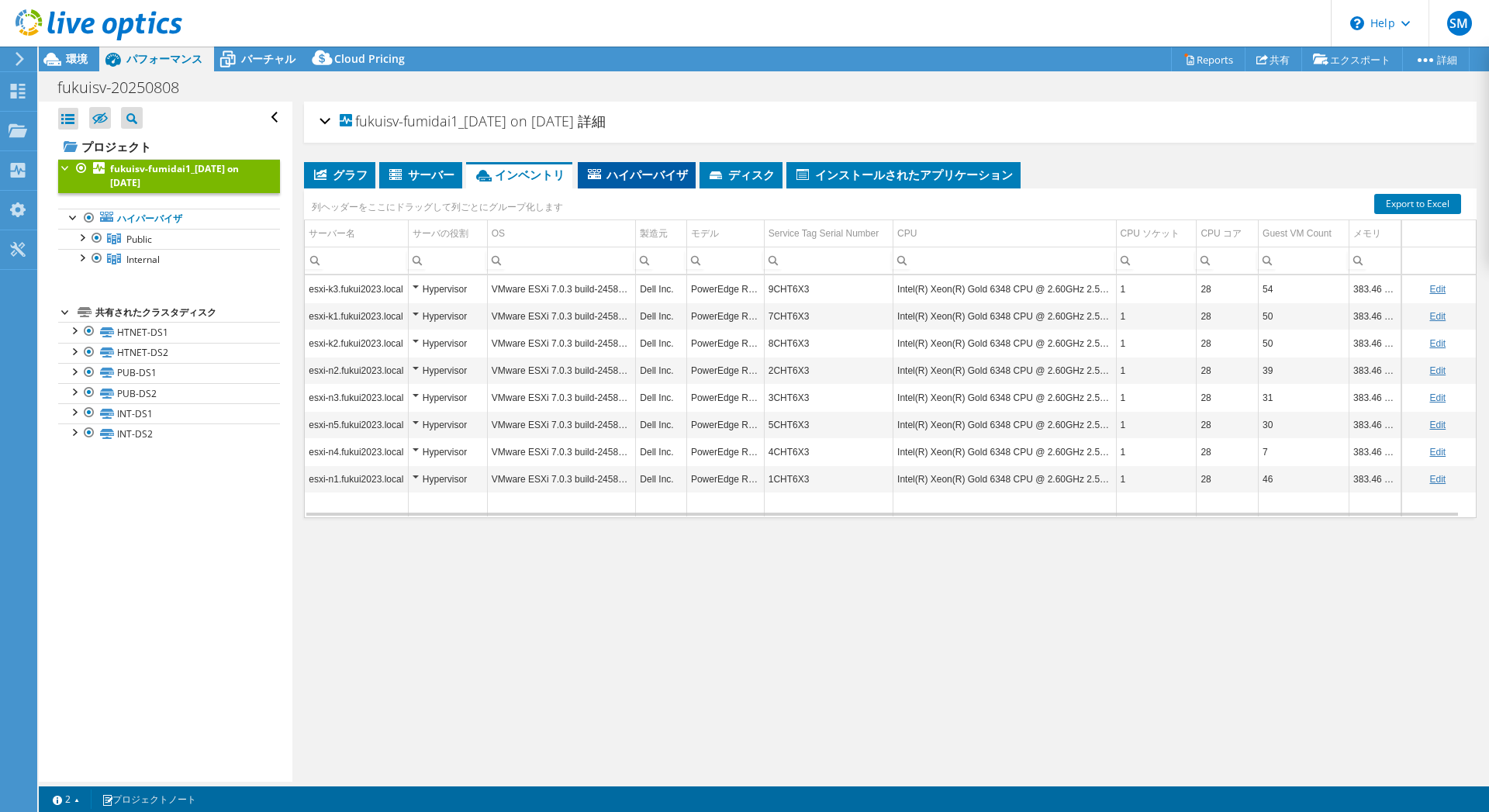 click on "ハイパーバイザ" at bounding box center (637, 174) 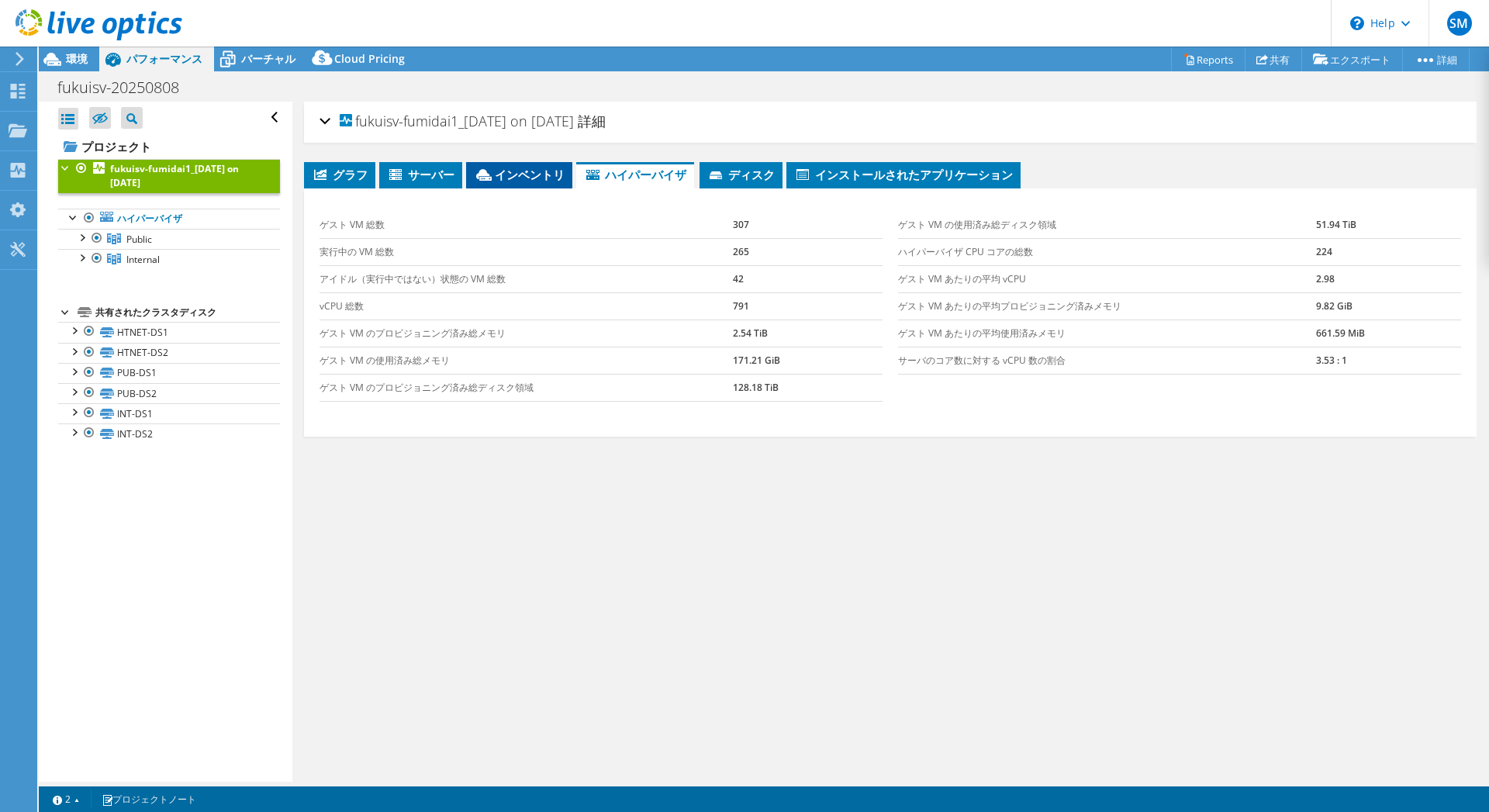 click on "インベントリ" at bounding box center [519, 174] 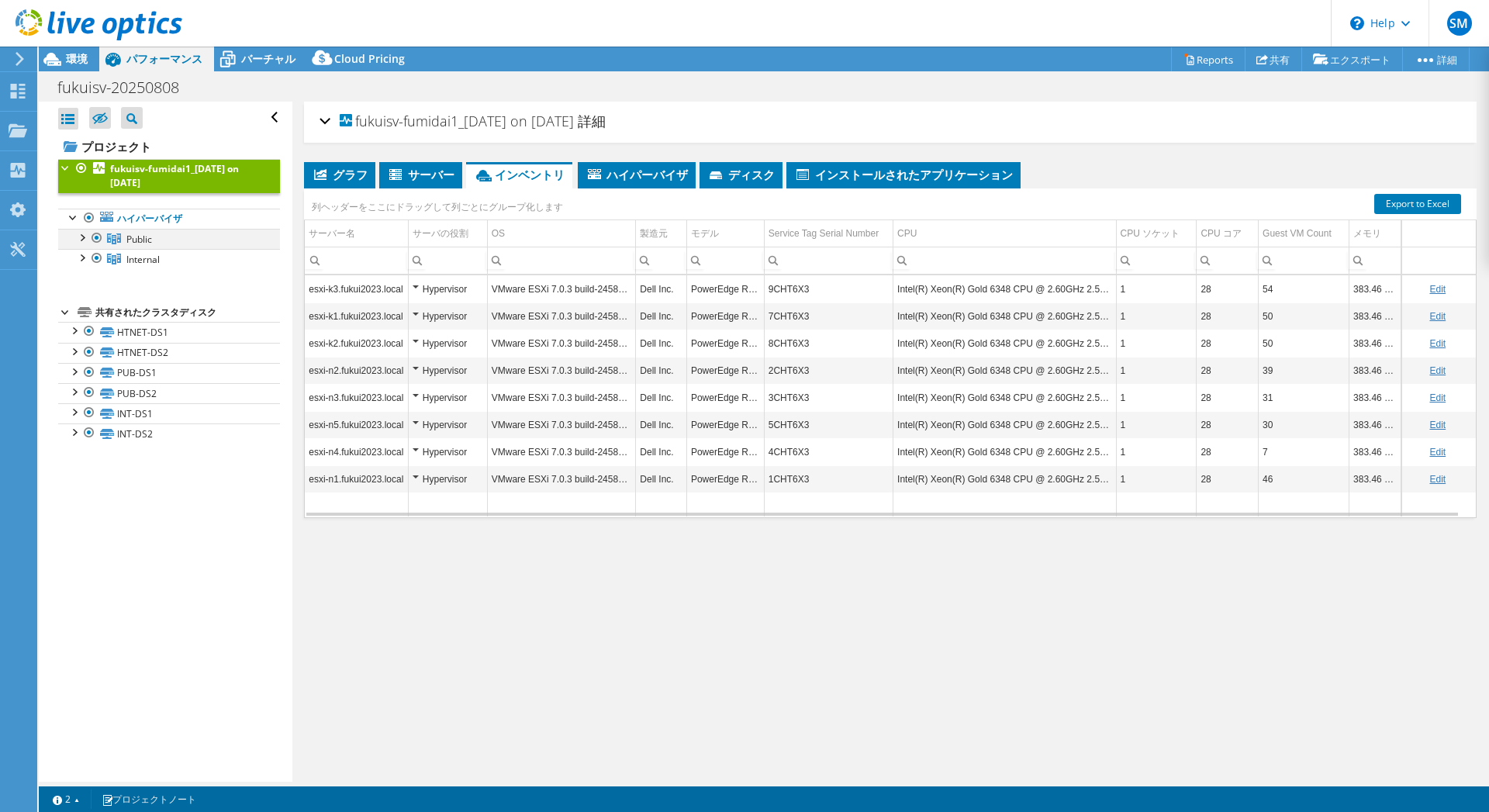 click at bounding box center (81, 237) 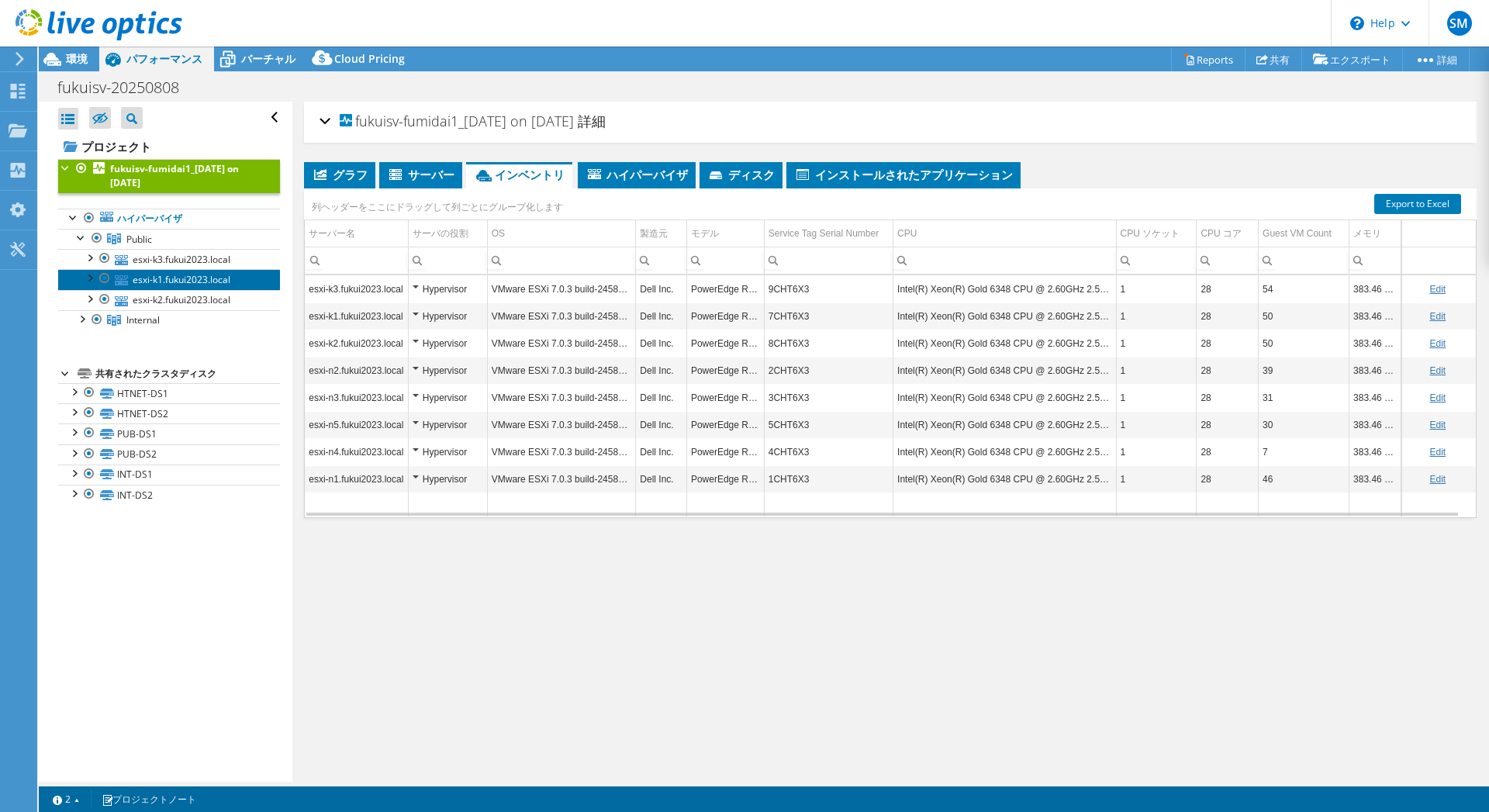 click on "esxi-k1.fukui2023.local" at bounding box center (169, 279) 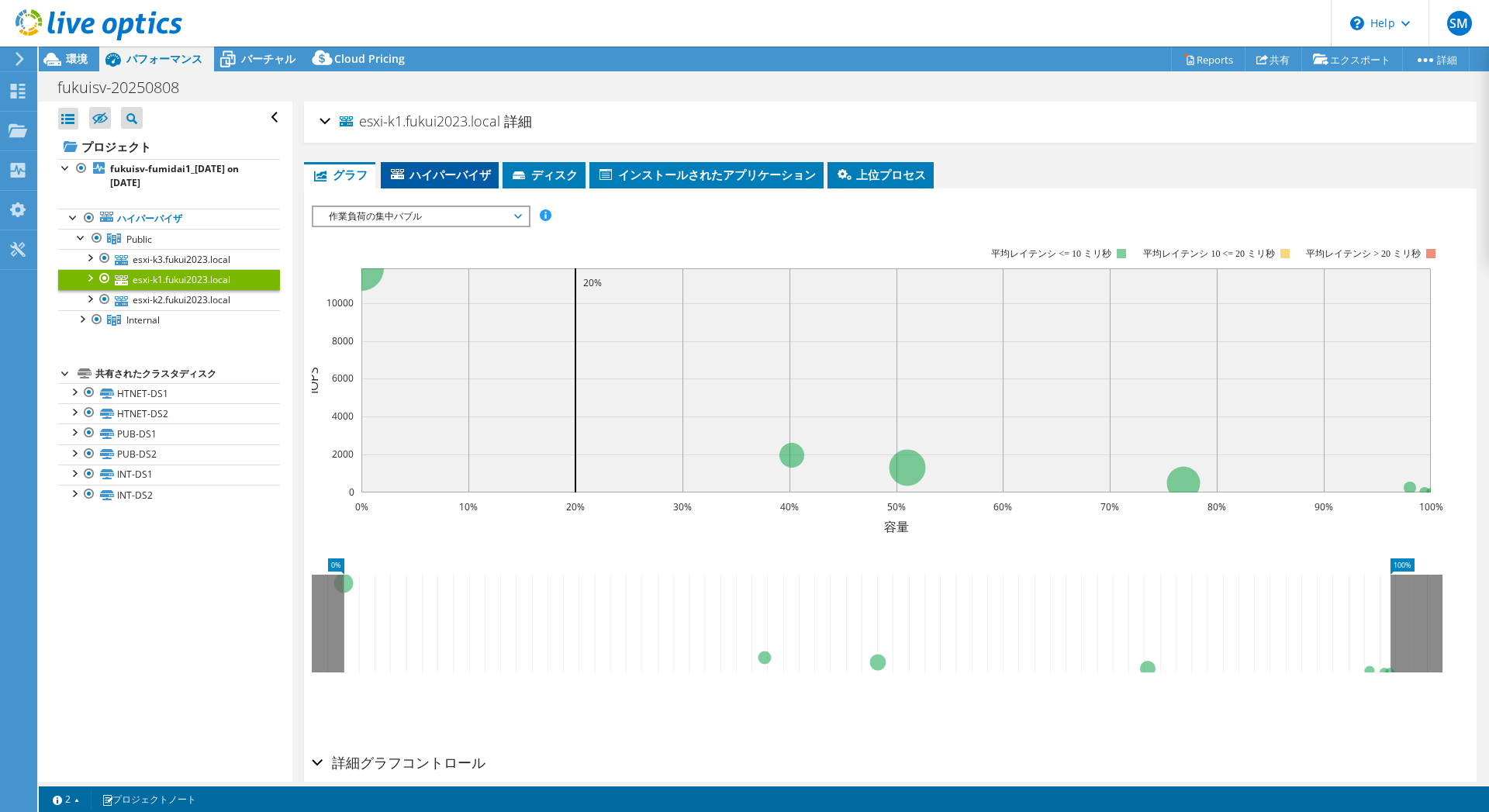 click on "ハイパーバイザ" at bounding box center [440, 174] 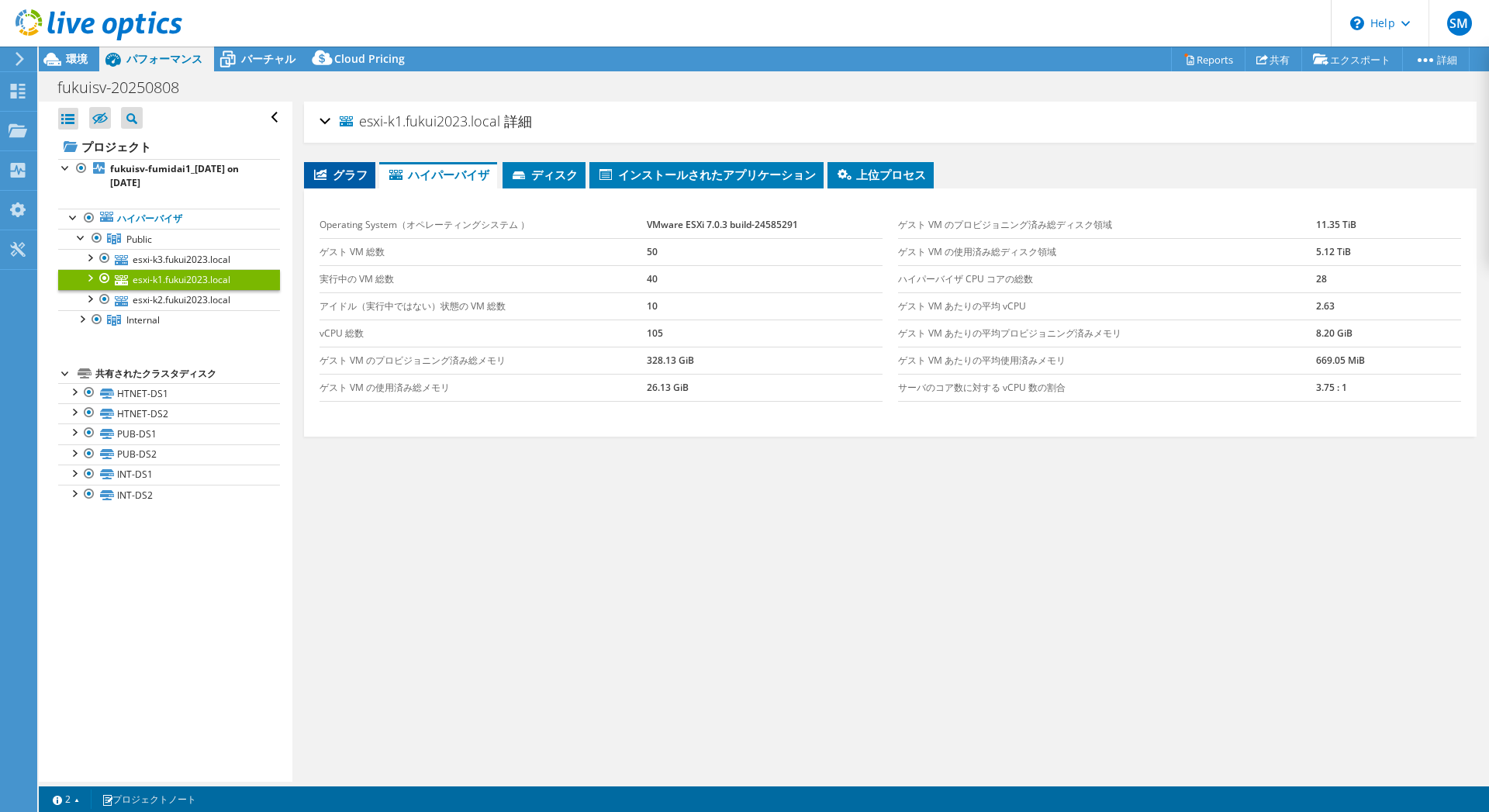 click on "グラフ" at bounding box center [340, 174] 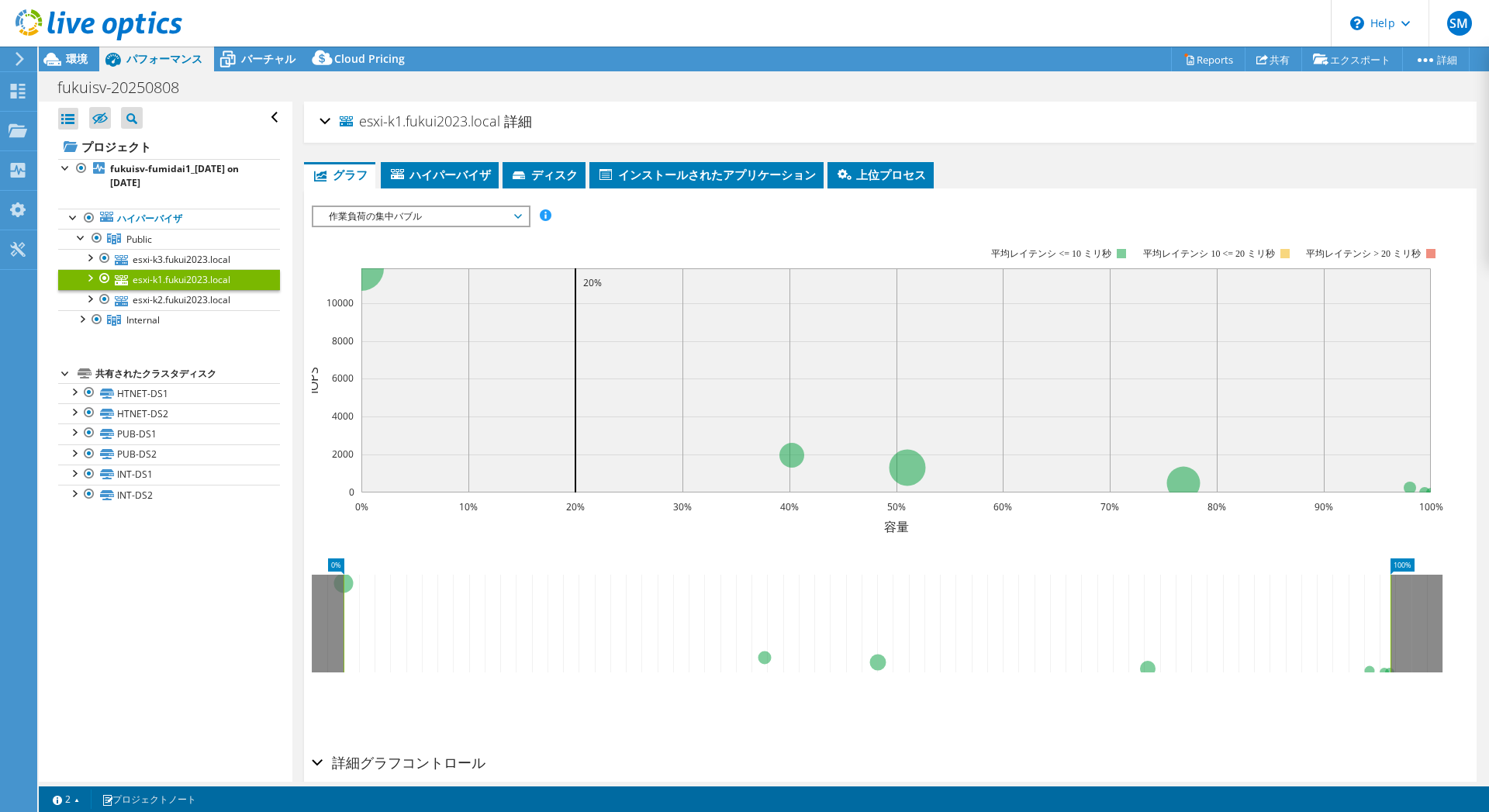 click on "作業負荷の集中バブル" at bounding box center [420, 216] 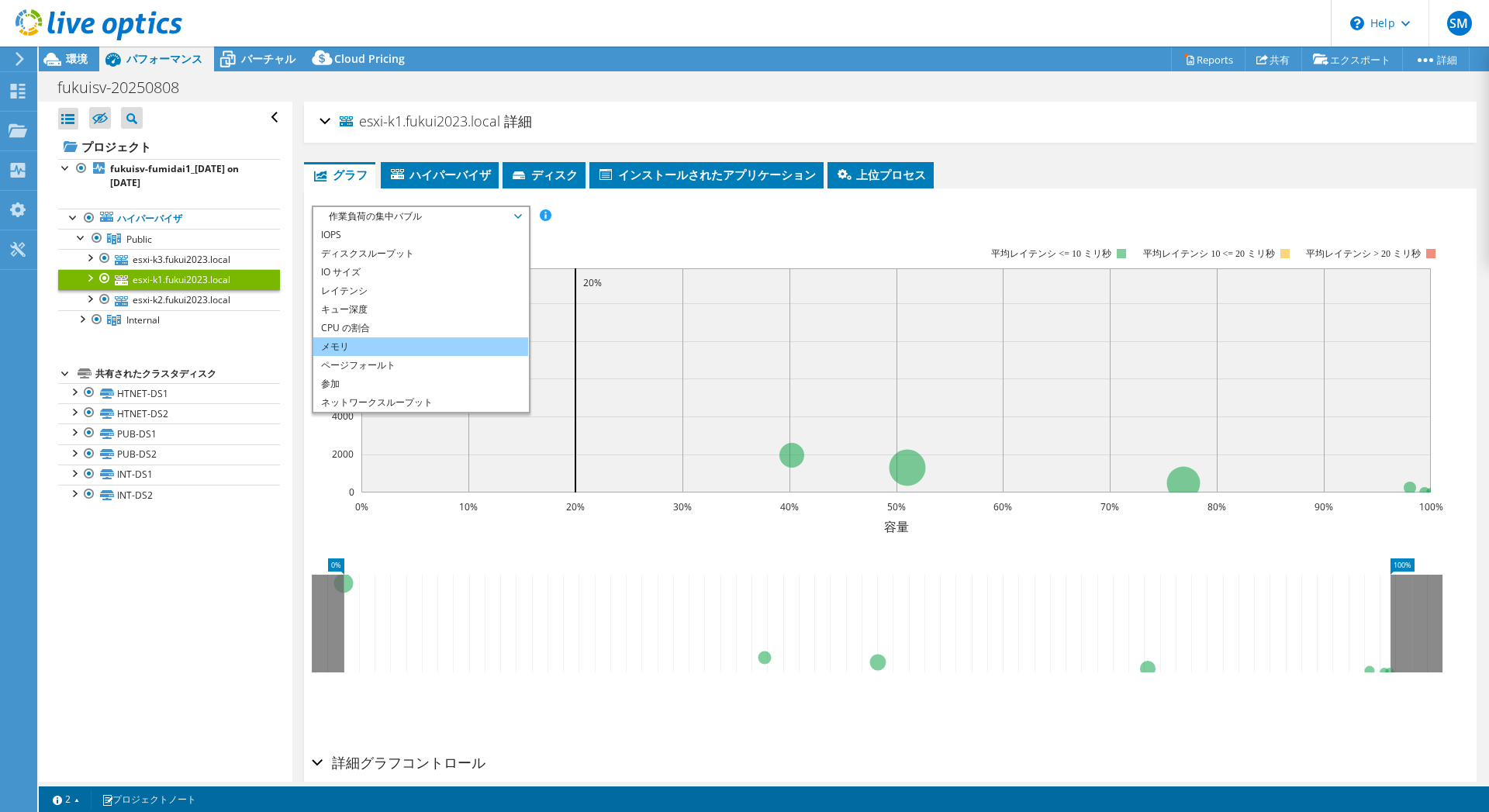 click on "メモリ" at bounding box center [420, 347] 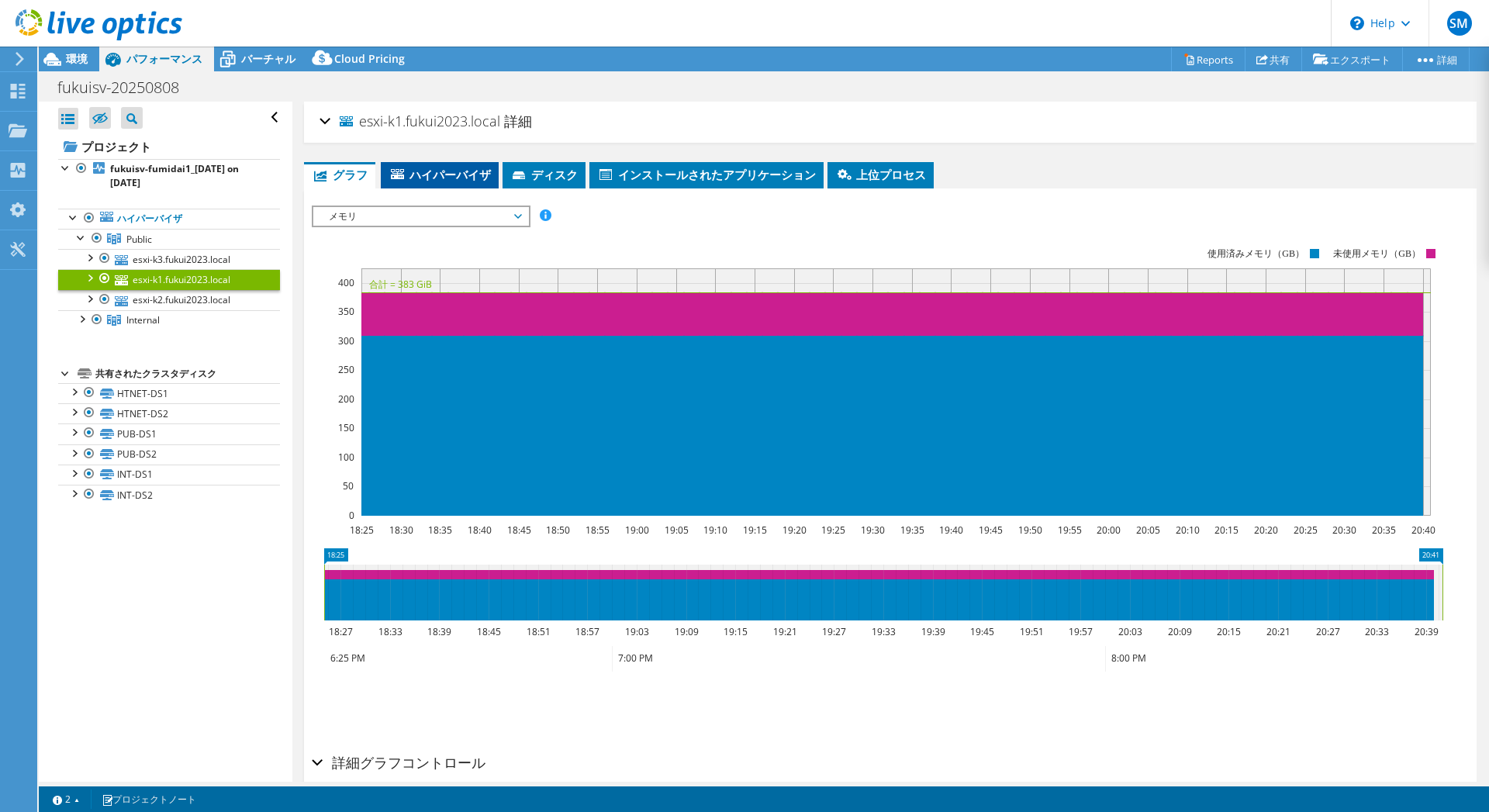 click on "ハイパーバイザ" at bounding box center (440, 174) 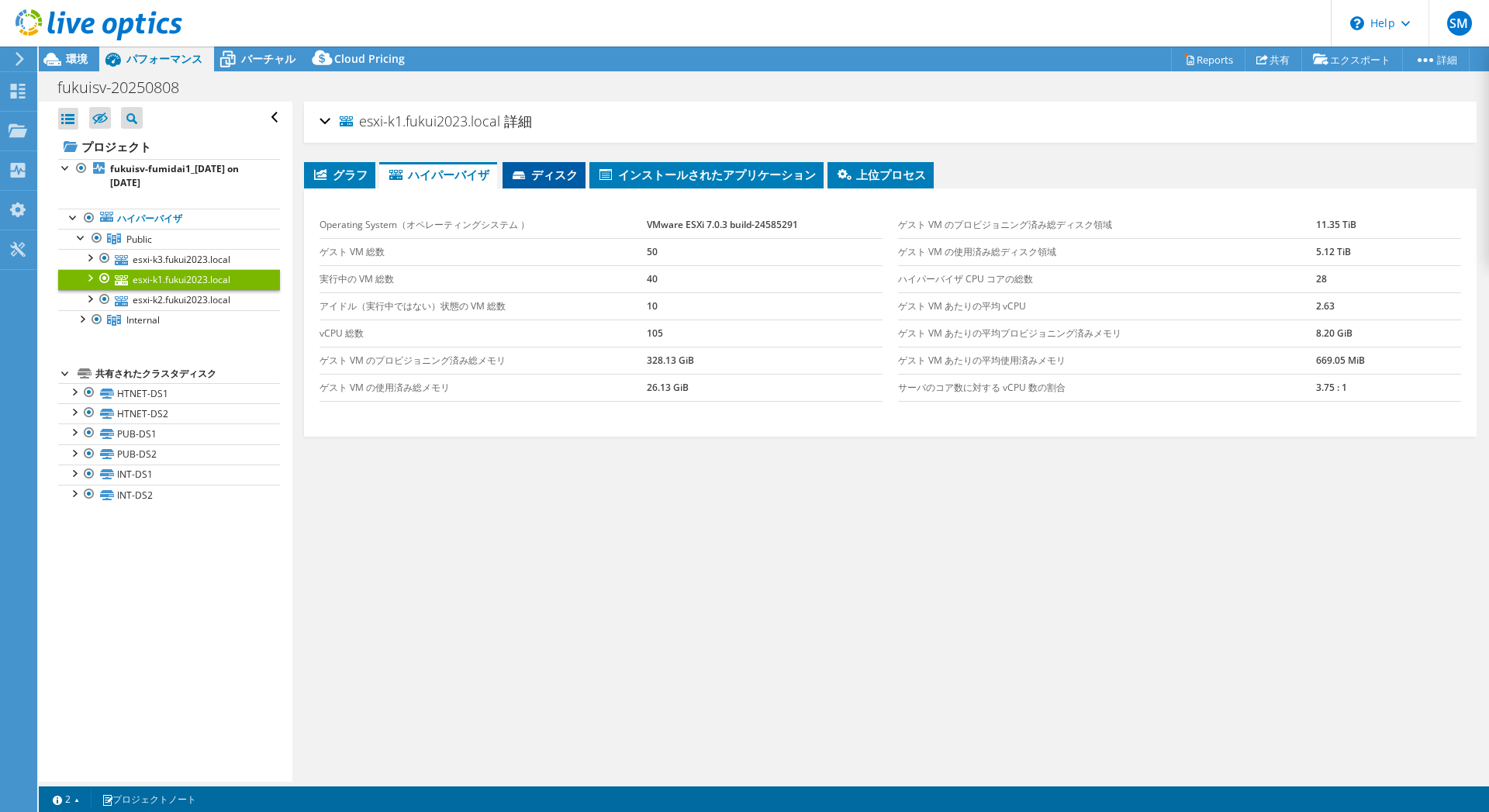 click on "ディスク" at bounding box center (544, 174) 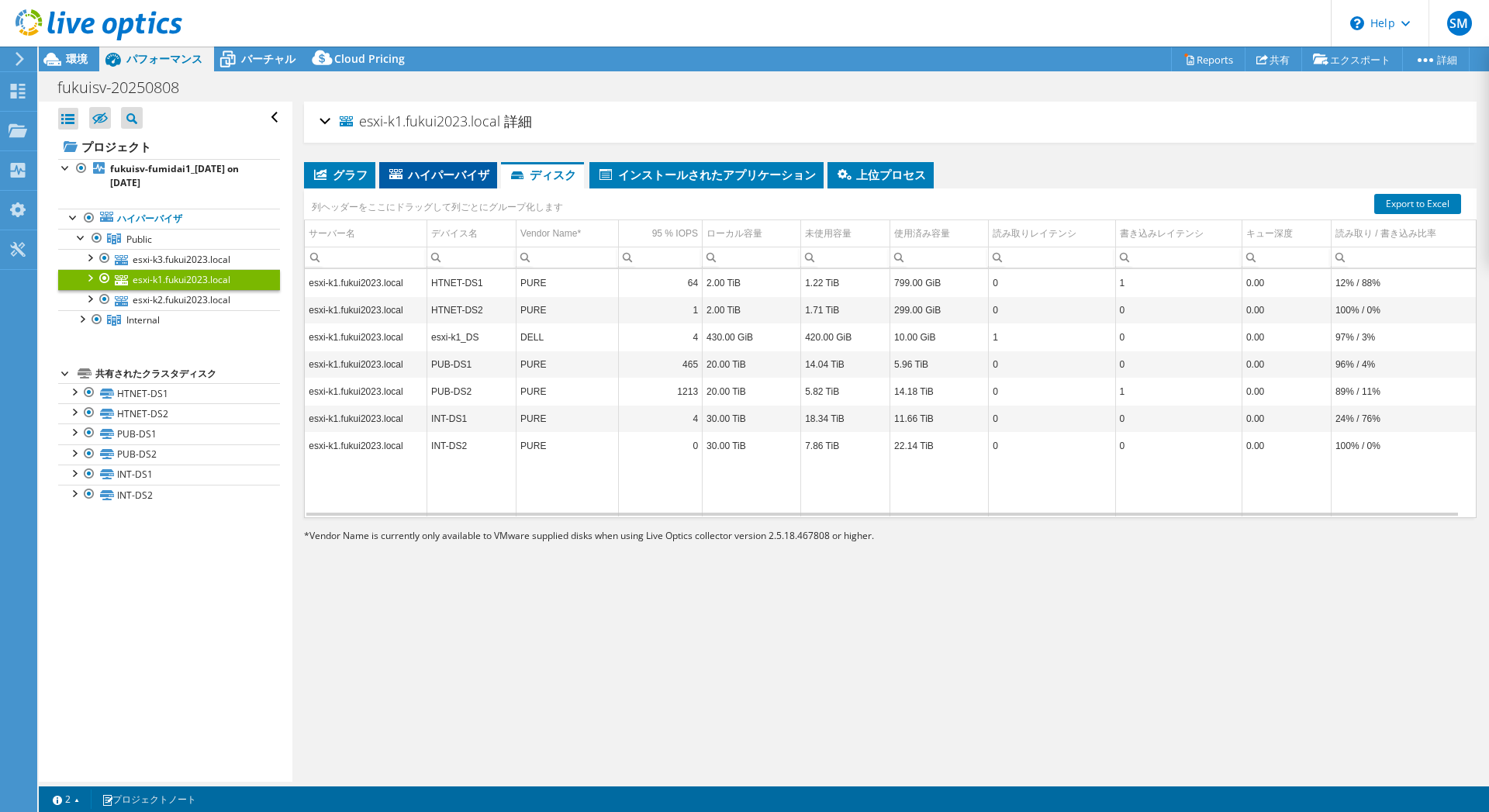 click on "ハイパーバイザ" at bounding box center [438, 174] 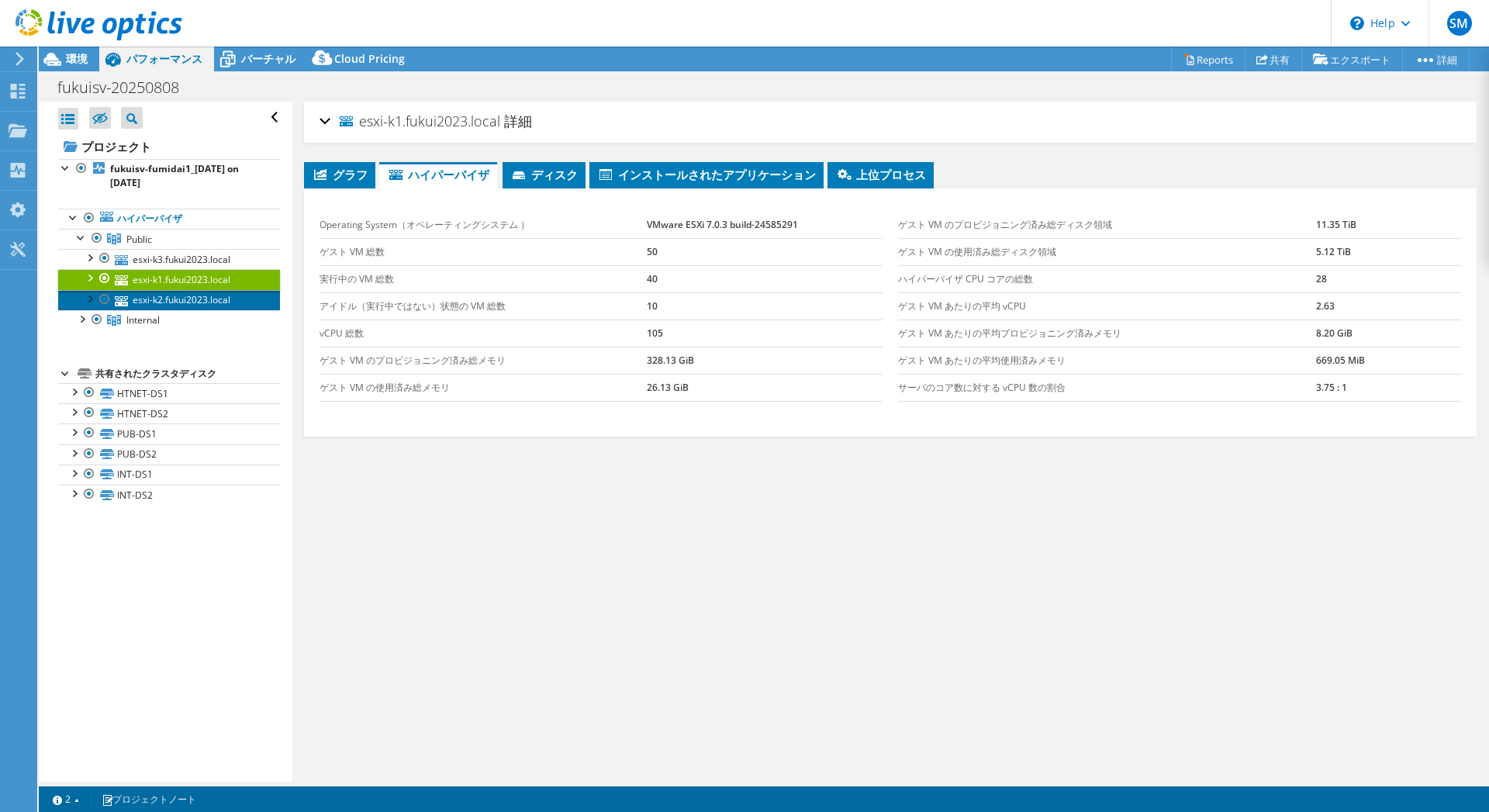 click on "esxi-k2.fukui2023.local" at bounding box center (169, 300) 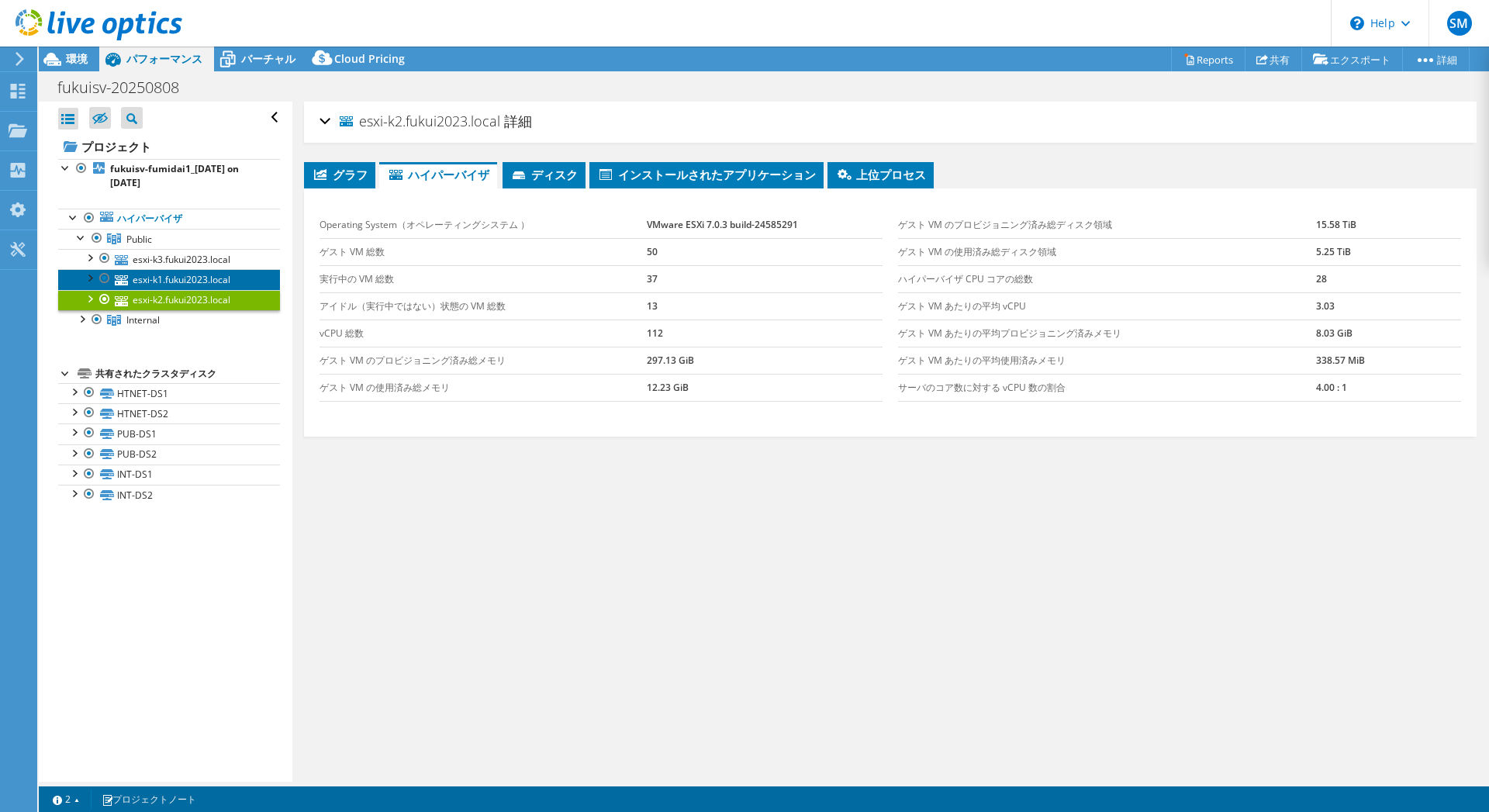 click on "esxi-k1.fukui2023.local" at bounding box center (169, 279) 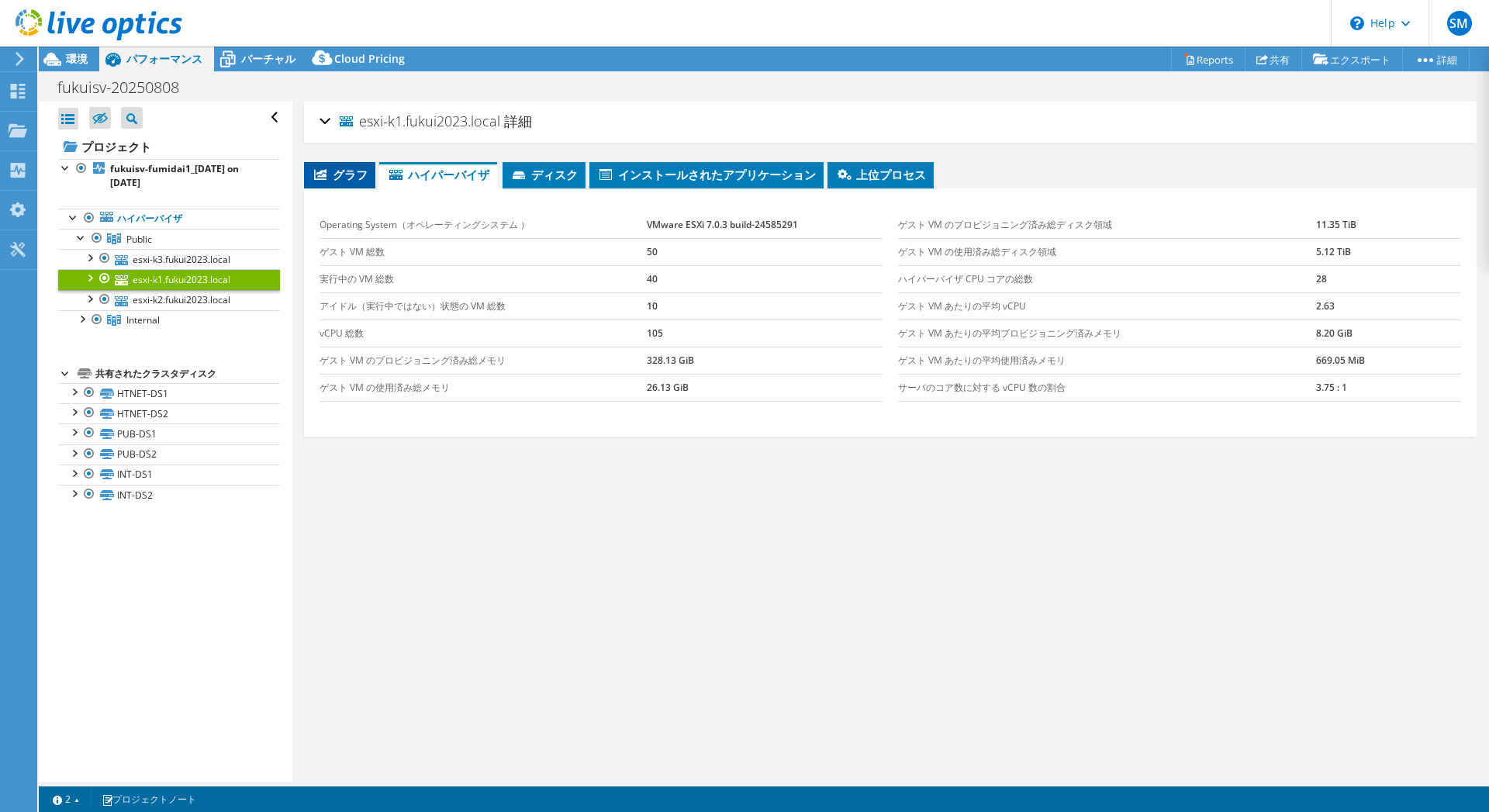 click on "グラフ" at bounding box center [340, 174] 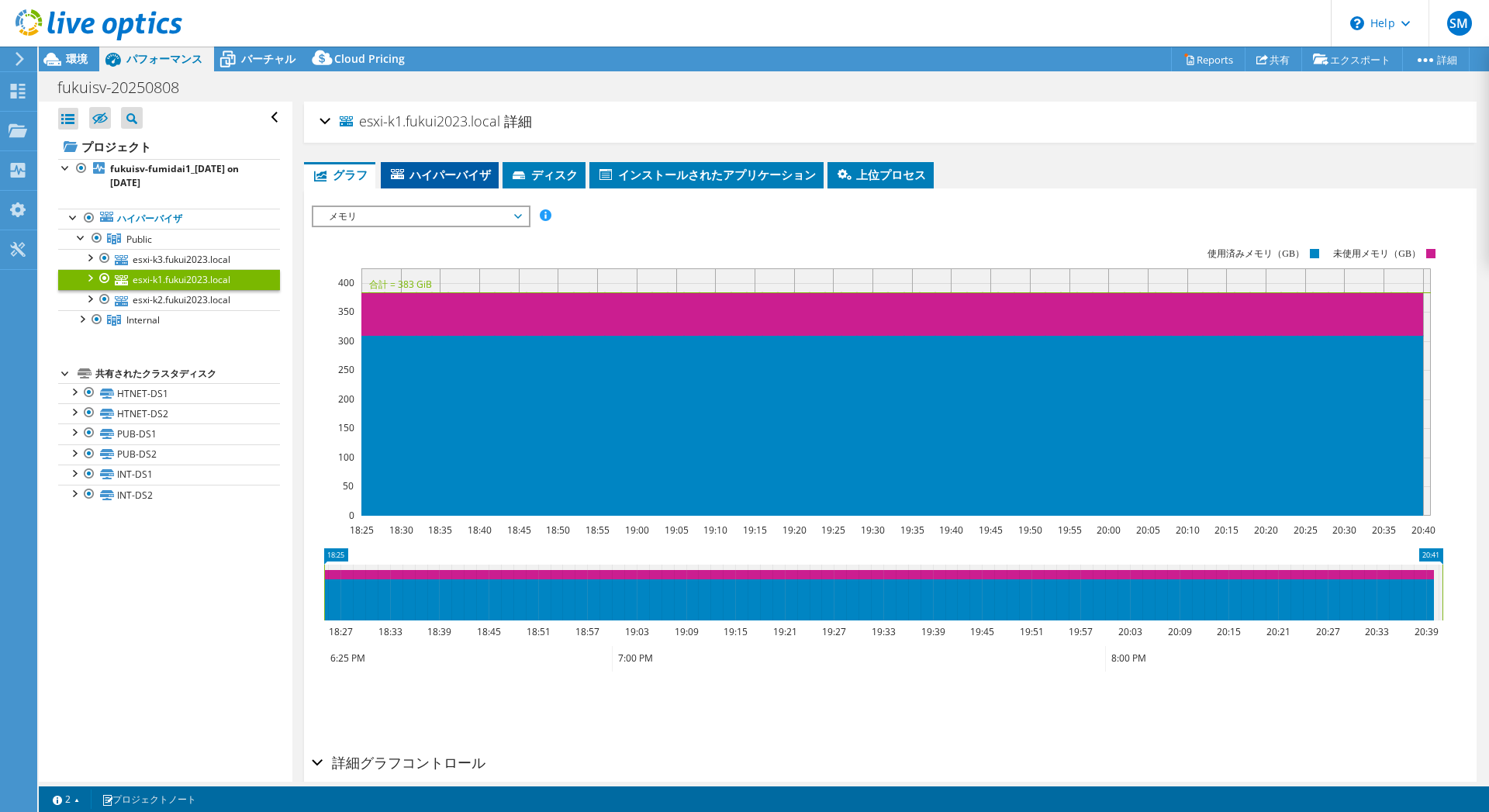 click on "ハイパーバイザ" at bounding box center [440, 174] 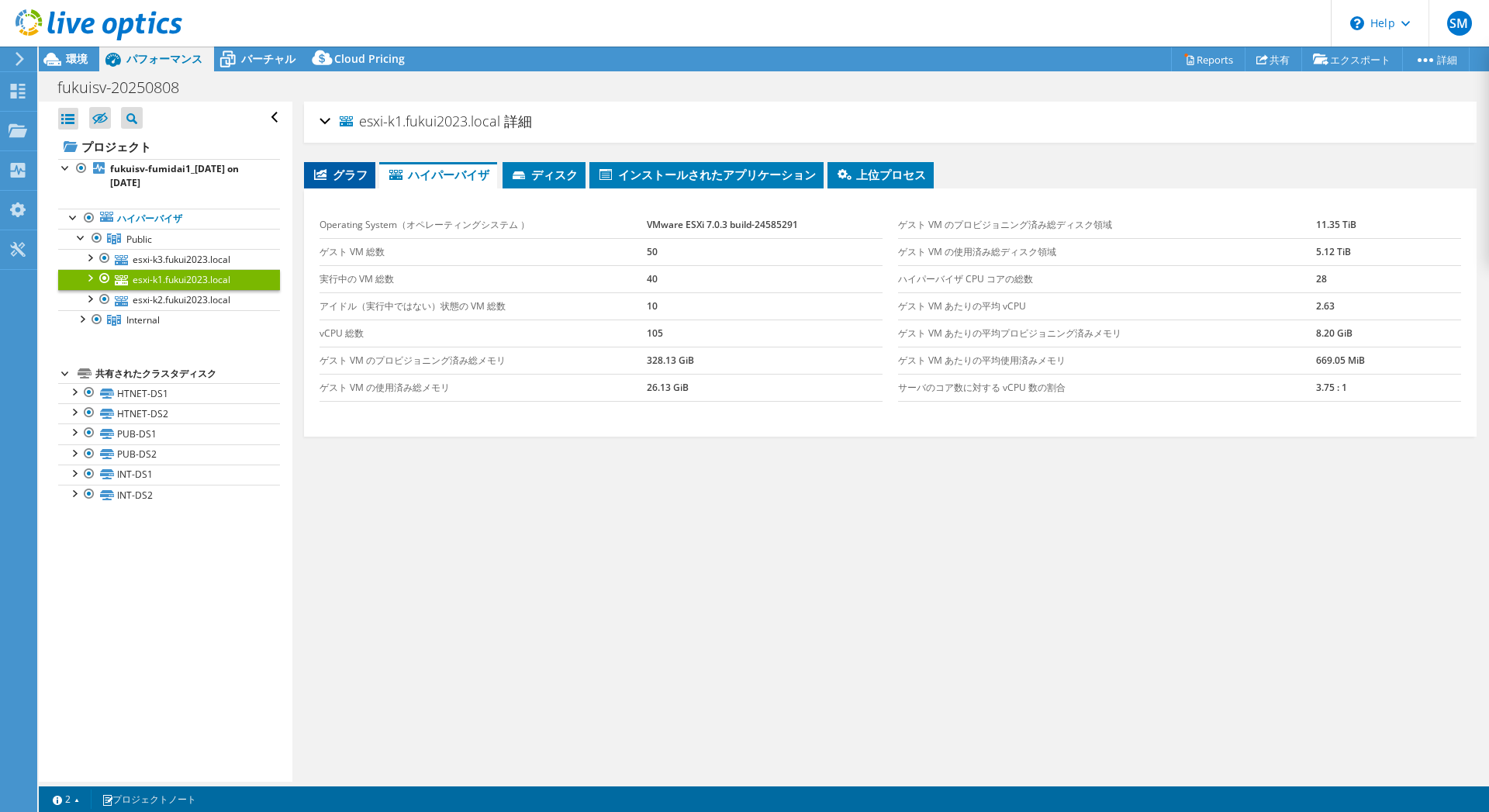 click on "グラフ" at bounding box center [340, 174] 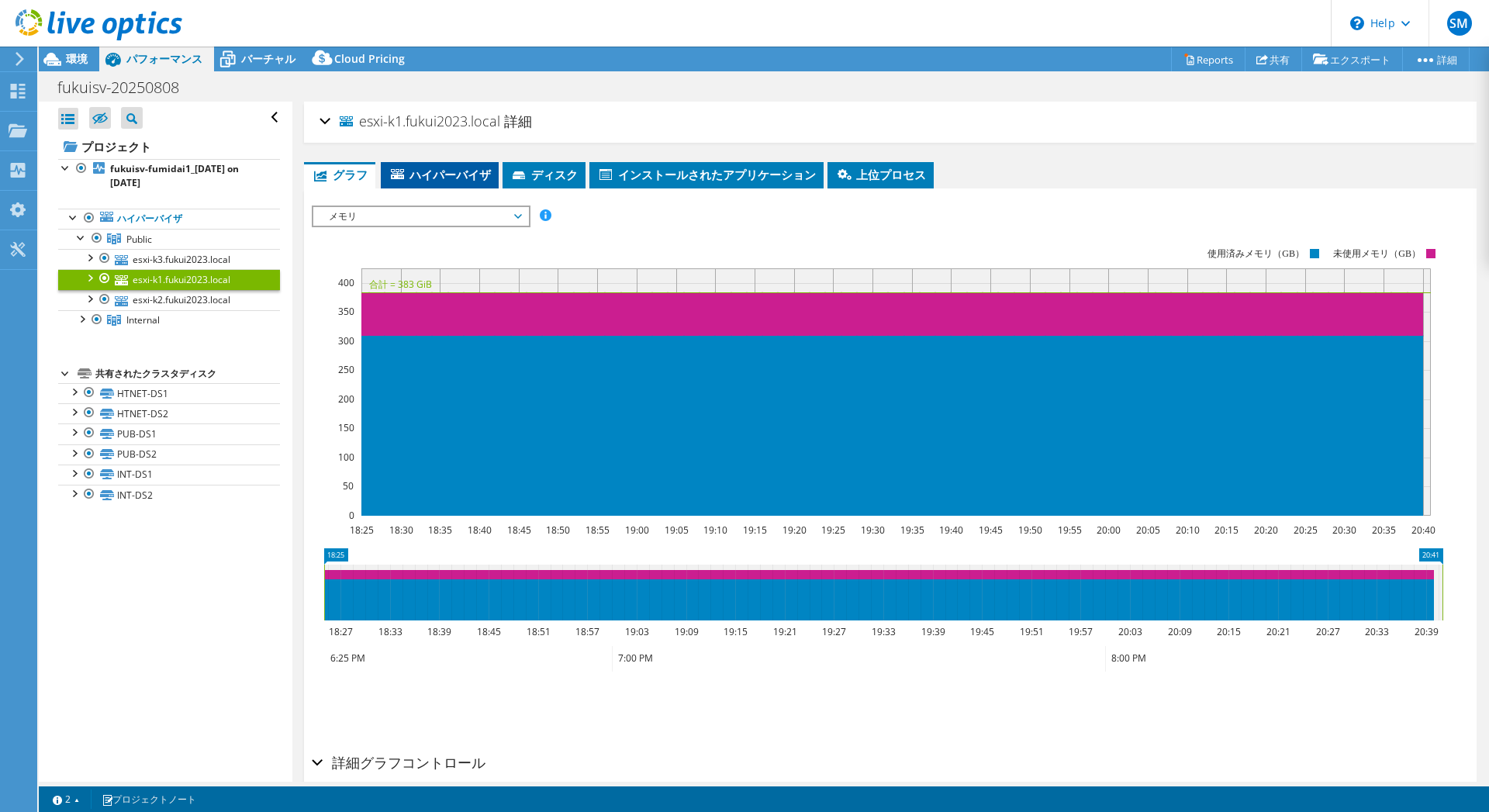 click on "ハイパーバイザ" at bounding box center (440, 174) 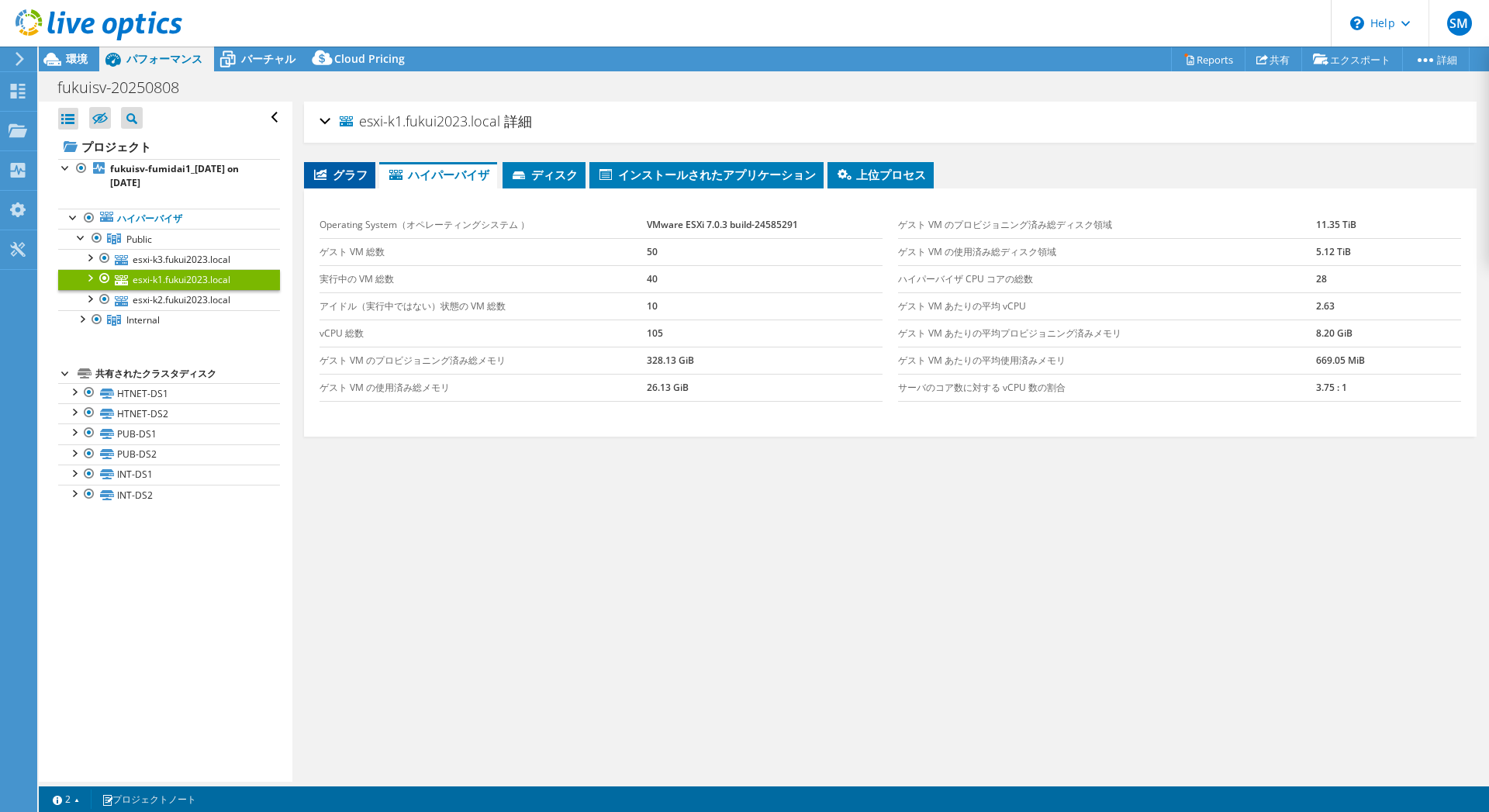 click on "グラフ" at bounding box center (340, 174) 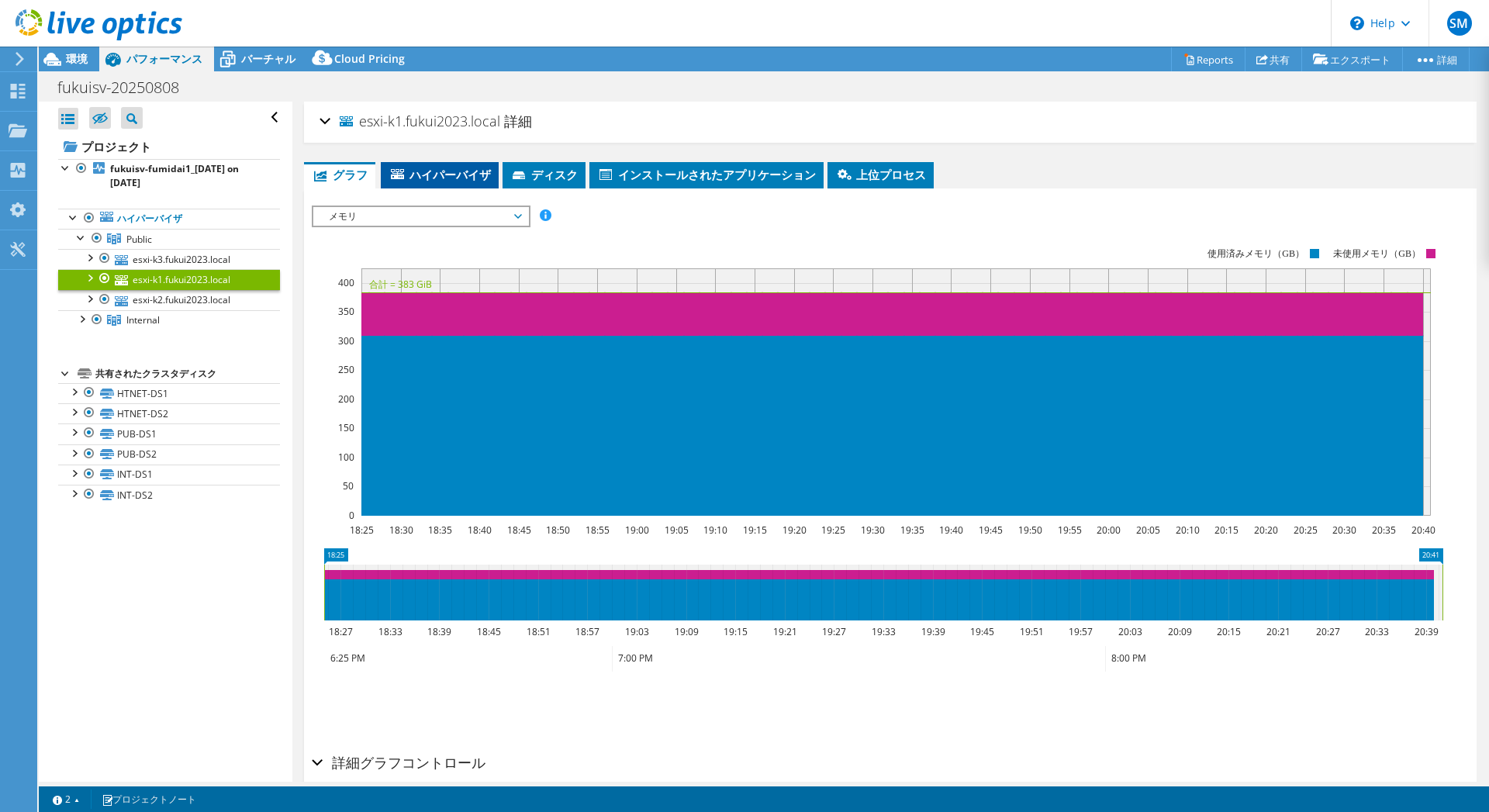 click on "ハイパーバイザ" at bounding box center (440, 174) 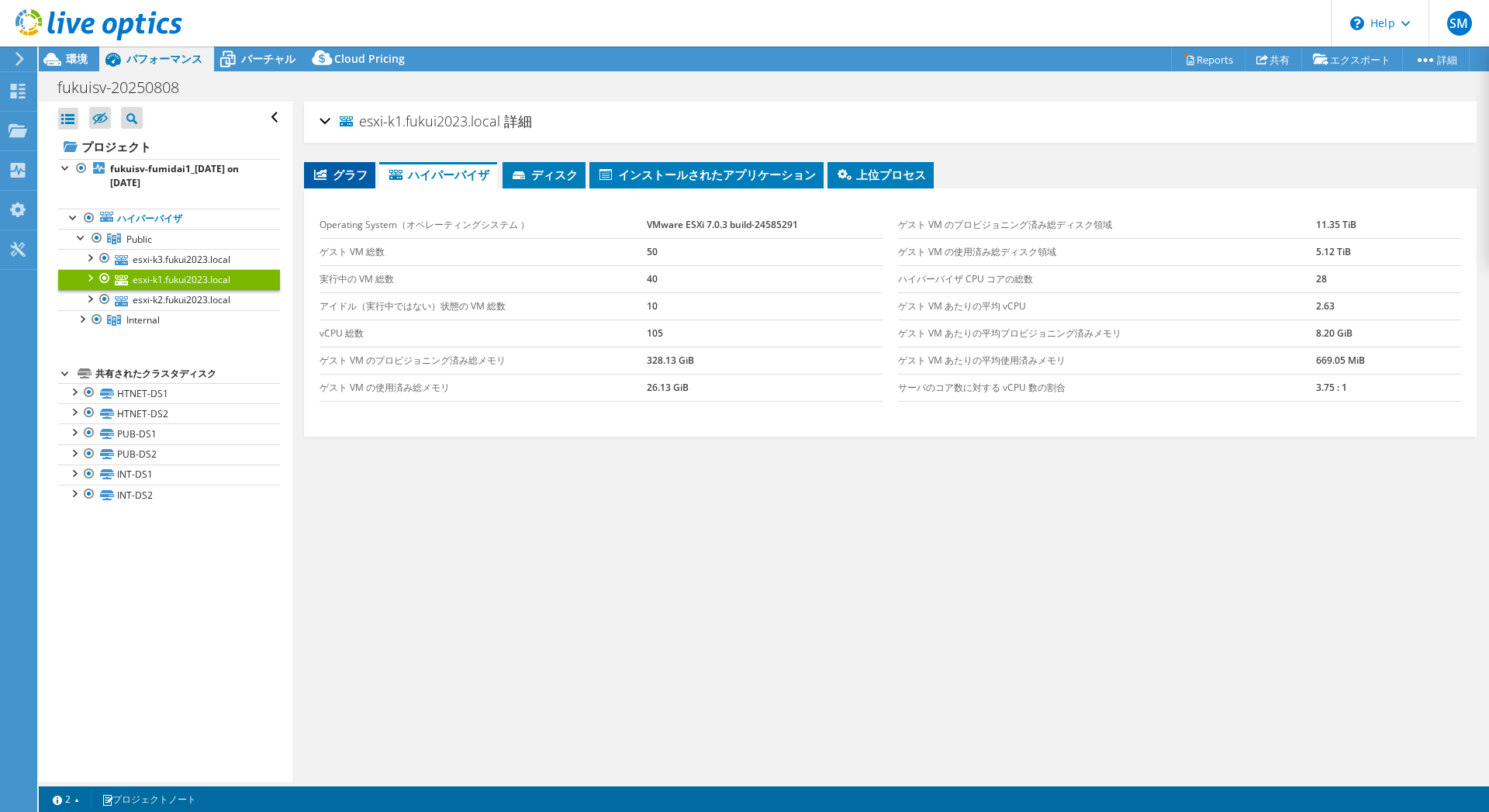 click on "グラフ" at bounding box center [340, 174] 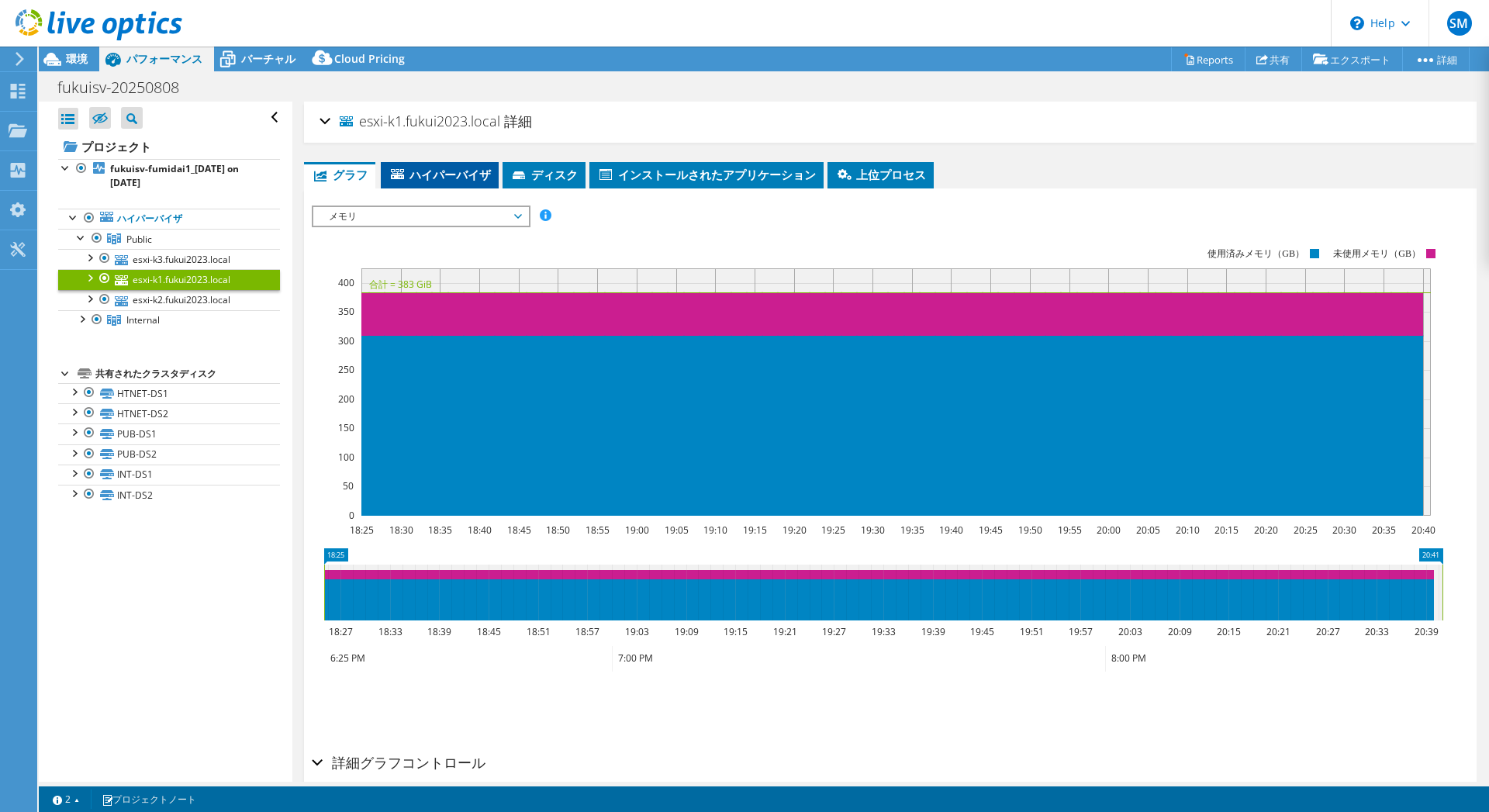 click on "ハイパーバイザ" at bounding box center [440, 174] 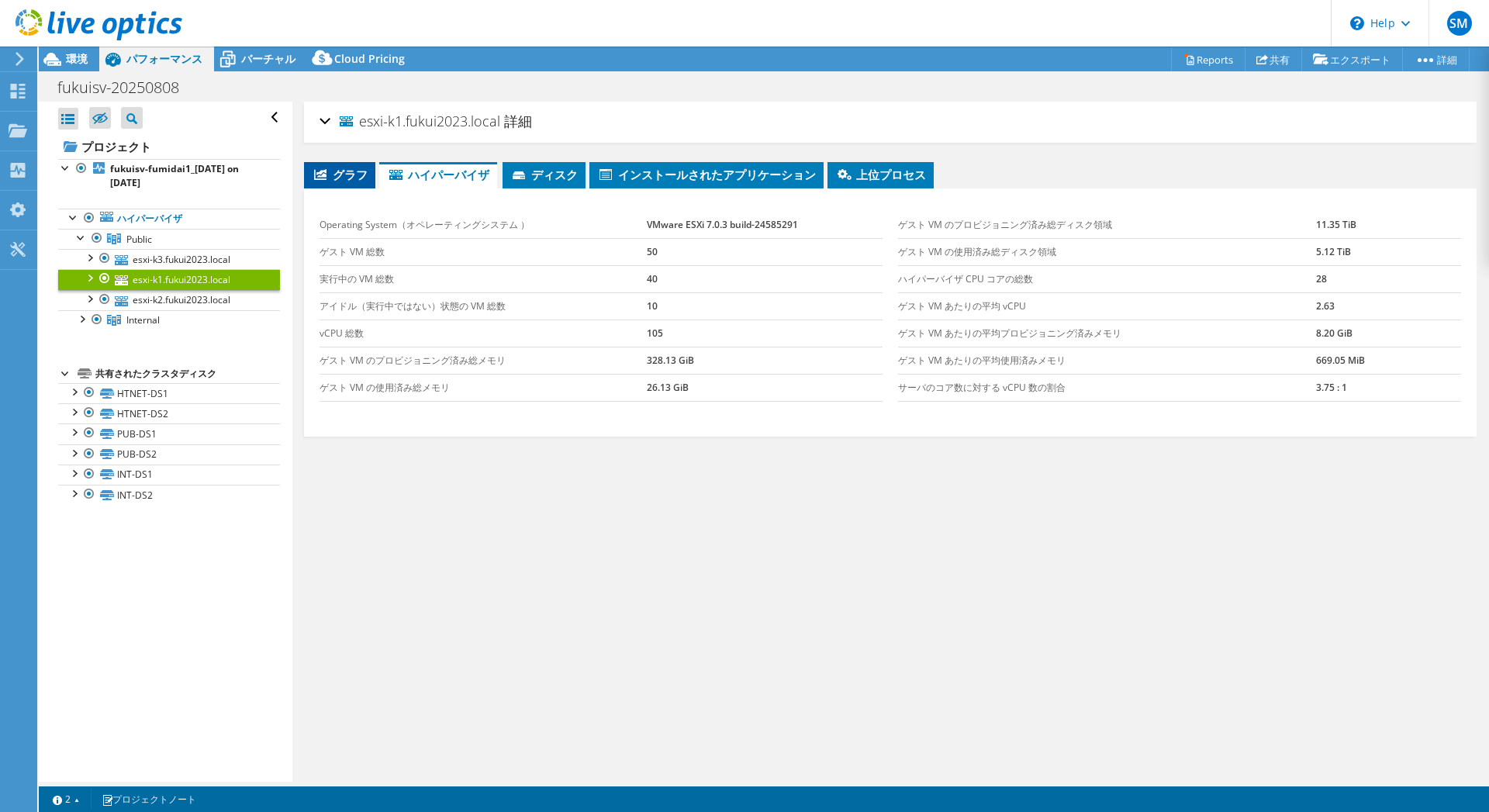 click on "グラフ" at bounding box center (340, 174) 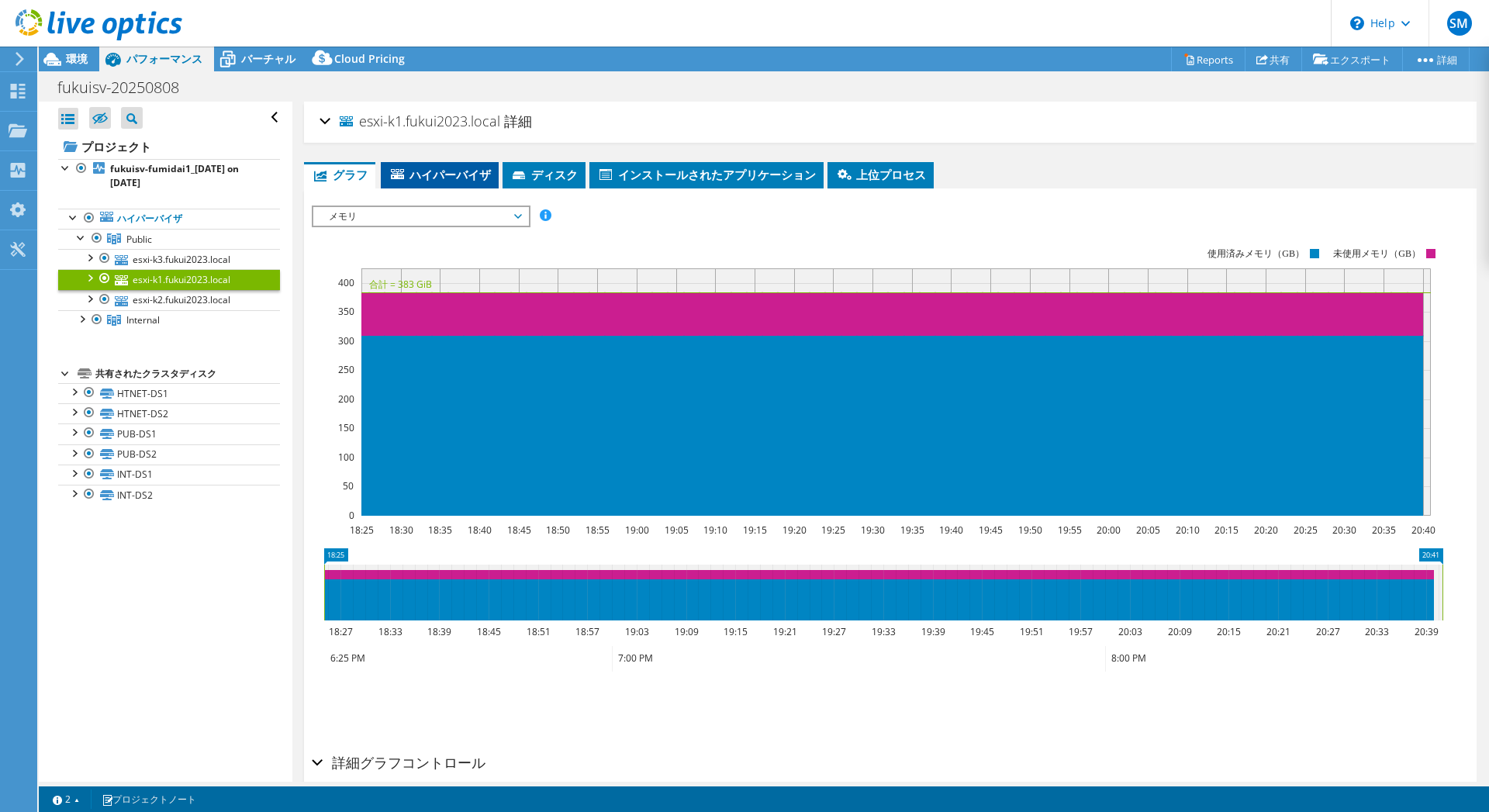 click on "ハイパーバイザ" at bounding box center (440, 174) 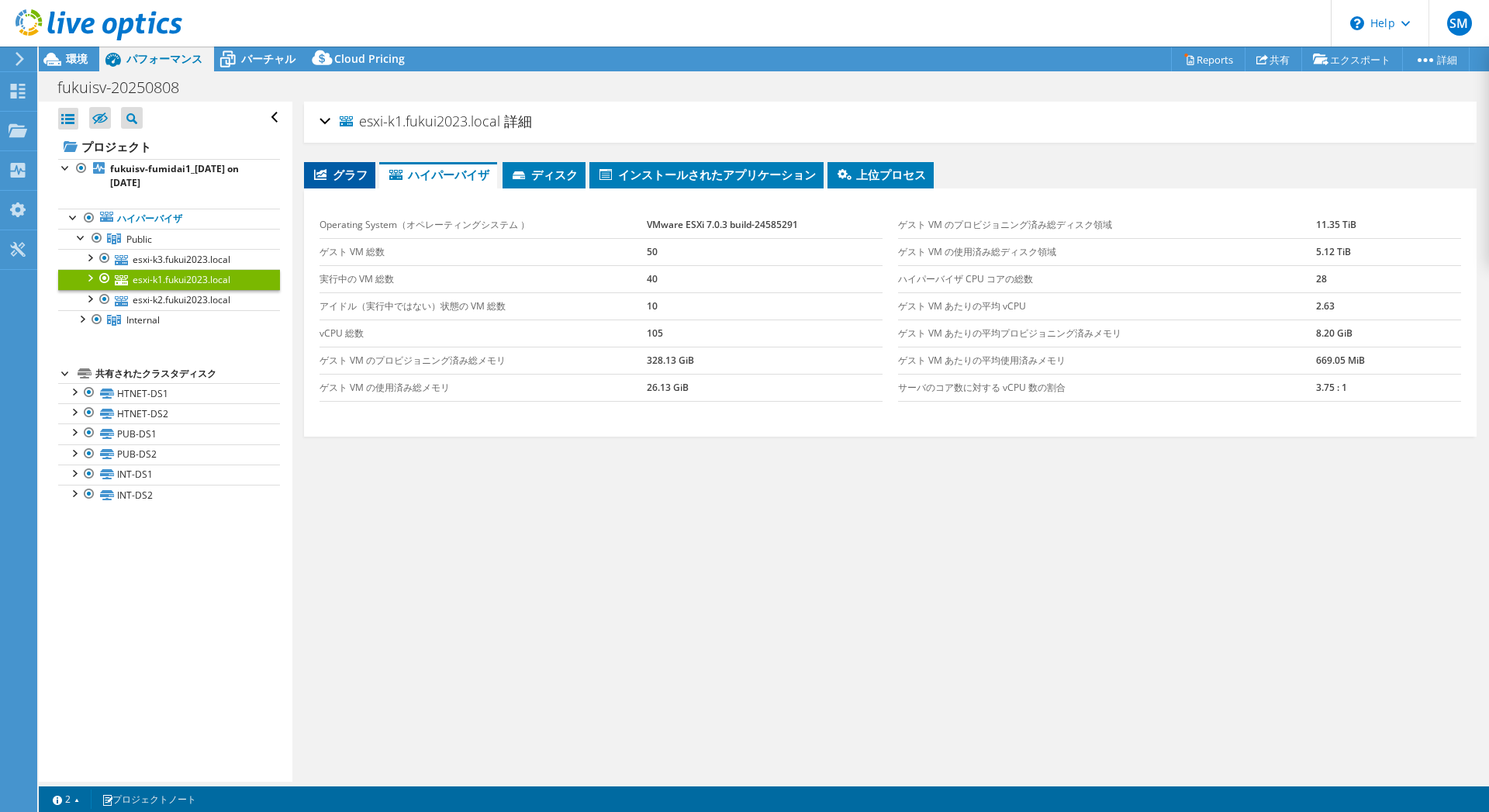 click on "グラフ" at bounding box center [340, 174] 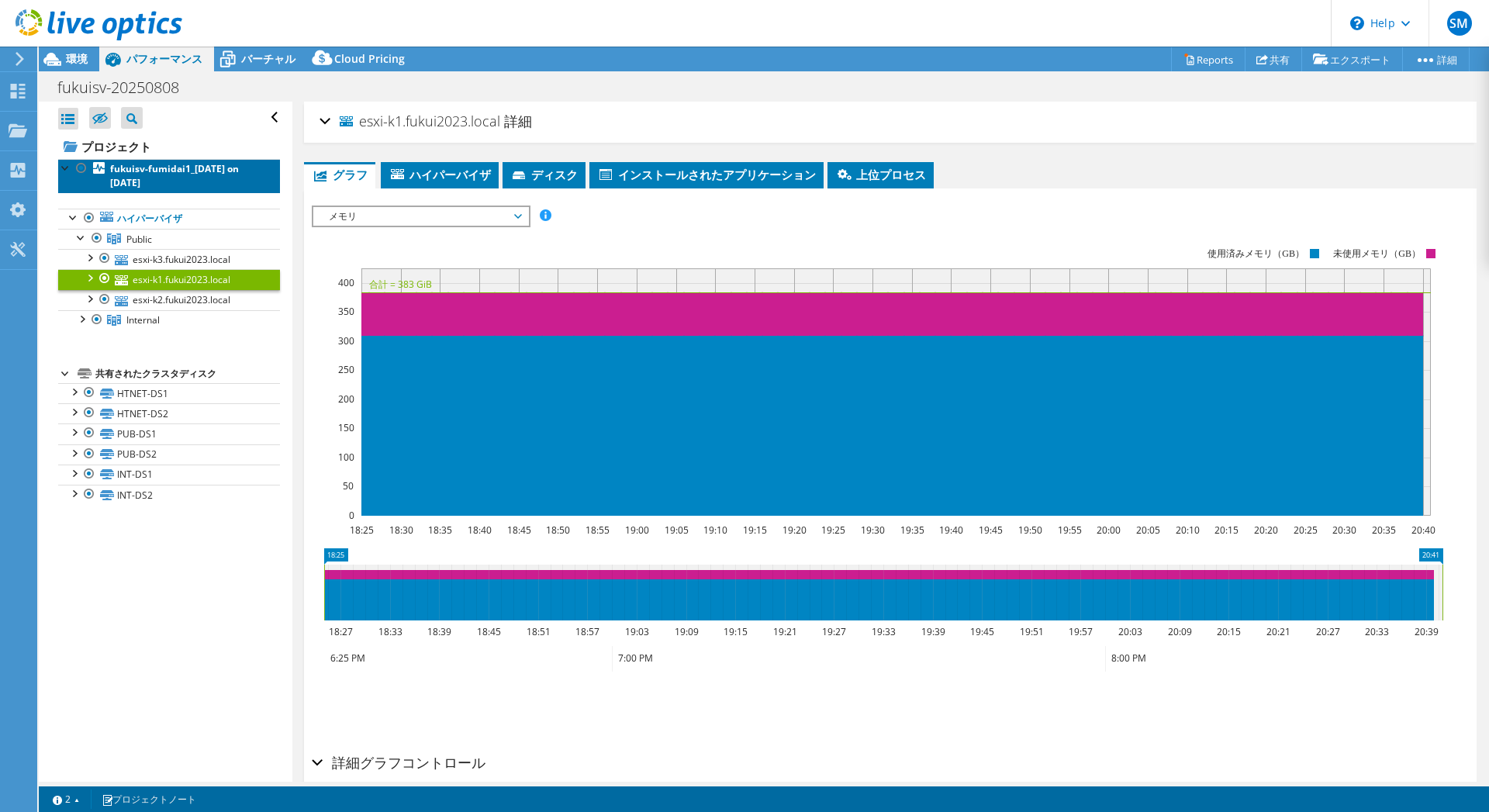 click on "fukuisv-fumidai1_[DATE] on [DATE]" at bounding box center [174, 175] 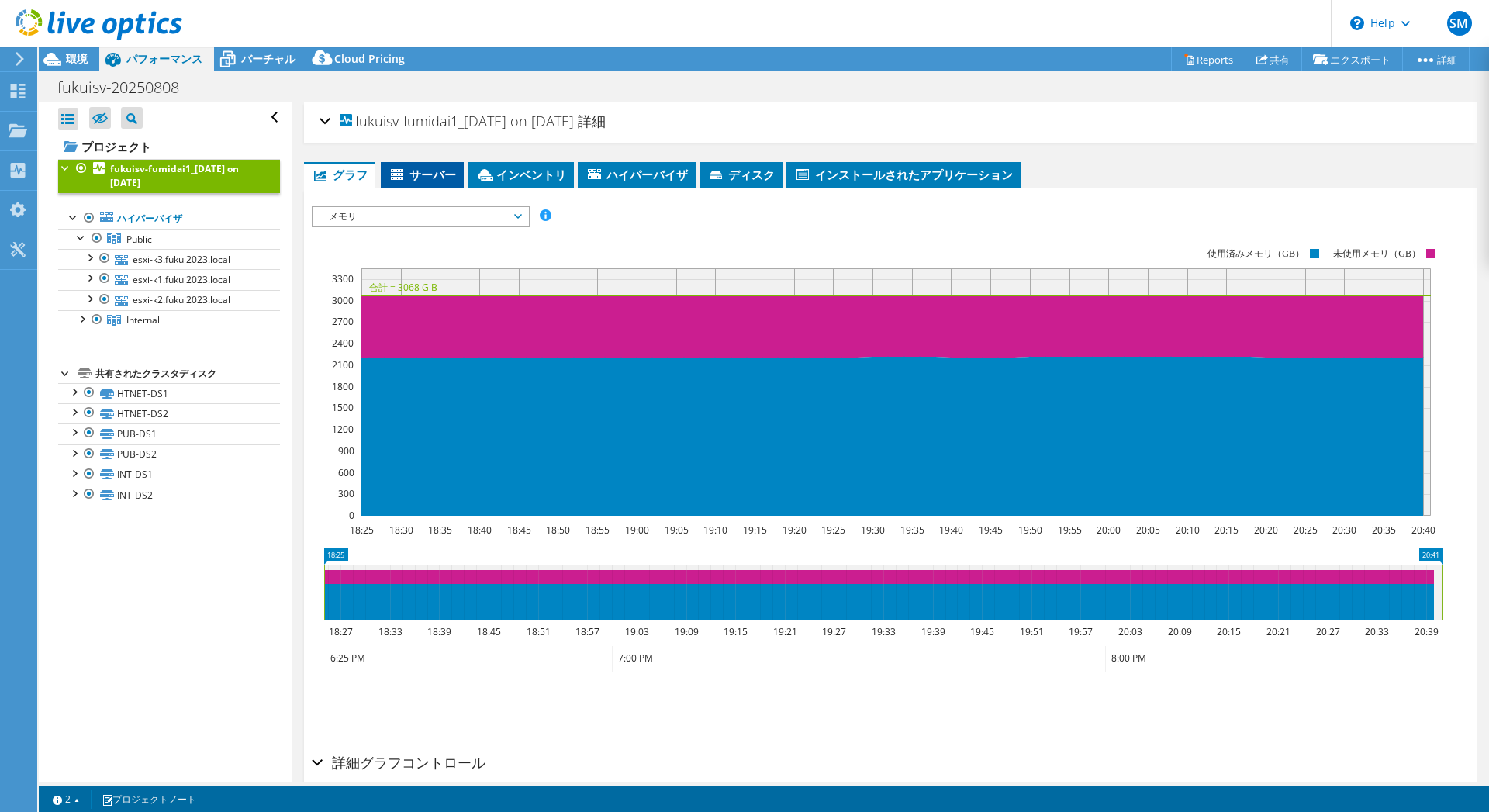 click on "サーバー" at bounding box center [422, 174] 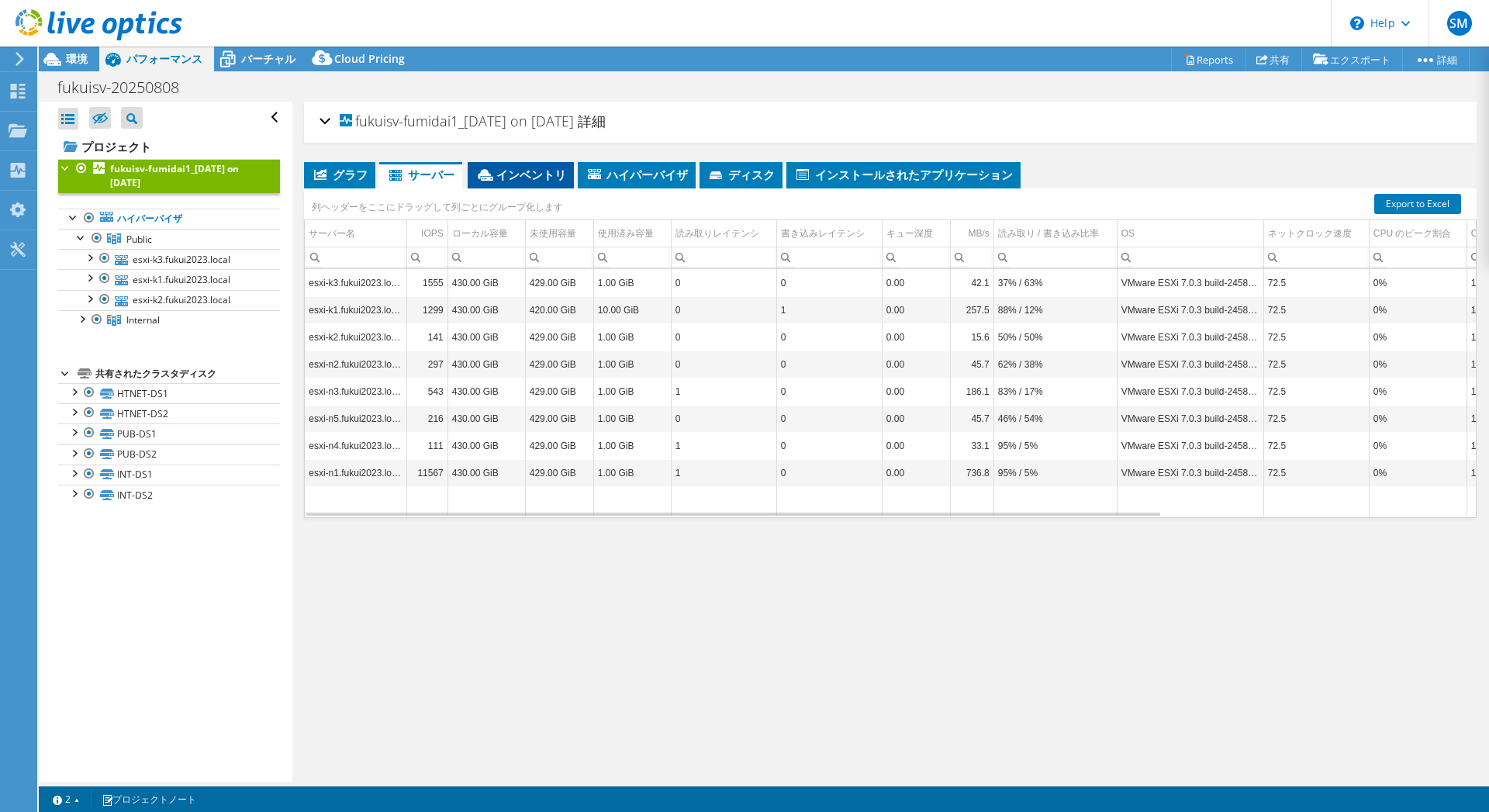 click on "インベントリ" at bounding box center [520, 174] 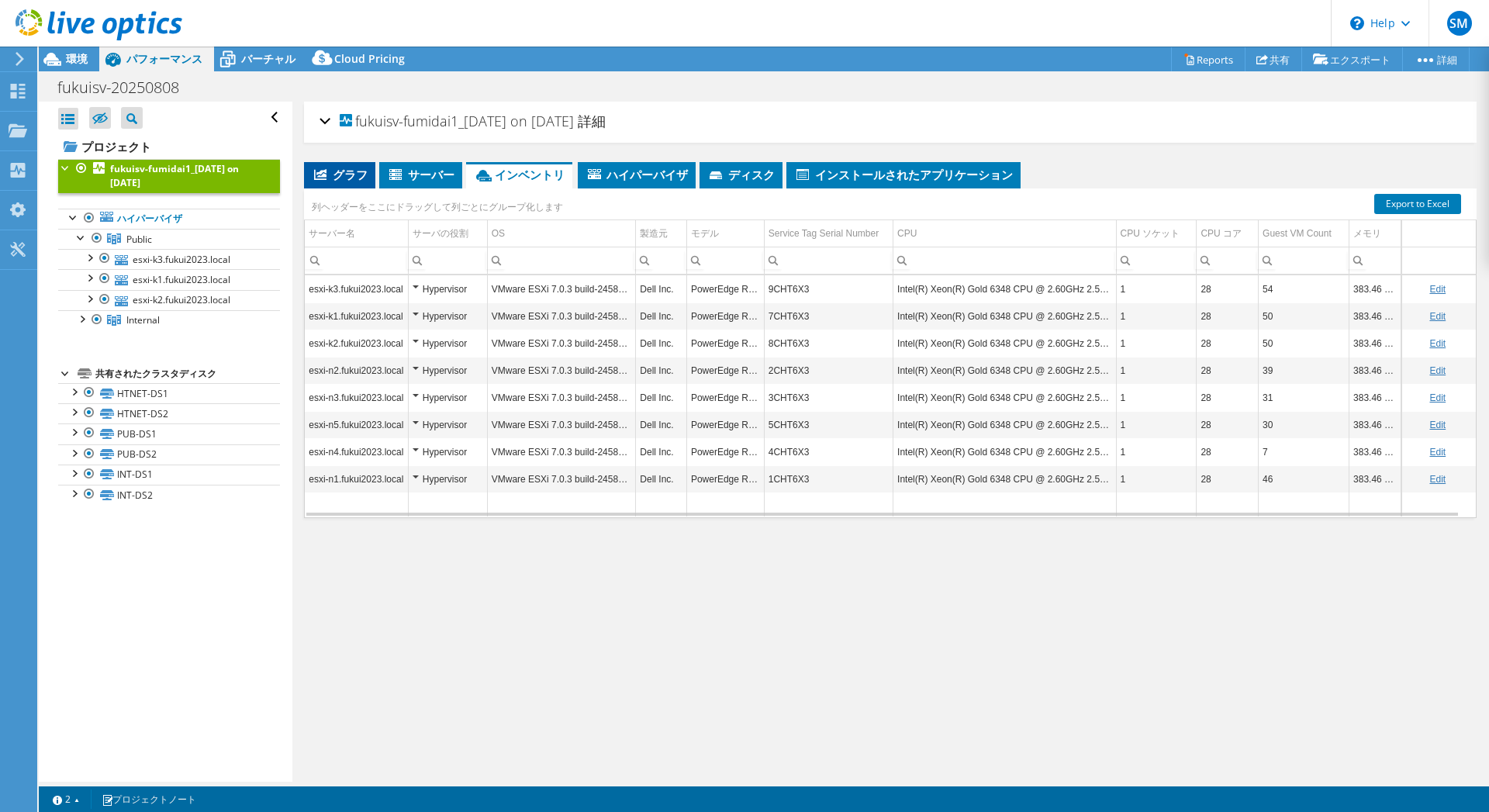 click on "グラフ" at bounding box center [340, 174] 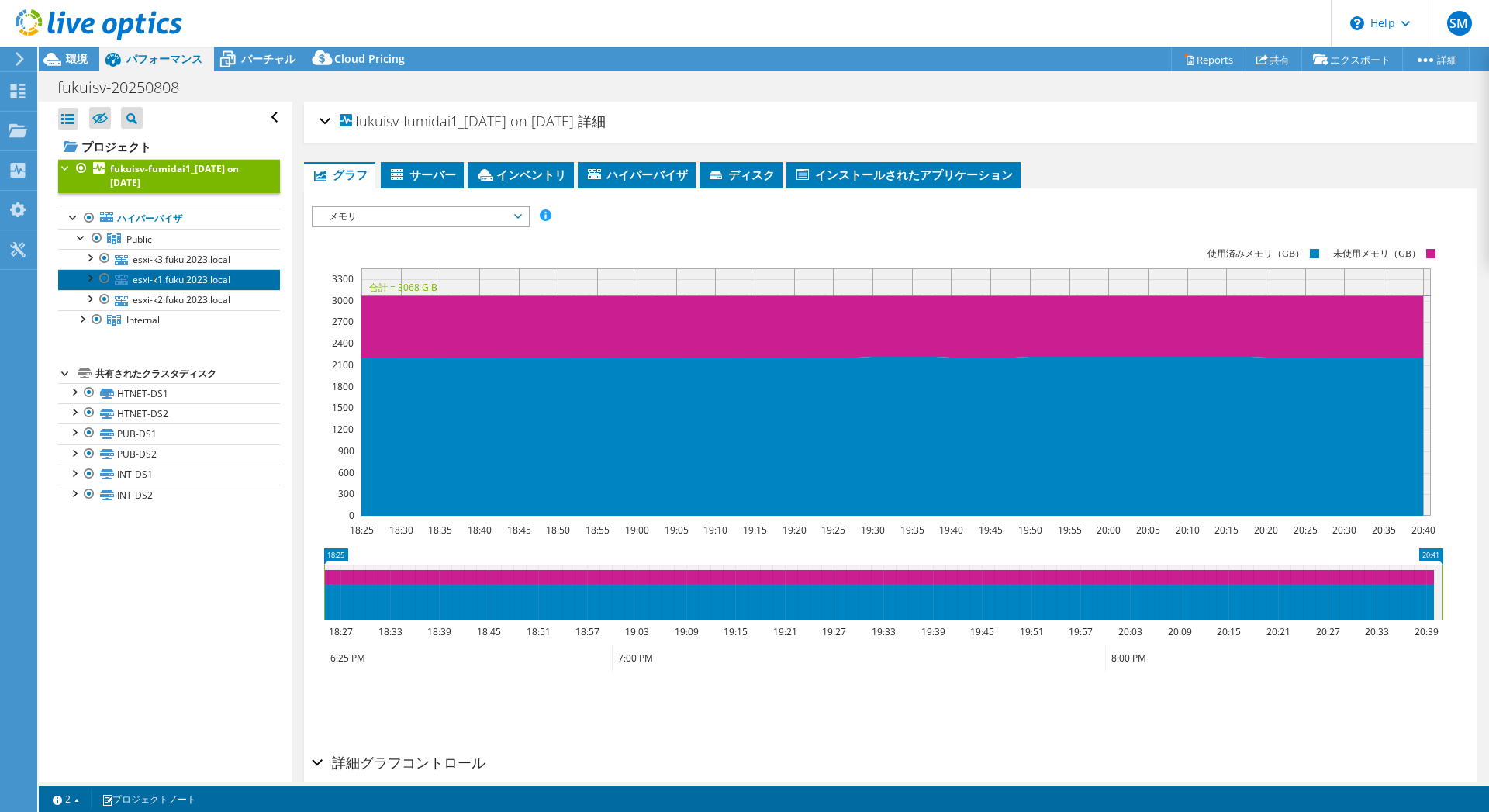 click on "esxi-k1.fukui2023.local" at bounding box center (169, 279) 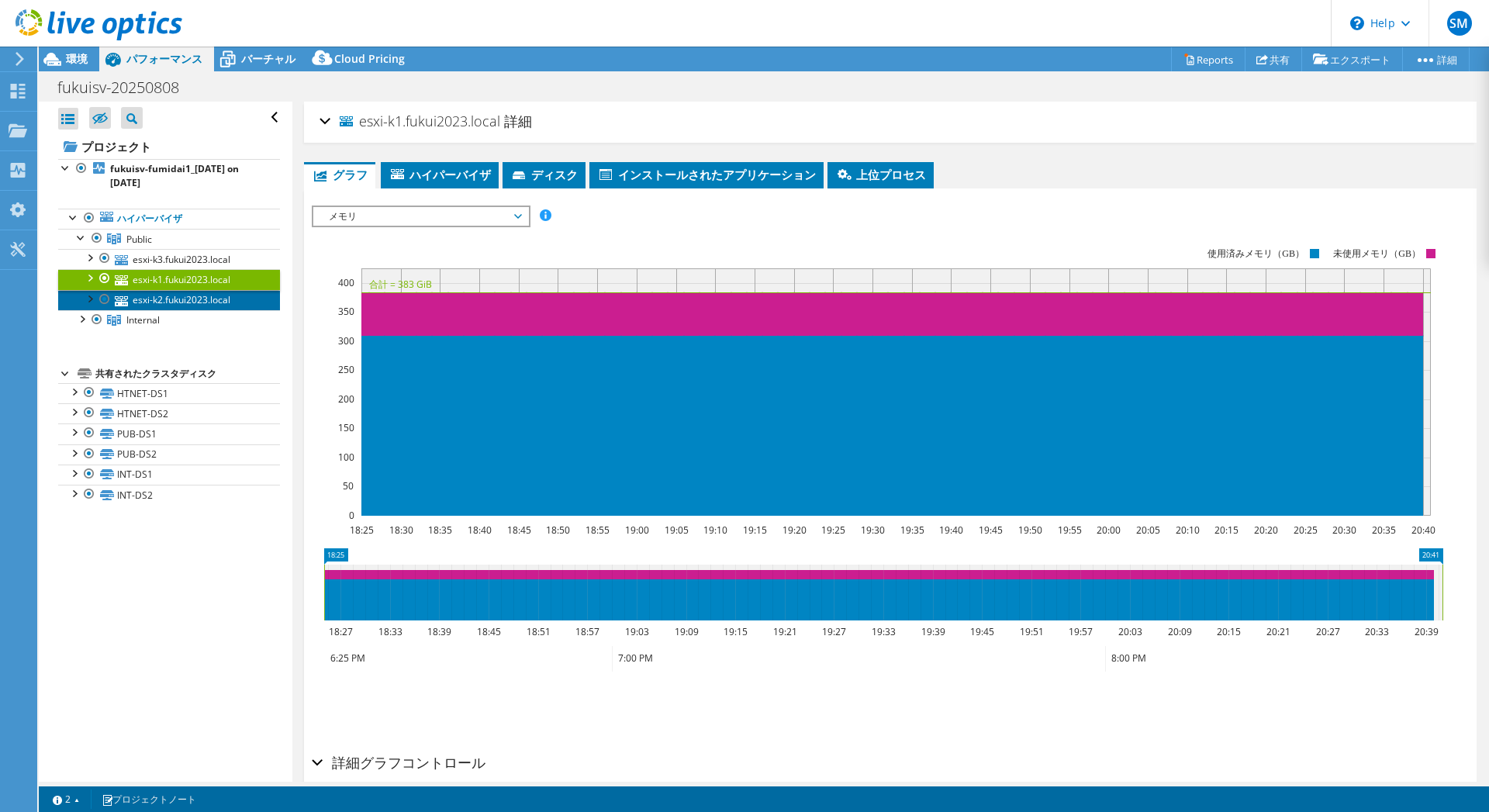 click on "esxi-k2.fukui2023.local" at bounding box center [169, 300] 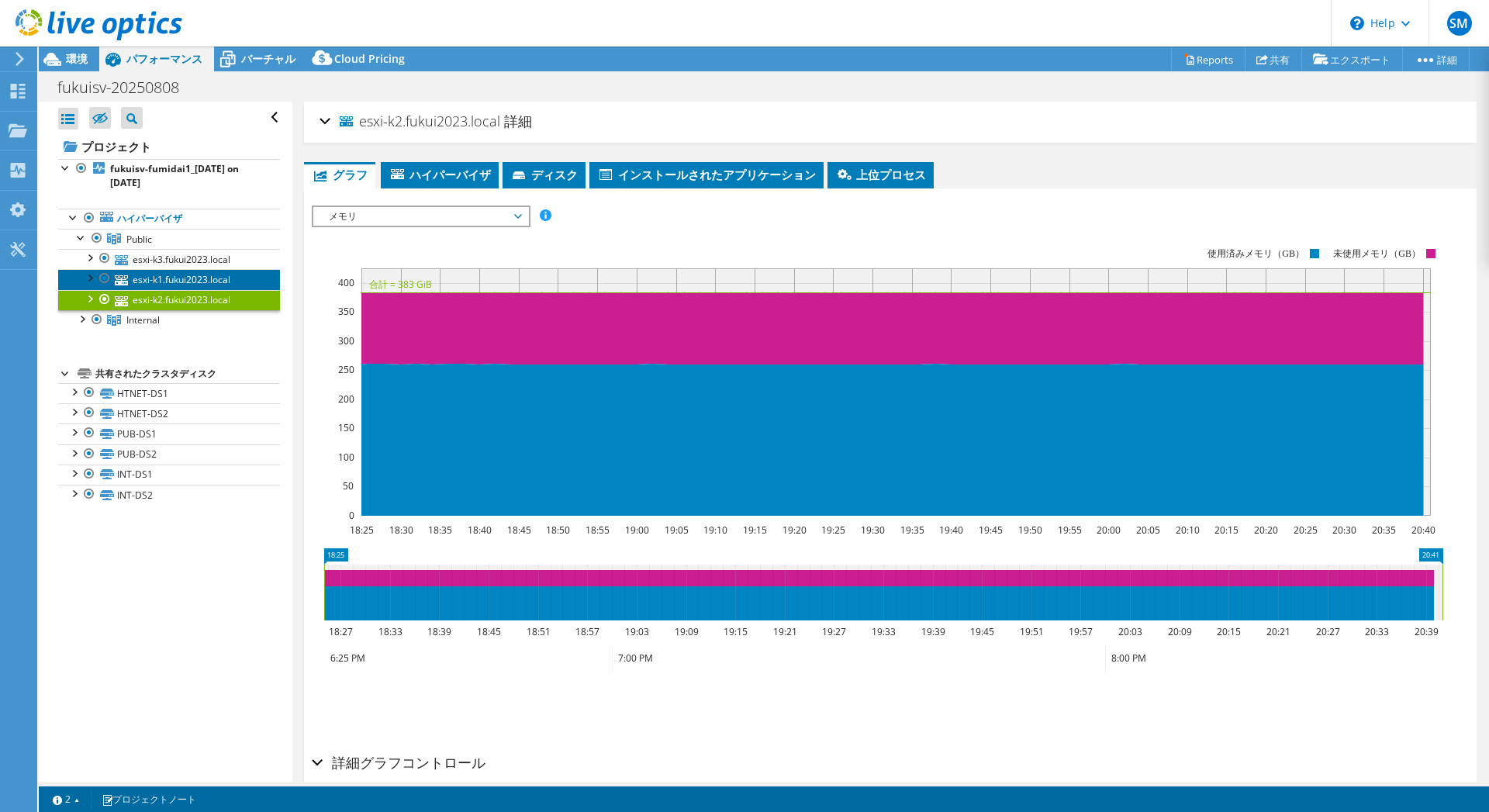 click on "esxi-k1.fukui2023.local" at bounding box center [169, 279] 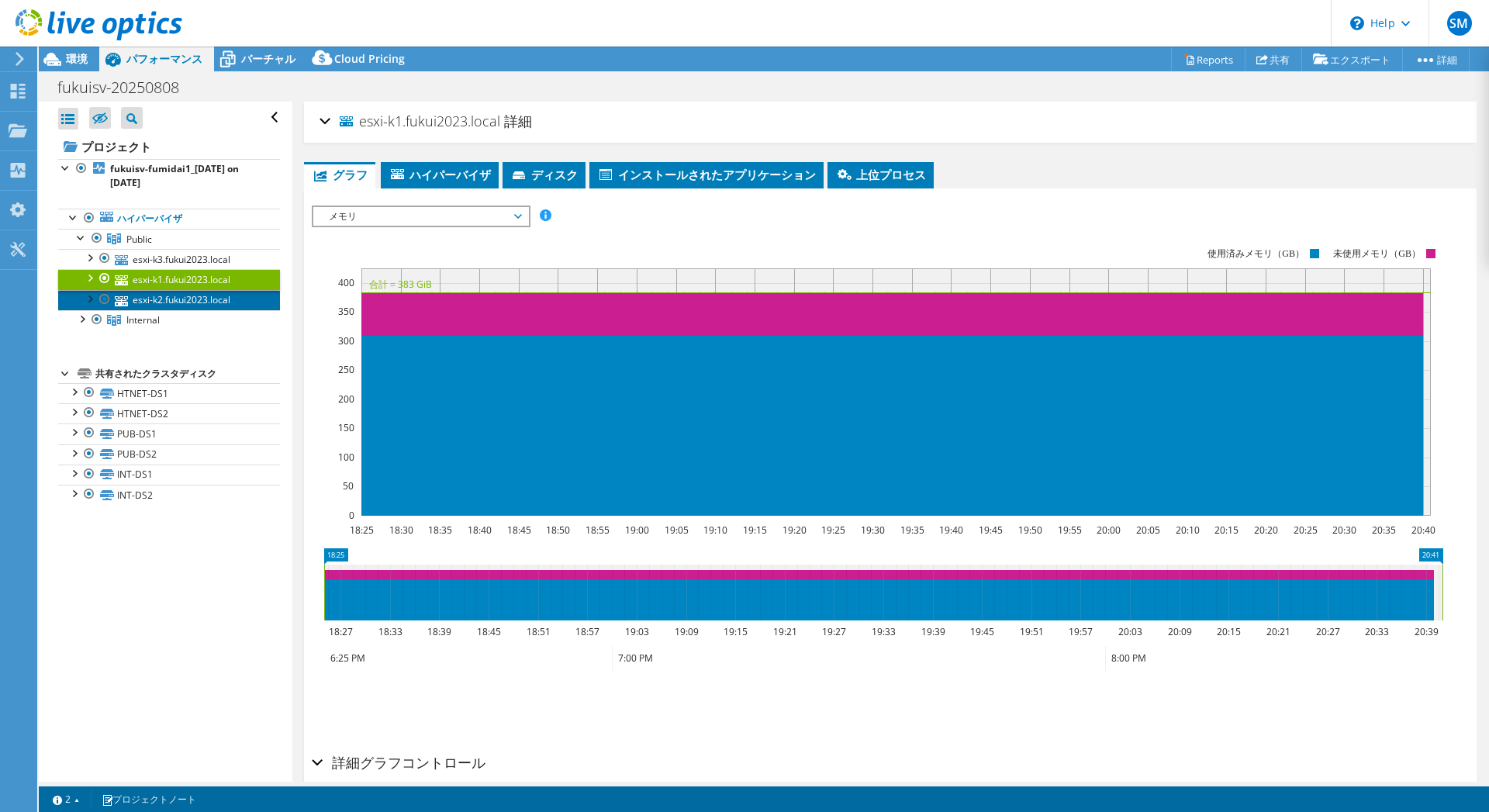 click on "esxi-k2.fukui2023.local" at bounding box center (169, 300) 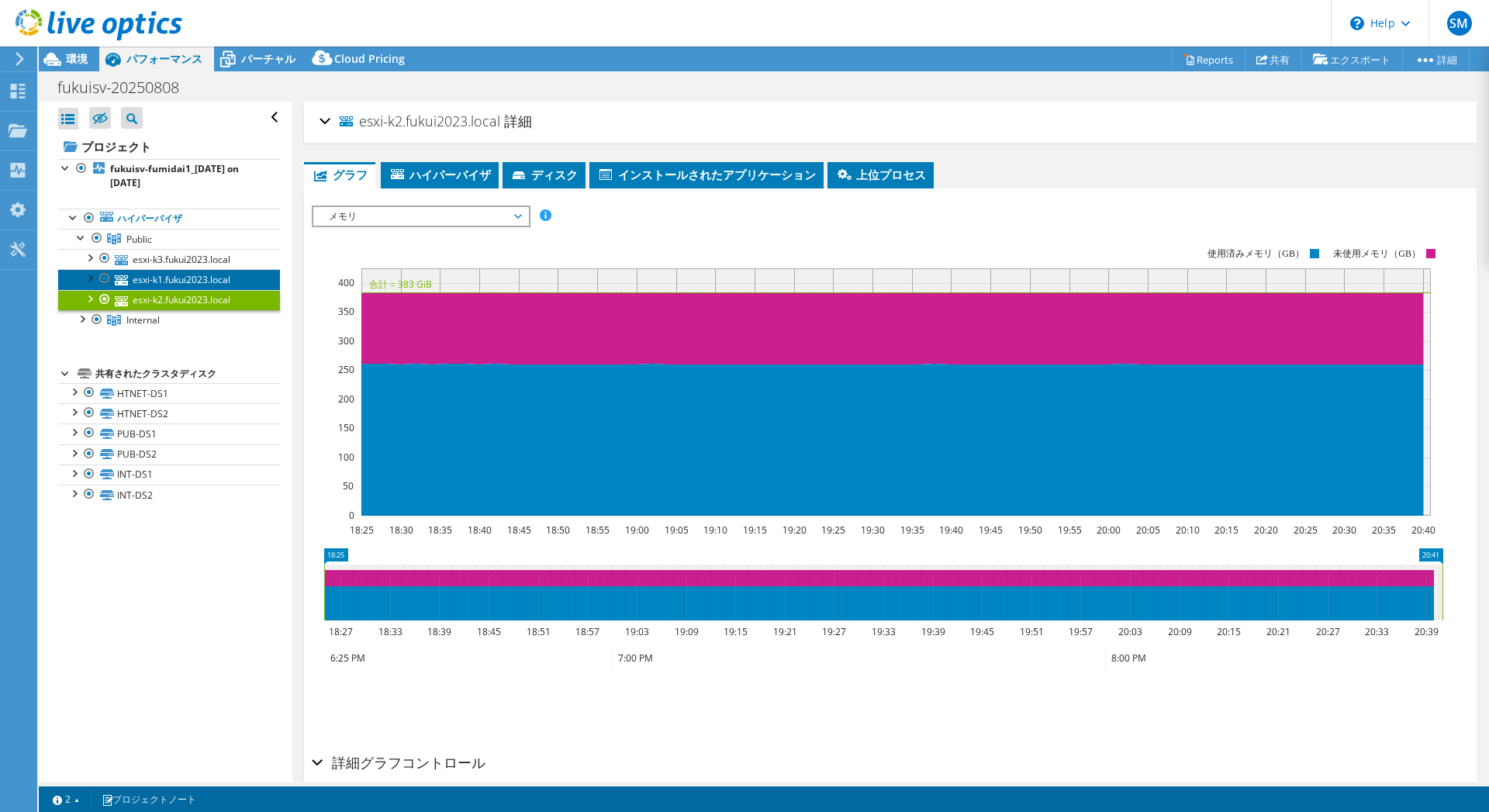 click on "esxi-k1.fukui2023.local" at bounding box center [169, 279] 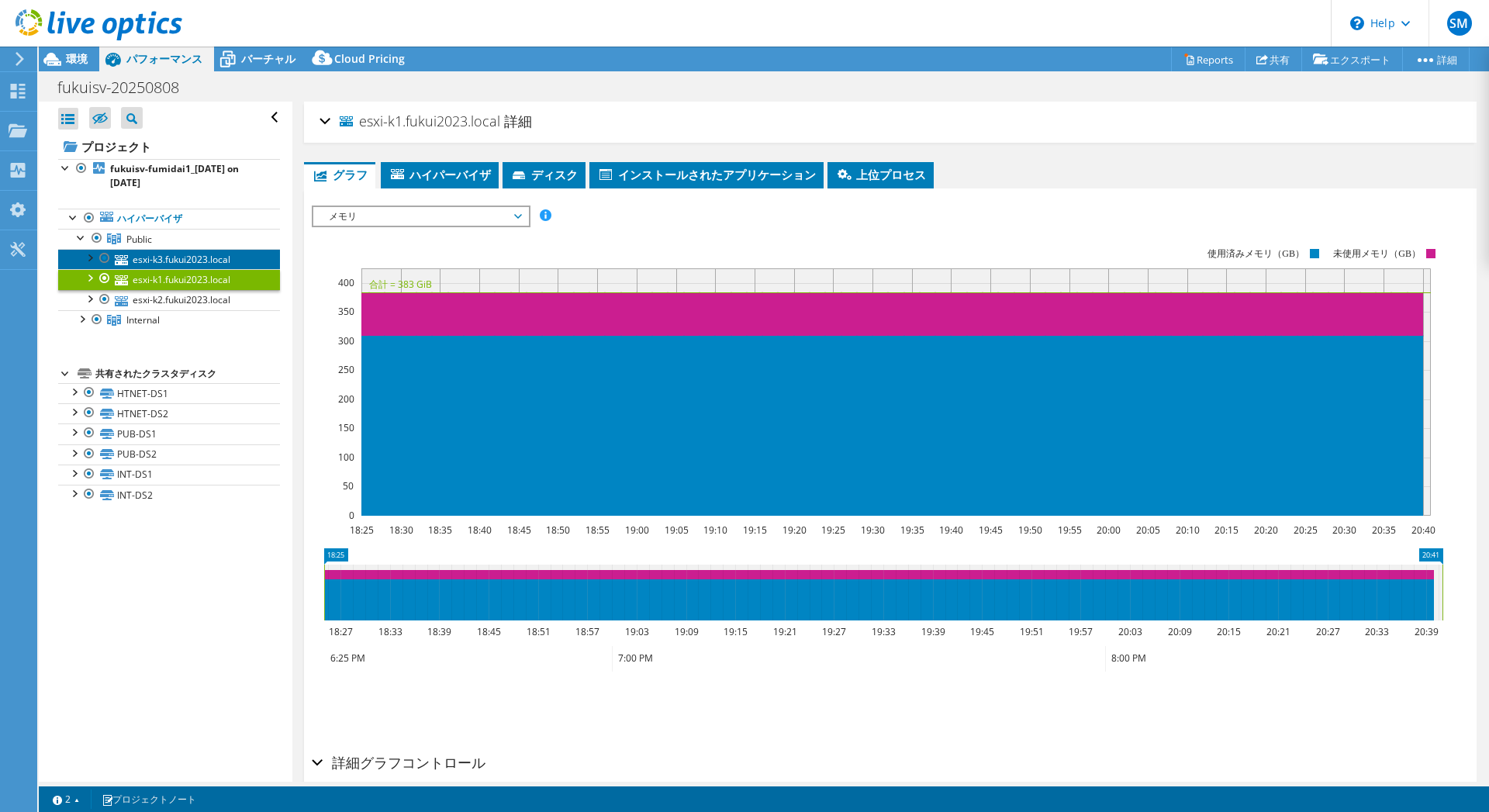 click on "esxi-k3.fukui2023.local" at bounding box center (169, 259) 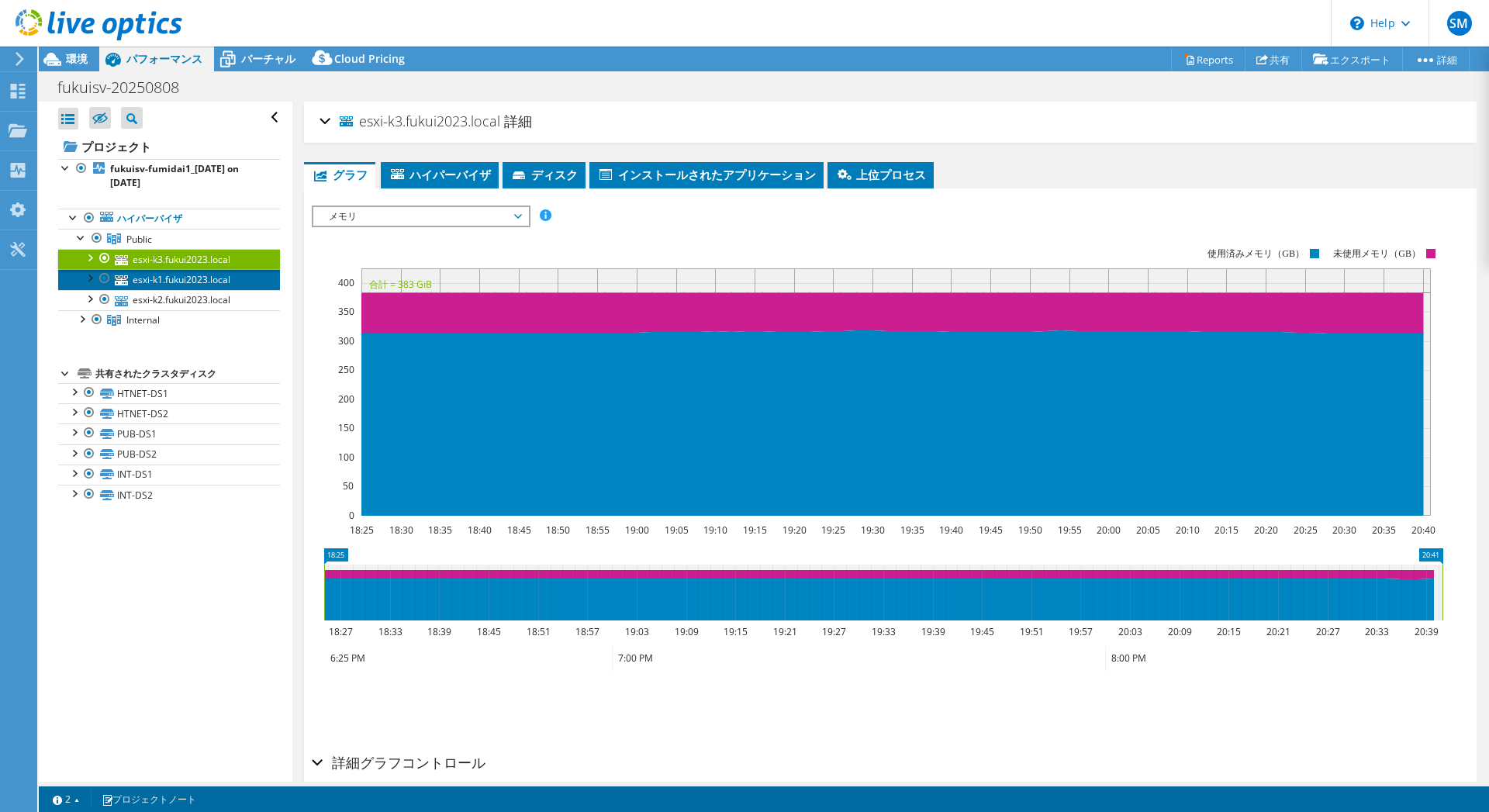 click on "esxi-k1.fukui2023.local" at bounding box center [169, 279] 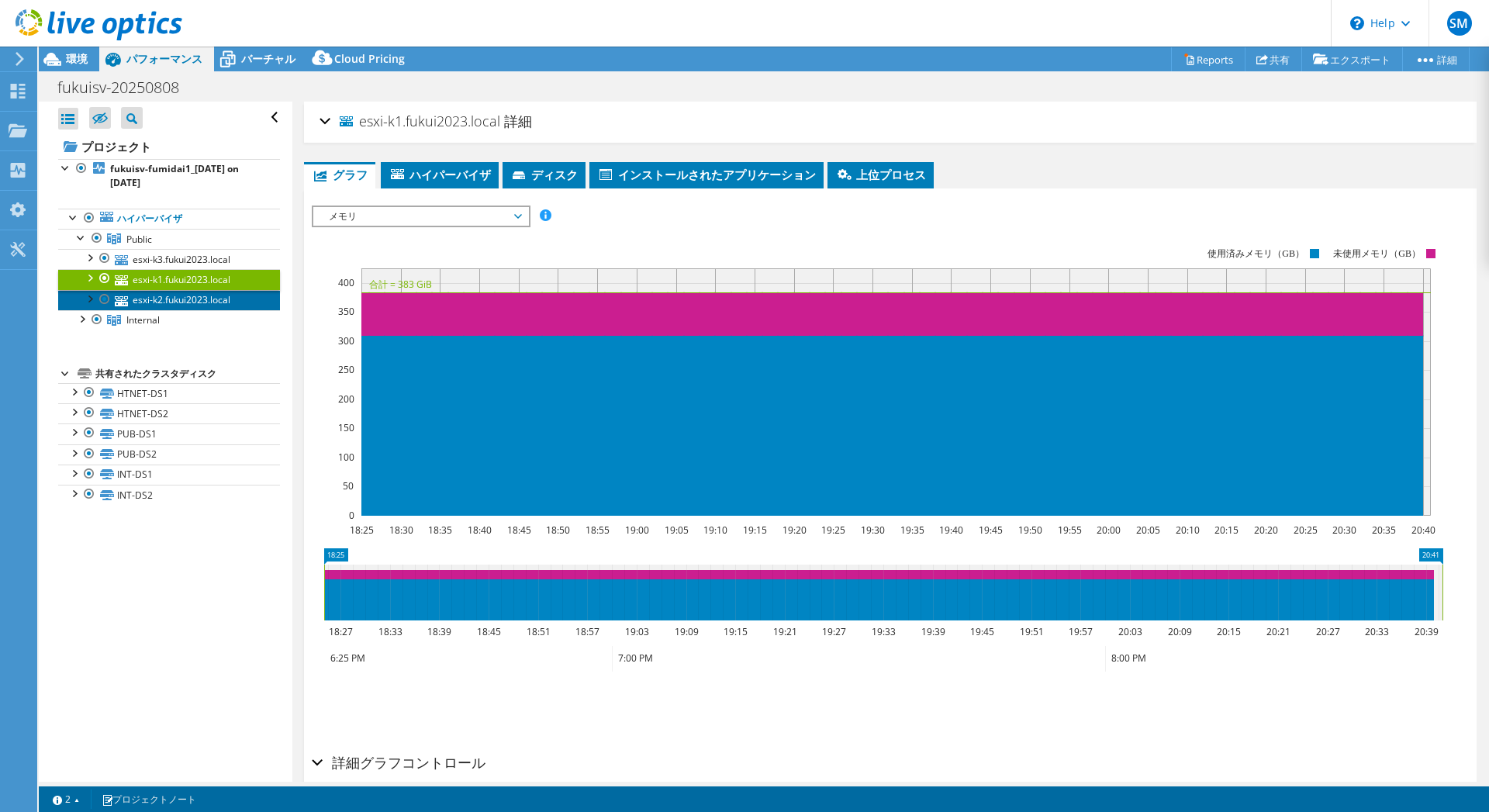 click on "esxi-k2.fukui2023.local" at bounding box center [169, 300] 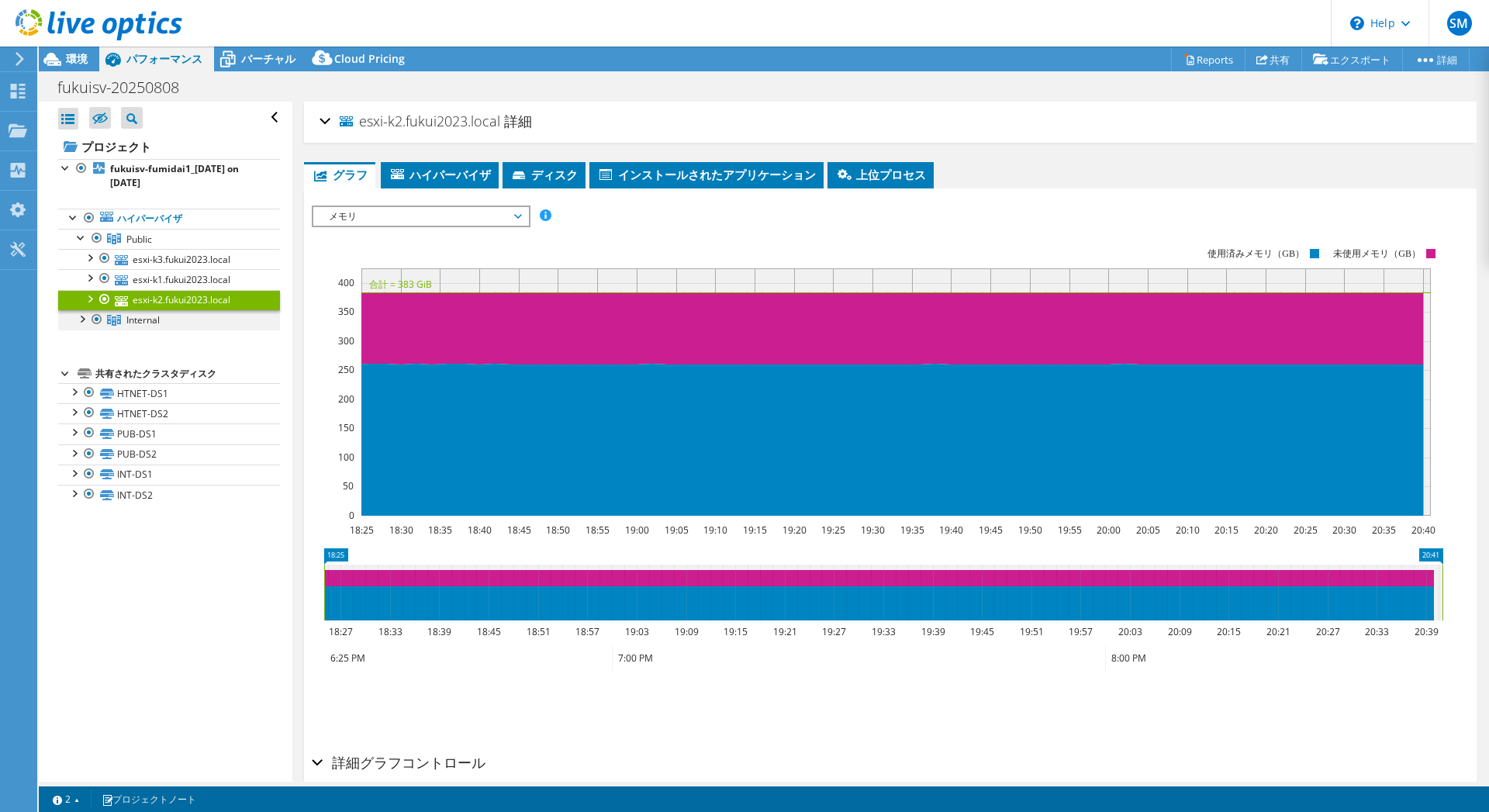 click at bounding box center [97, 320] 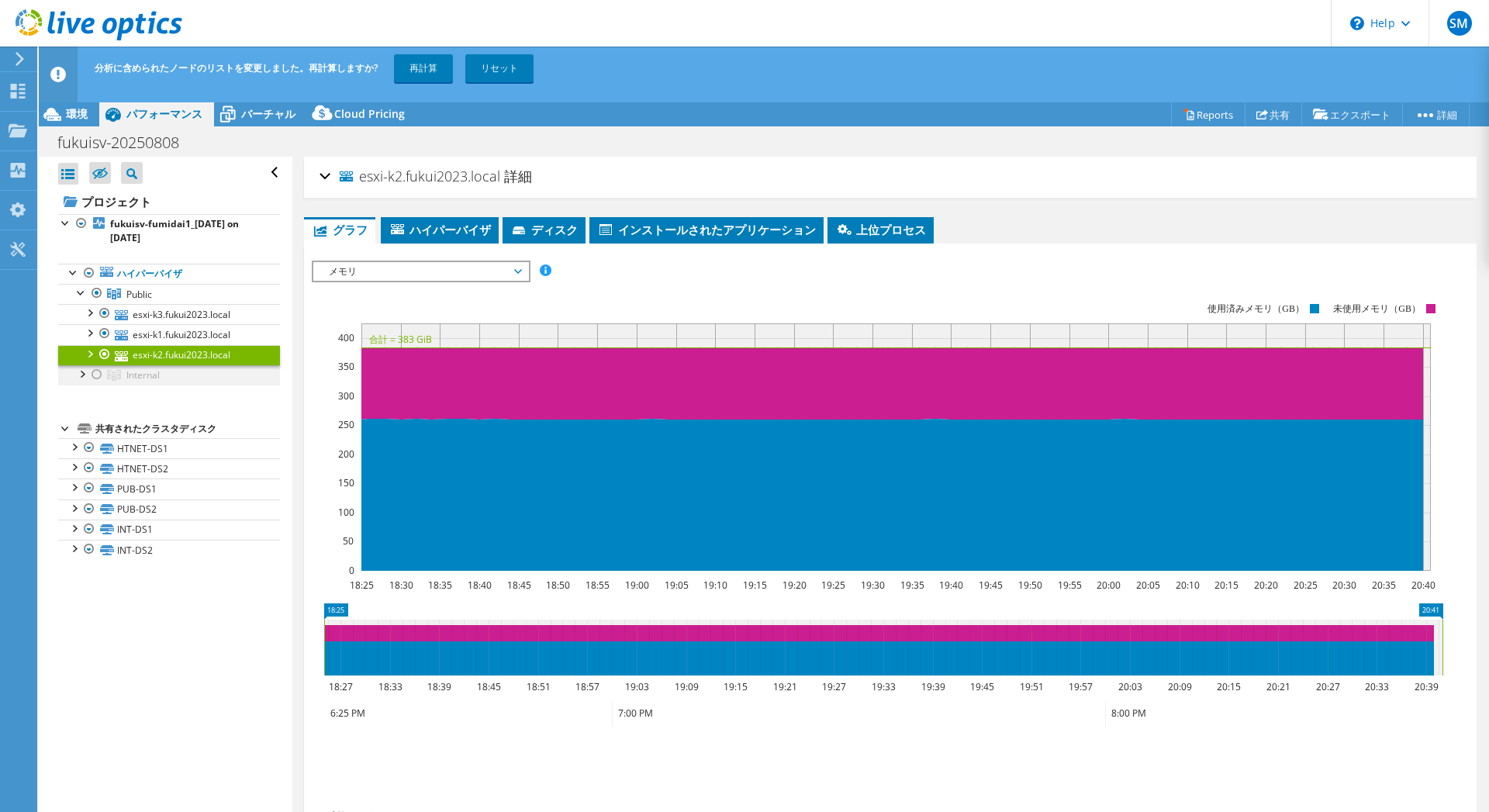 click at bounding box center (97, 375) 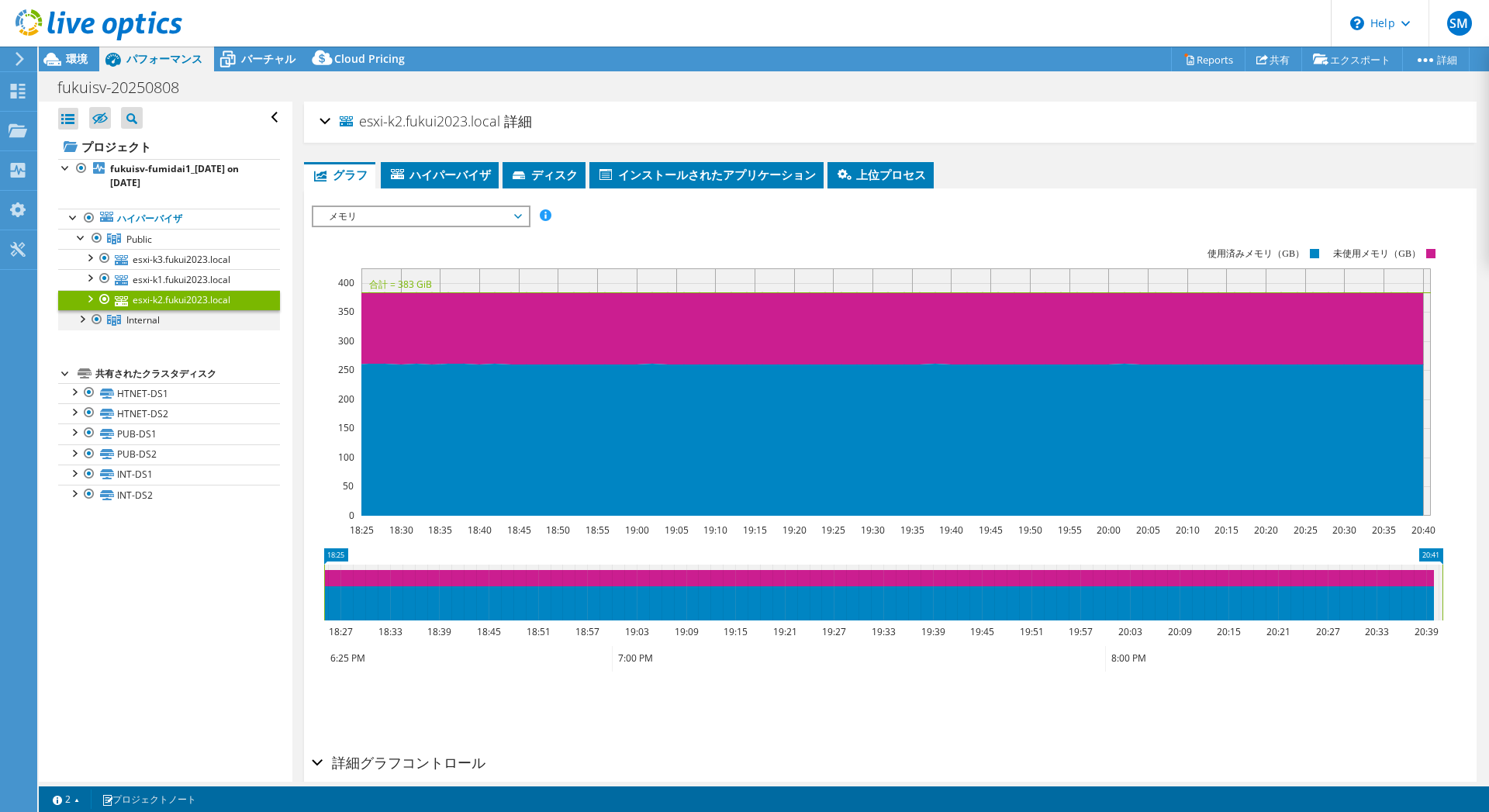 click at bounding box center (81, 318) 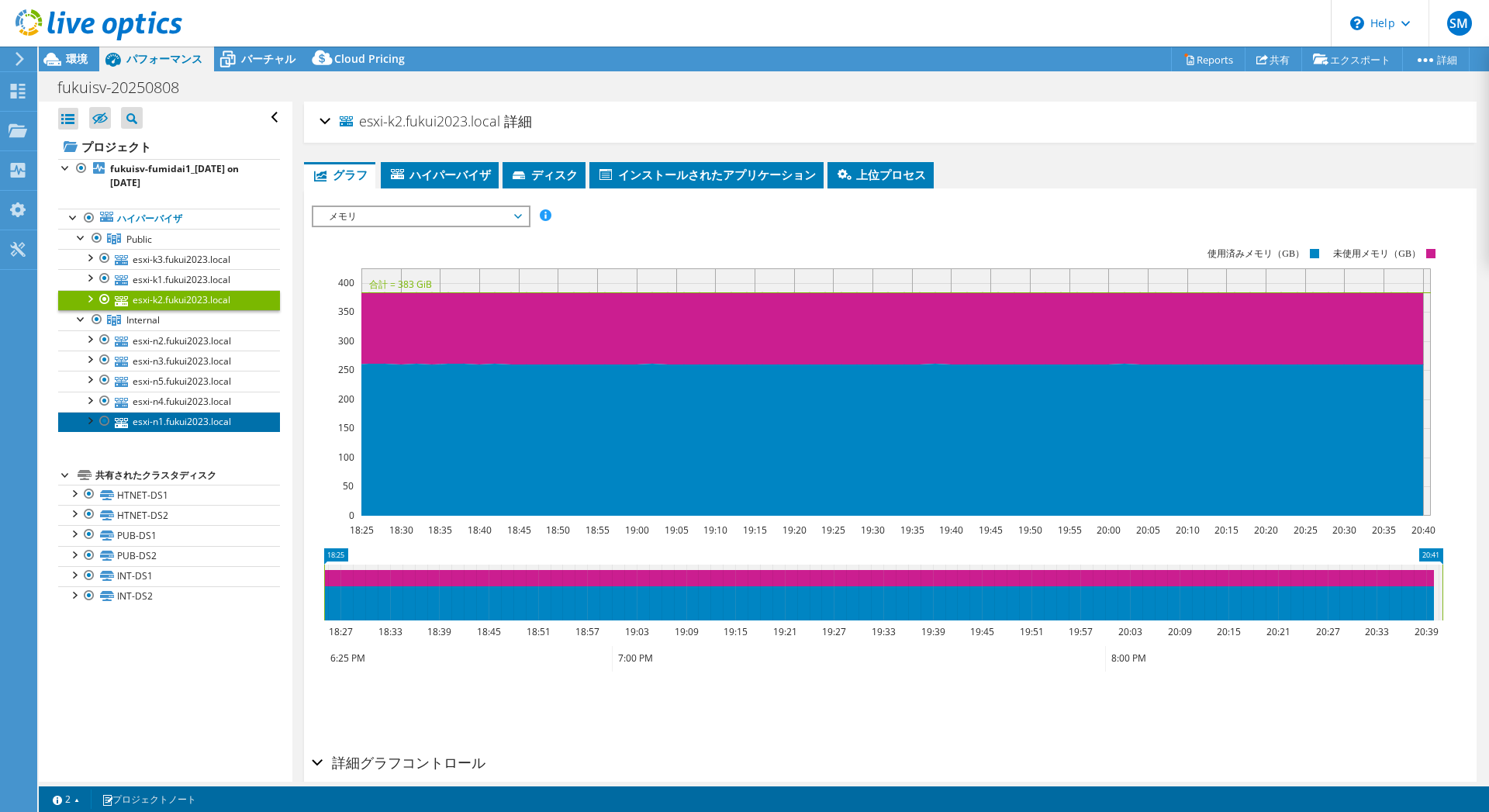 click on "esxi-n1.fukui2023.local" at bounding box center [169, 422] 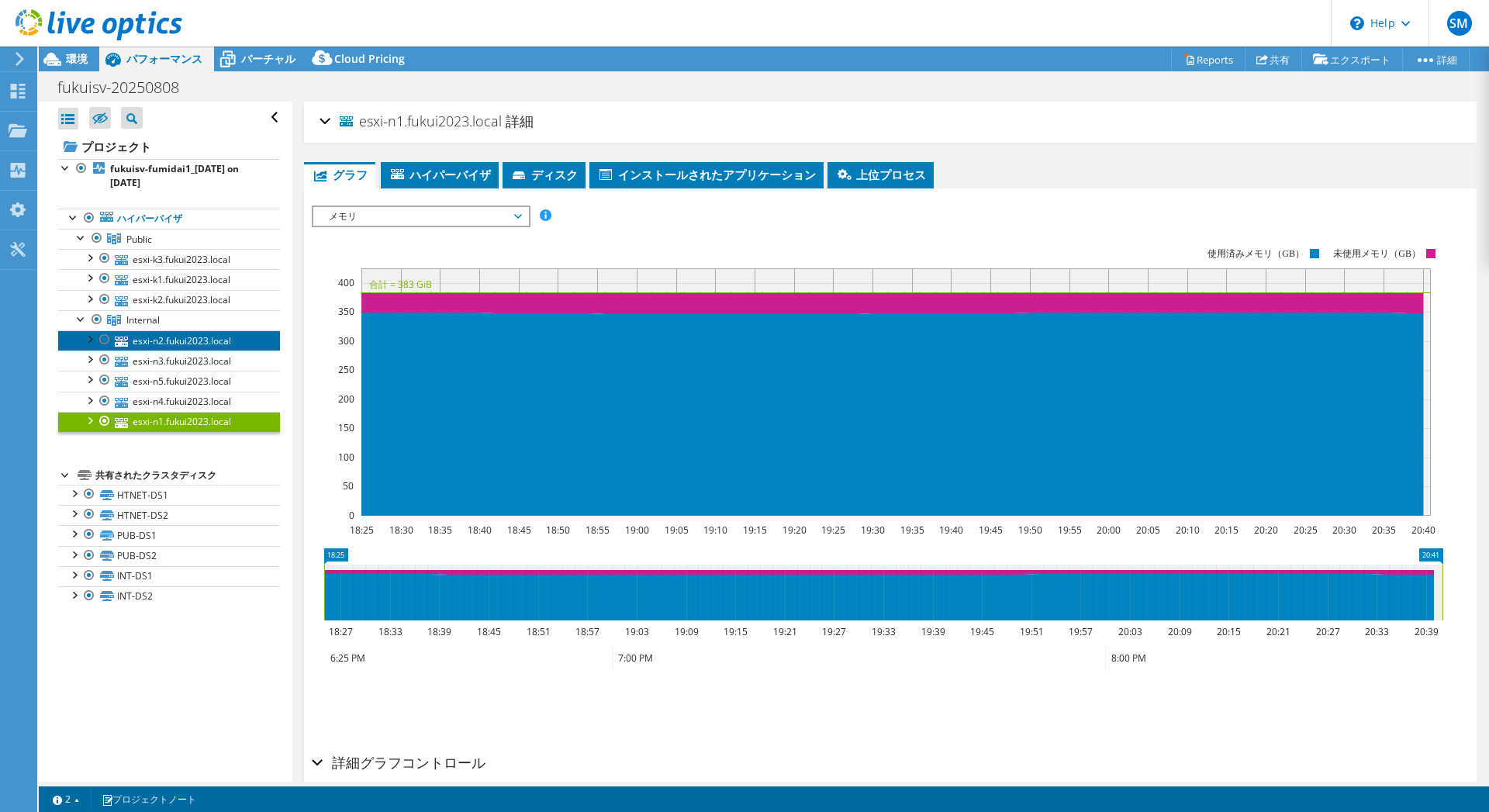 click on "esxi-n2.fukui2023.local" at bounding box center (169, 340) 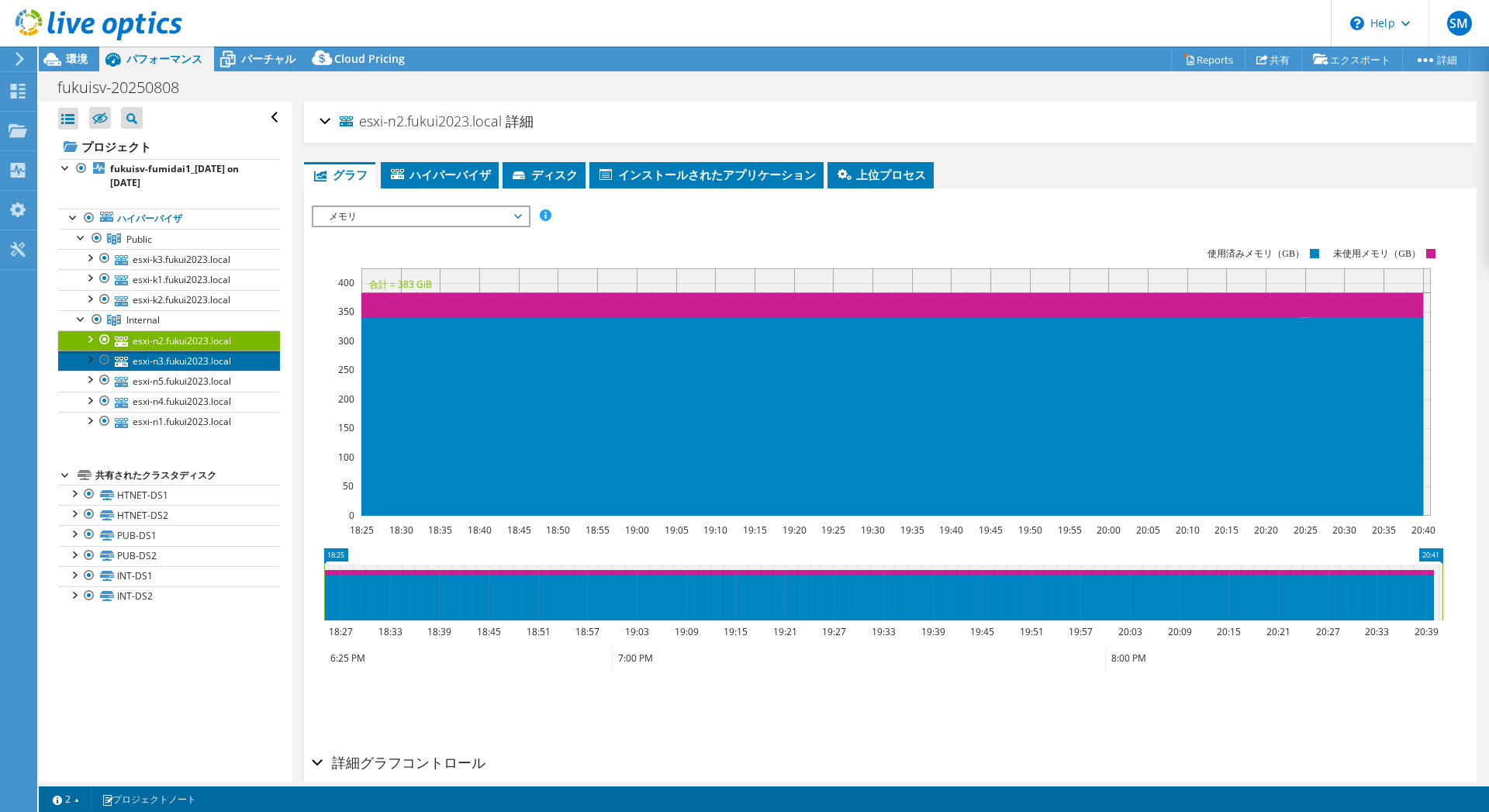 click on "esxi-n3.fukui2023.local" at bounding box center [169, 361] 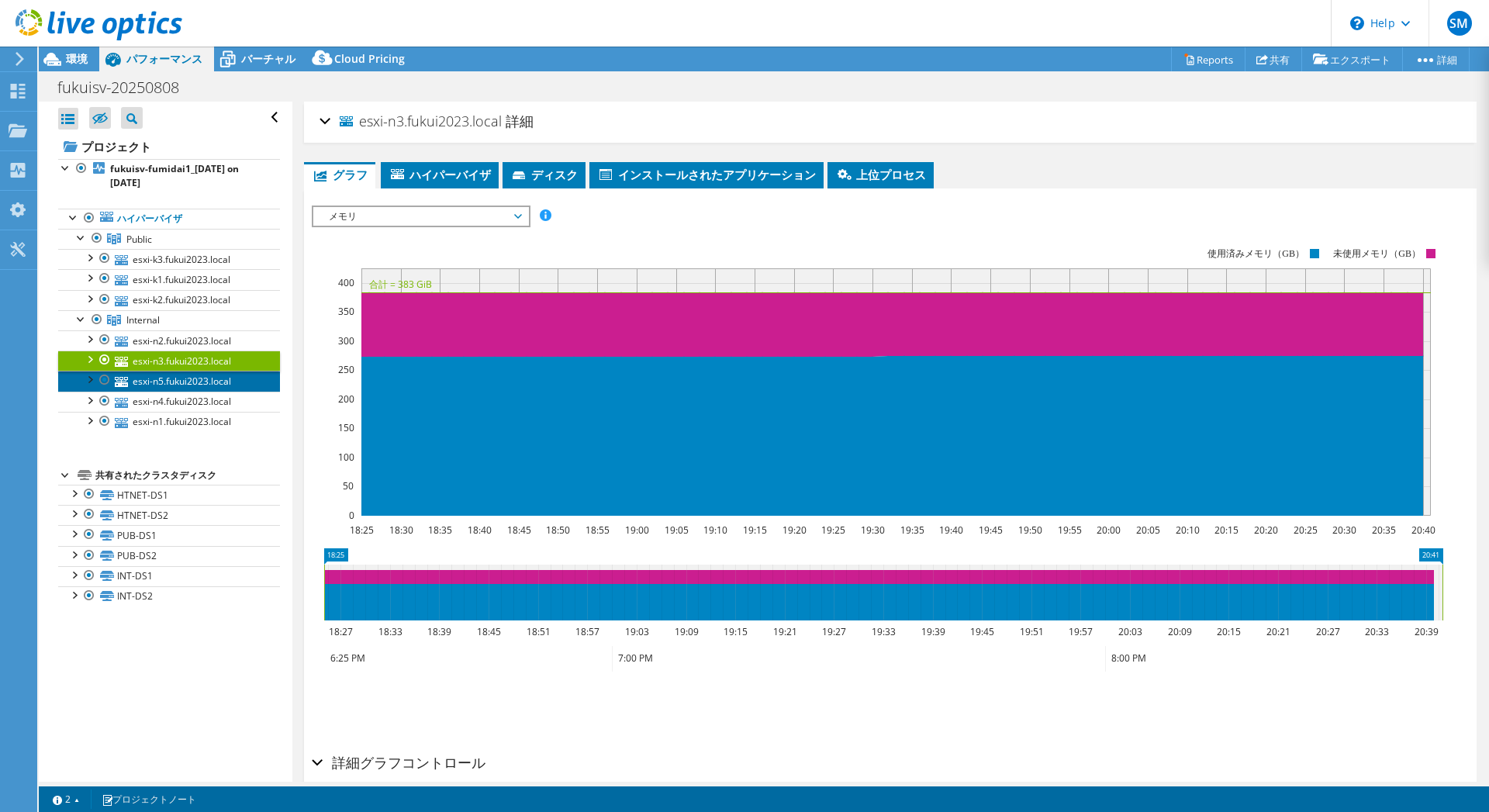 click on "esxi-n5.fukui2023.local" at bounding box center (169, 381) 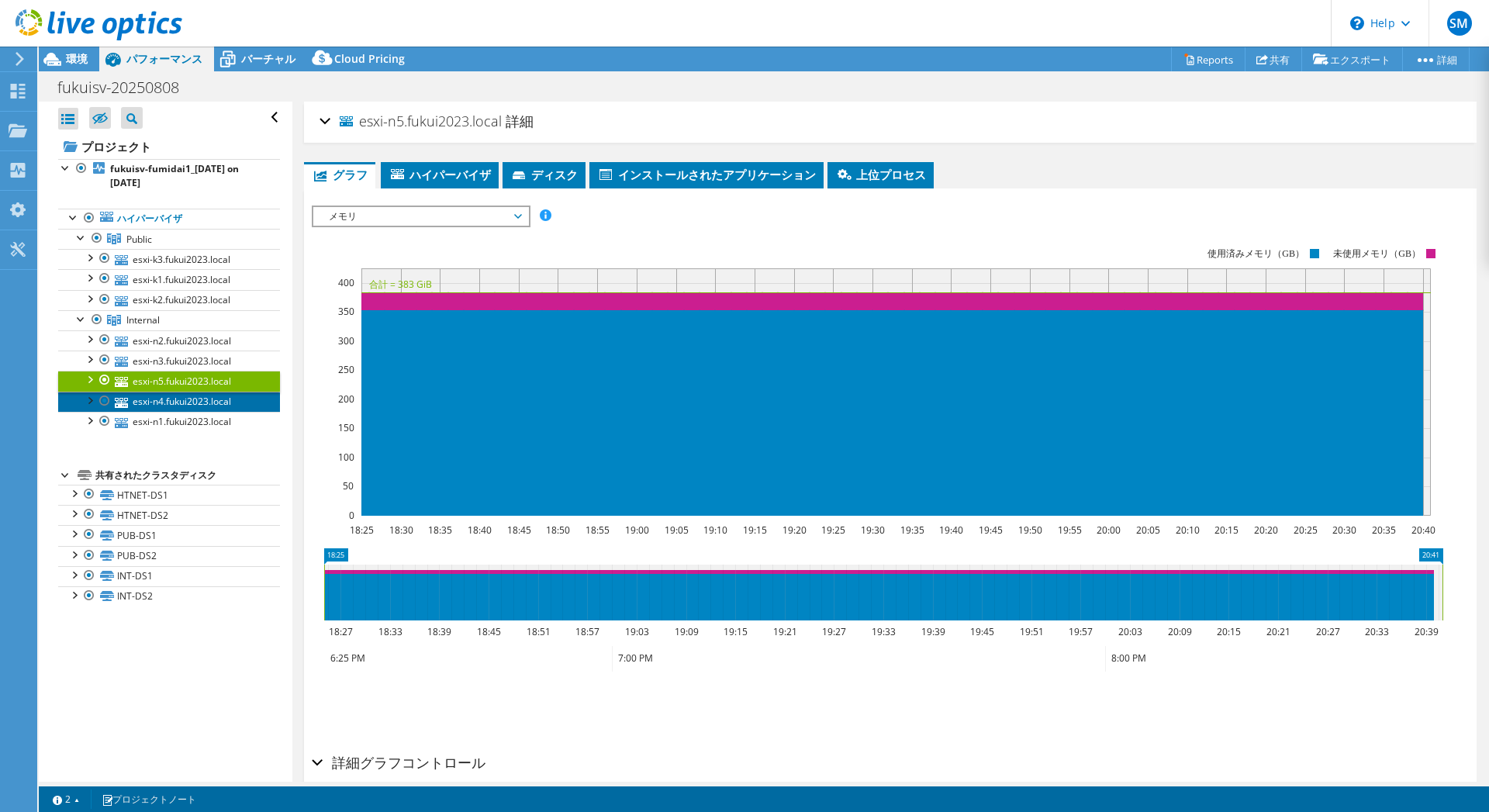 click on "esxi-n4.fukui2023.local" at bounding box center (169, 402) 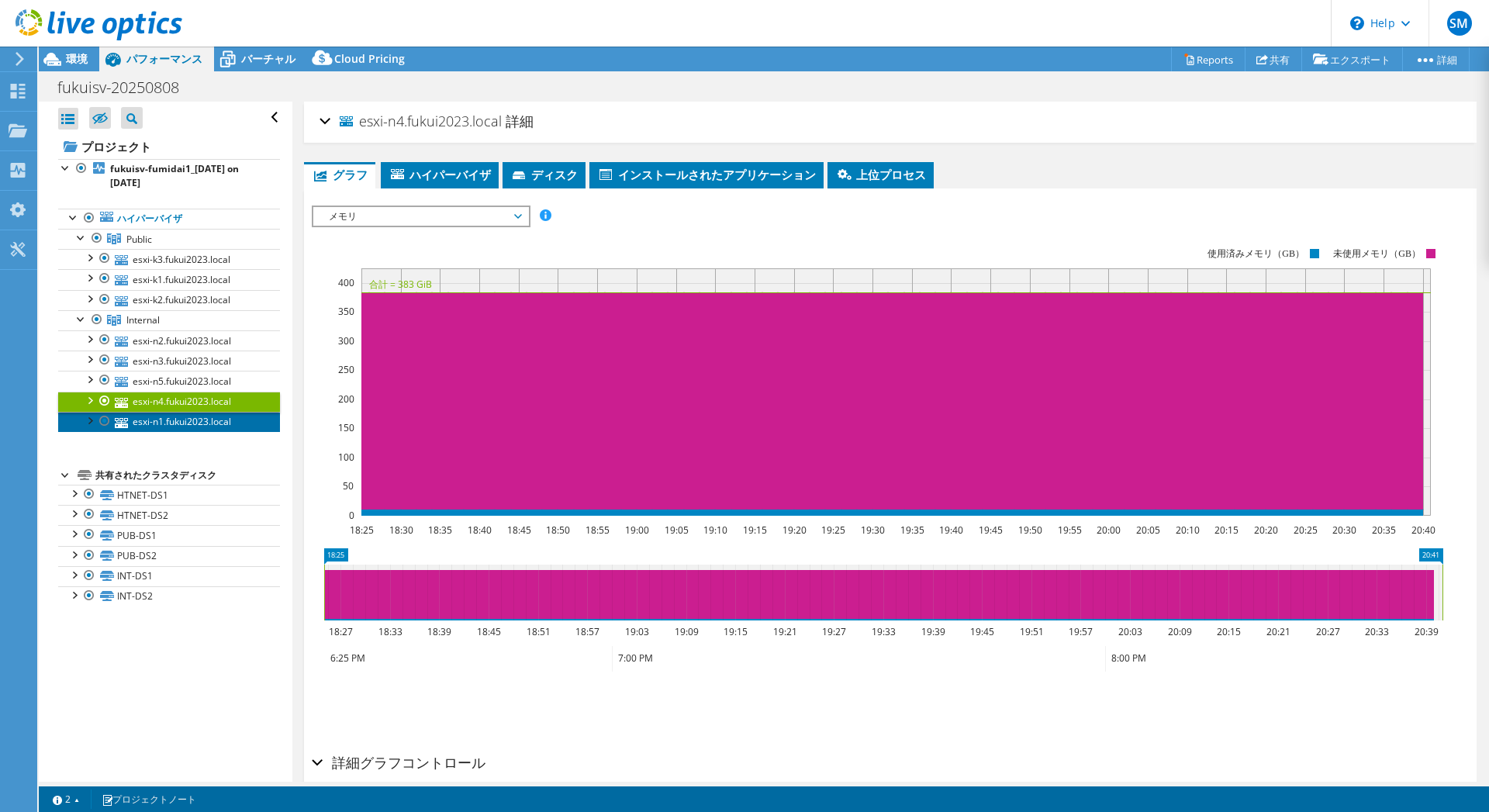 click on "esxi-n1.fukui2023.local" at bounding box center [169, 422] 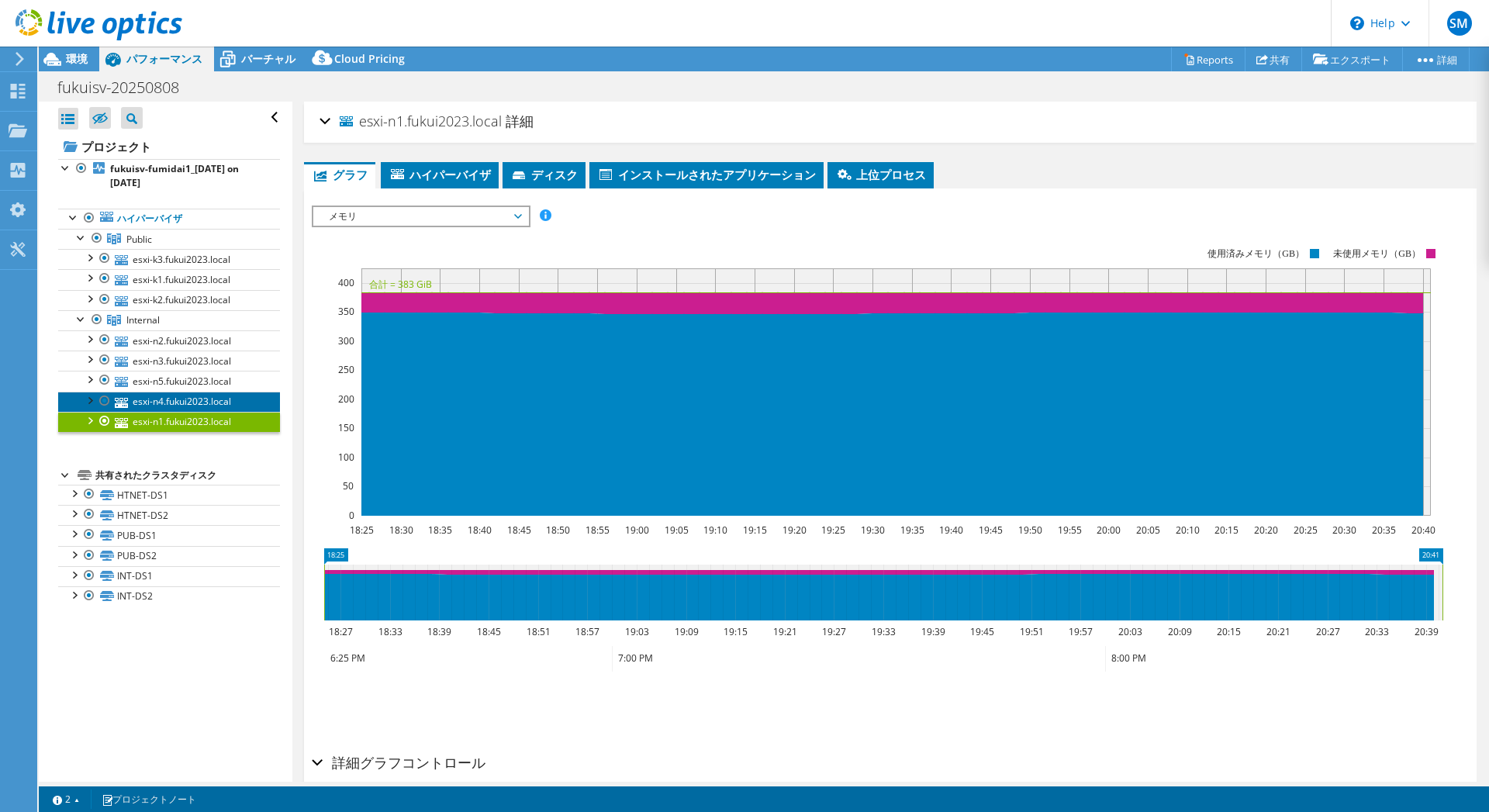 click on "esxi-n4.fukui2023.local" at bounding box center [169, 402] 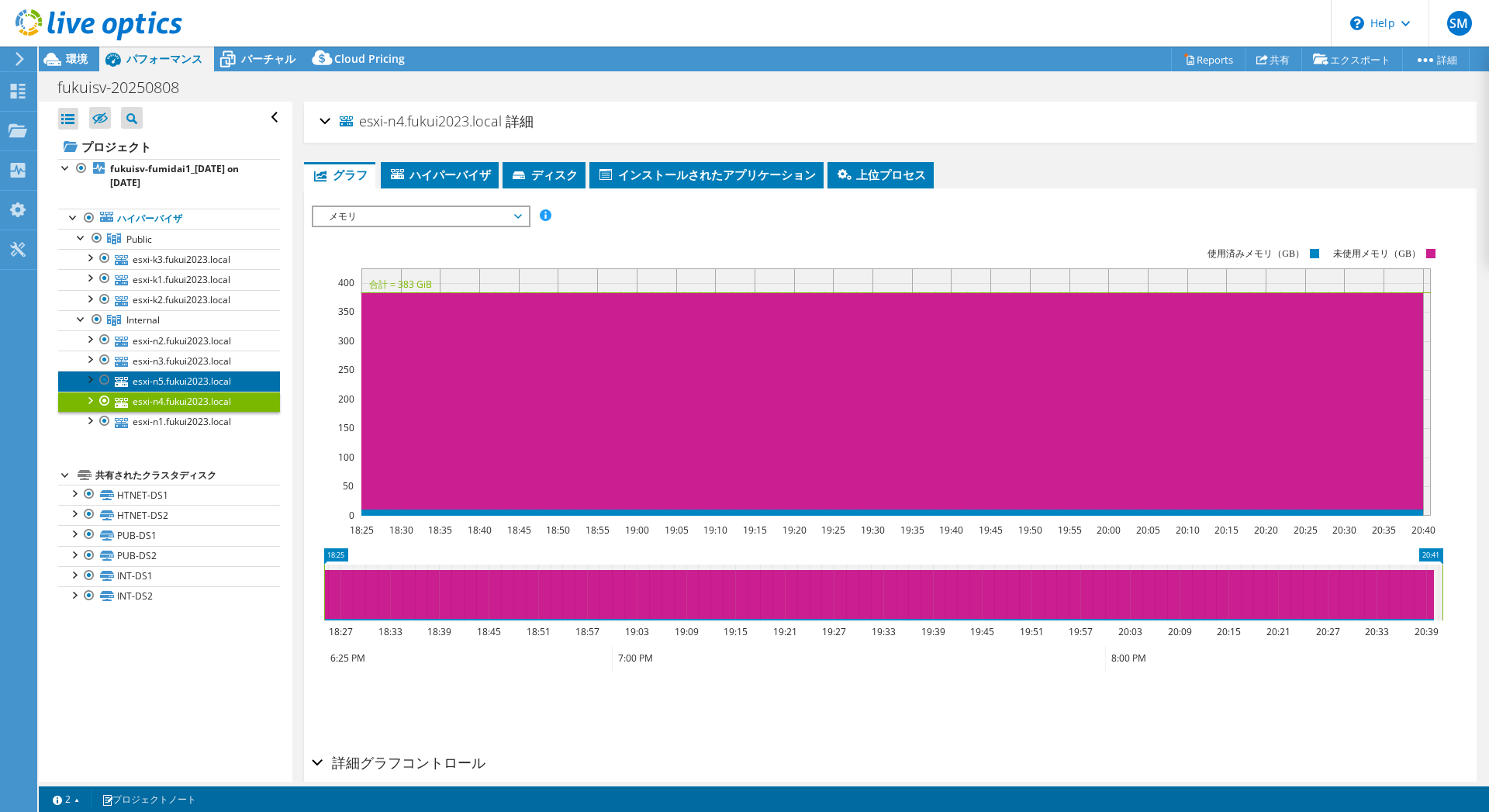 click on "esxi-n5.fukui2023.local" at bounding box center [169, 381] 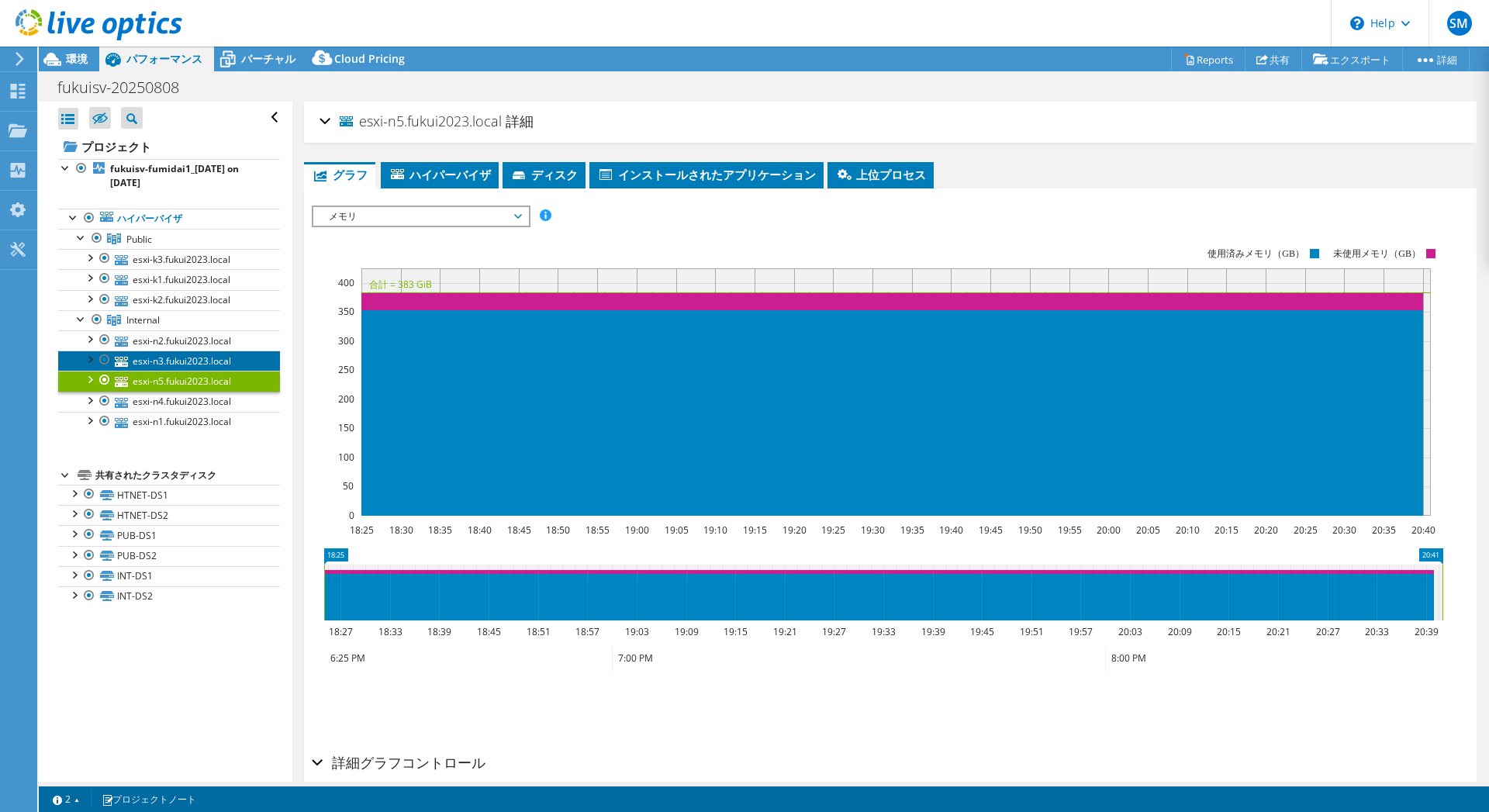 click on "esxi-n3.fukui2023.local" at bounding box center [169, 361] 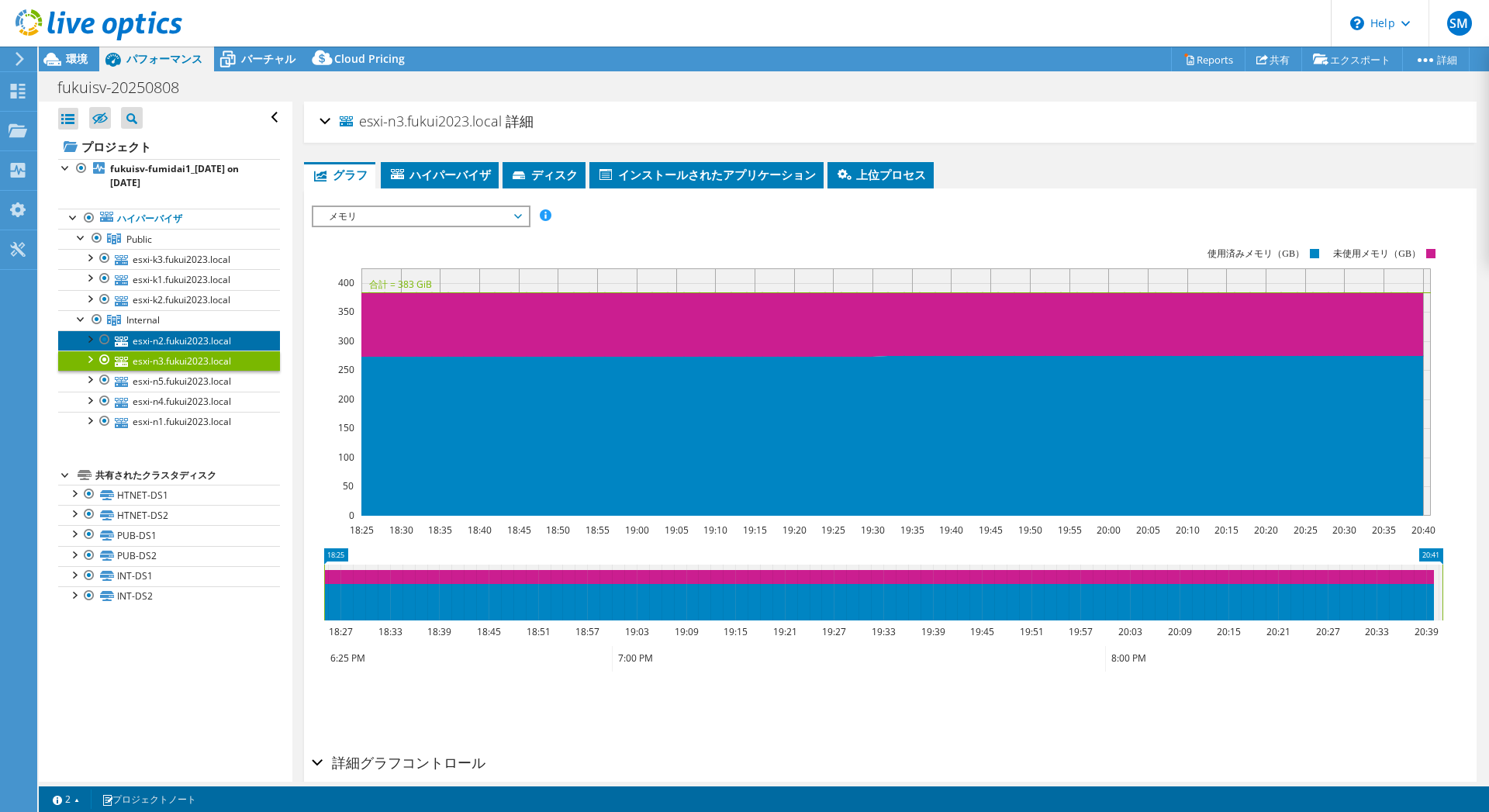 click on "esxi-n2.fukui2023.local" at bounding box center [169, 340] 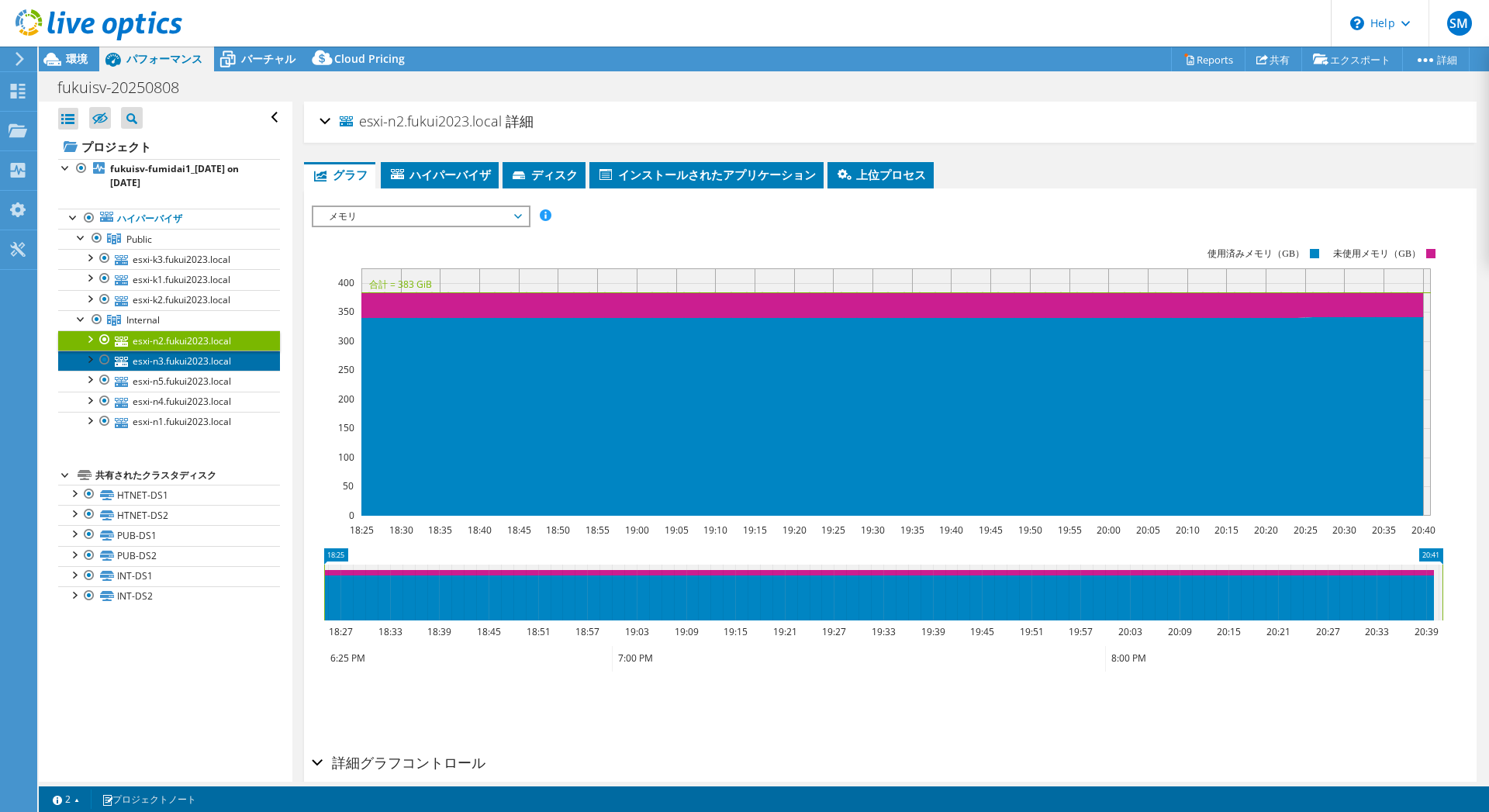 click on "esxi-n3.fukui2023.local" at bounding box center [169, 361] 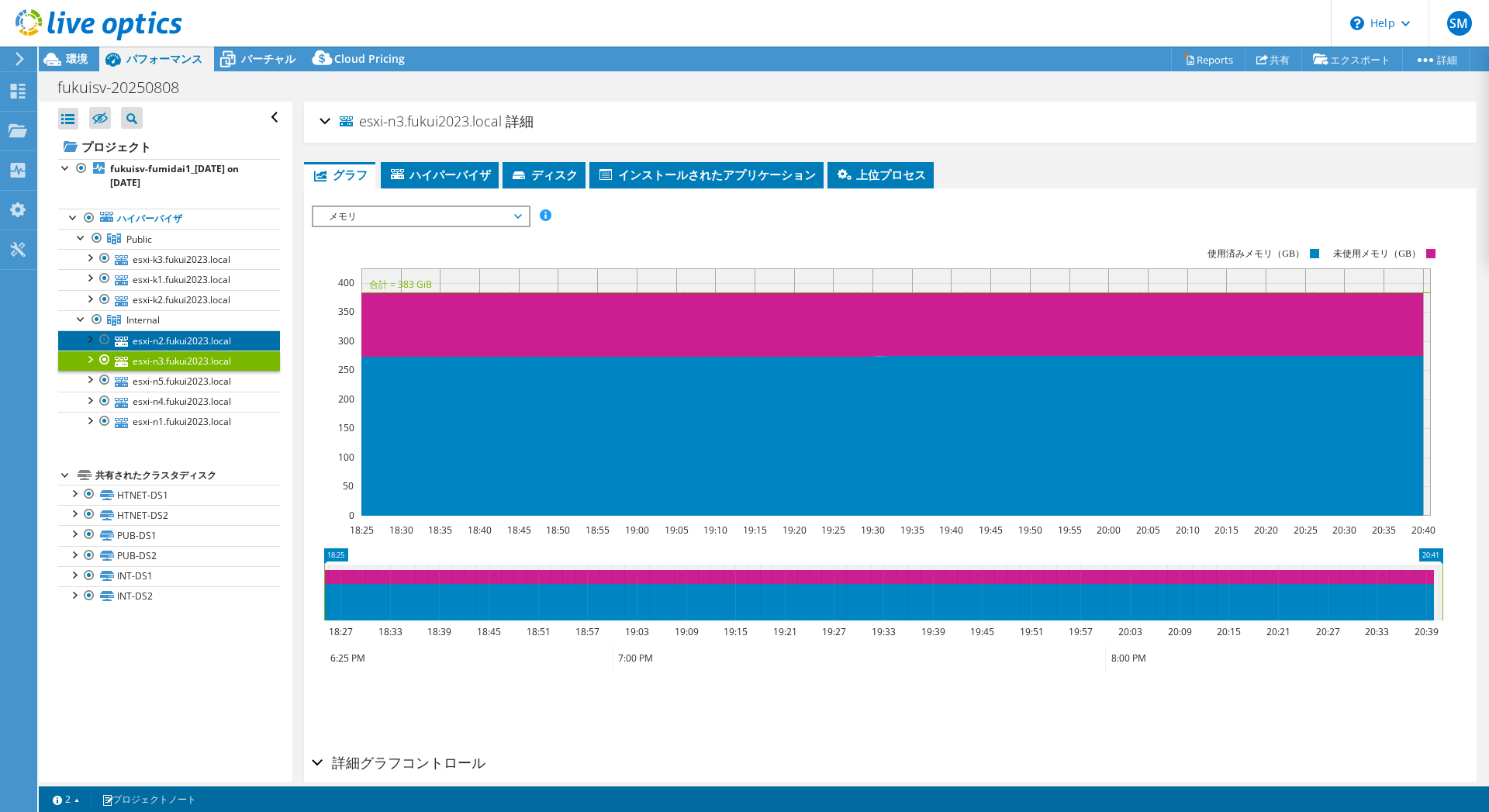 click on "esxi-n2.fukui2023.local" at bounding box center [169, 340] 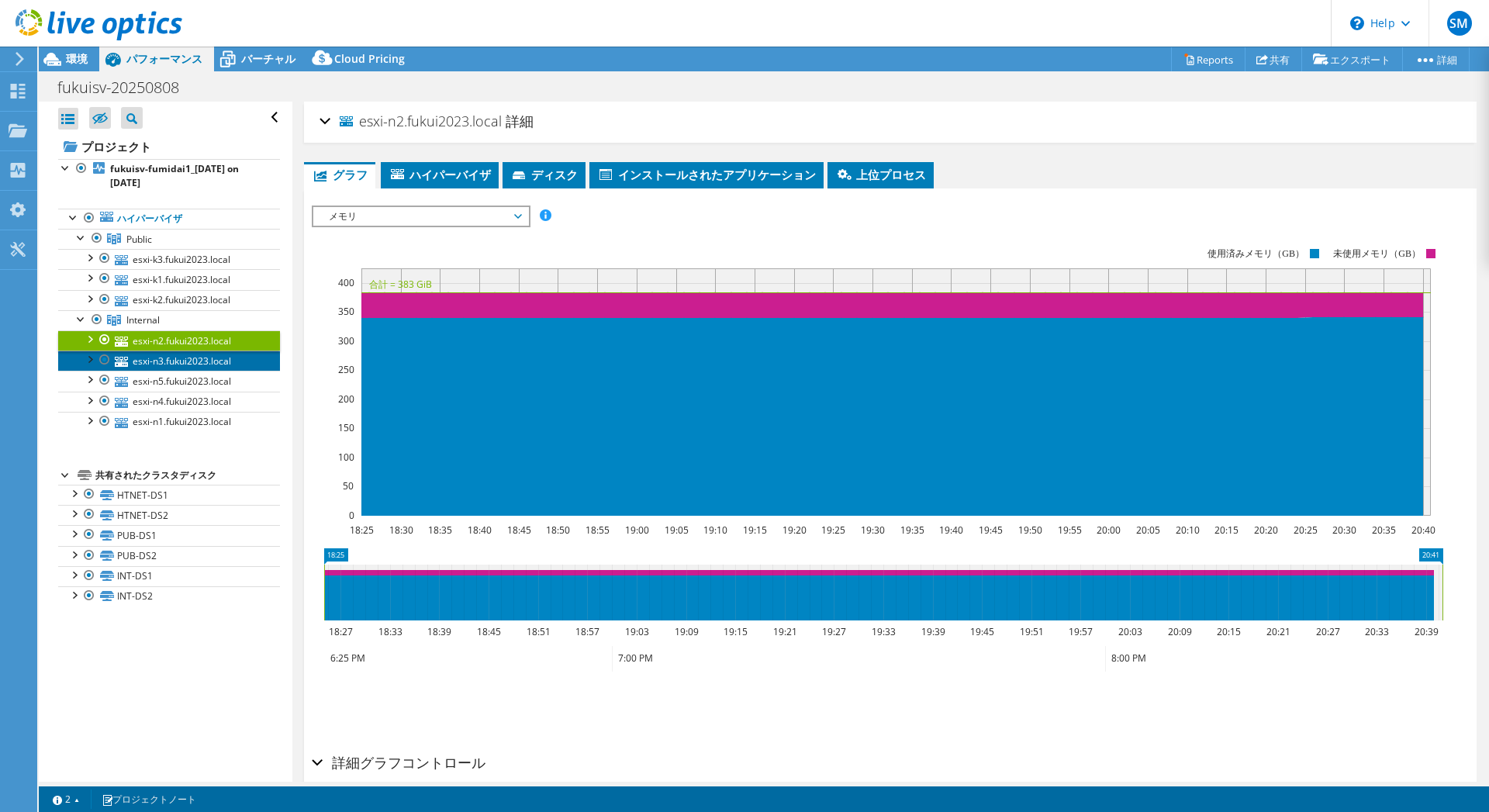 click on "esxi-n3.fukui2023.local" at bounding box center (169, 361) 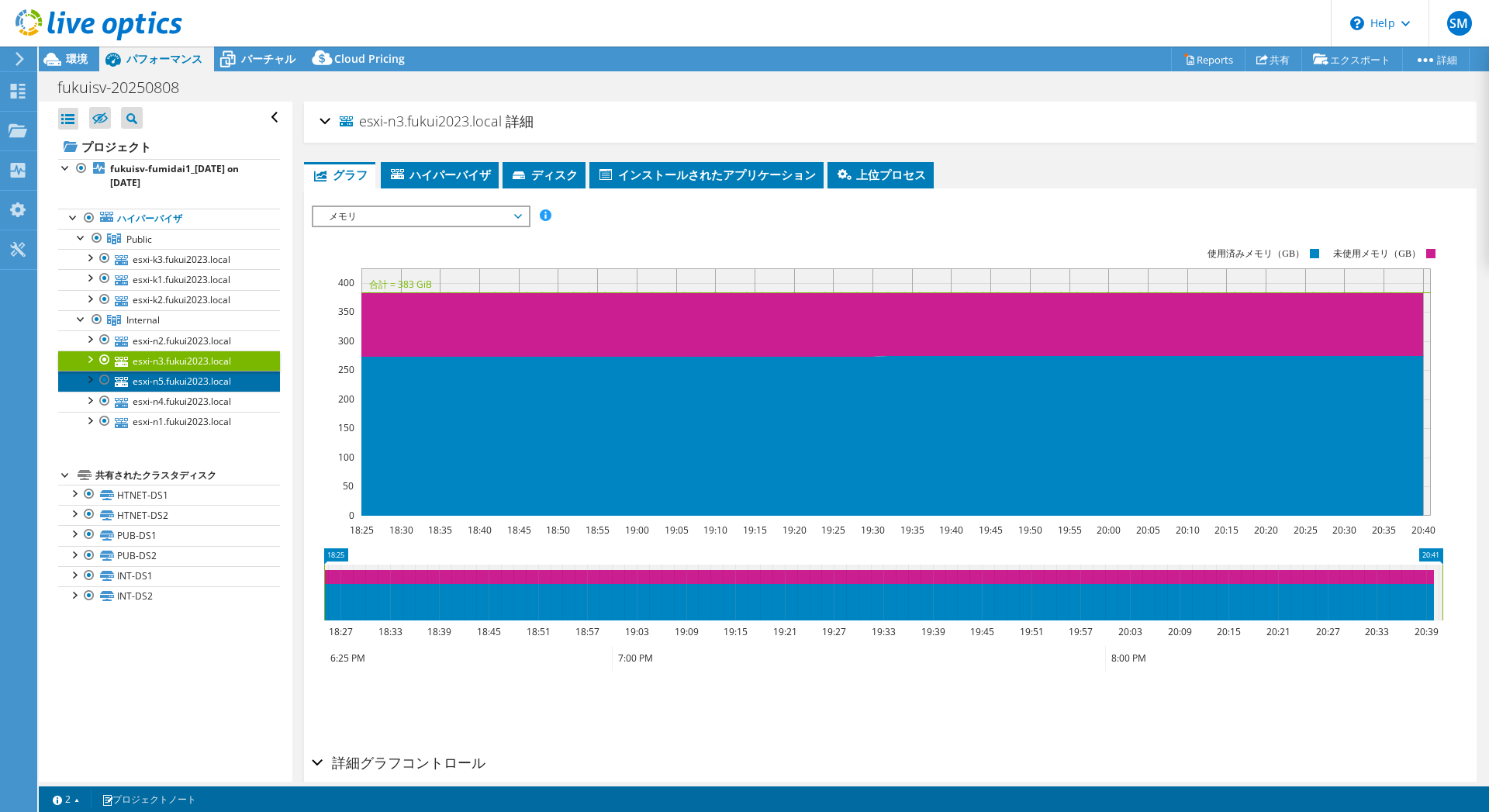 click on "esxi-n5.fukui2023.local" at bounding box center (169, 381) 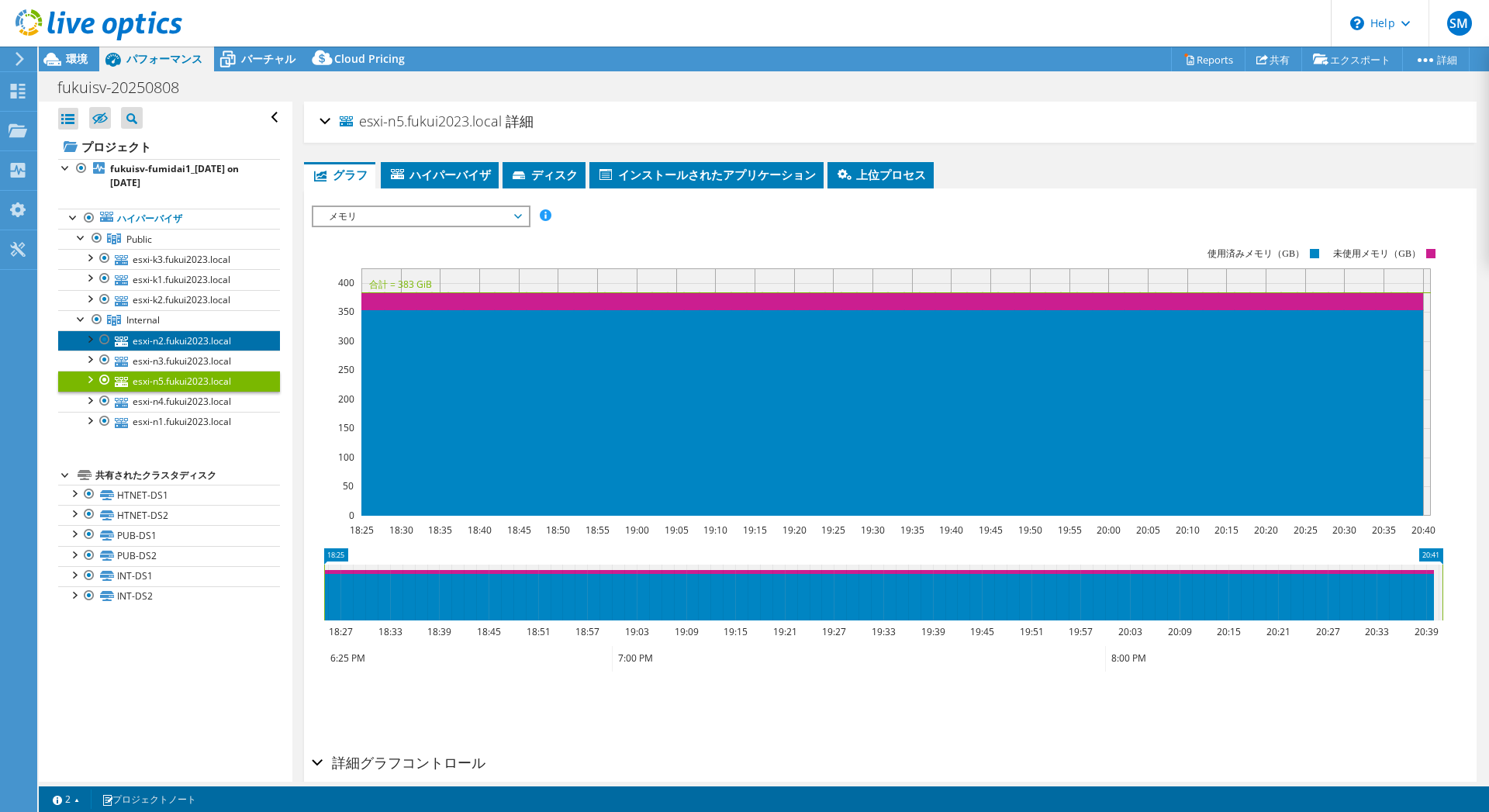 click on "esxi-n2.fukui2023.local" at bounding box center (169, 340) 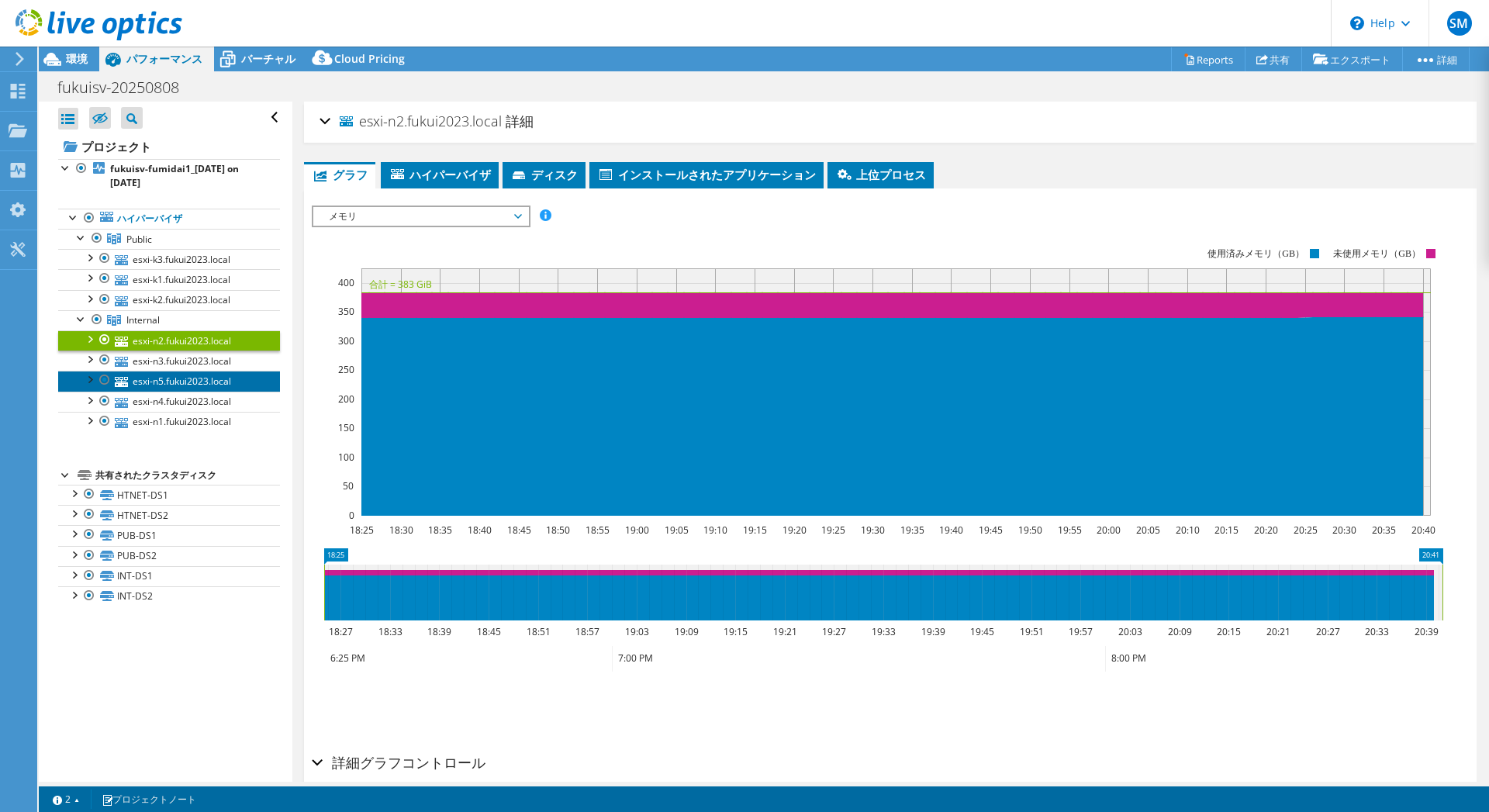 click on "esxi-n5.fukui2023.local" at bounding box center (169, 381) 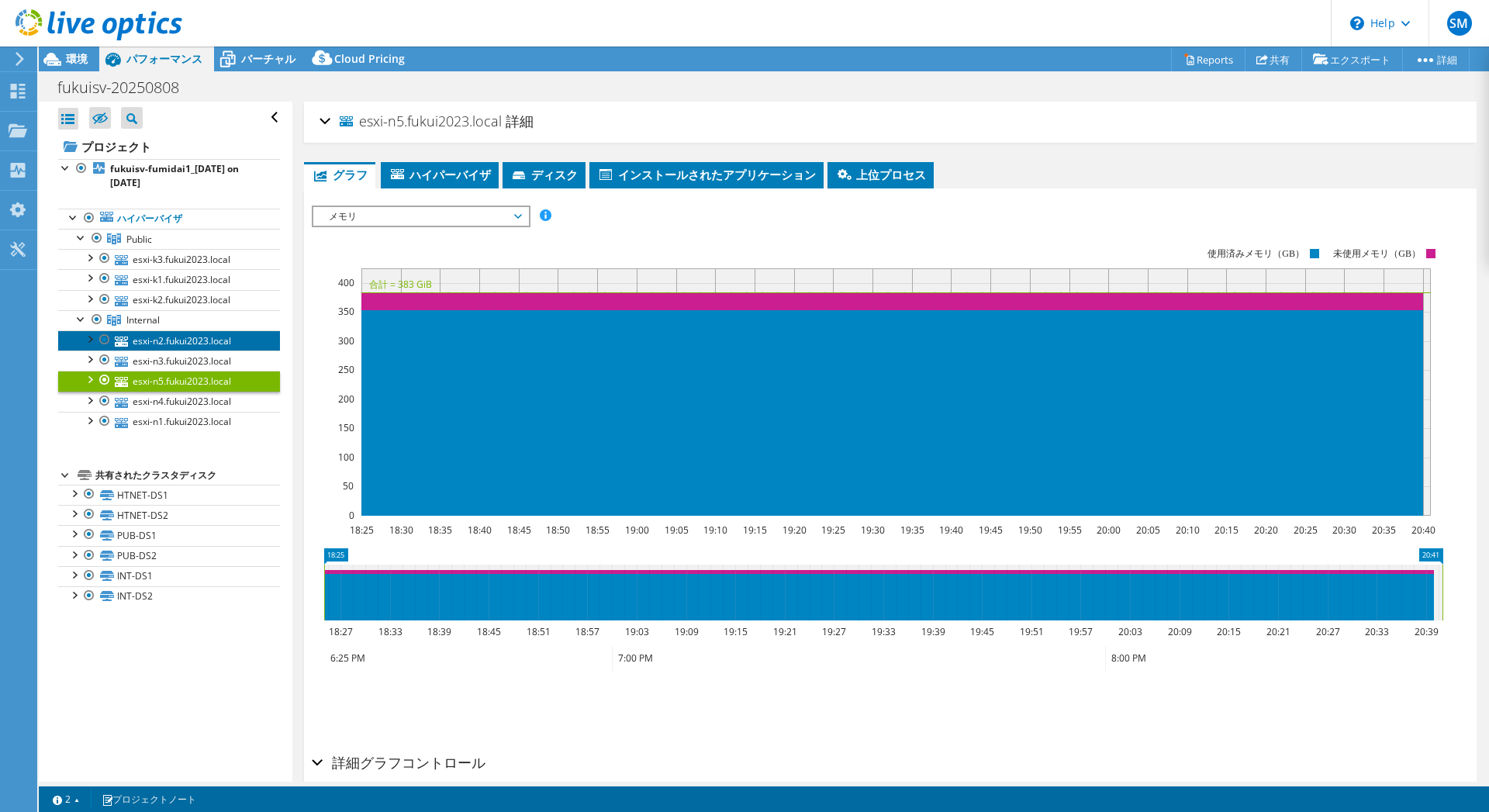 click on "esxi-n2.fukui2023.local" at bounding box center [169, 340] 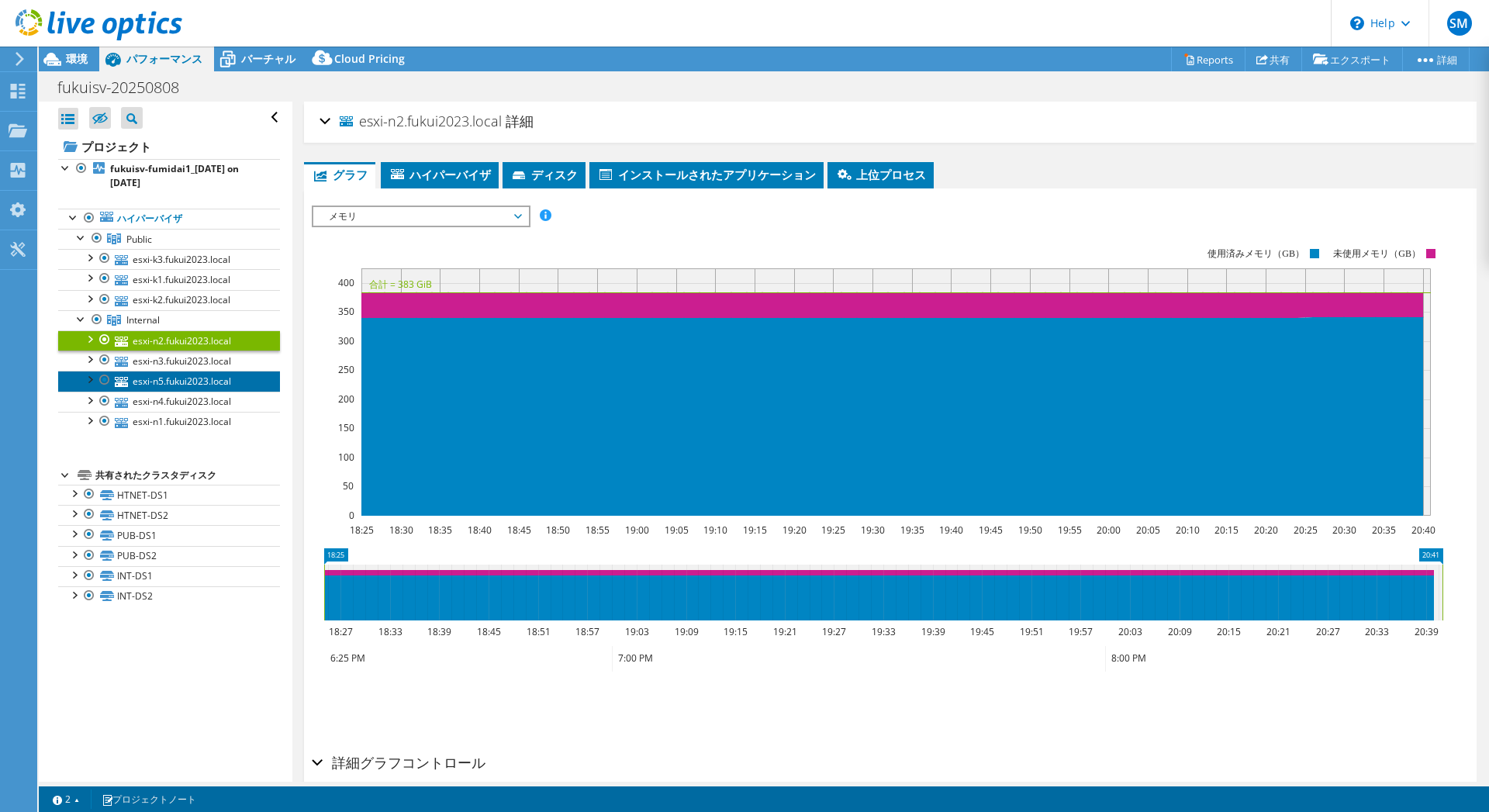click on "esxi-n5.fukui2023.local" at bounding box center [169, 381] 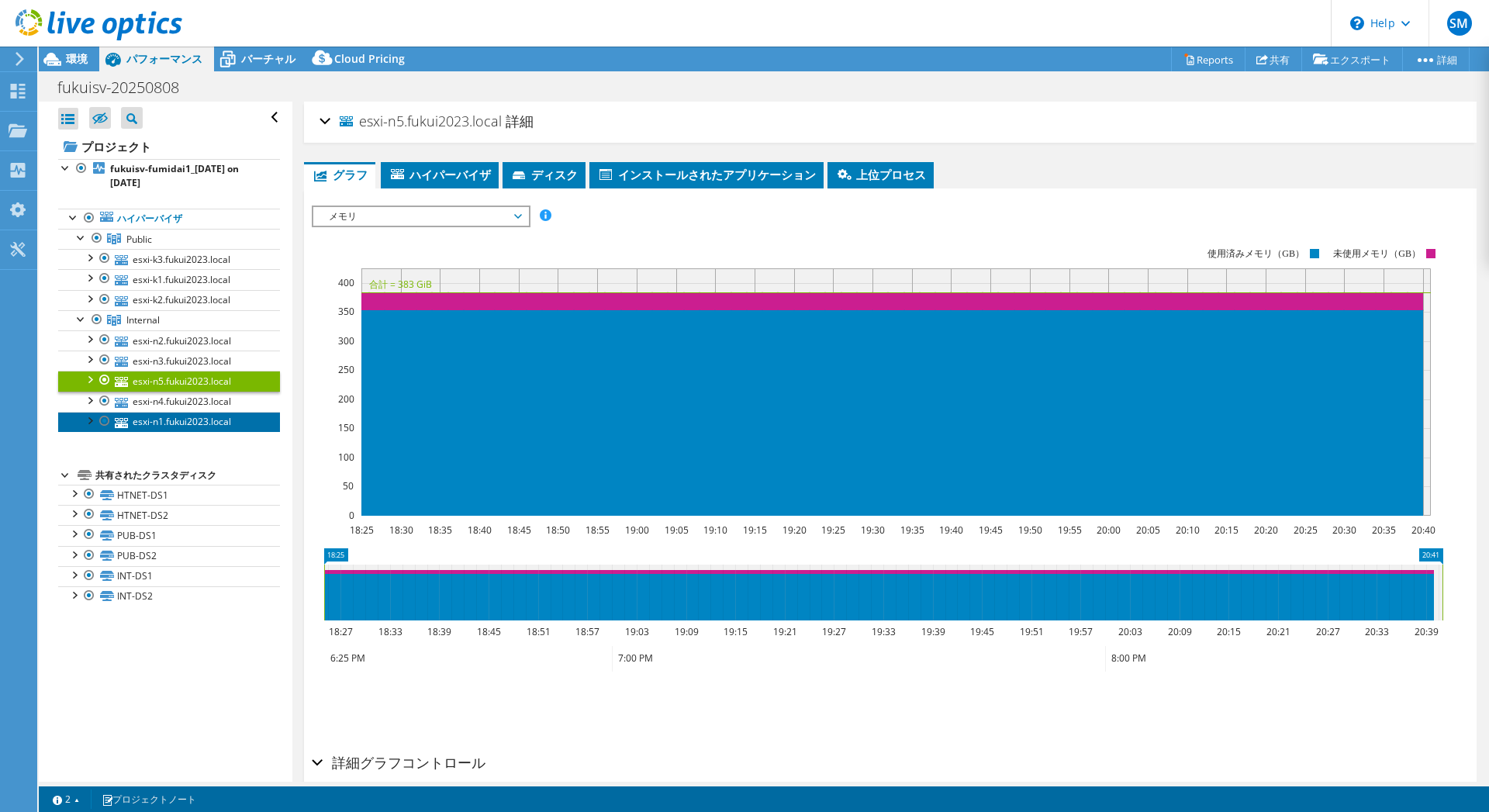 click on "esxi-n1.fukui2023.local" at bounding box center (169, 422) 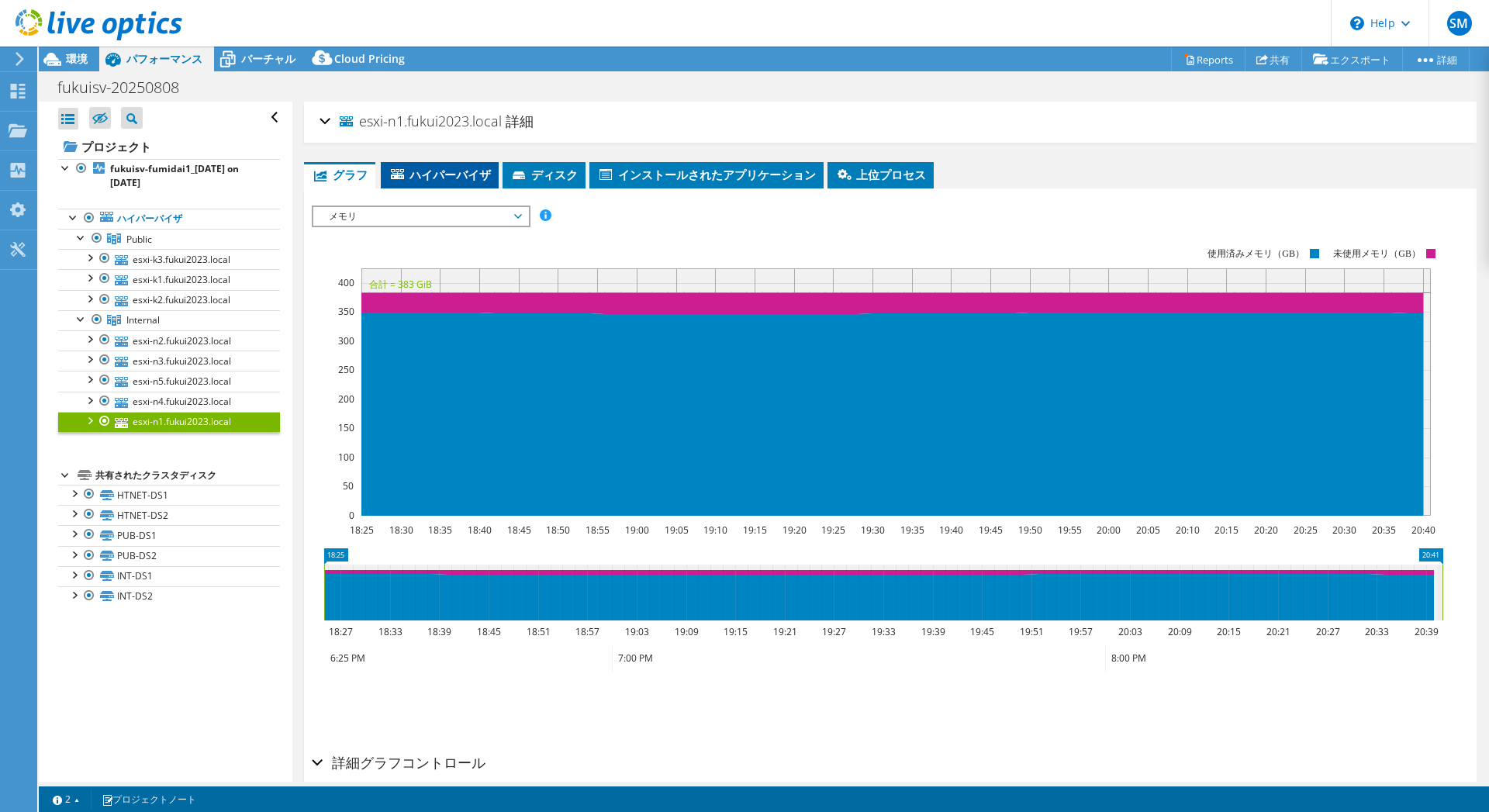 click on "ハイパーバイザ" at bounding box center (440, 174) 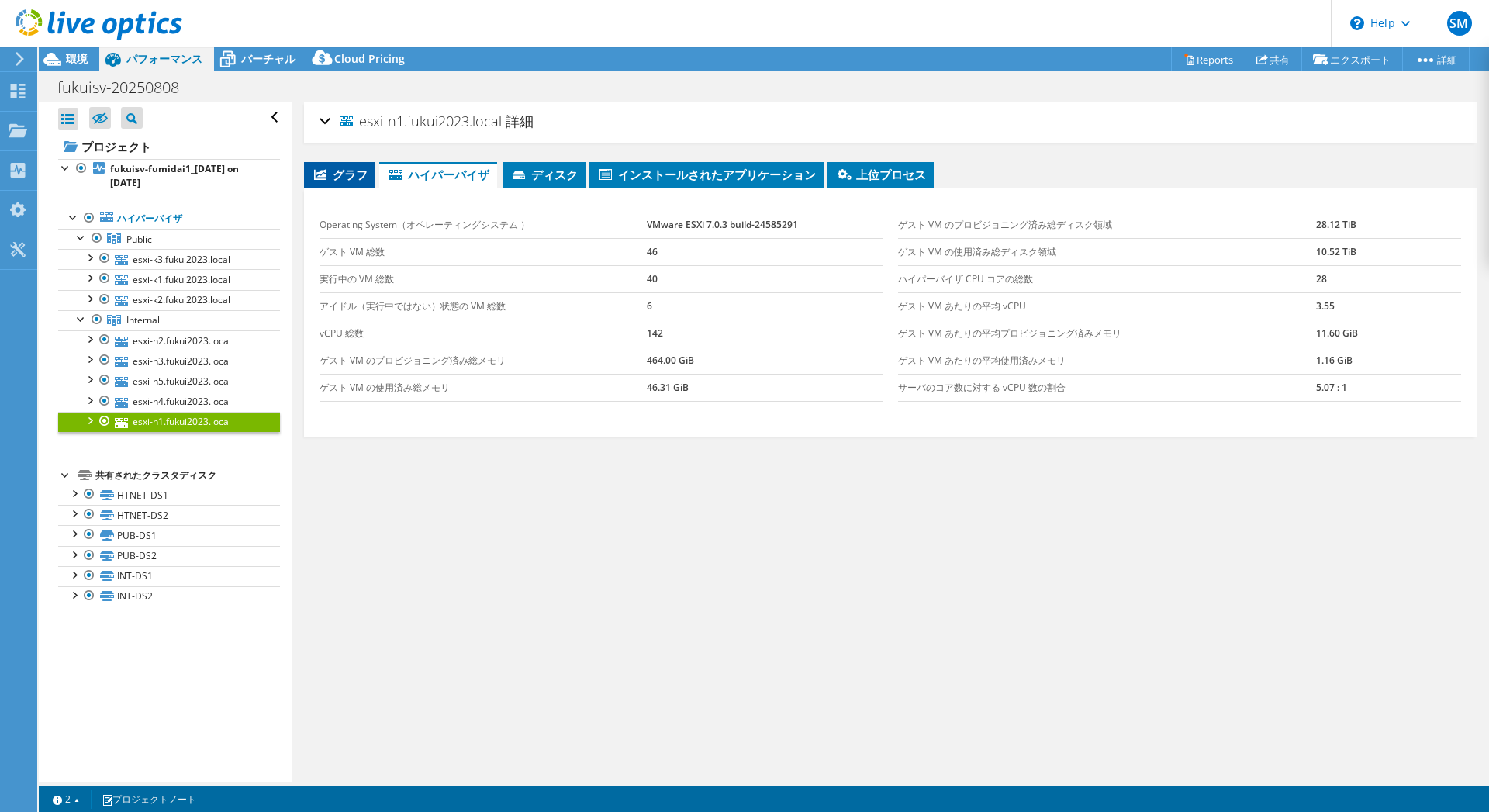click on "グラフ" at bounding box center (340, 174) 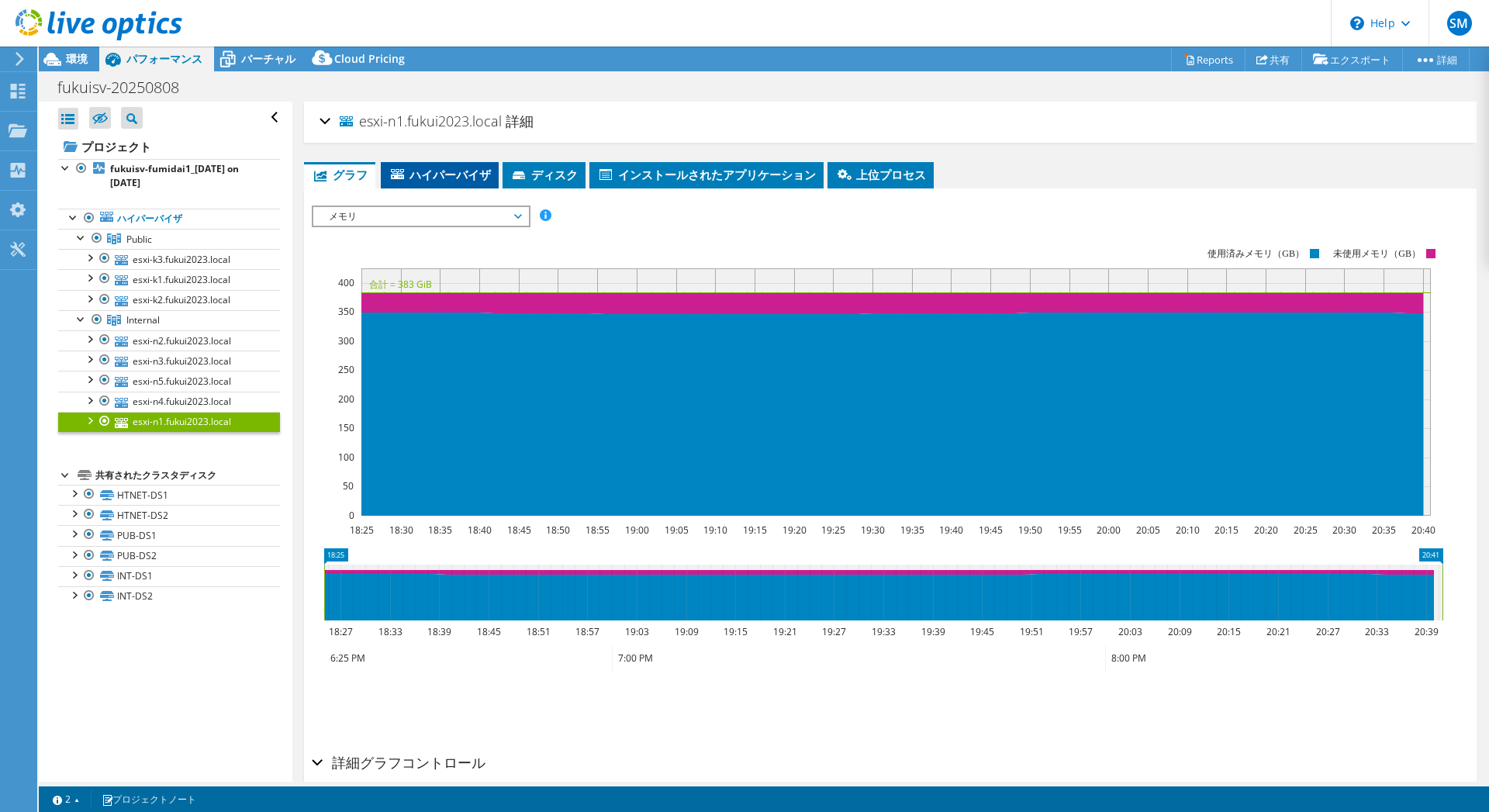 click on "ハイパーバイザ" at bounding box center (440, 174) 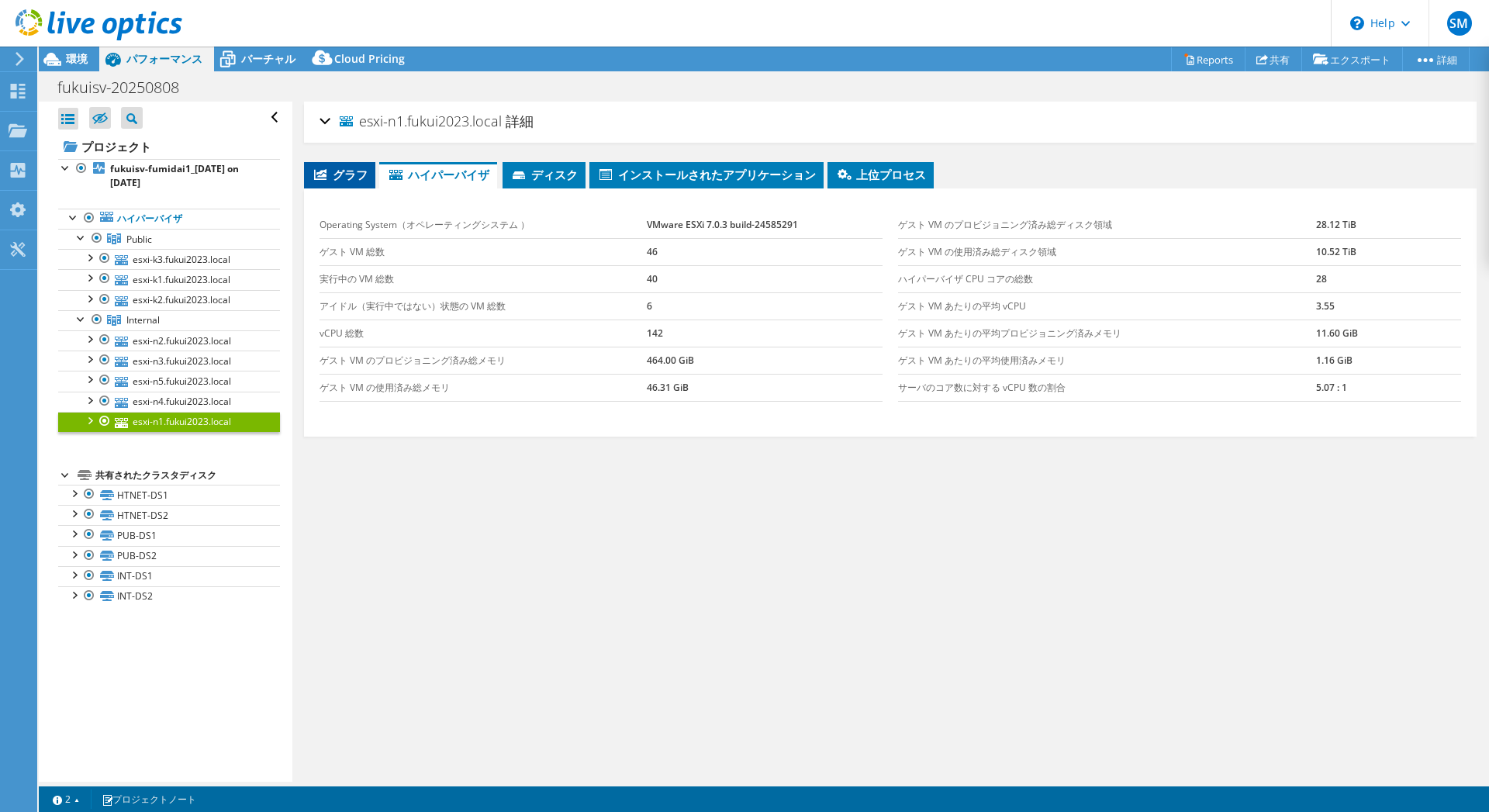 click on "グラフ" at bounding box center (340, 174) 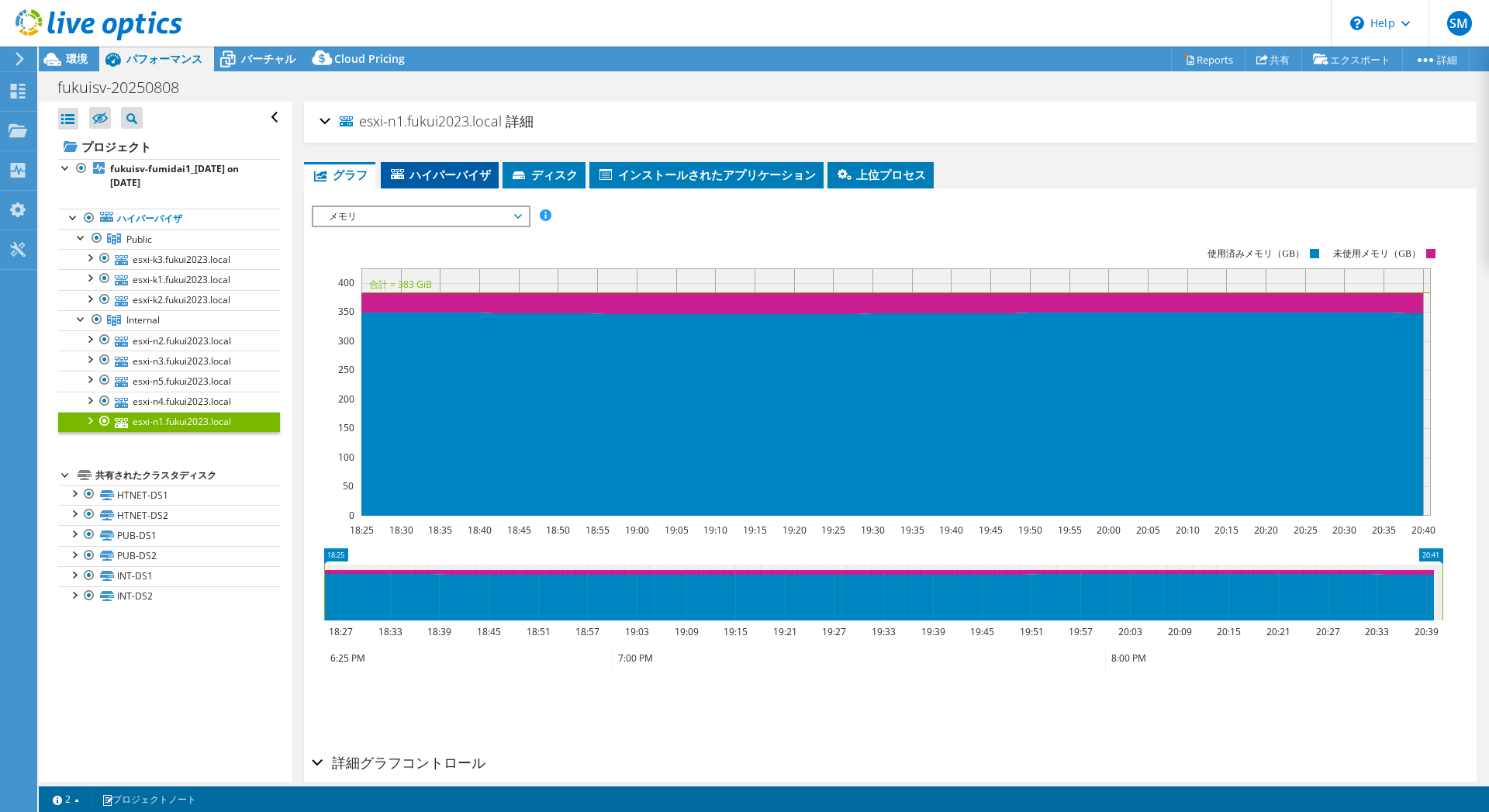 click on "ハイパーバイザ" at bounding box center (440, 174) 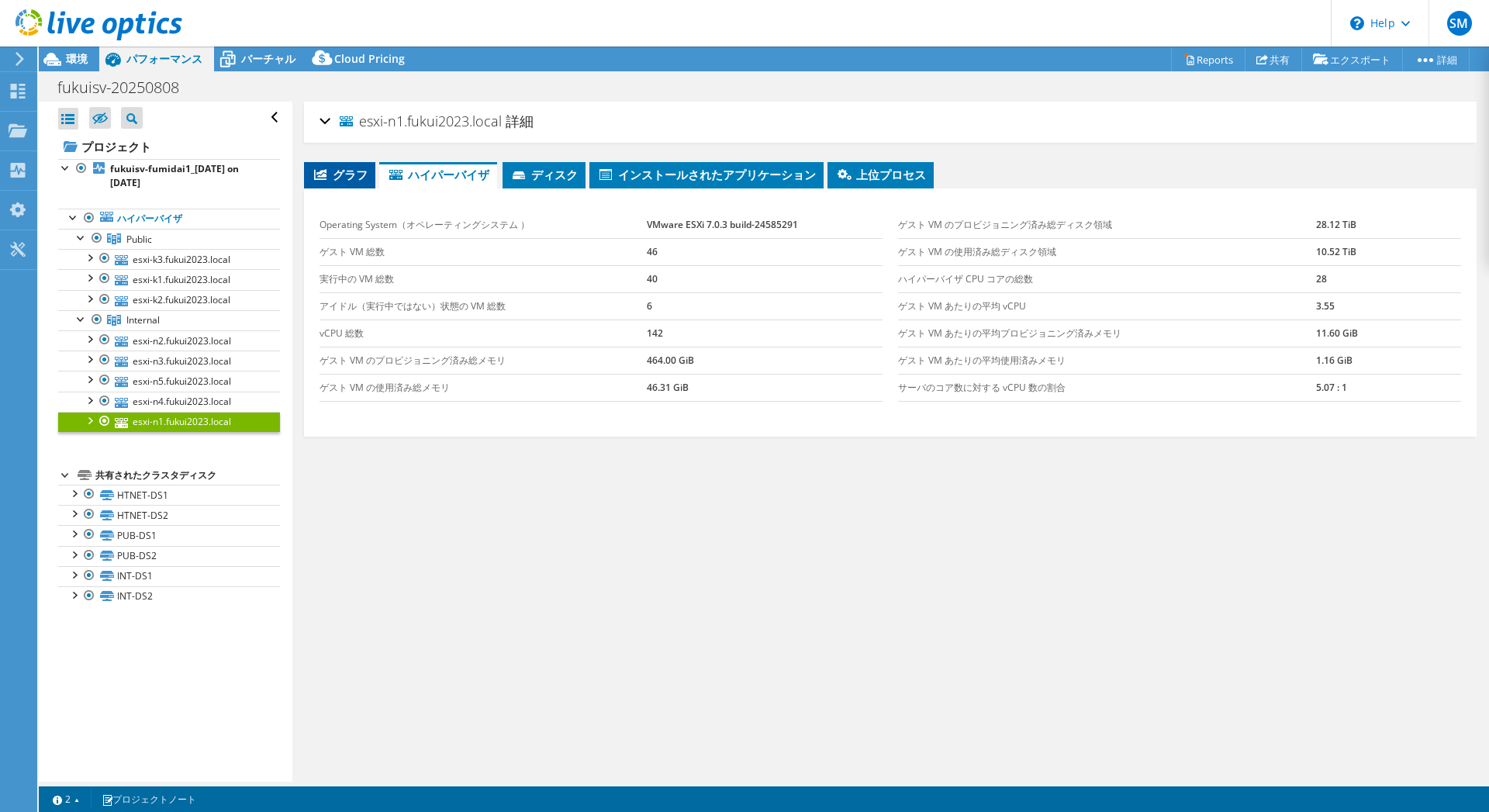 click on "グラフ" at bounding box center (340, 174) 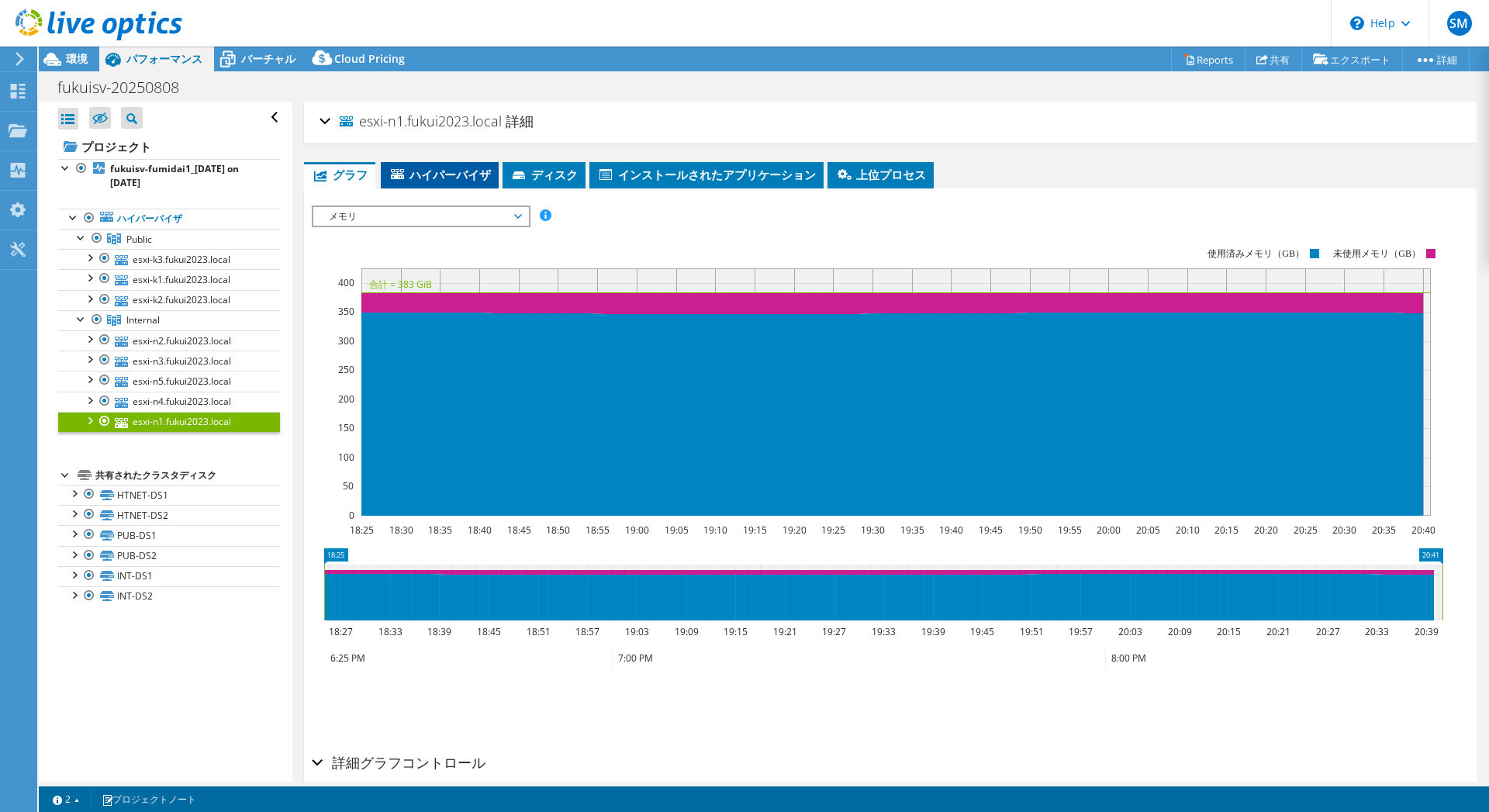 click on "ハイパーバイザ" at bounding box center (440, 174) 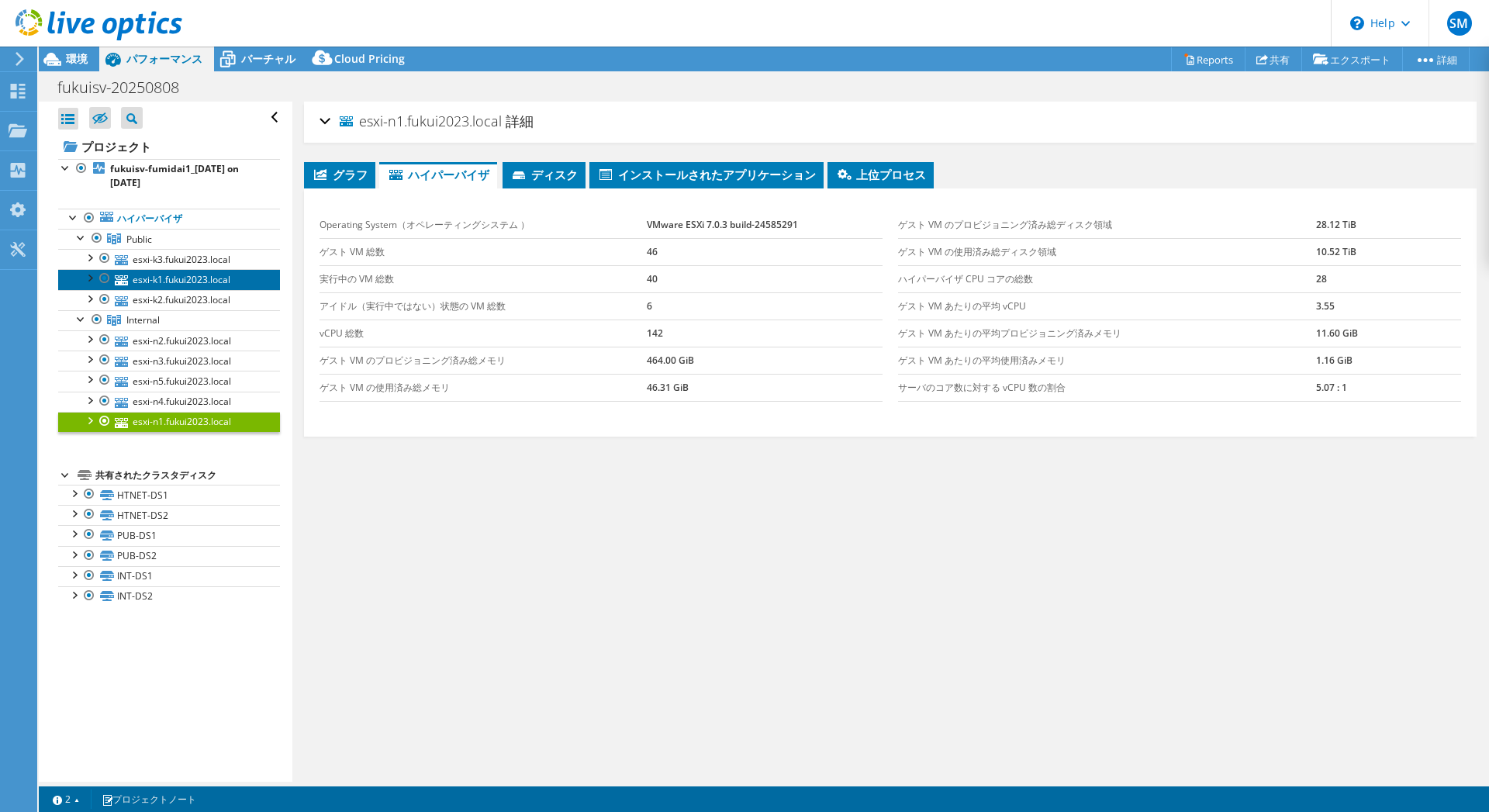 click on "esxi-k1.fukui2023.local" at bounding box center (169, 279) 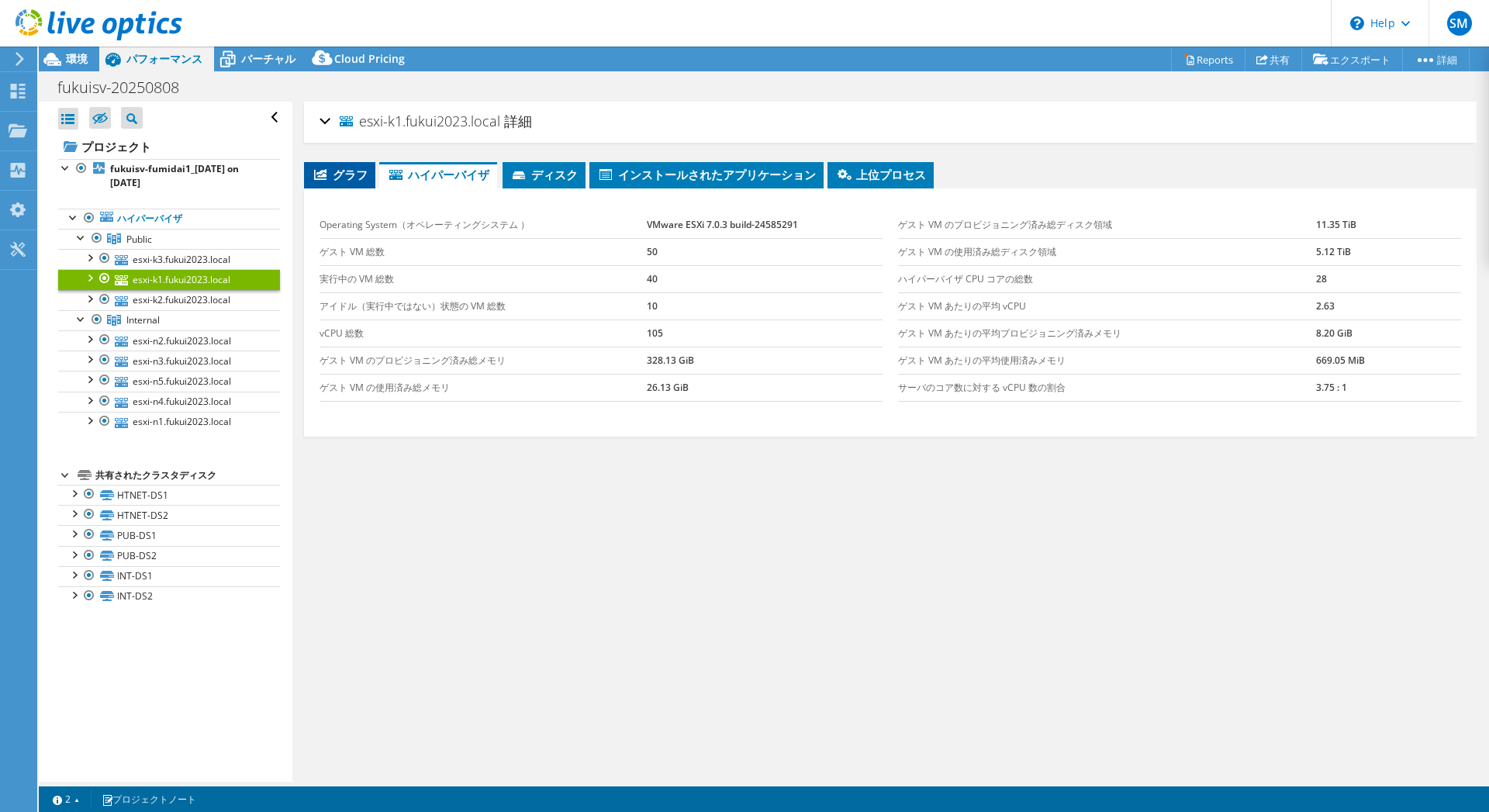 click on "グラフ" at bounding box center [340, 174] 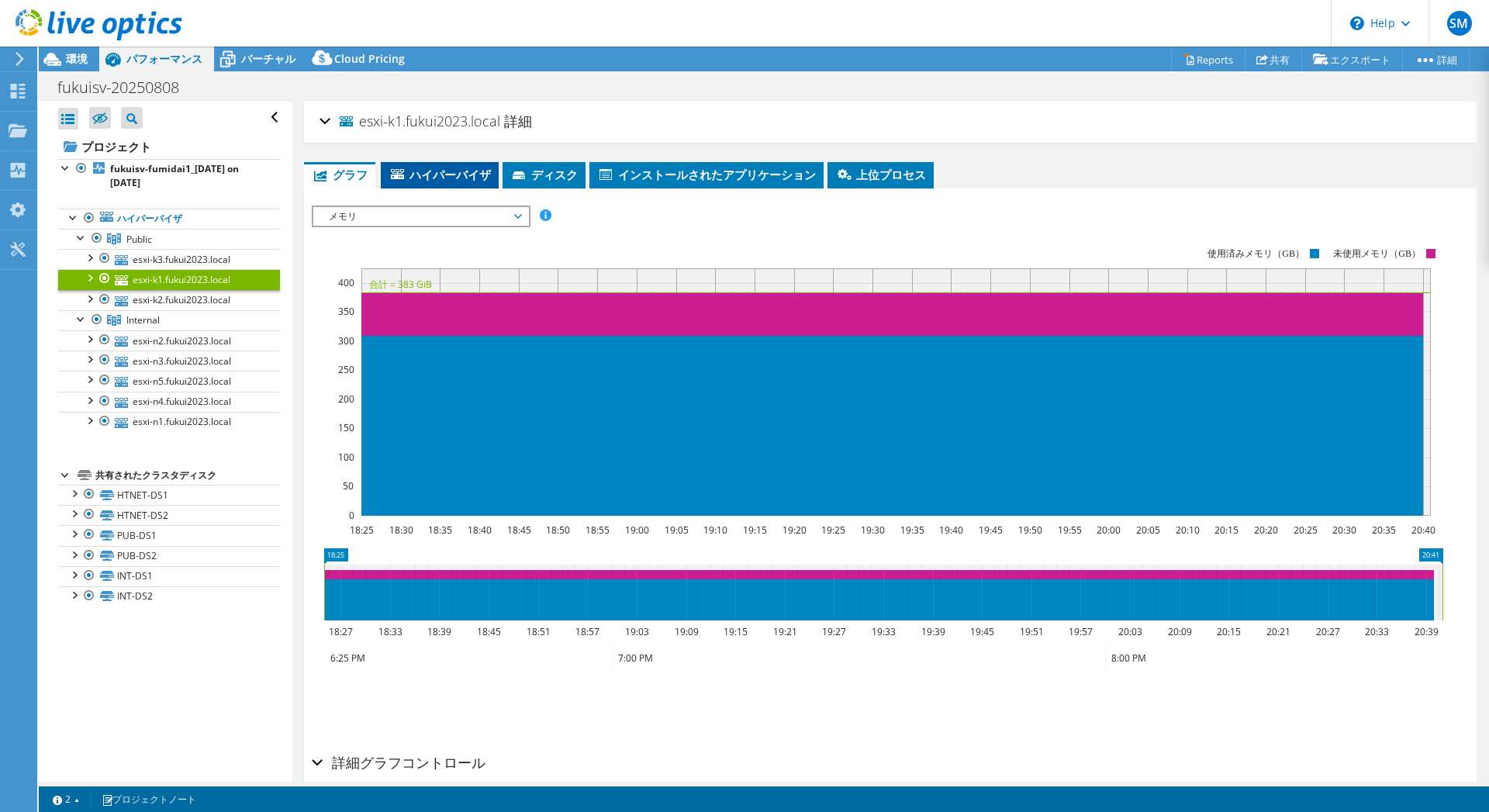 click on "ハイパーバイザ" at bounding box center [440, 174] 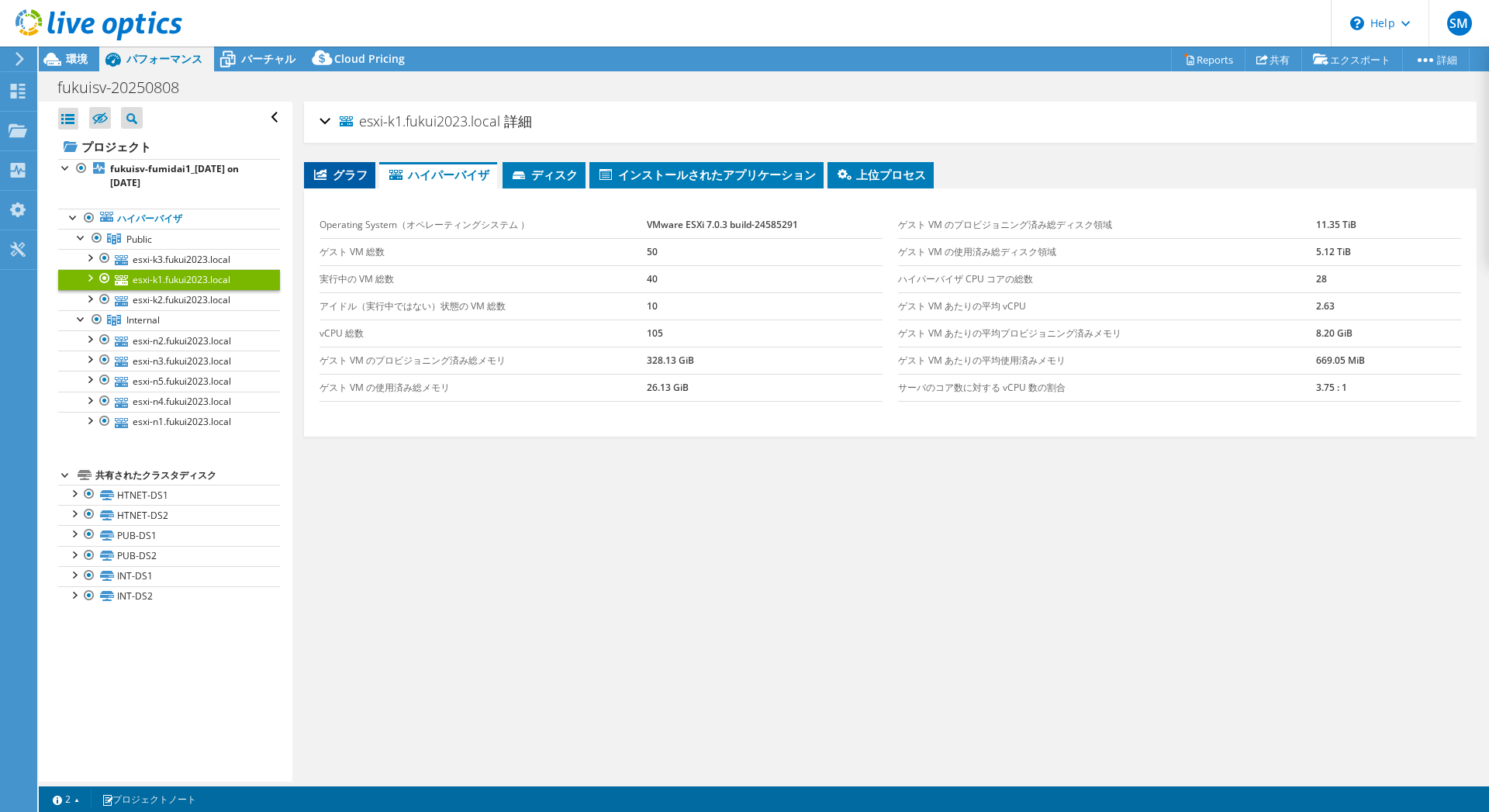 click on "グラフ" at bounding box center (340, 174) 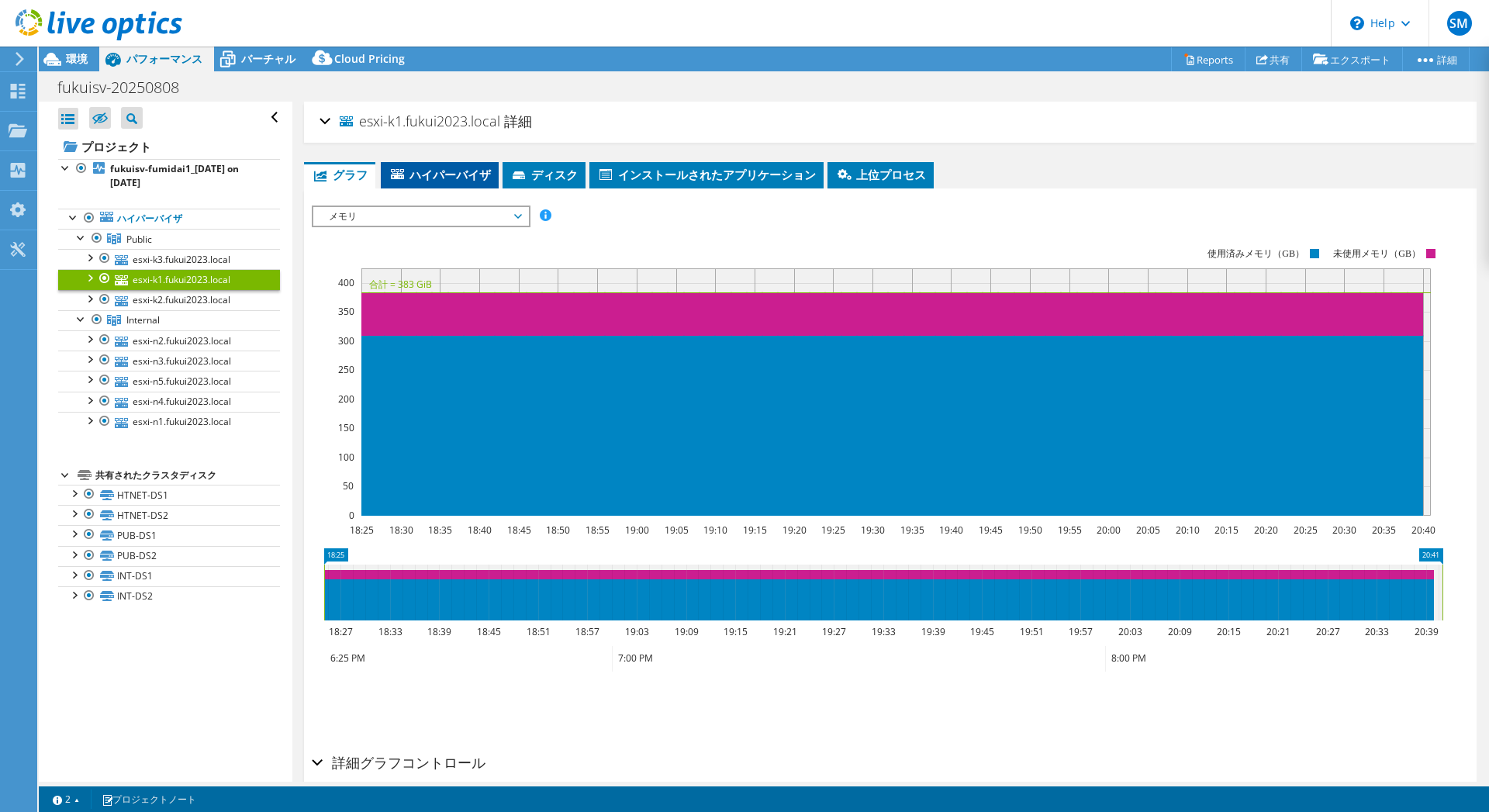 click on "ハイパーバイザ" at bounding box center (440, 174) 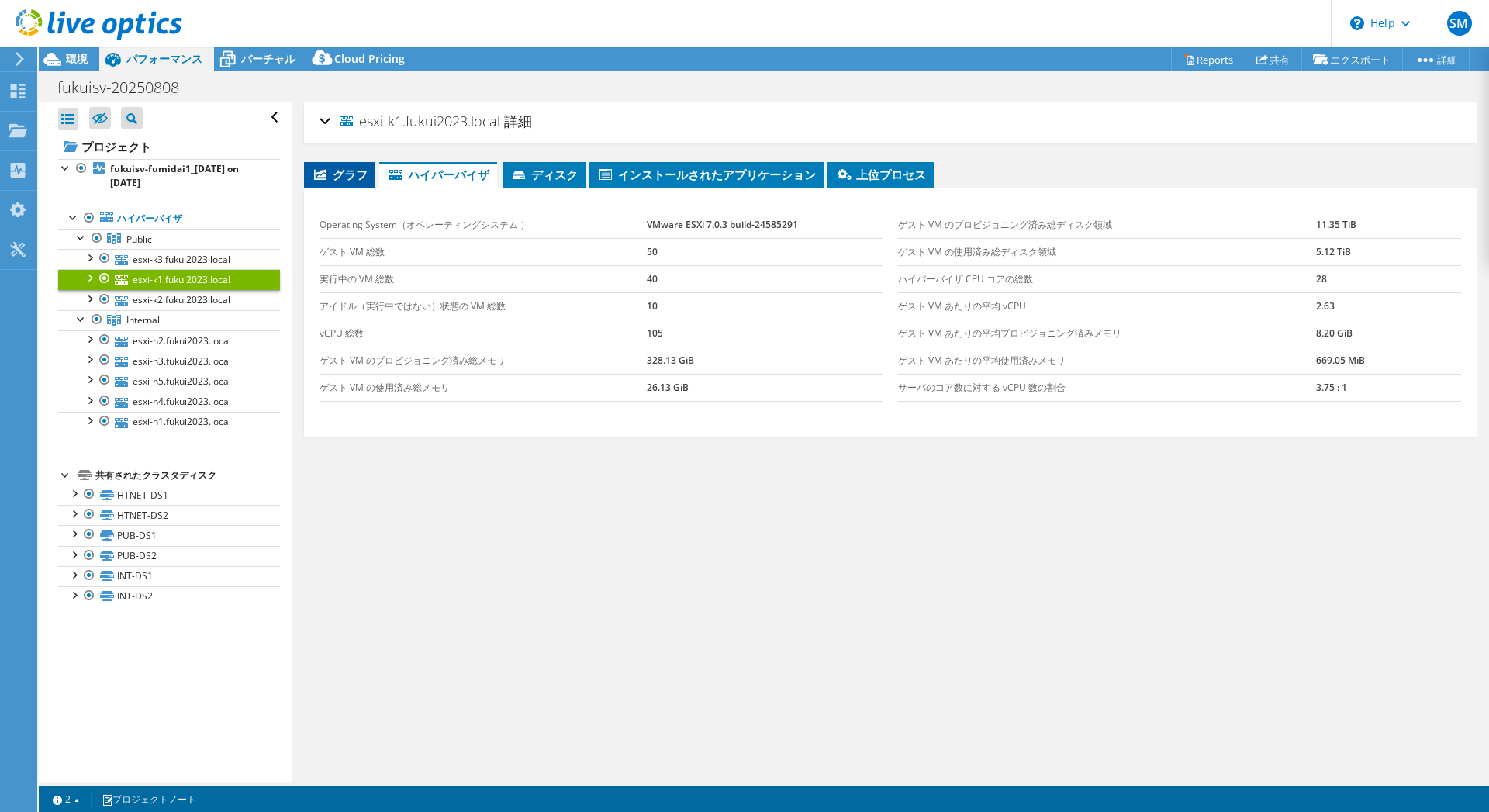 click on "グラフ" at bounding box center [340, 174] 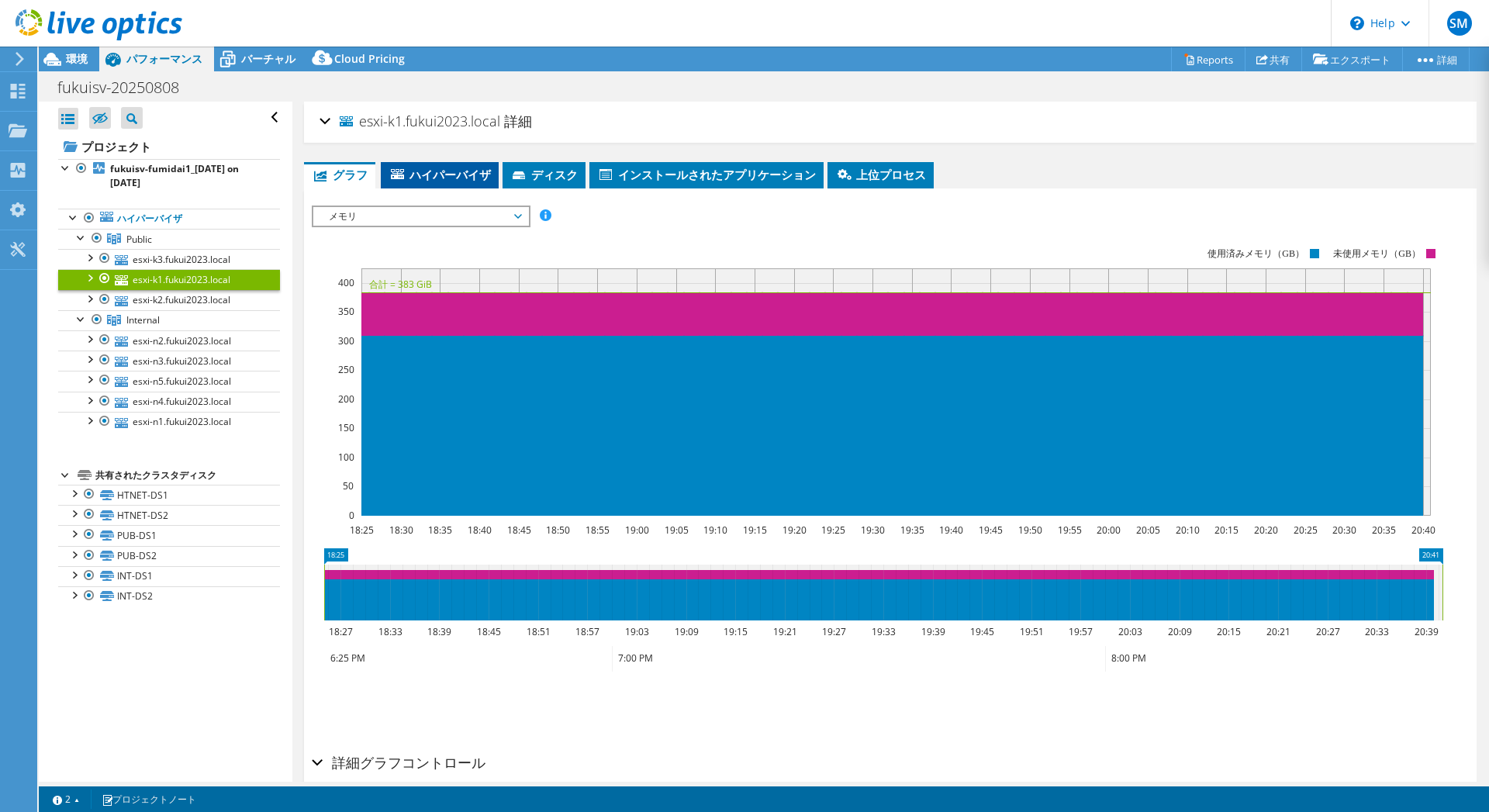 click on "ハイパーバイザ" at bounding box center (440, 174) 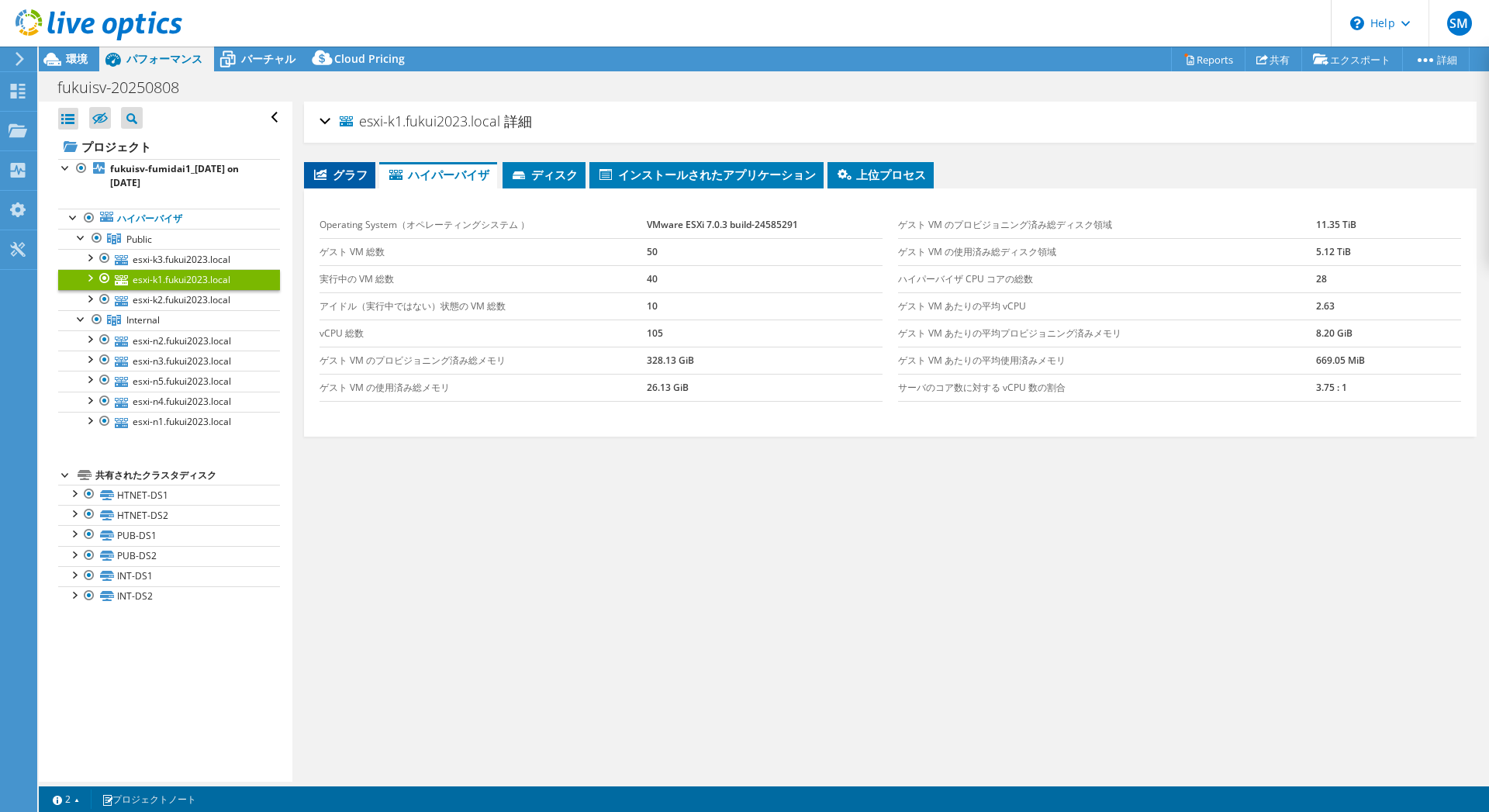 click 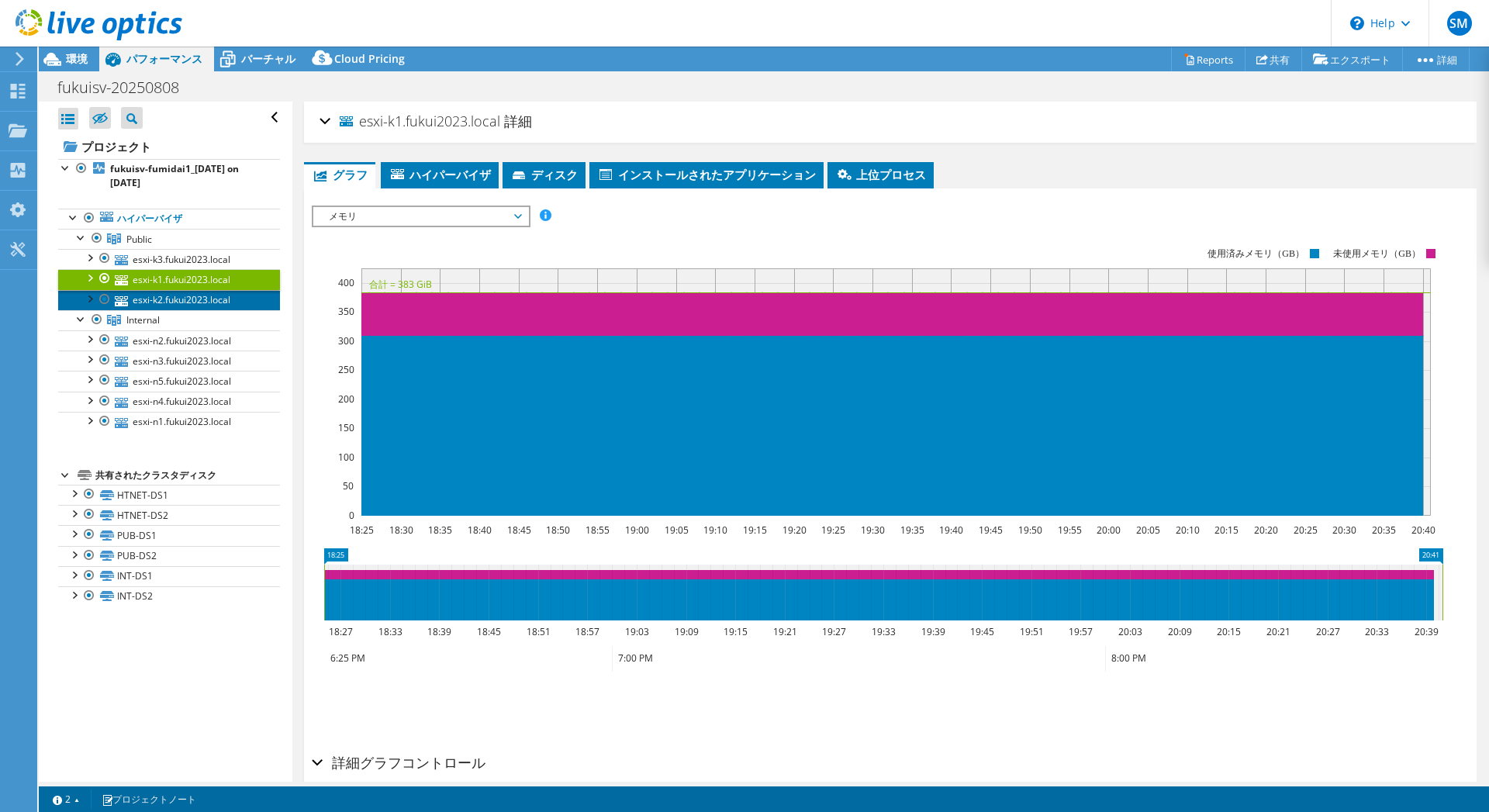 click on "esxi-k2.fukui2023.local" at bounding box center (169, 300) 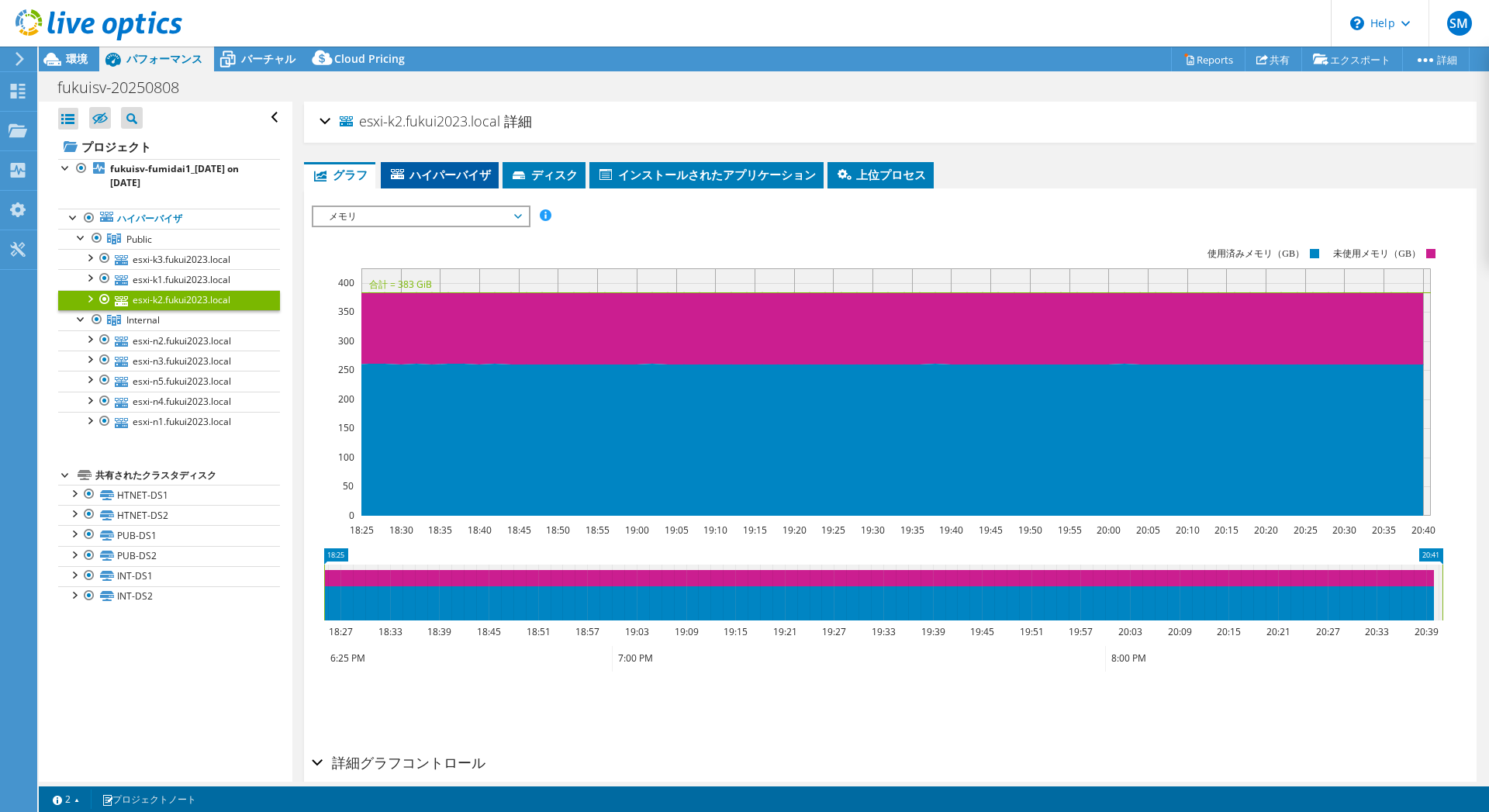 click on "ハイパーバイザ" at bounding box center (440, 174) 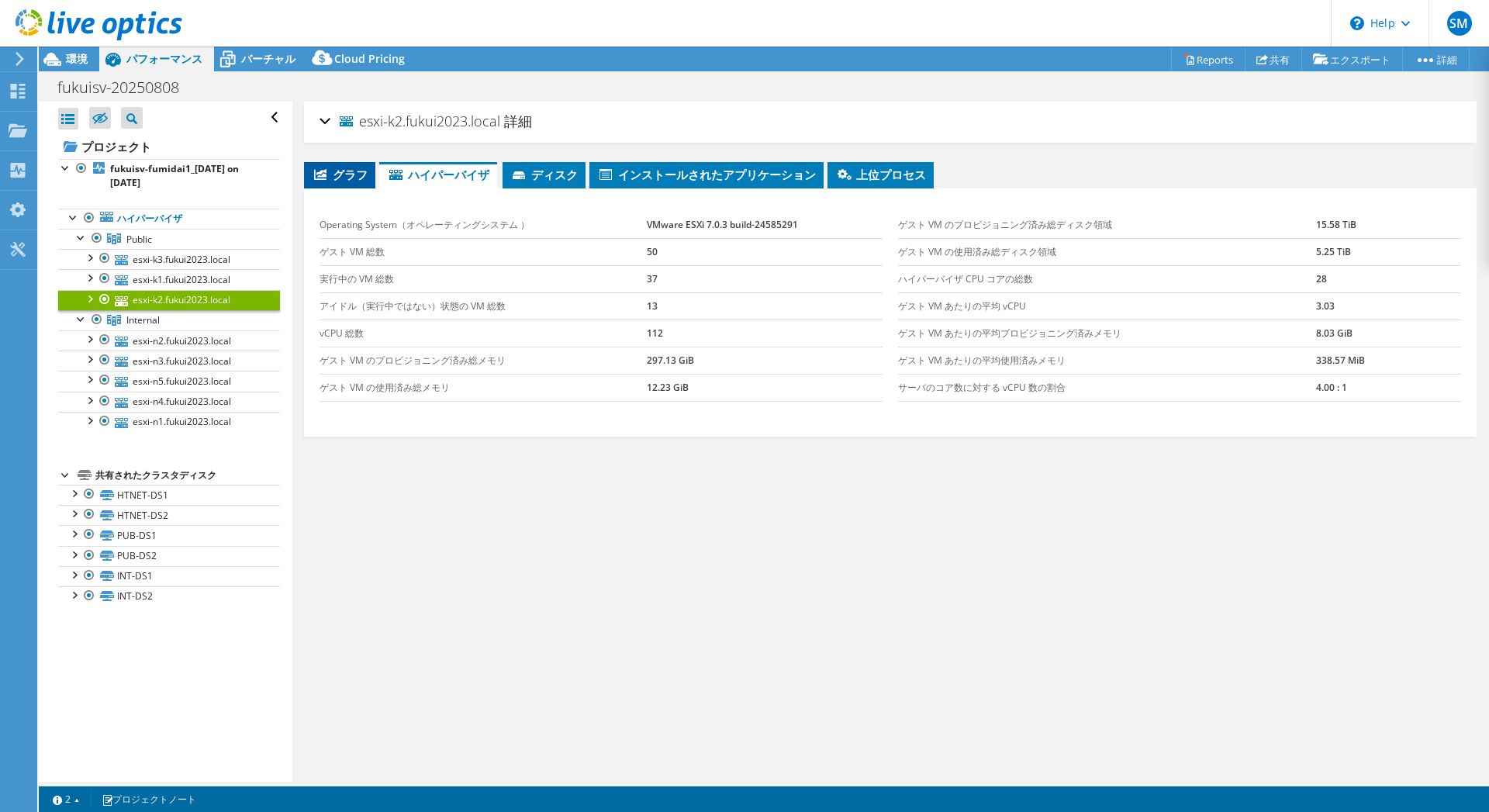 click on "グラフ" at bounding box center [340, 174] 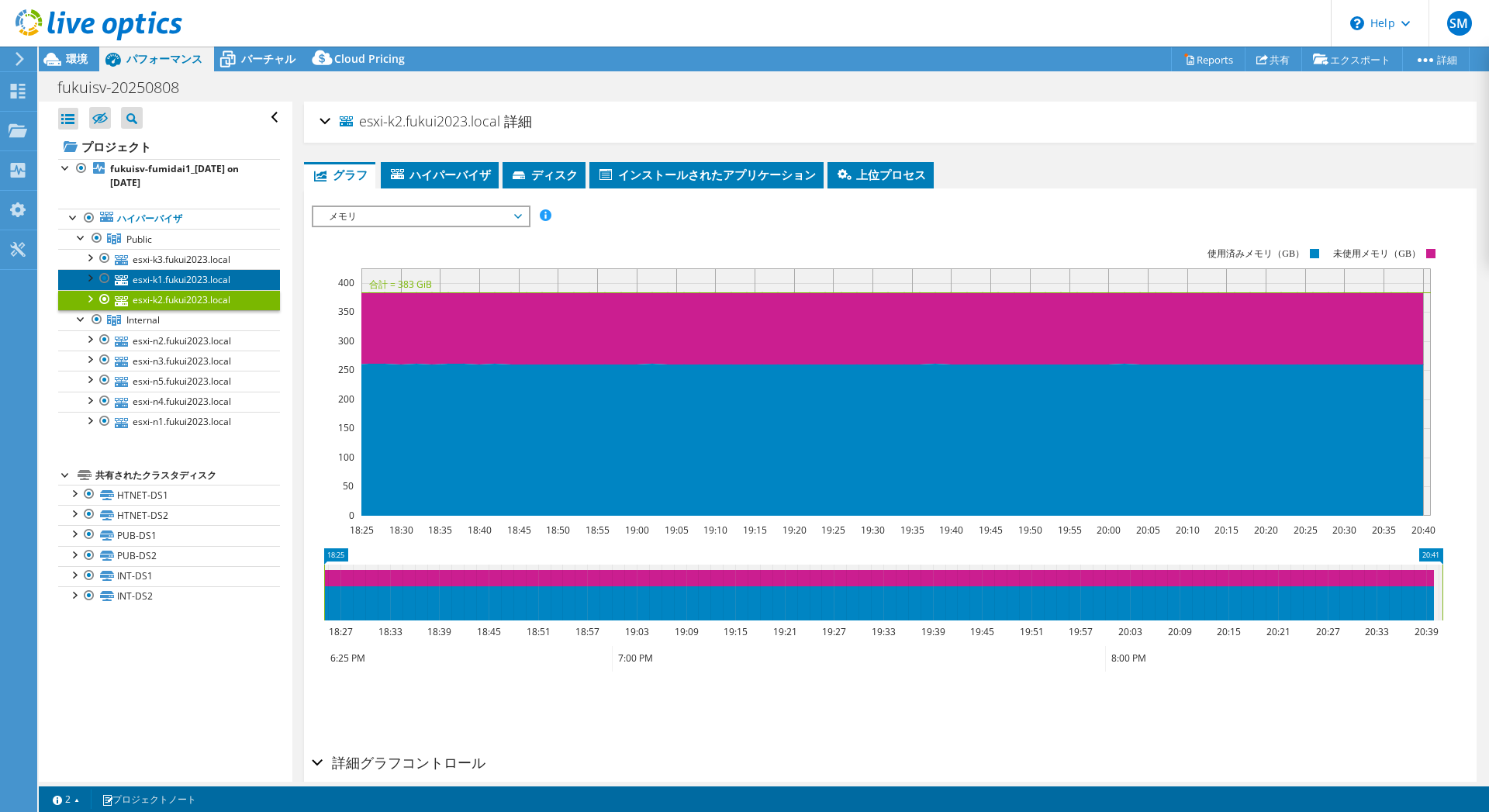 click on "esxi-k1.fukui2023.local" at bounding box center [169, 279] 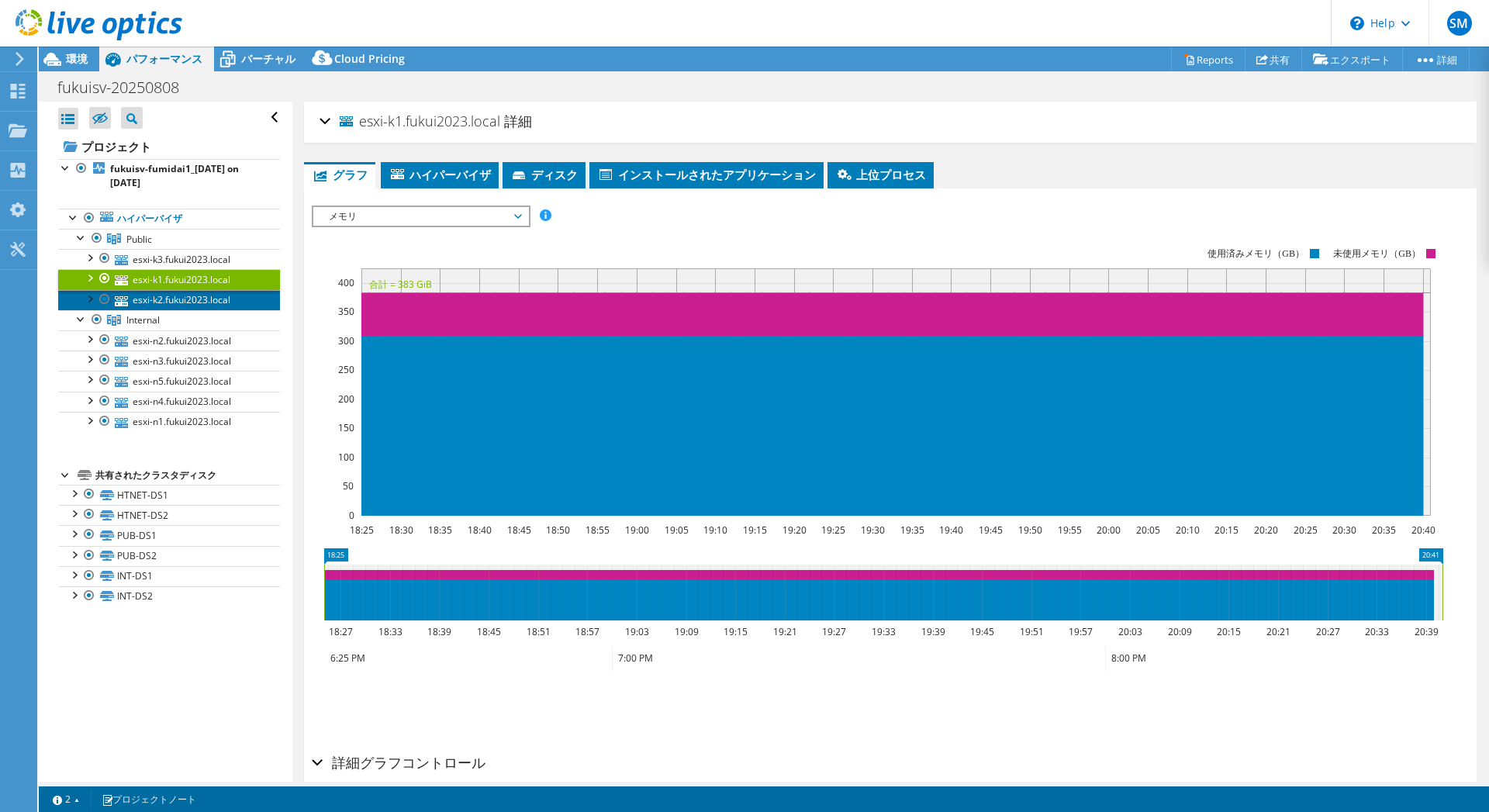 click on "esxi-k2.fukui2023.local" at bounding box center [169, 300] 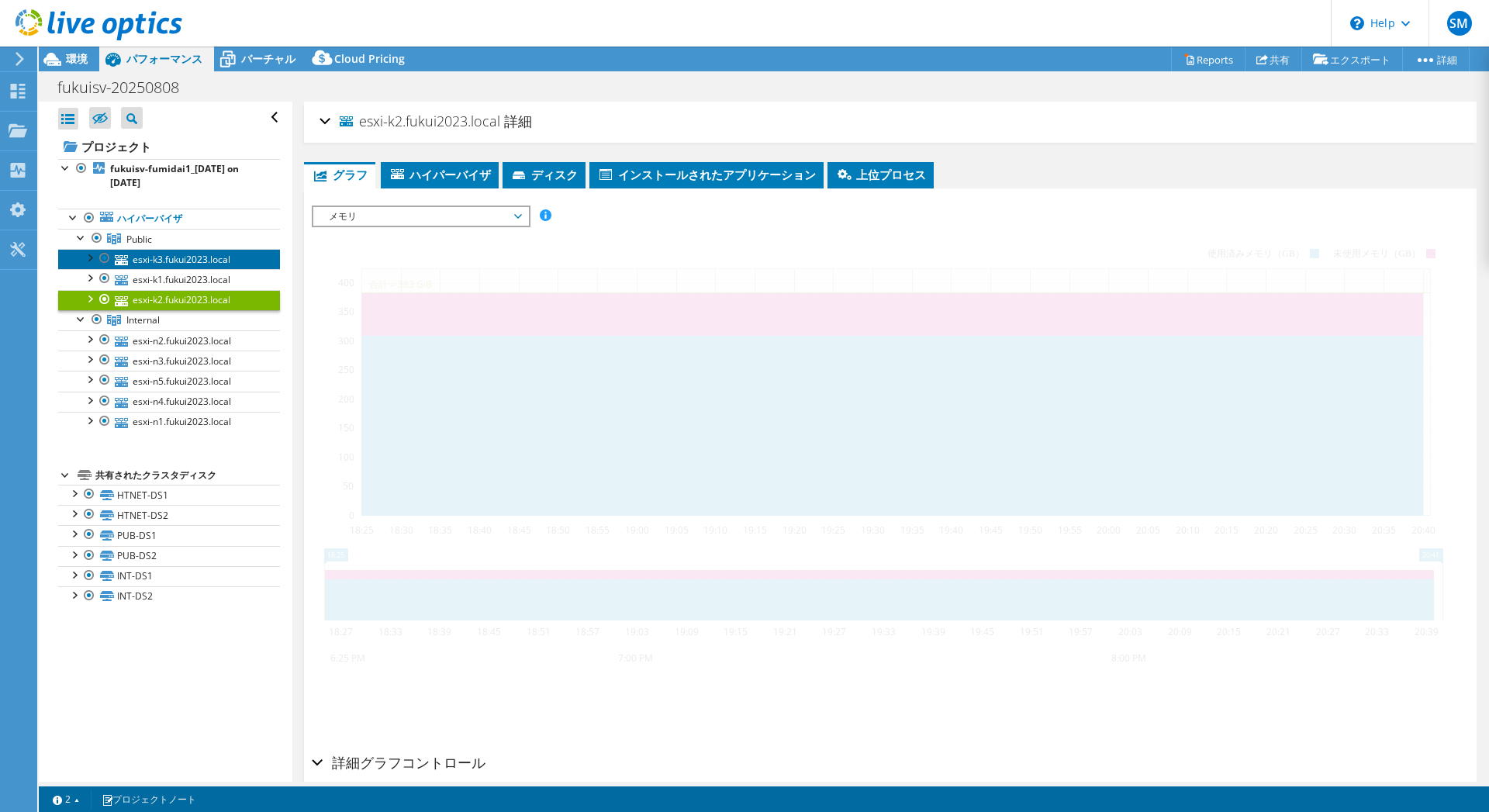 click on "esxi-k3.fukui2023.local" at bounding box center [169, 259] 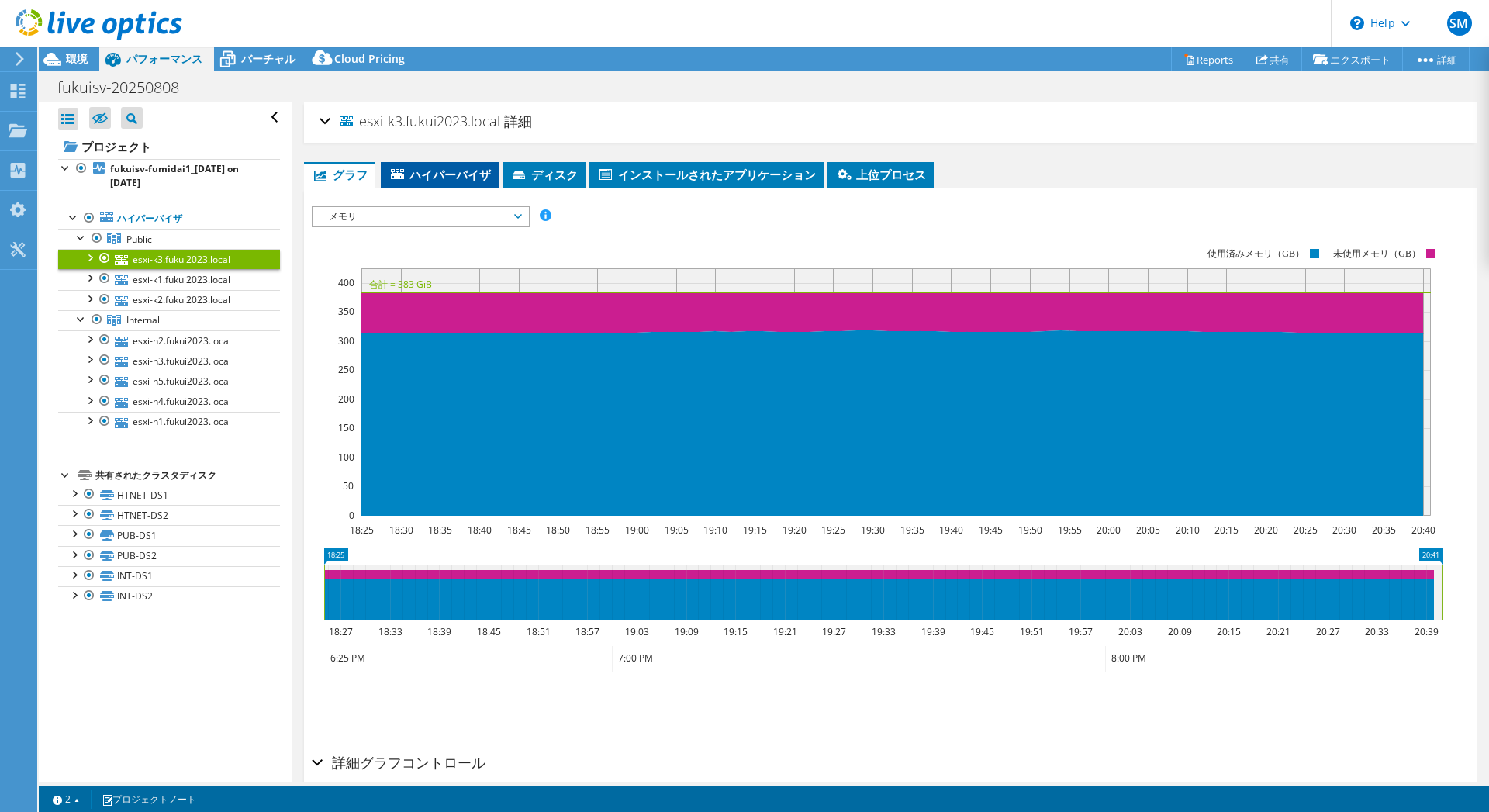 click on "ハイパーバイザ" at bounding box center [440, 174] 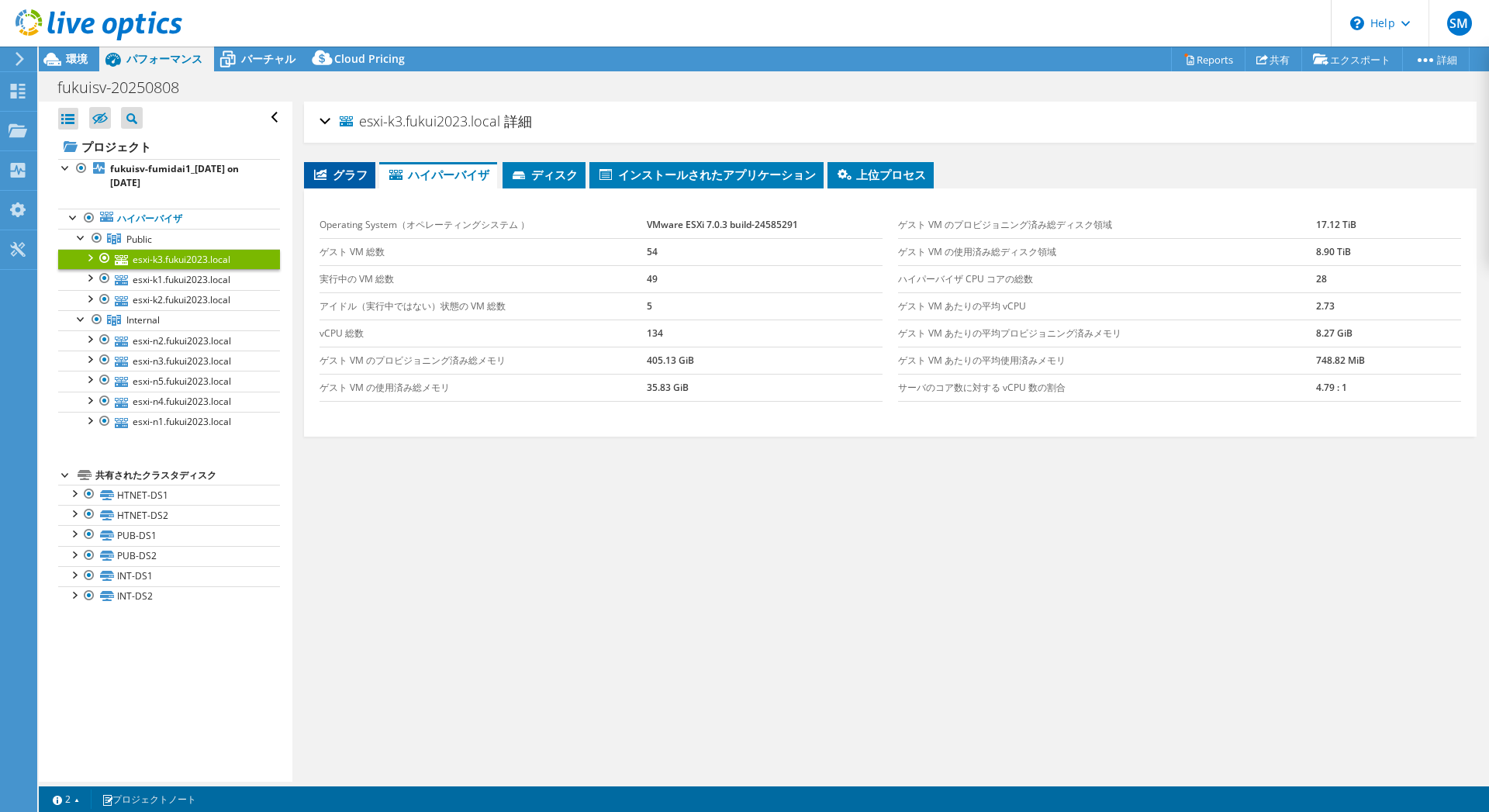 click on "グラフ" at bounding box center [340, 174] 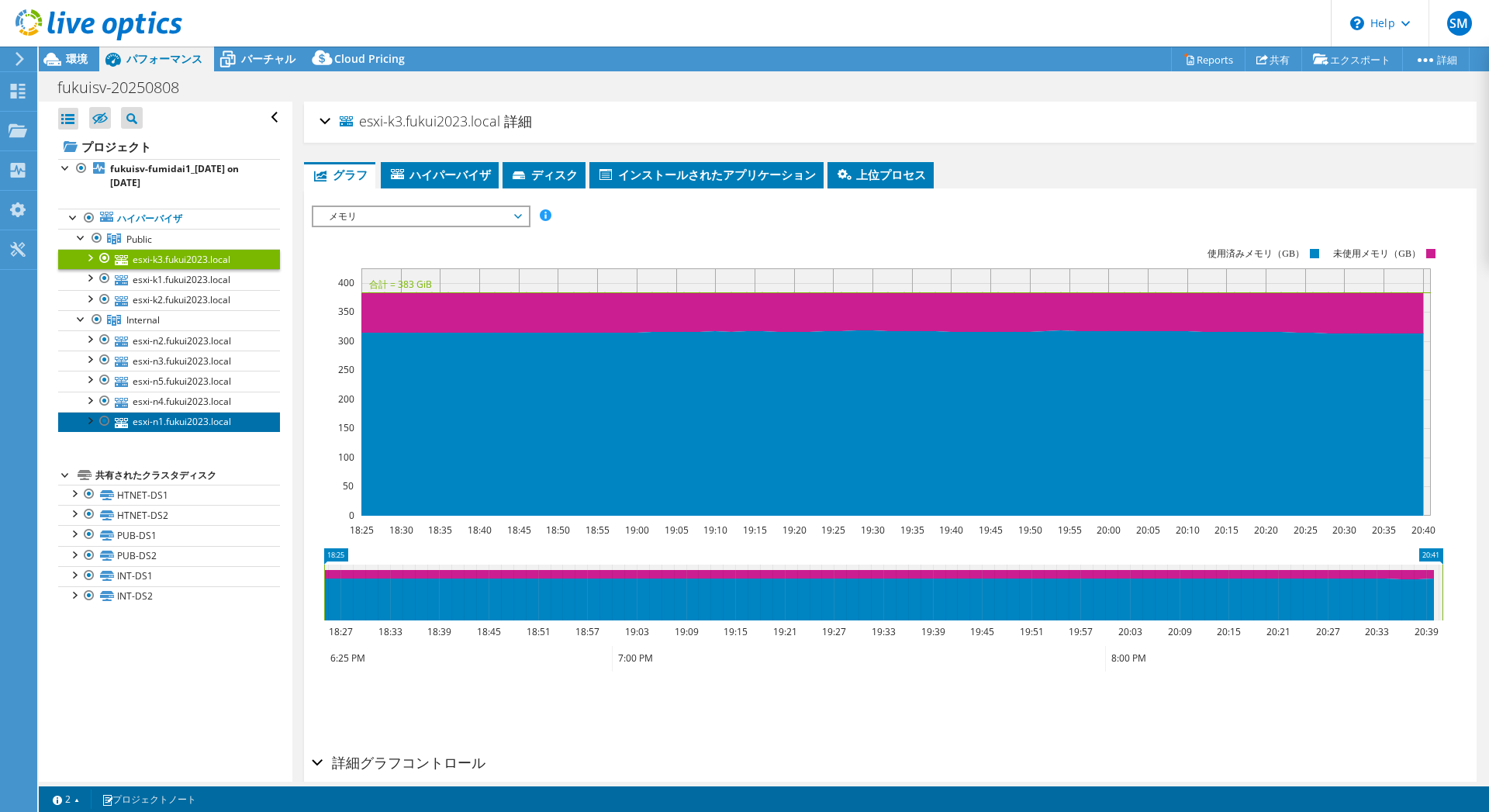 click on "esxi-n1.fukui2023.local" at bounding box center [169, 422] 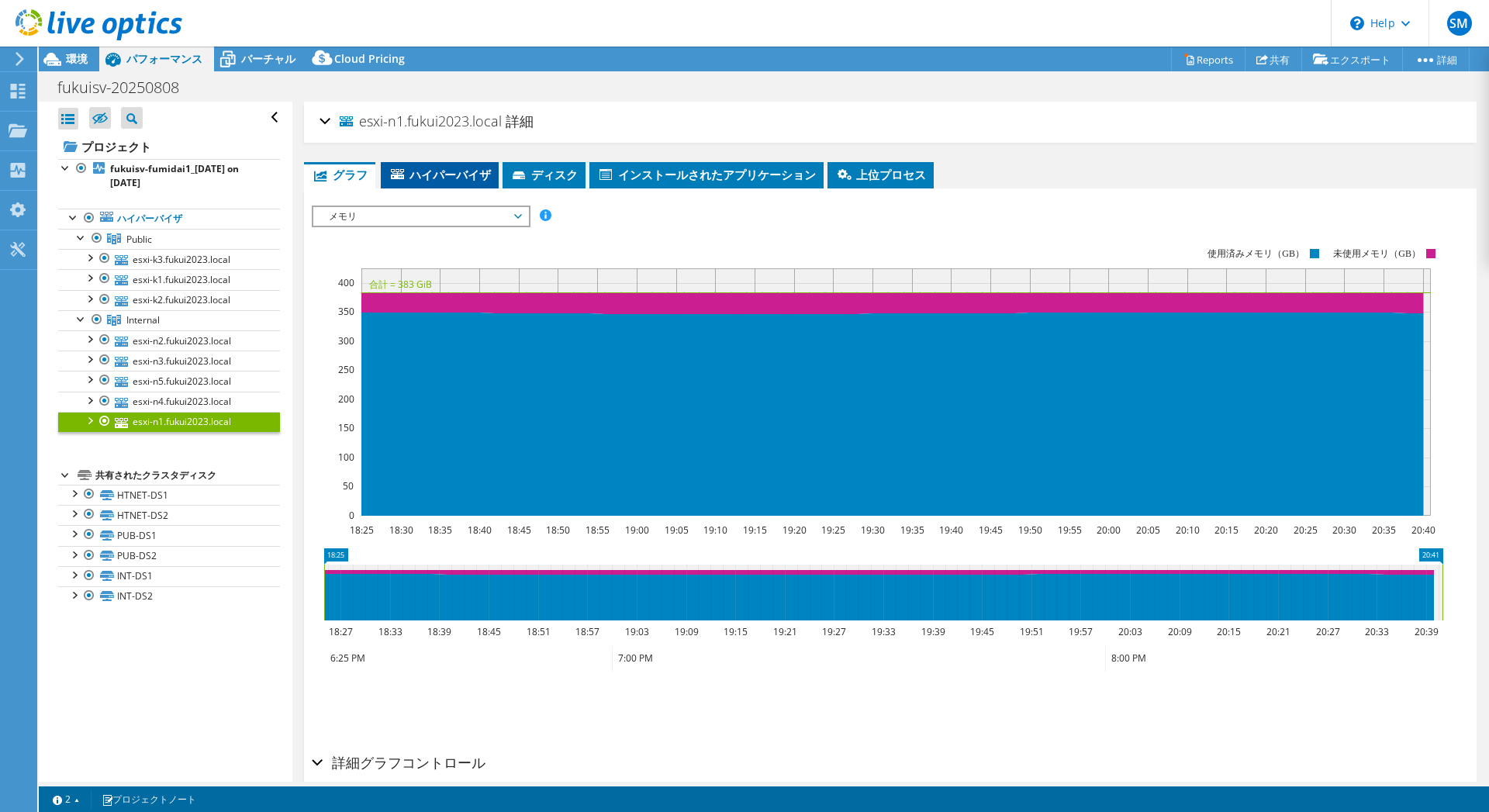 click on "ハイパーバイザ" at bounding box center [440, 174] 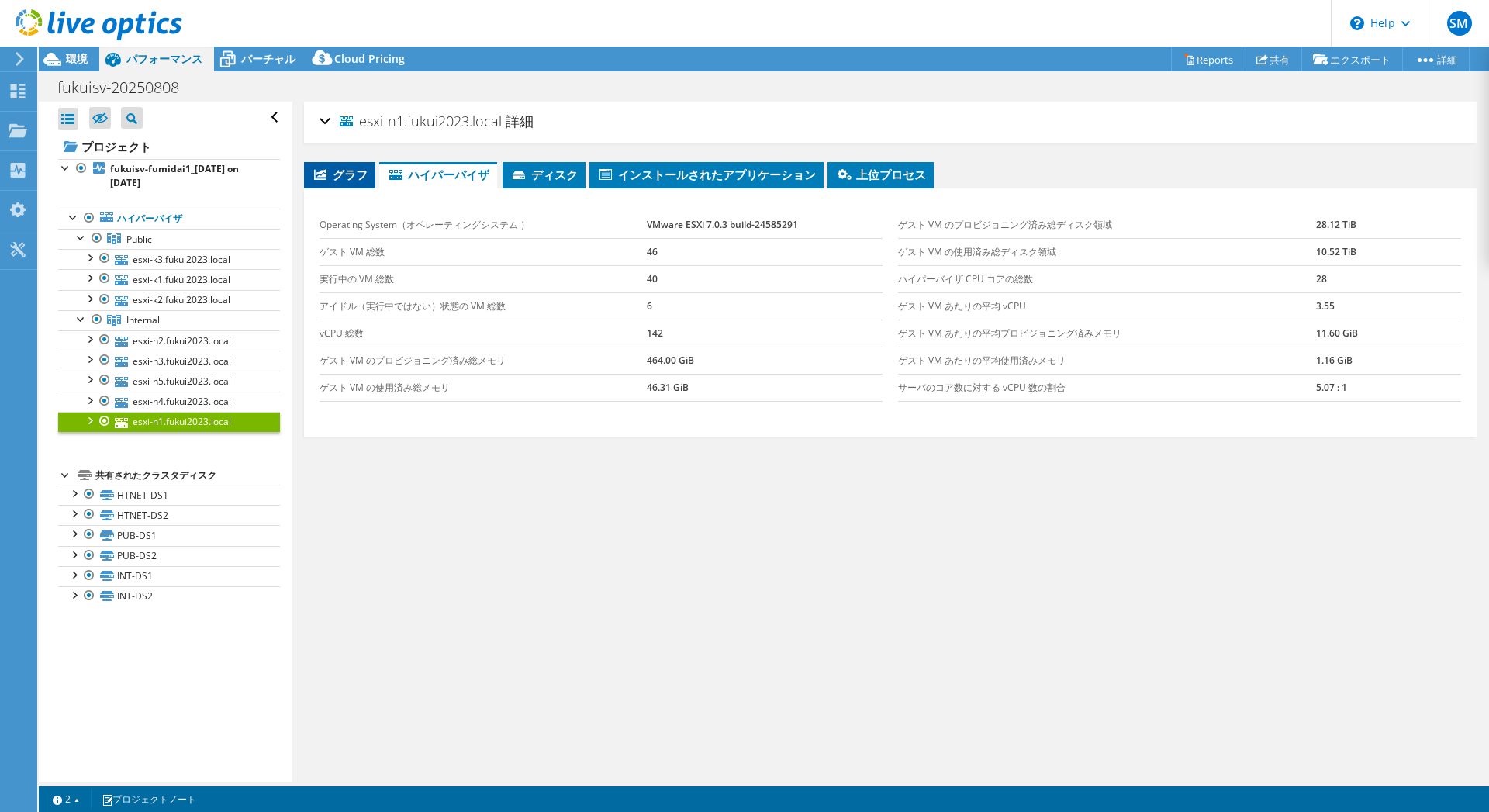 click on "グラフ" at bounding box center (340, 174) 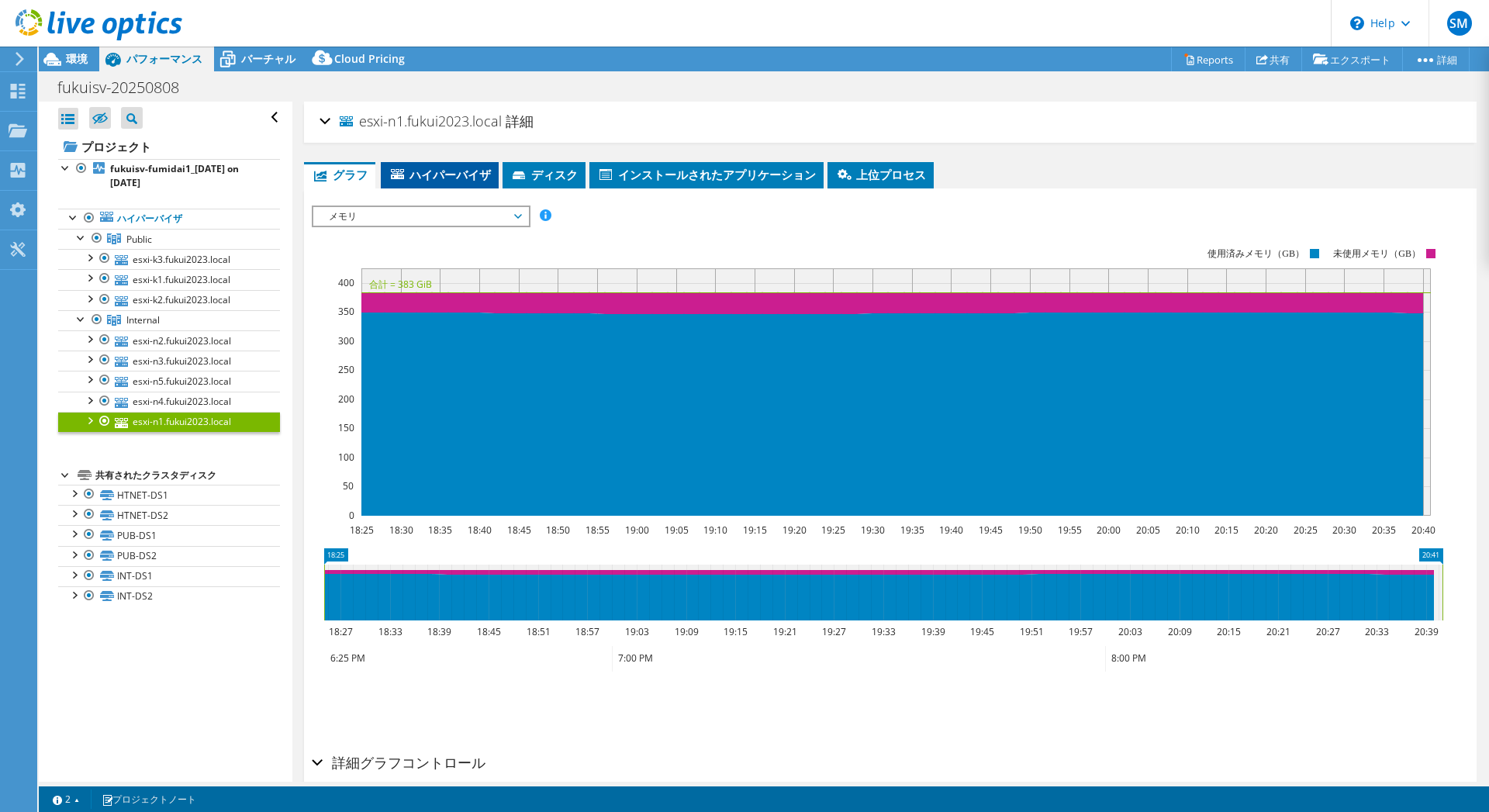 click on "ハイパーバイザ" at bounding box center [440, 174] 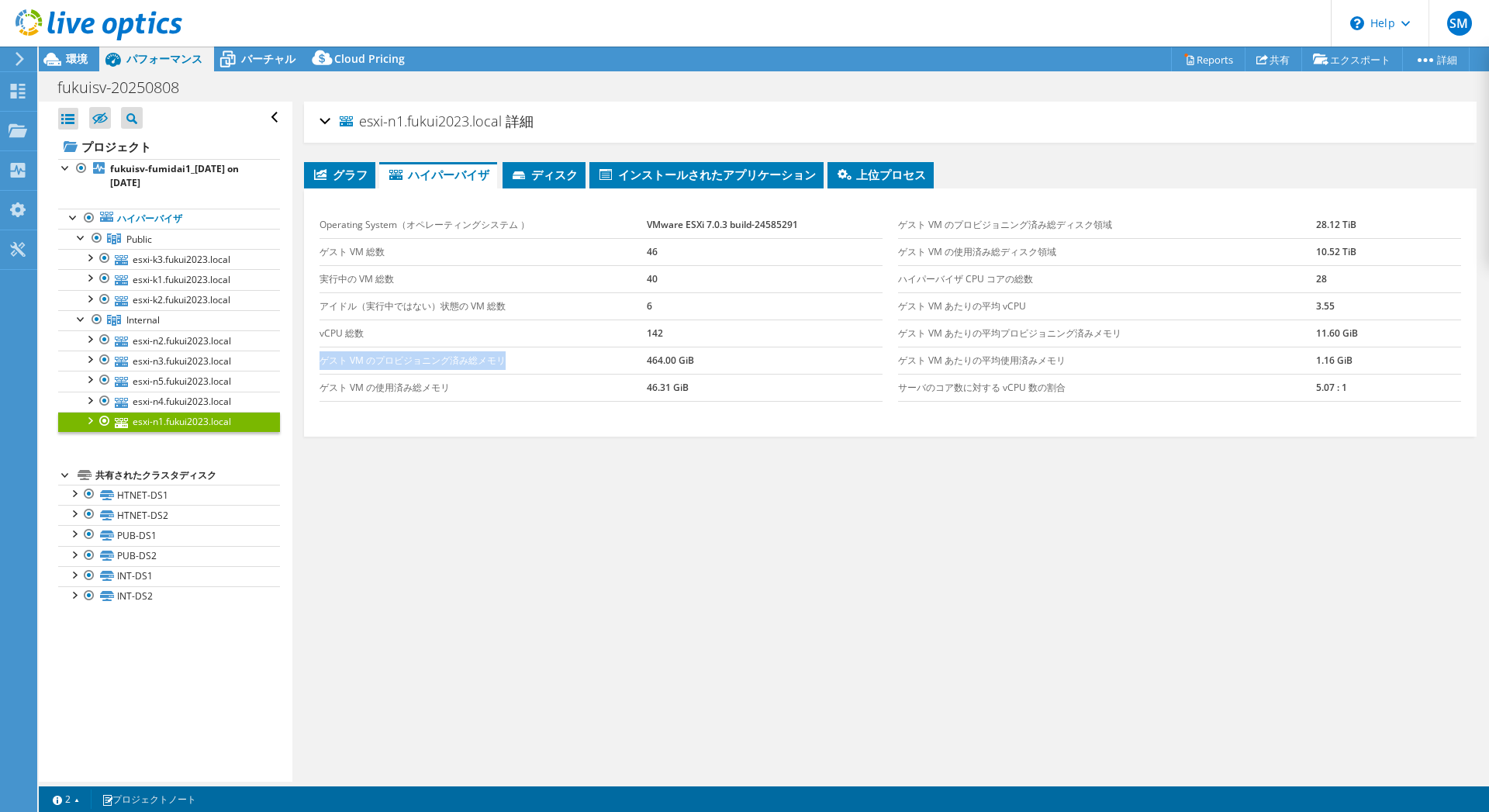 drag, startPoint x: 520, startPoint y: 358, endPoint x: 316, endPoint y: 358, distance: 204 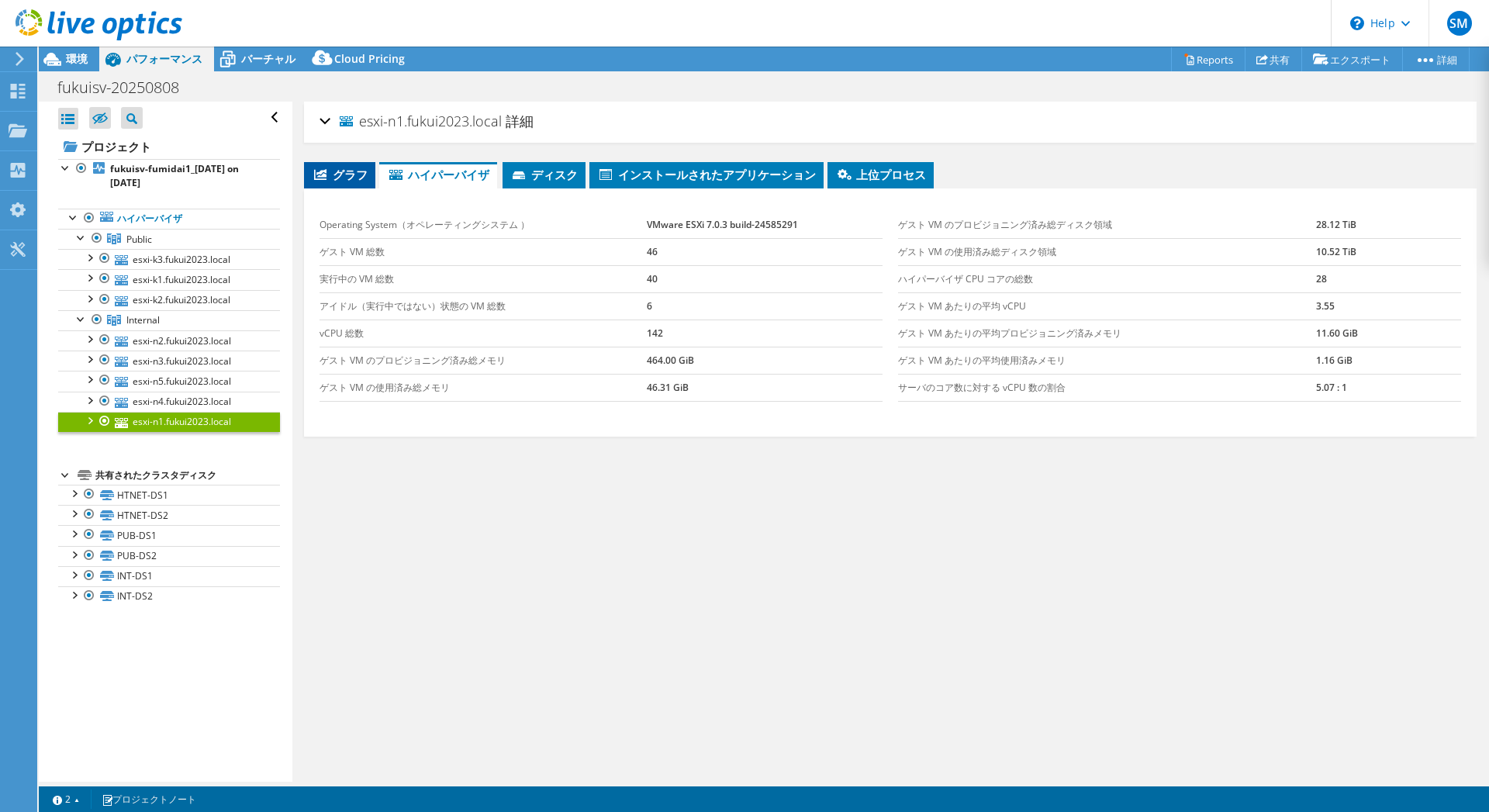 click on "グラフ" at bounding box center (340, 174) 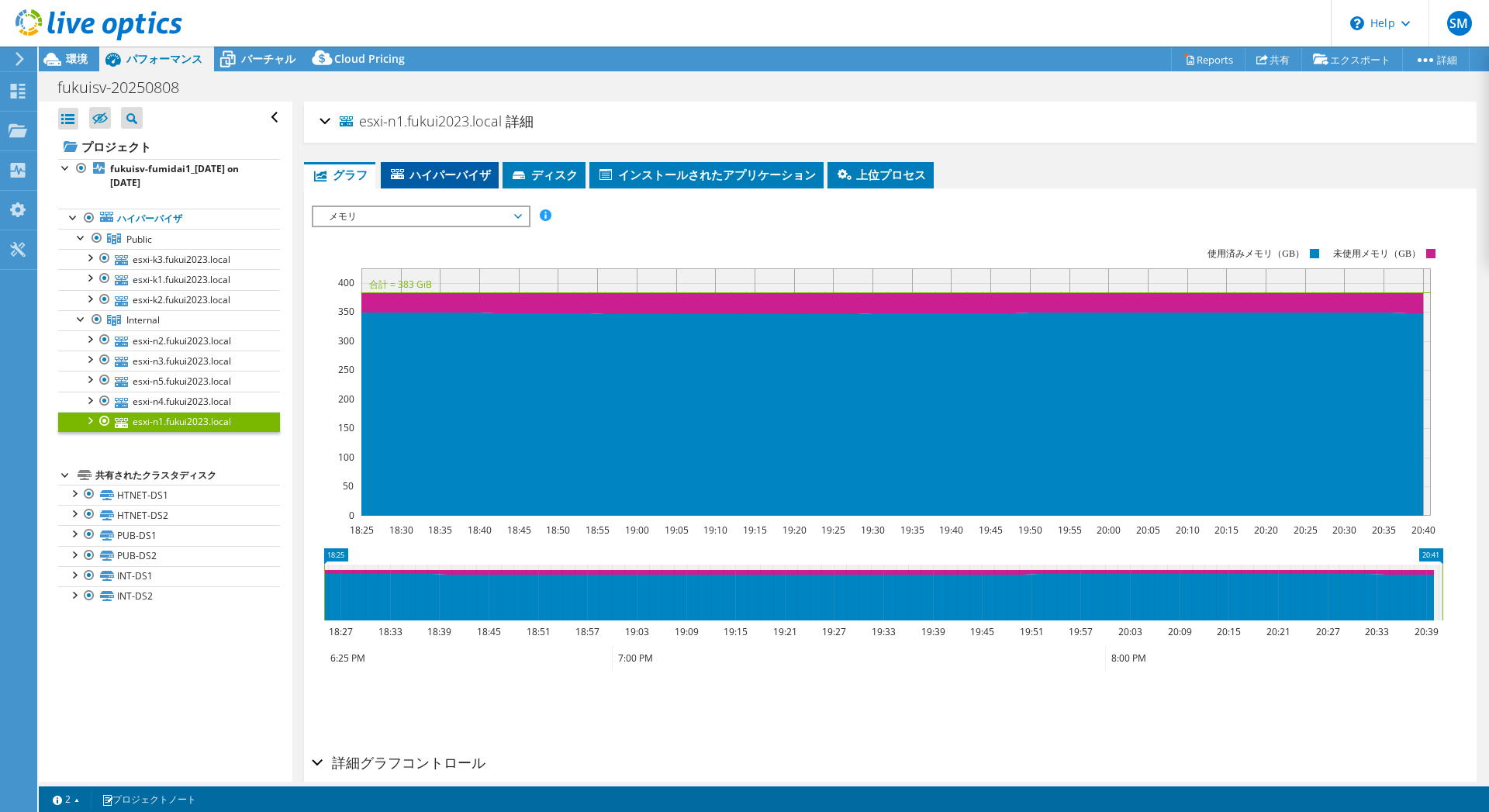 click on "ハイパーバイザ" at bounding box center [440, 174] 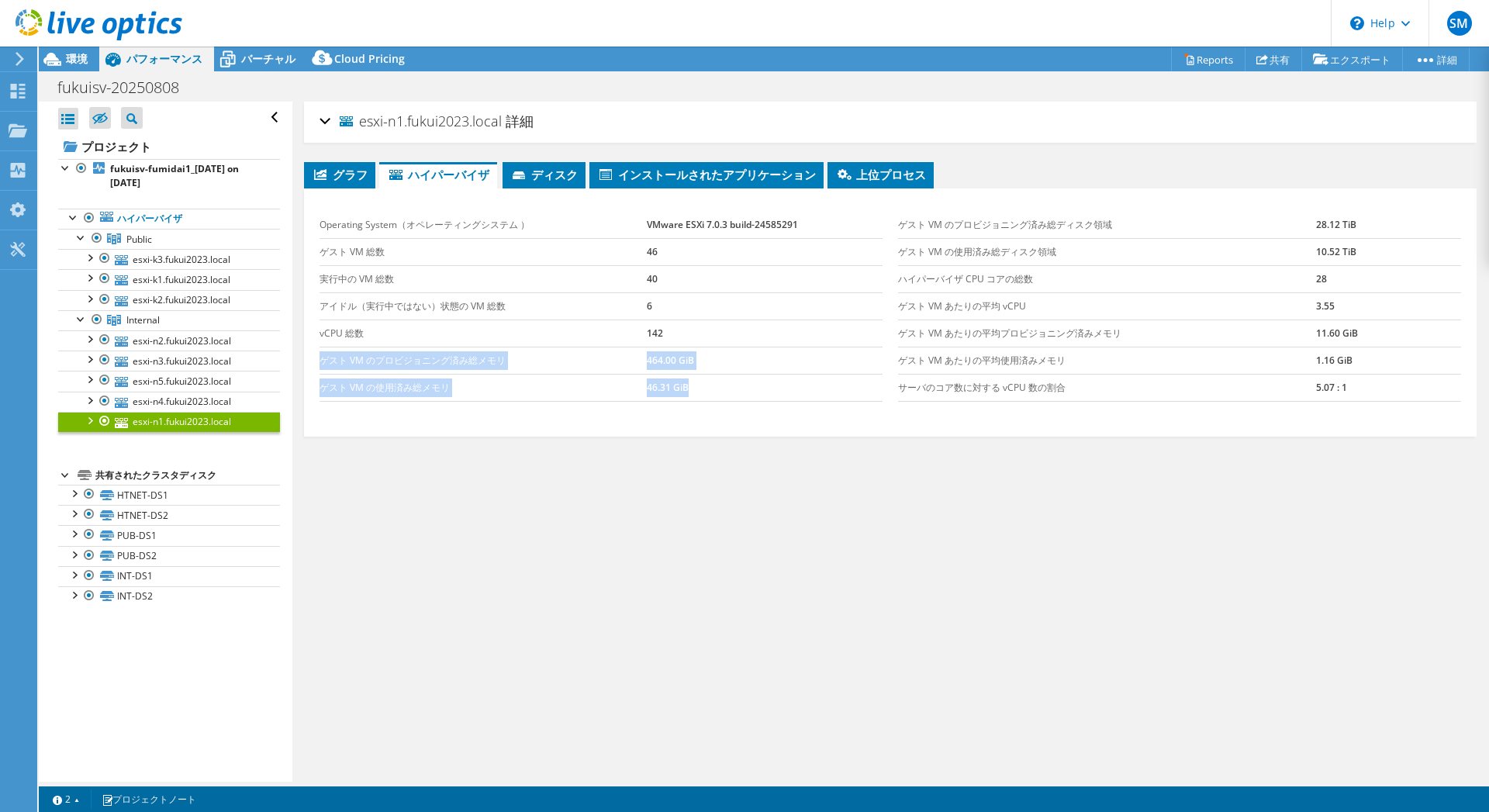 drag, startPoint x: 696, startPoint y: 389, endPoint x: 320, endPoint y: 359, distance: 377.19491 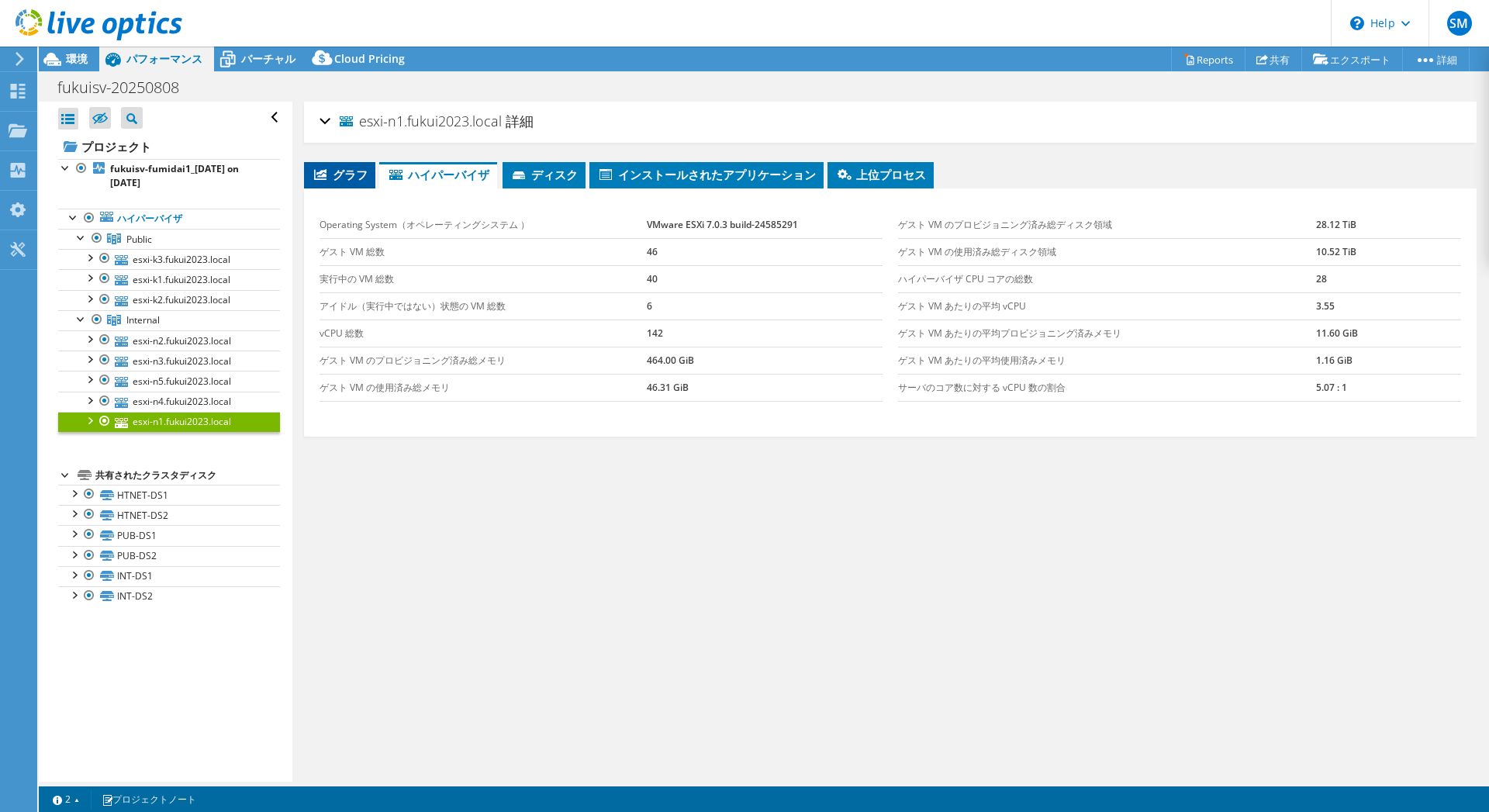 click on "グラフ" at bounding box center (340, 174) 